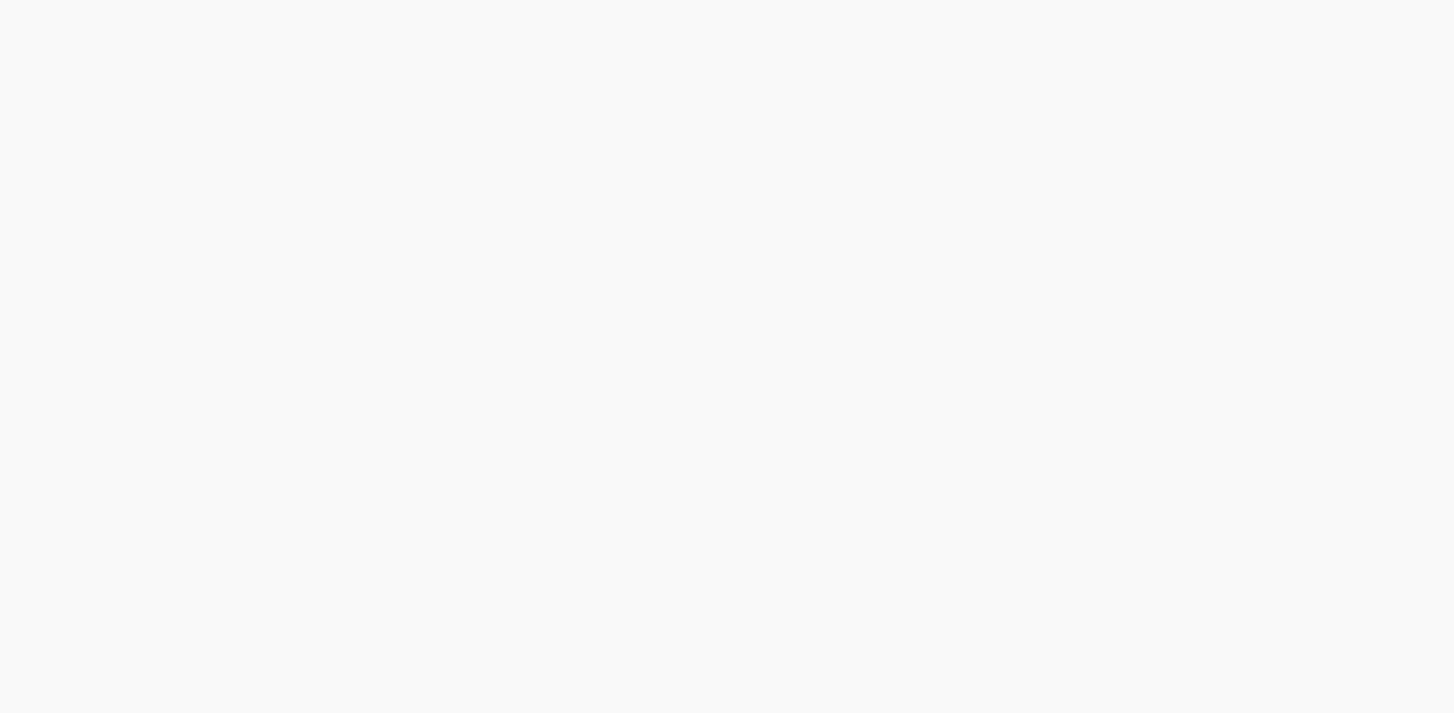 scroll, scrollTop: 0, scrollLeft: 0, axis: both 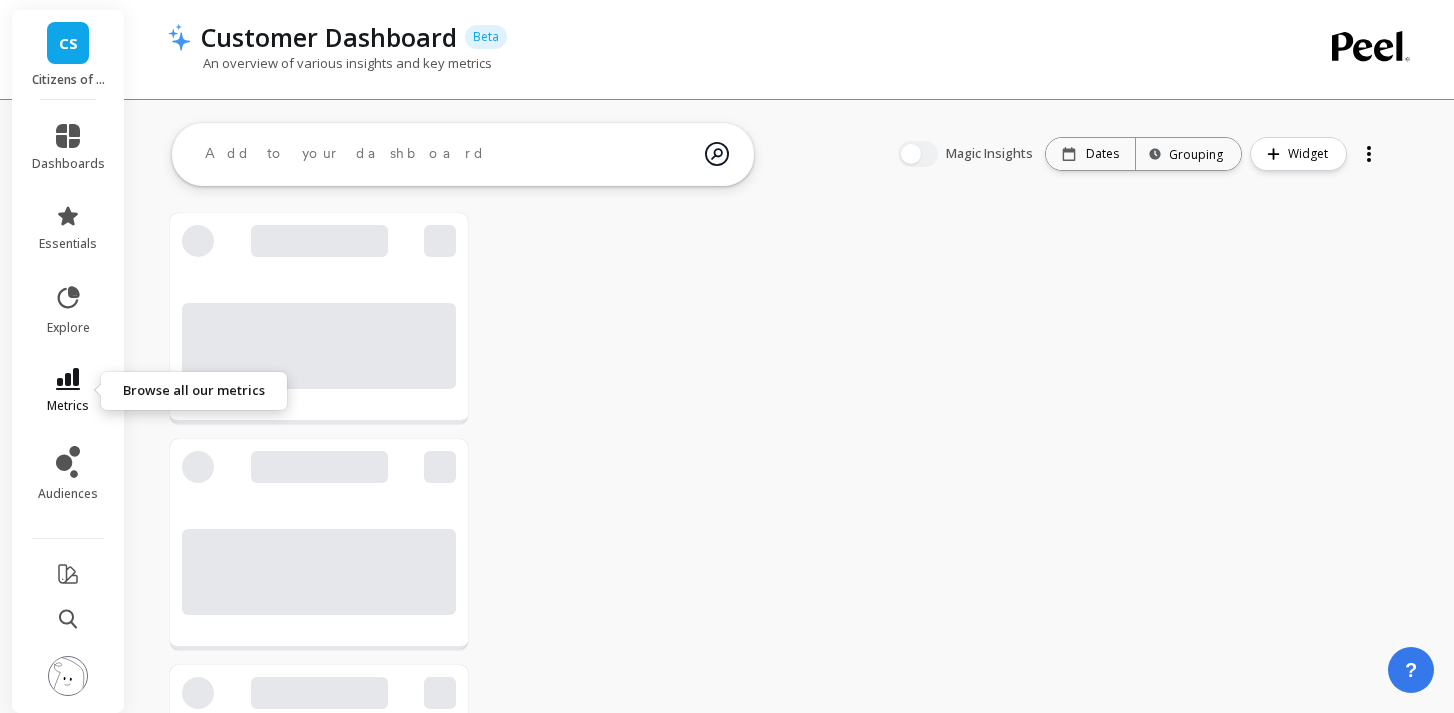 click 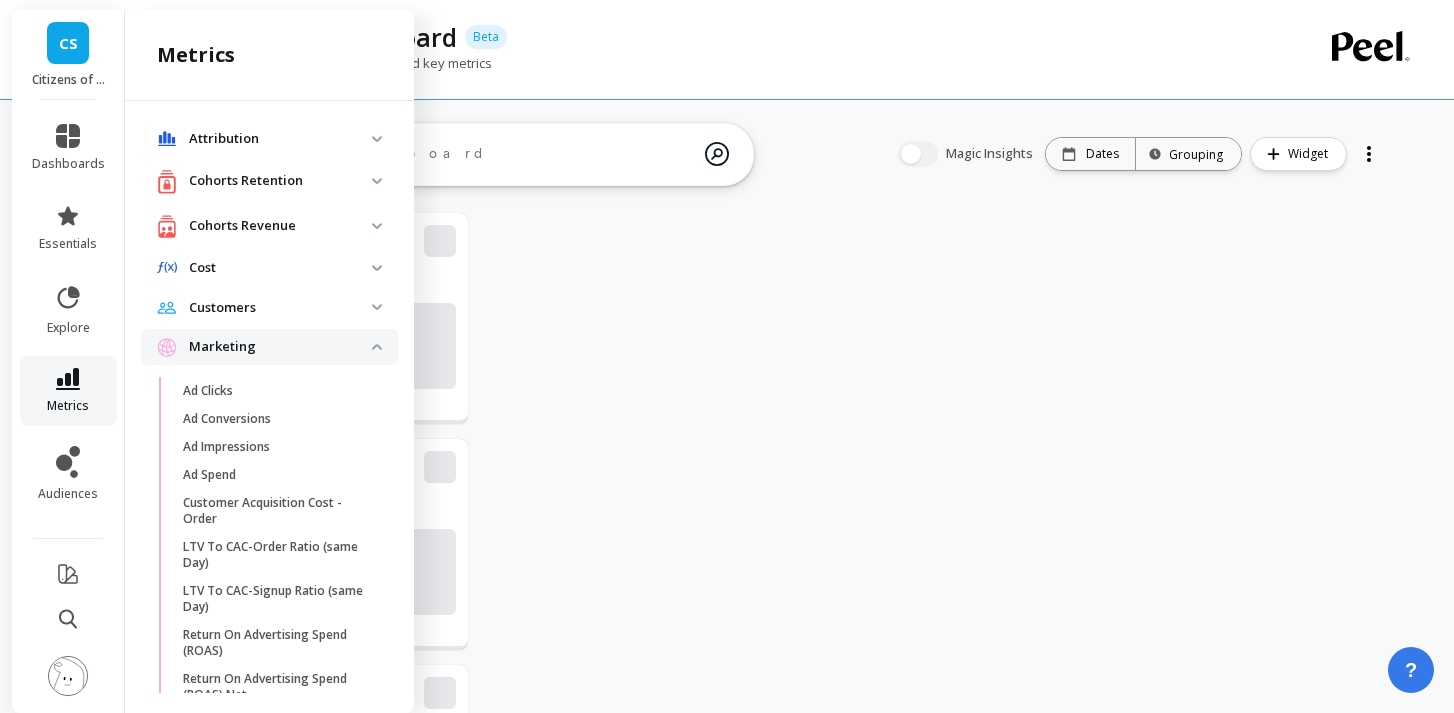 scroll, scrollTop: 2050, scrollLeft: 0, axis: vertical 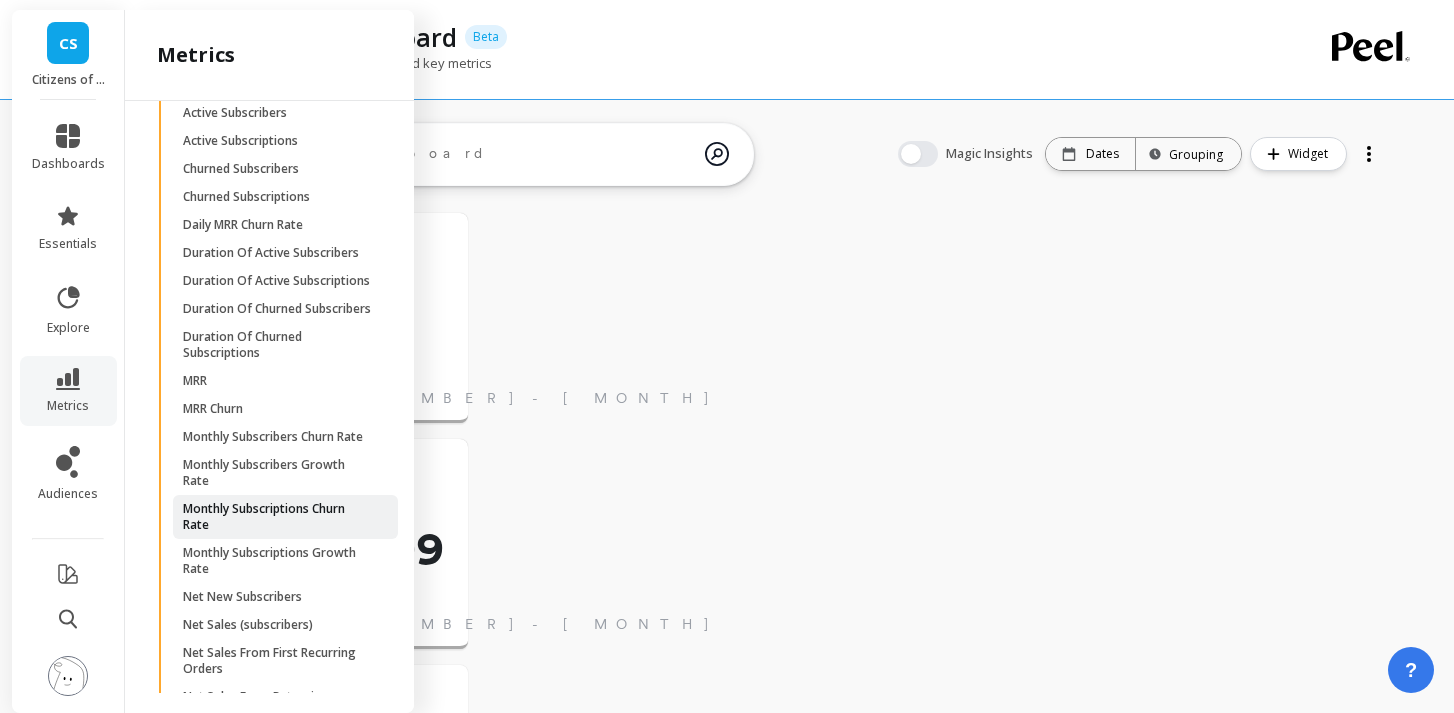 click on "Monthly Subscriptions Churn Rate" at bounding box center (278, 517) 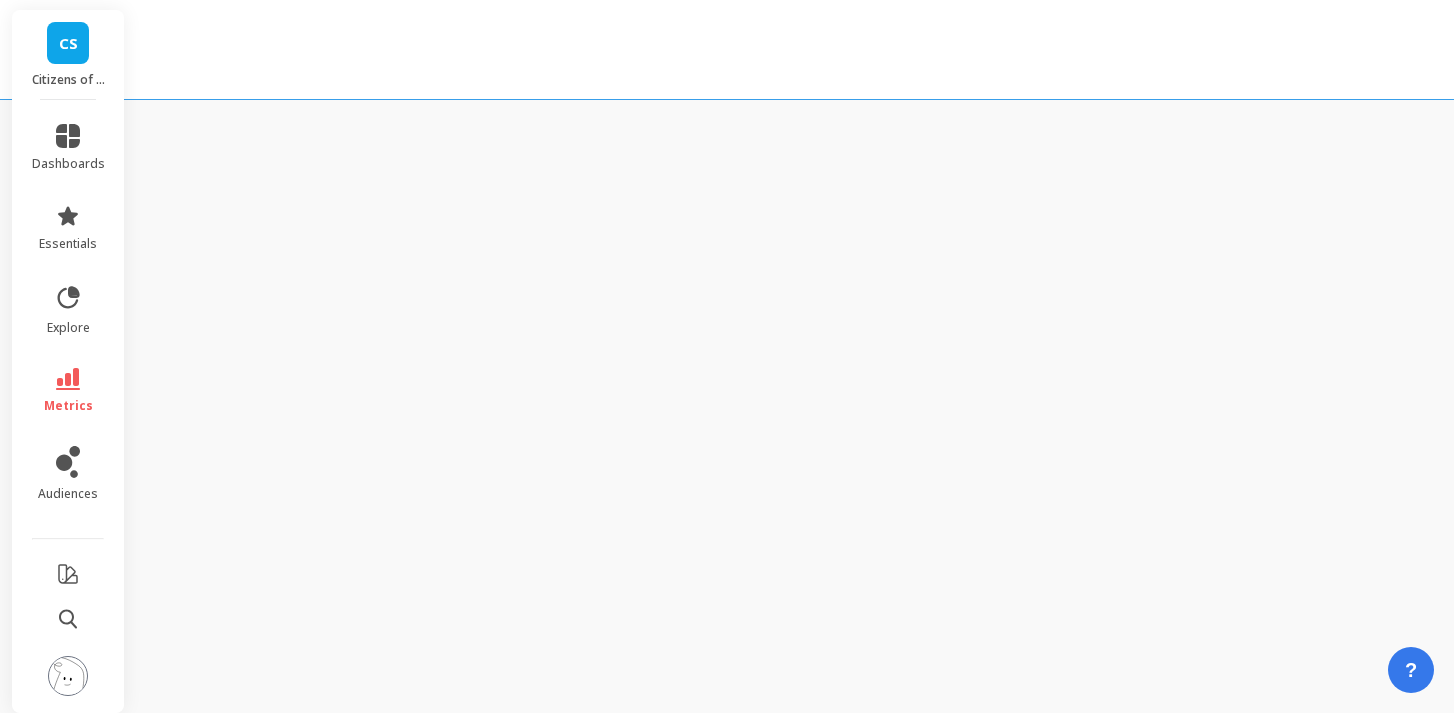 scroll, scrollTop: 0, scrollLeft: 0, axis: both 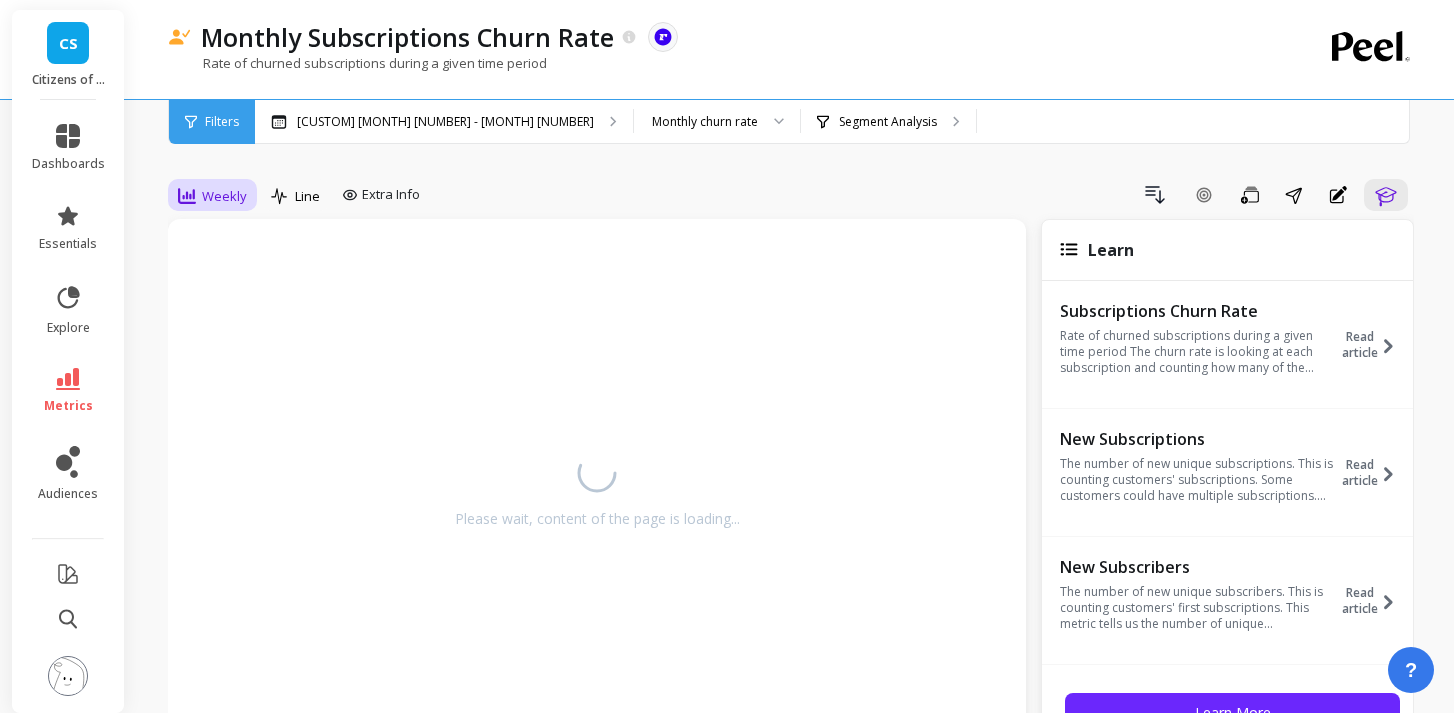 click on "Weekly" at bounding box center (212, 196) 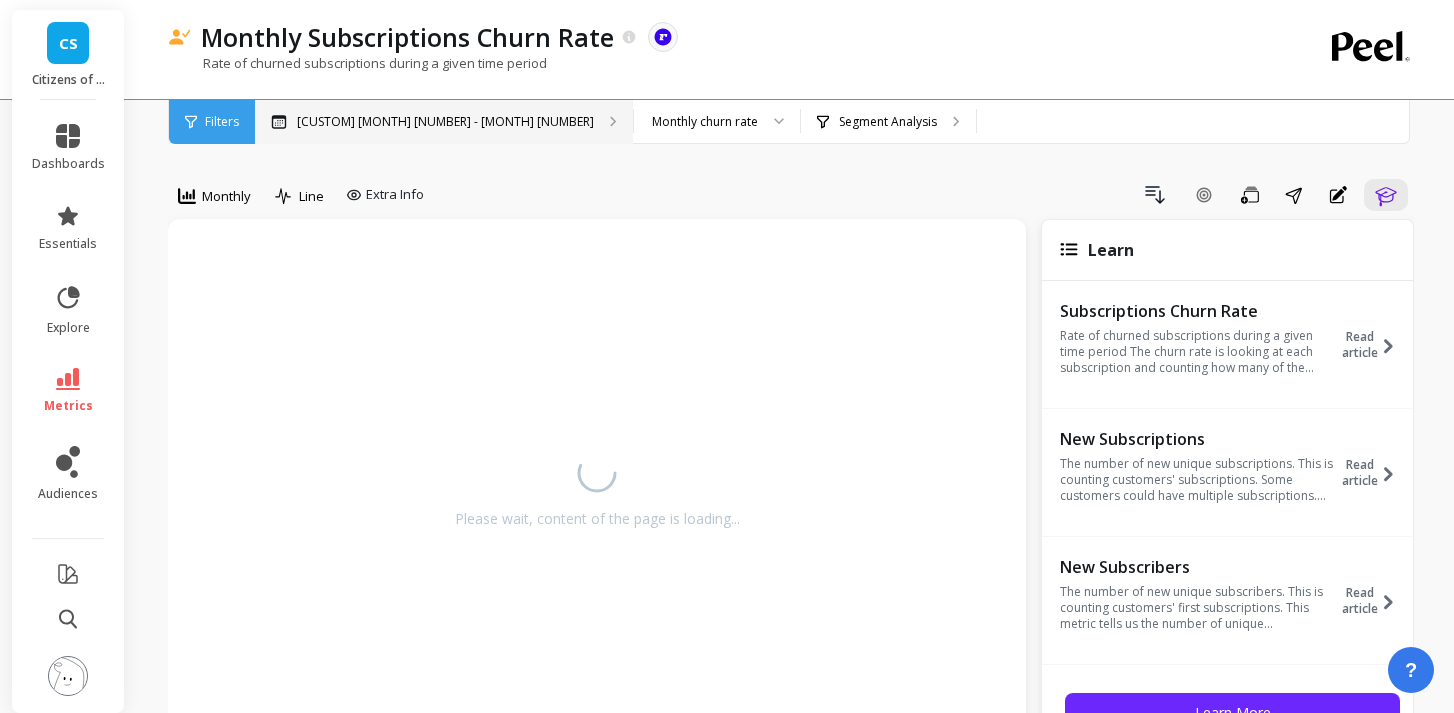 click on "[CUSTOM] [MONTH] [NUMBER] - [MONTH] [NUMBER]" at bounding box center [445, 122] 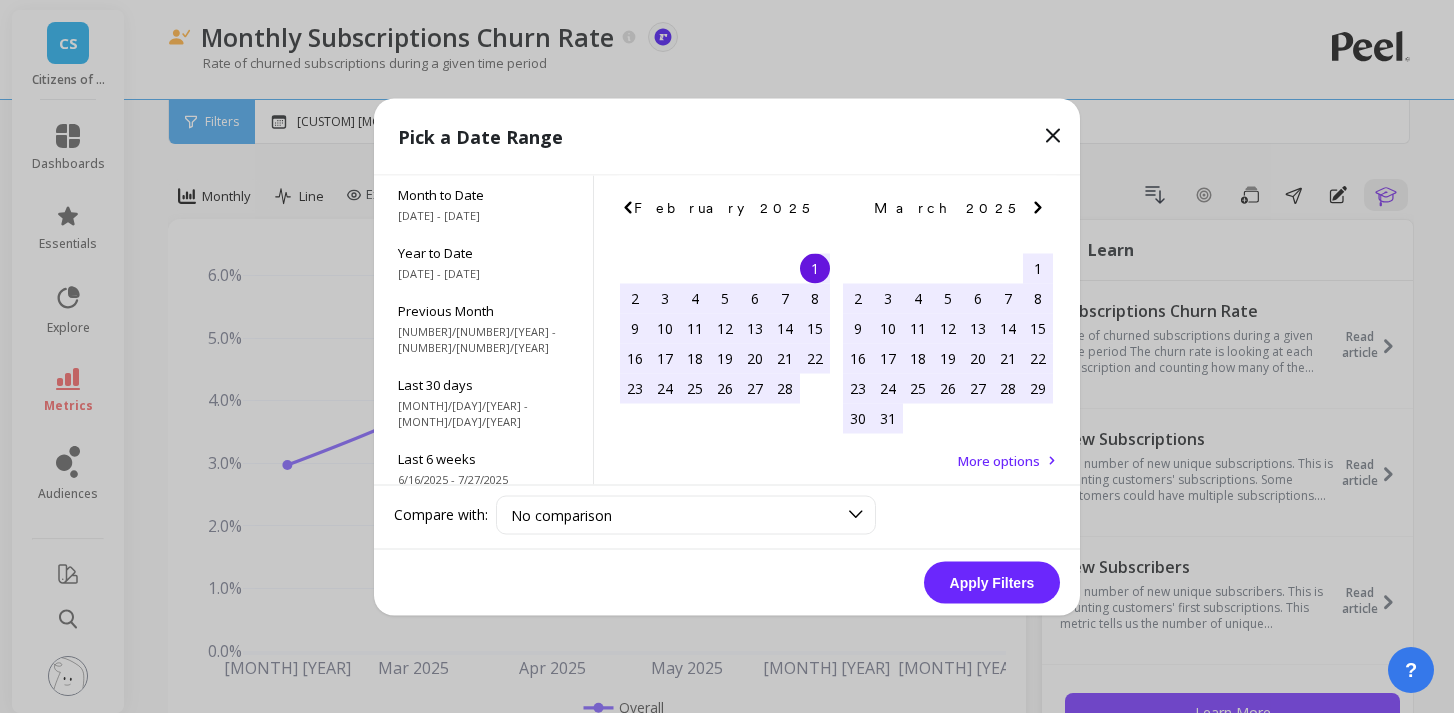 click at bounding box center [632, 211] 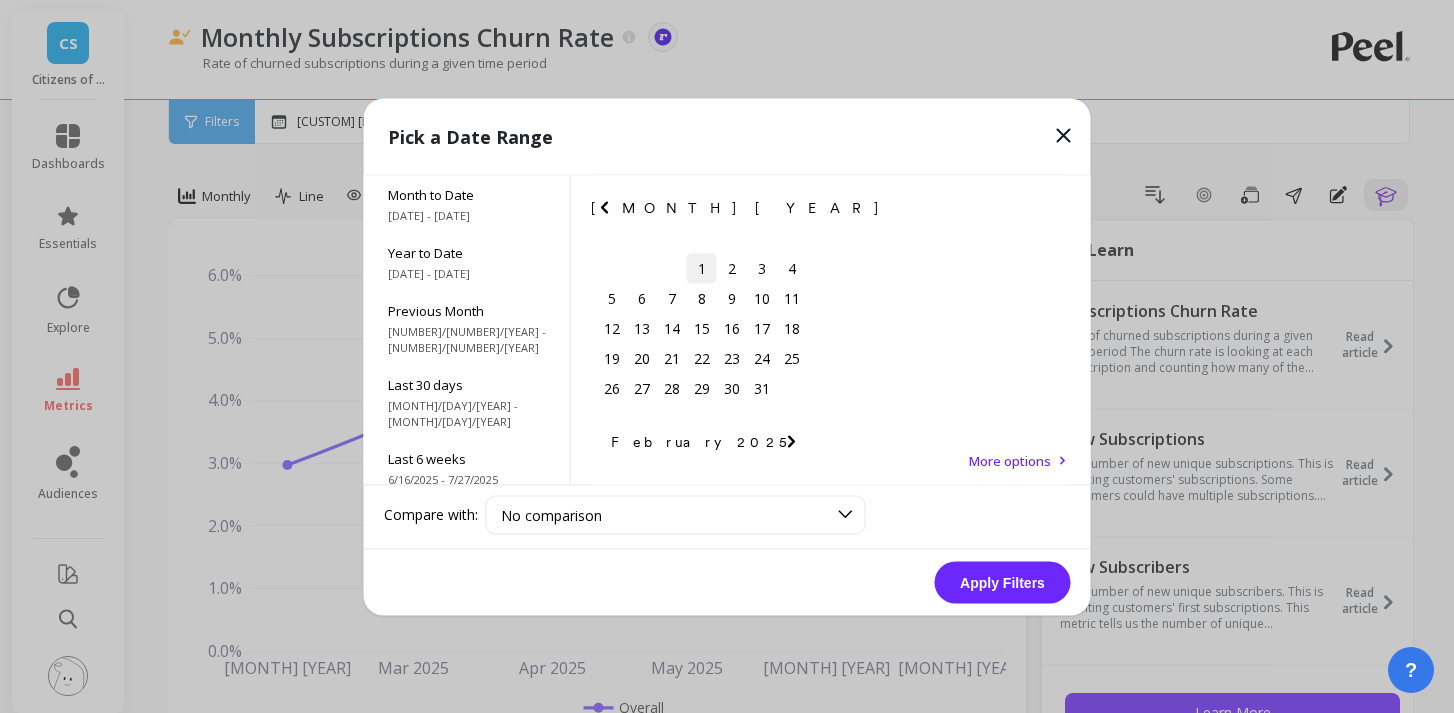 click on "1" at bounding box center (702, 268) 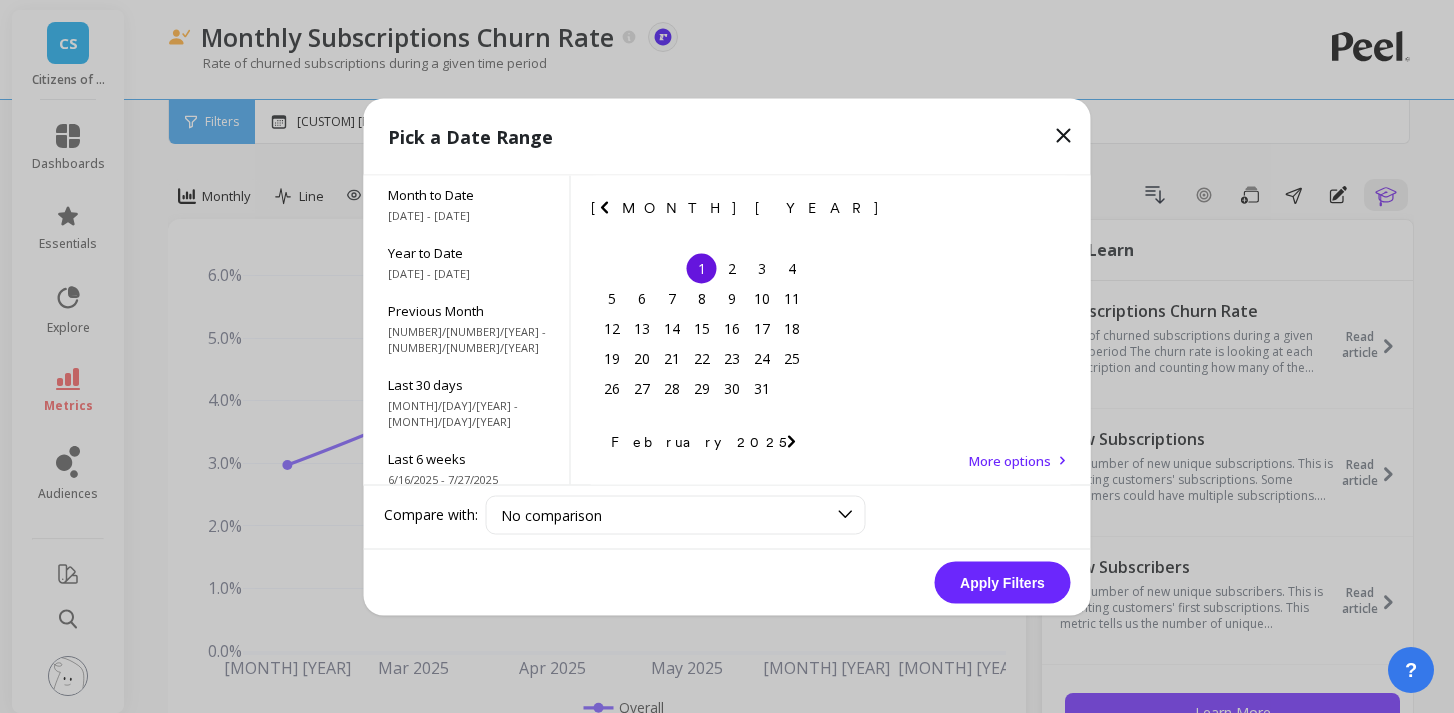 click 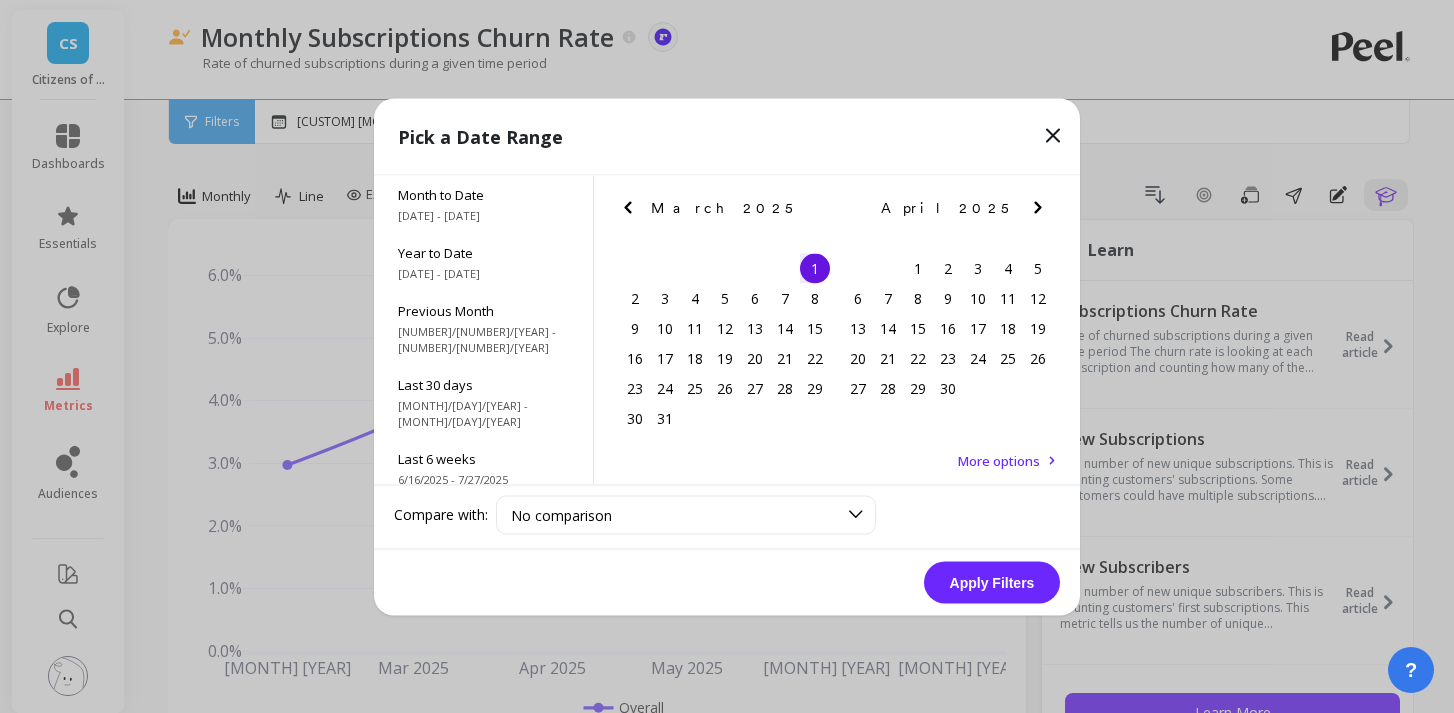 click 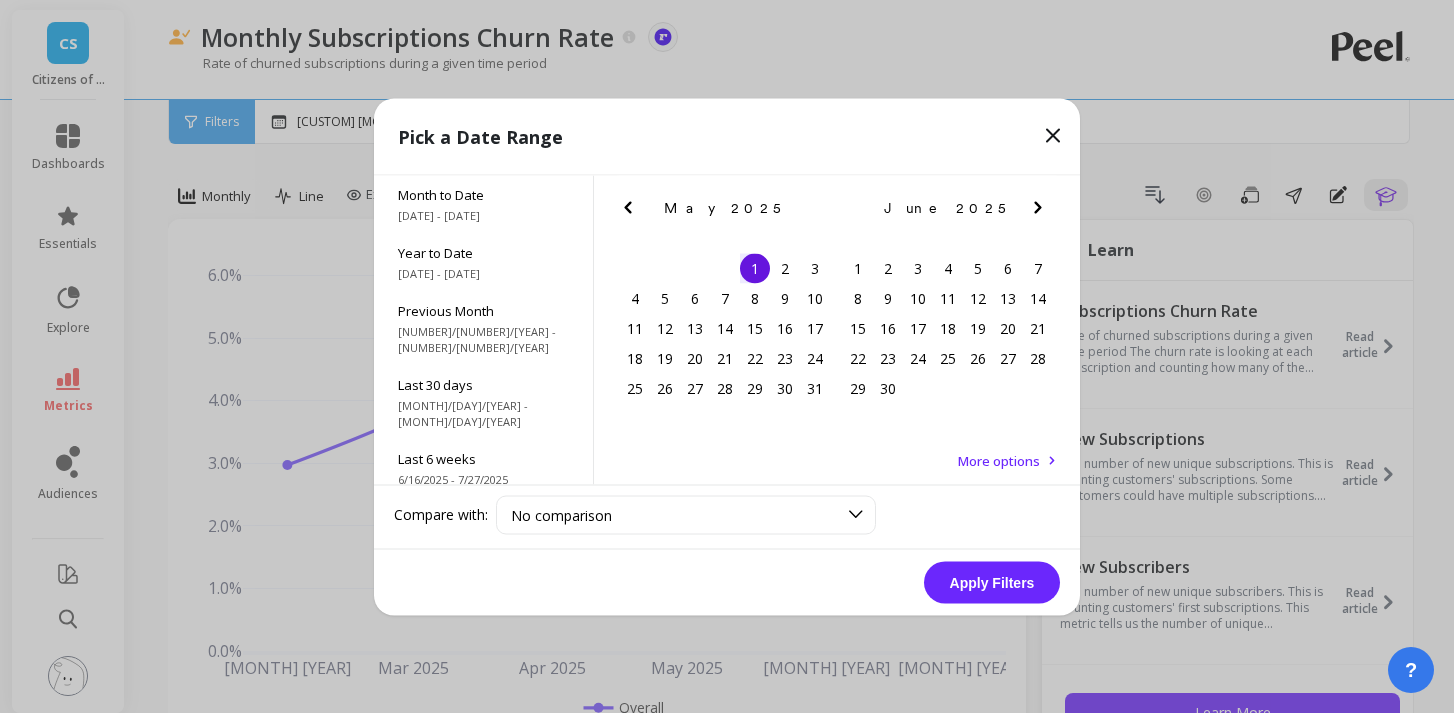 click 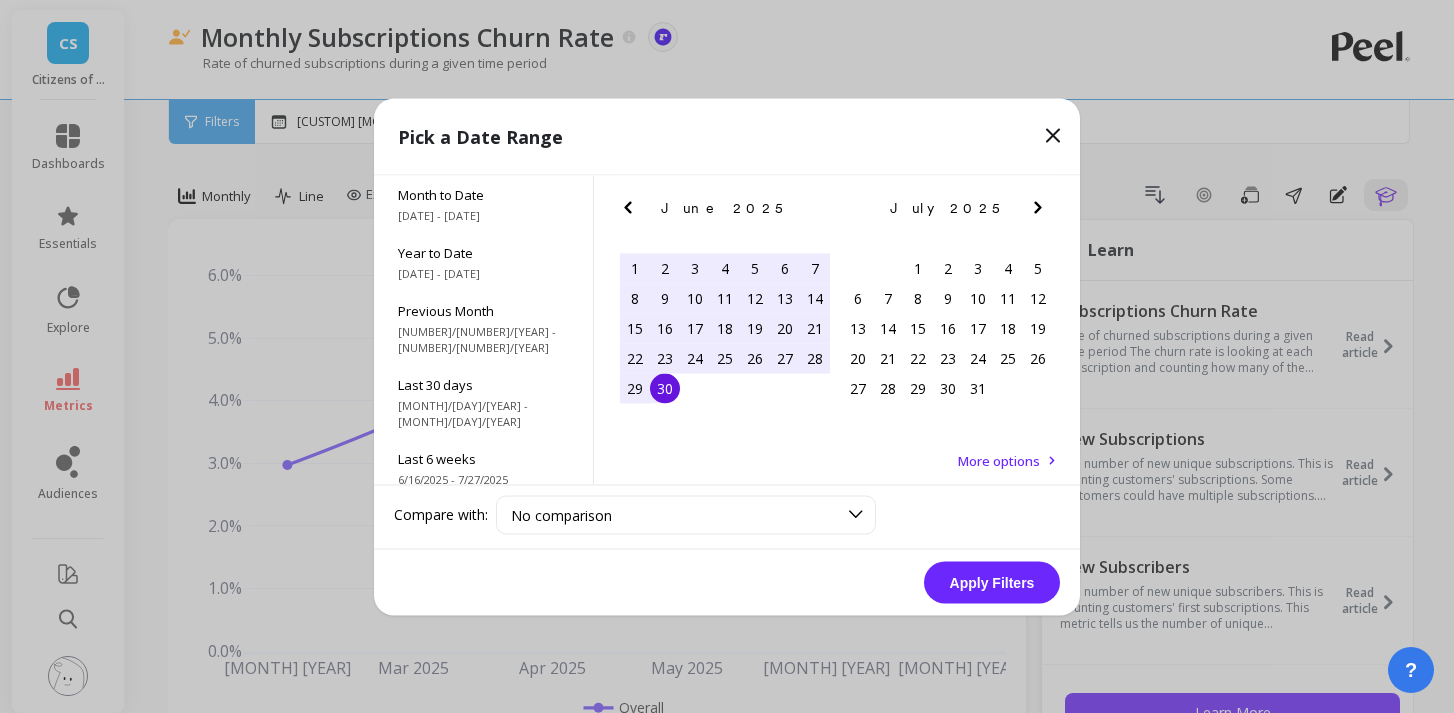 click on "30" at bounding box center (665, 388) 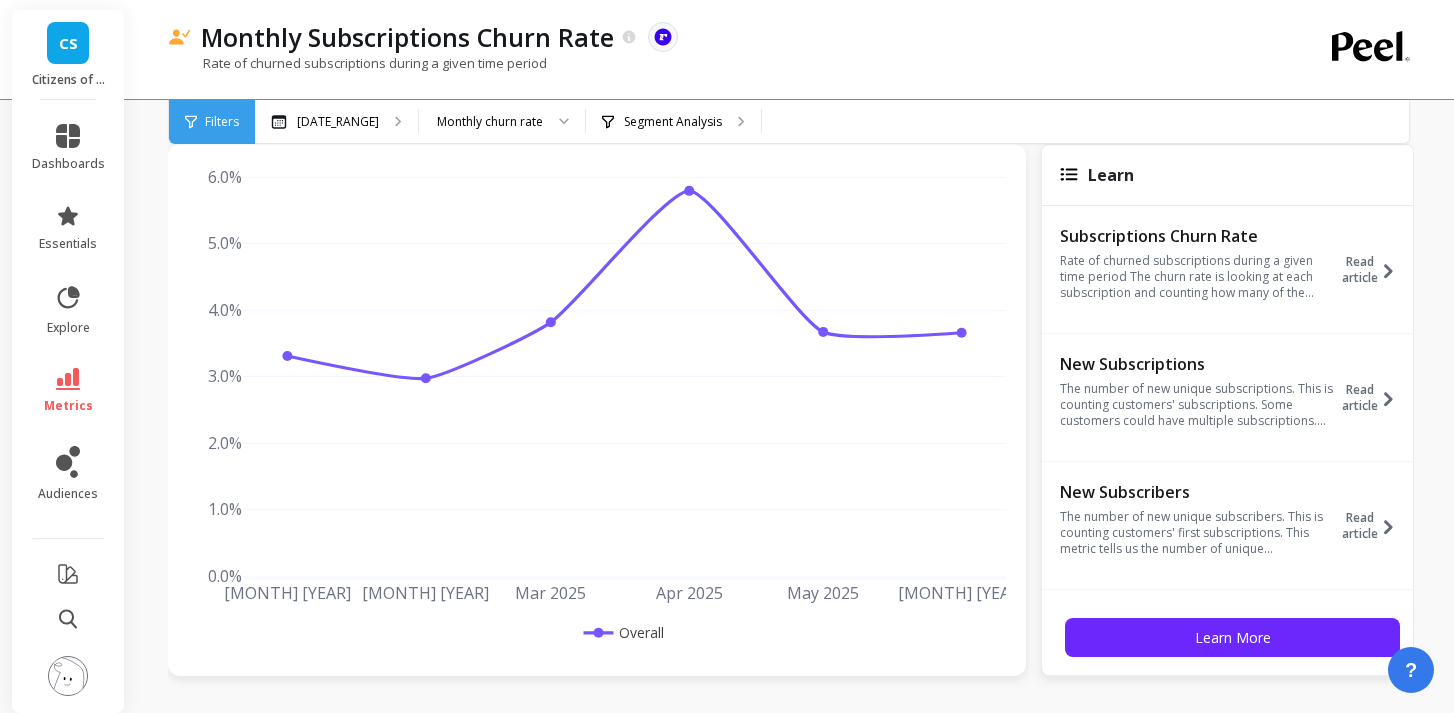 scroll, scrollTop: 88, scrollLeft: 0, axis: vertical 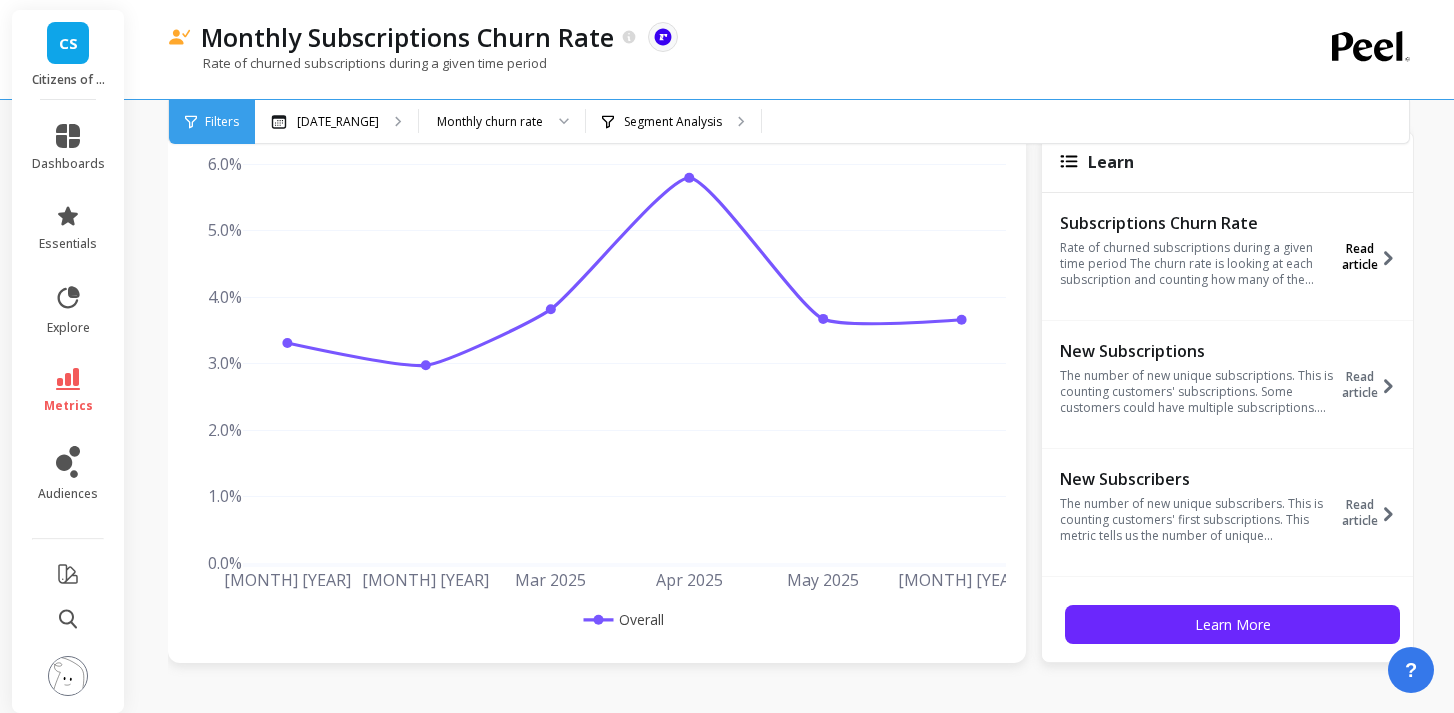 click on "Read article" at bounding box center (1359, 257) 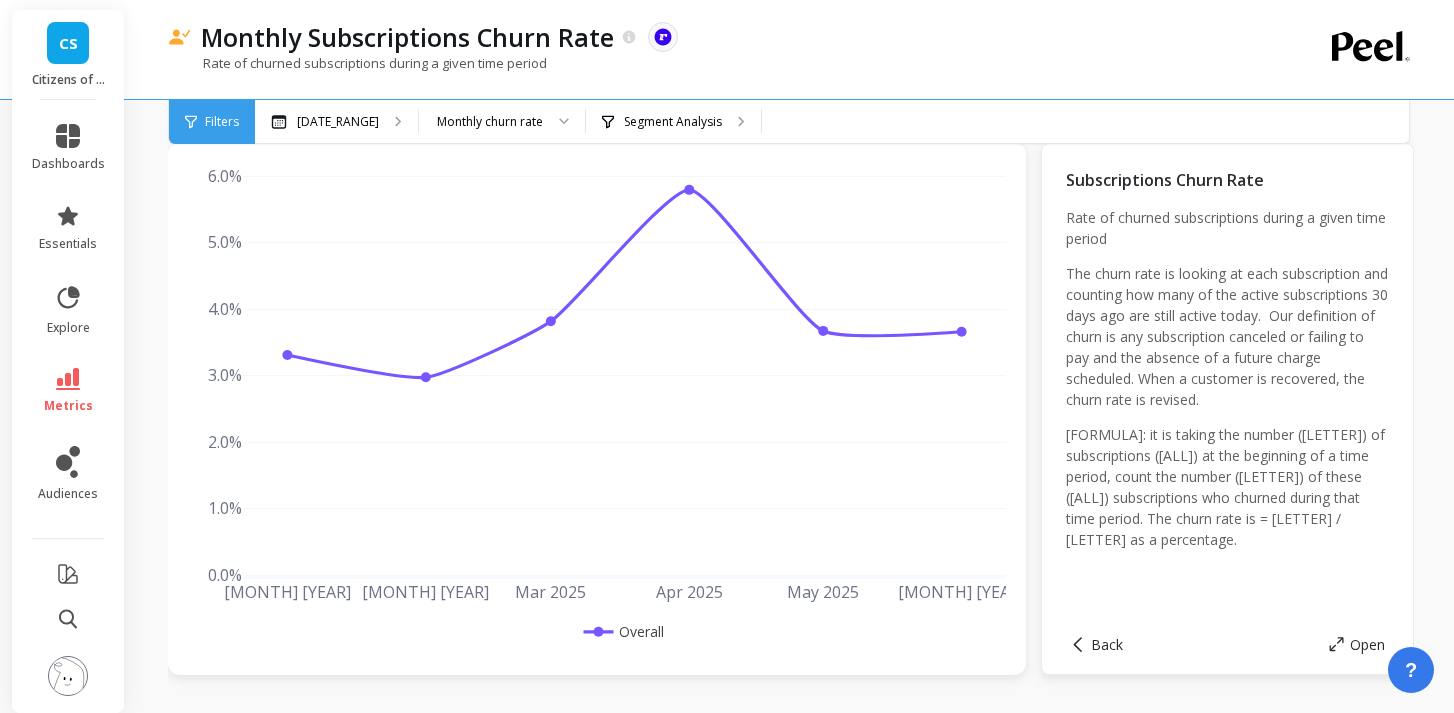 scroll, scrollTop: 74, scrollLeft: 0, axis: vertical 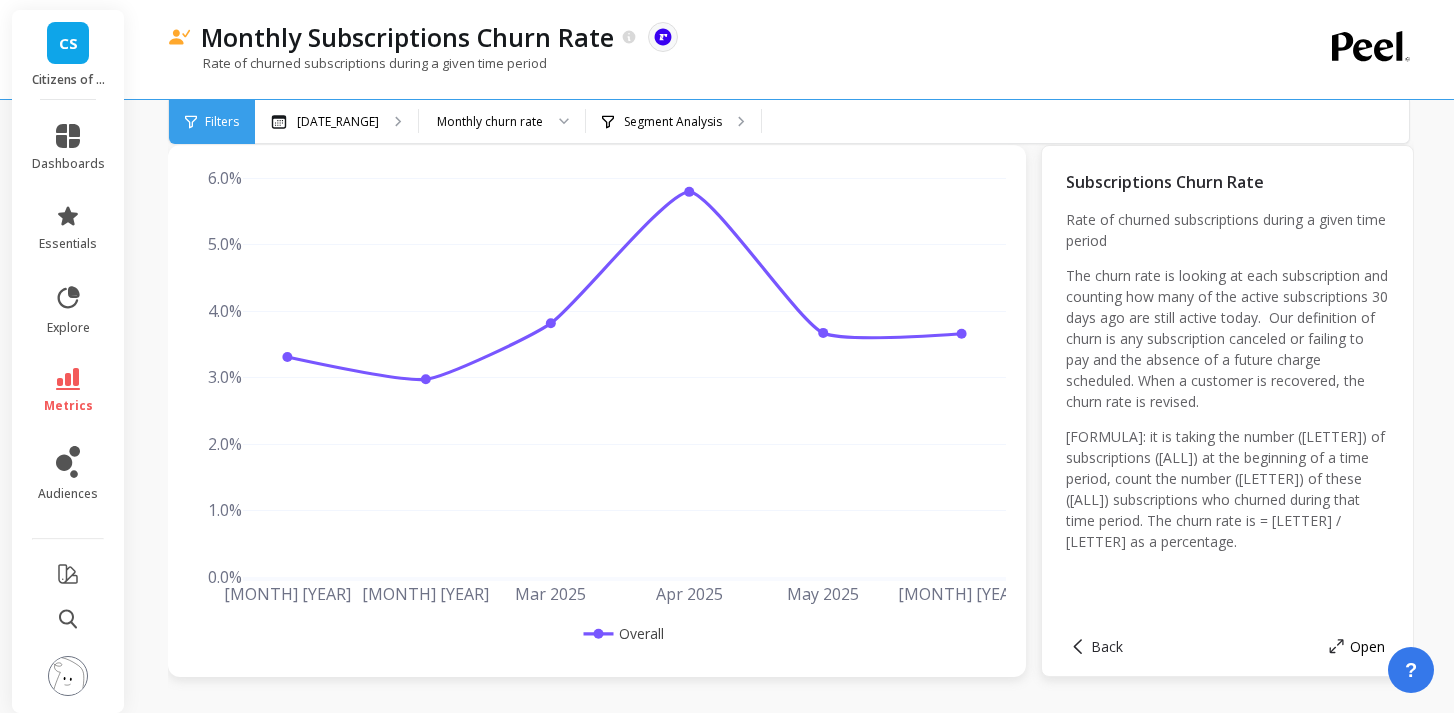 click on "Open" at bounding box center [1367, 646] 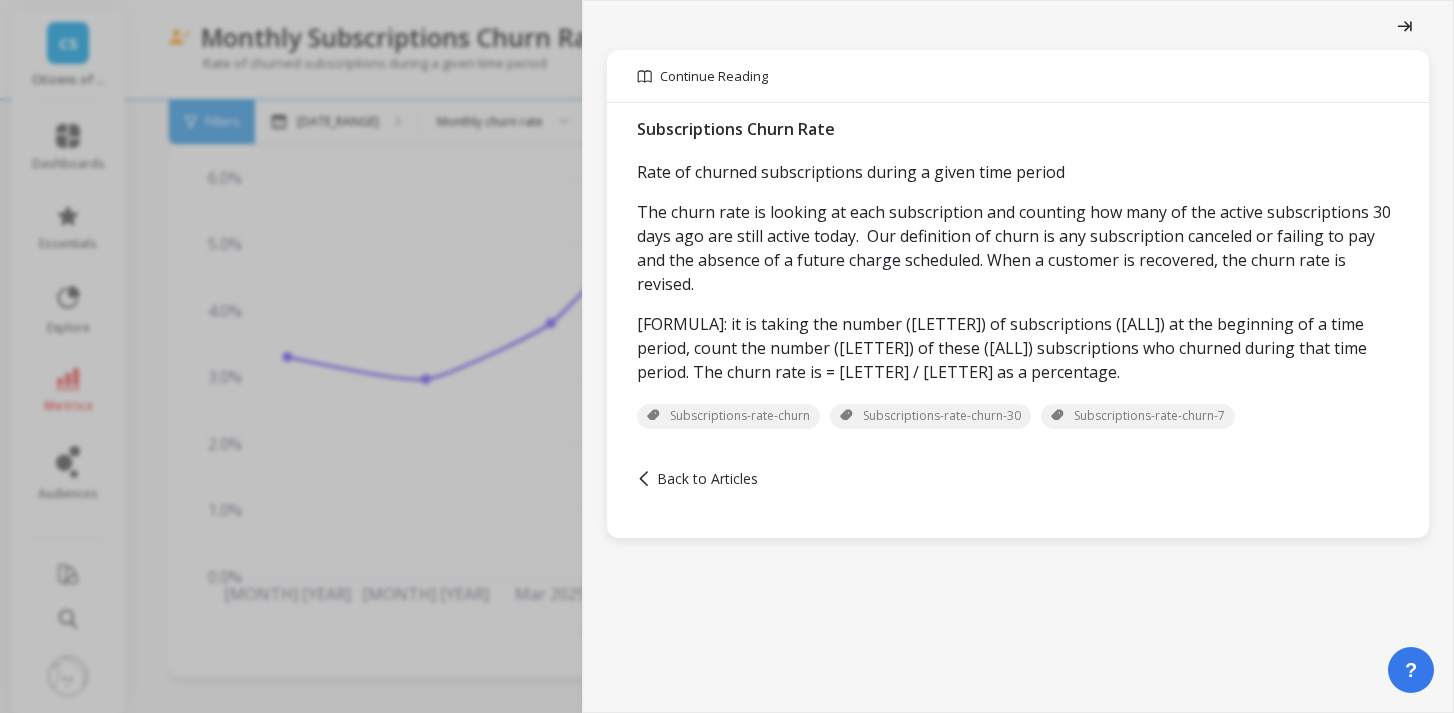 click at bounding box center [1403, 25] 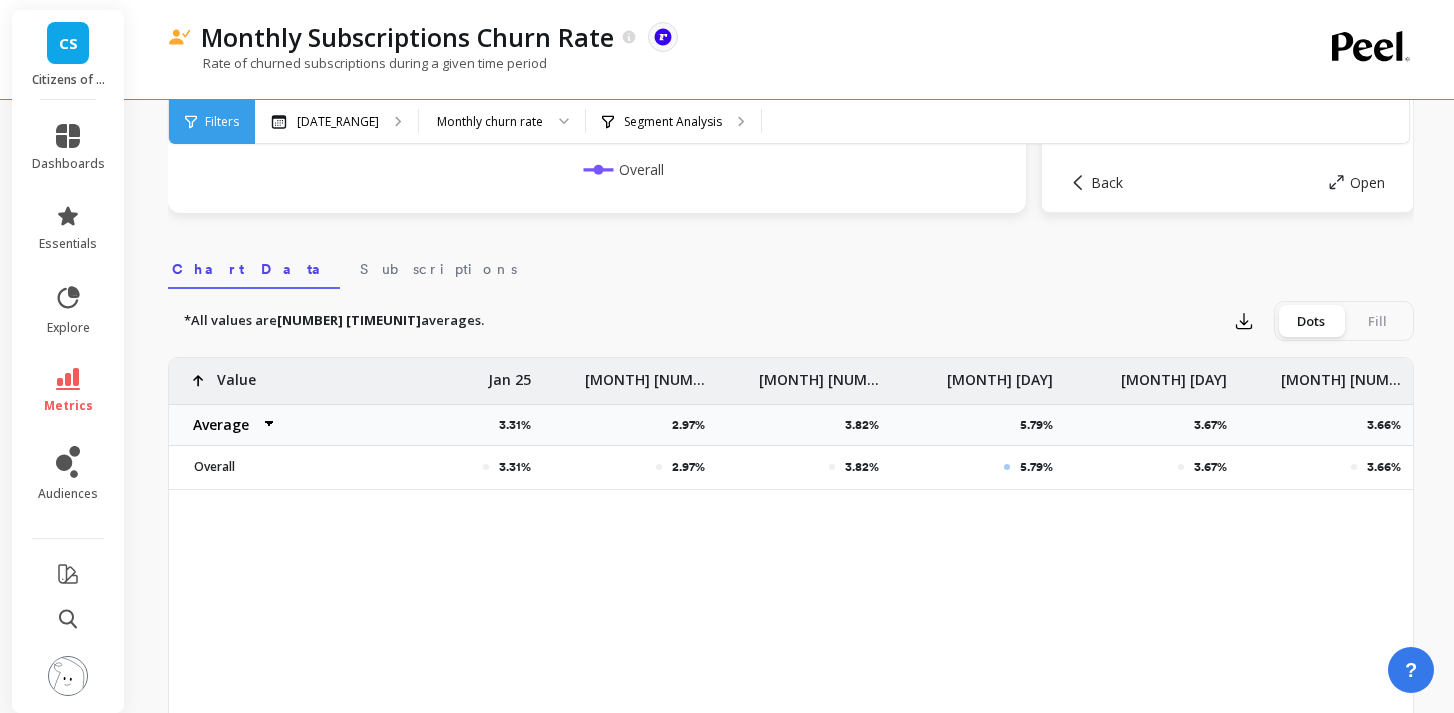 scroll, scrollTop: 539, scrollLeft: 0, axis: vertical 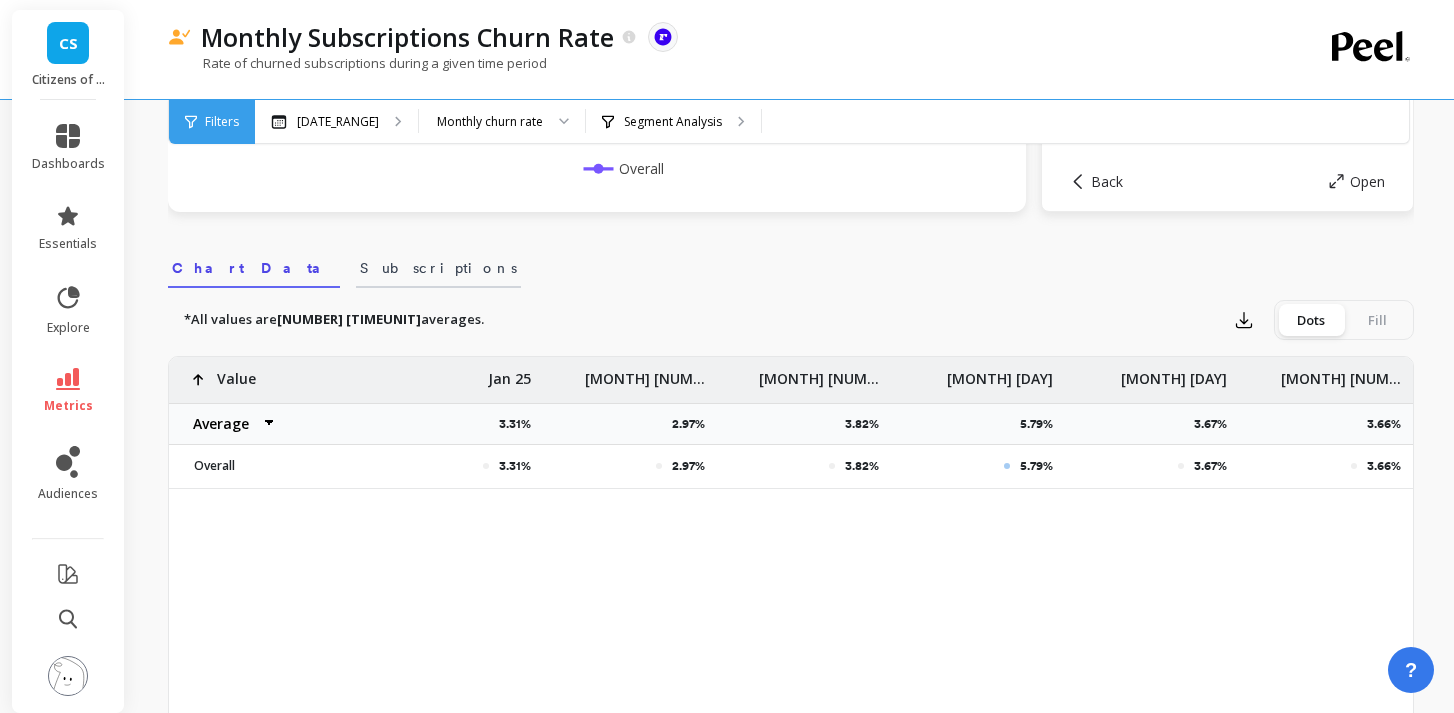 click on "Subscriptions" at bounding box center [438, 265] 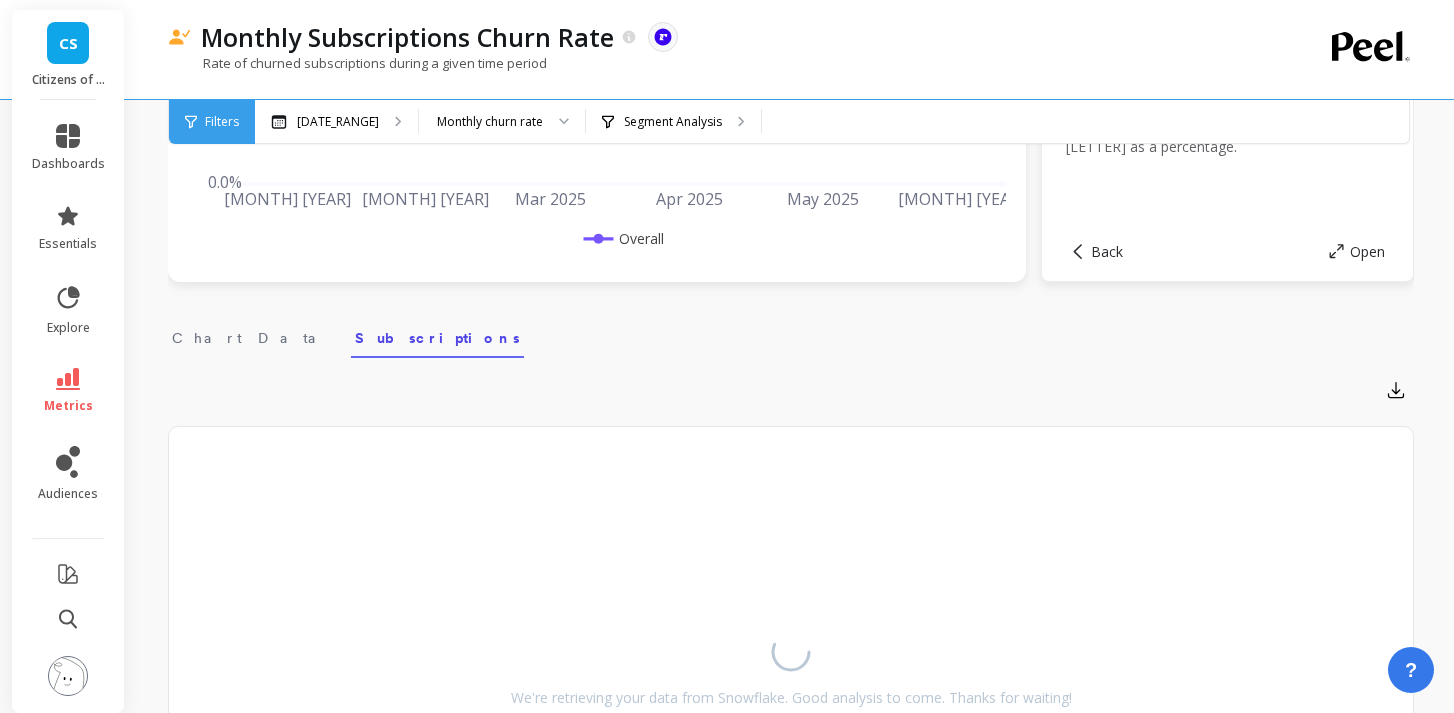 scroll, scrollTop: 416, scrollLeft: 0, axis: vertical 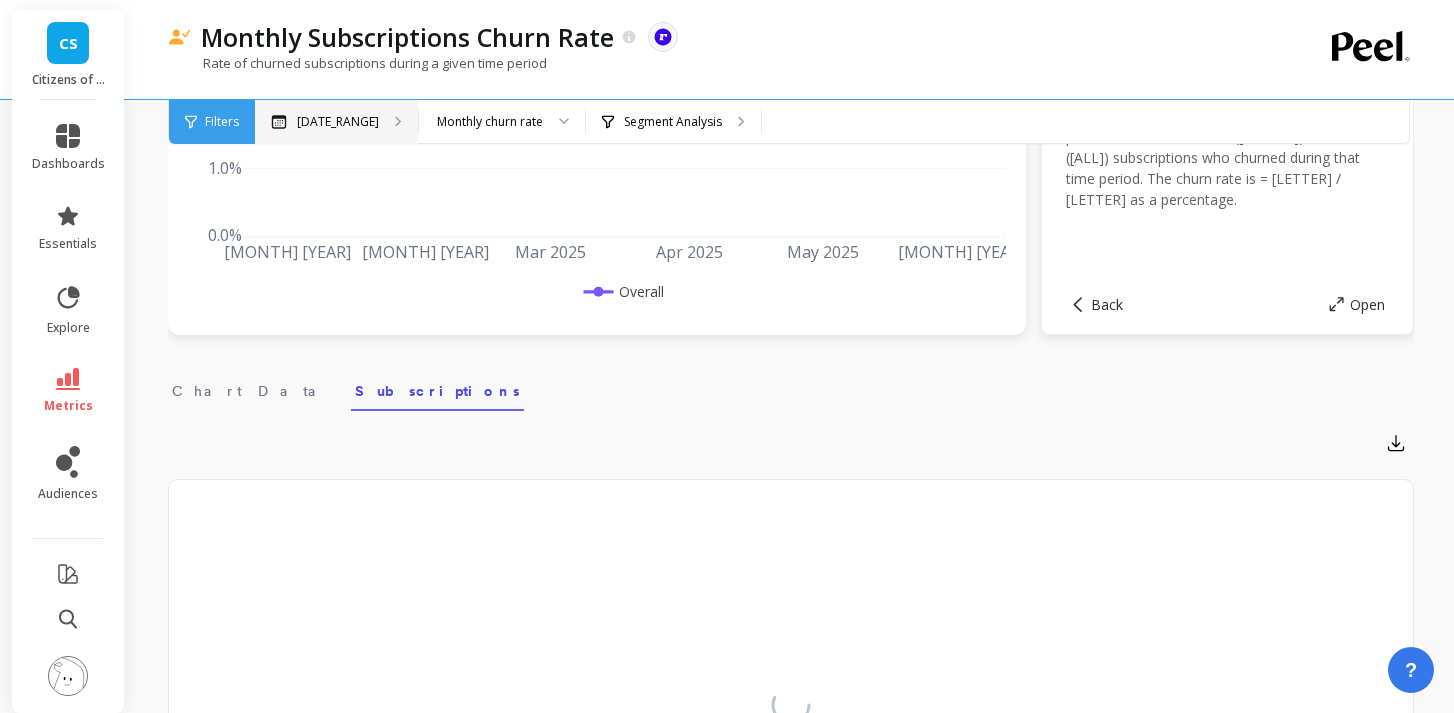 click on "Custom Date Range,  Jan 1 - Jun 30" at bounding box center [338, 122] 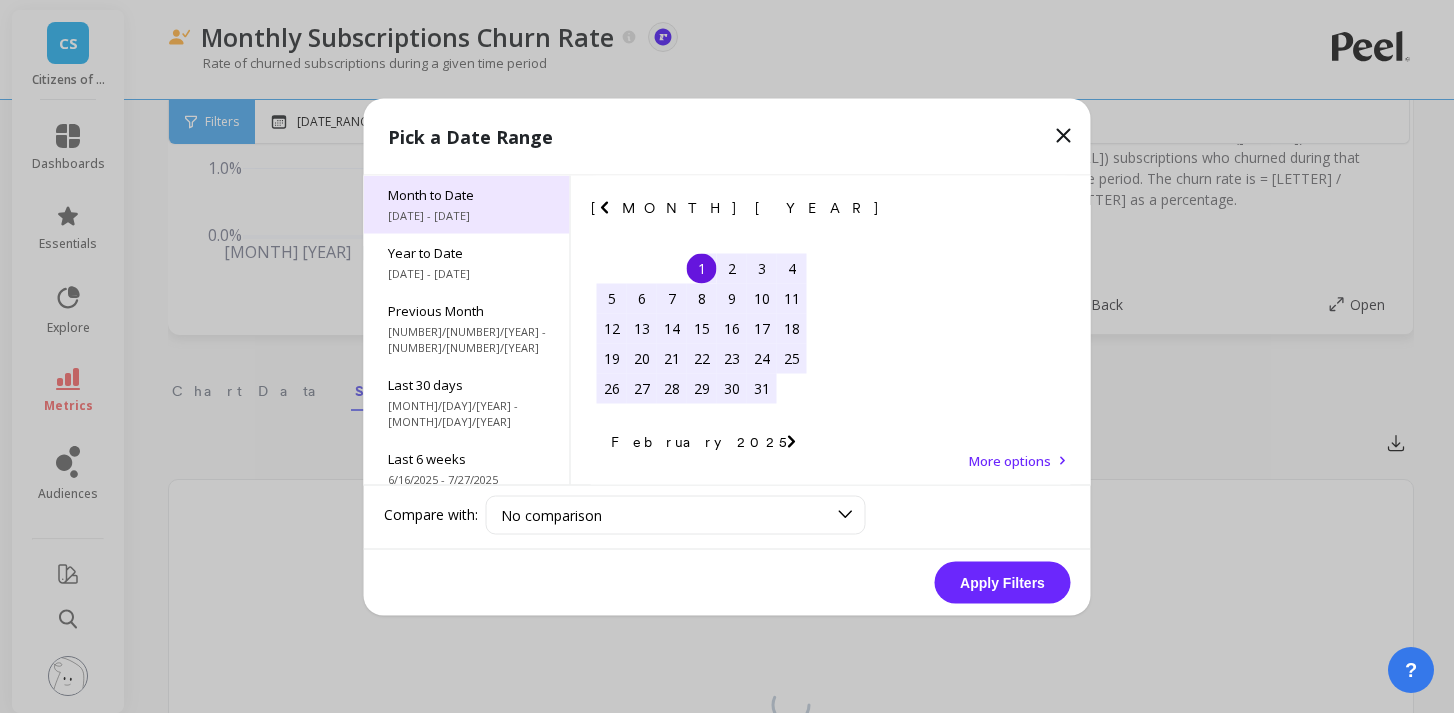 scroll, scrollTop: 711, scrollLeft: 0, axis: vertical 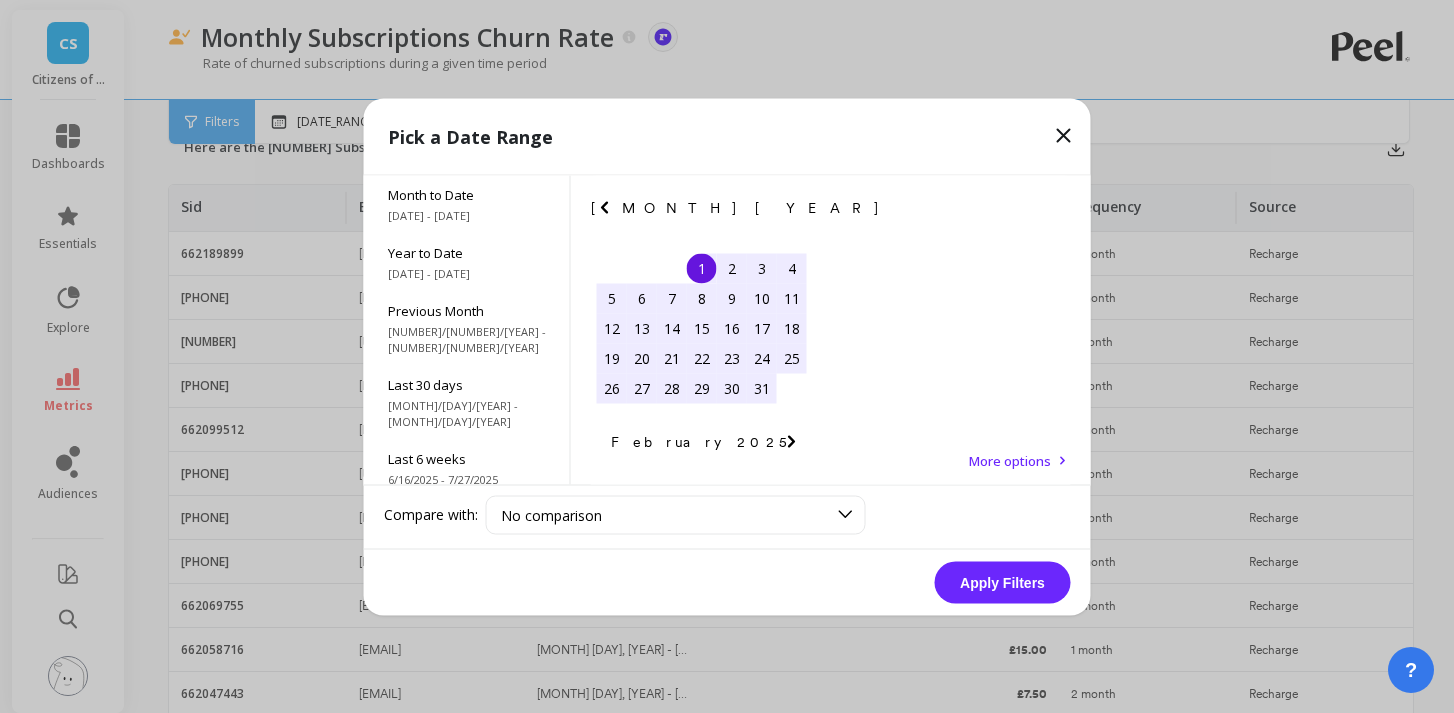 click 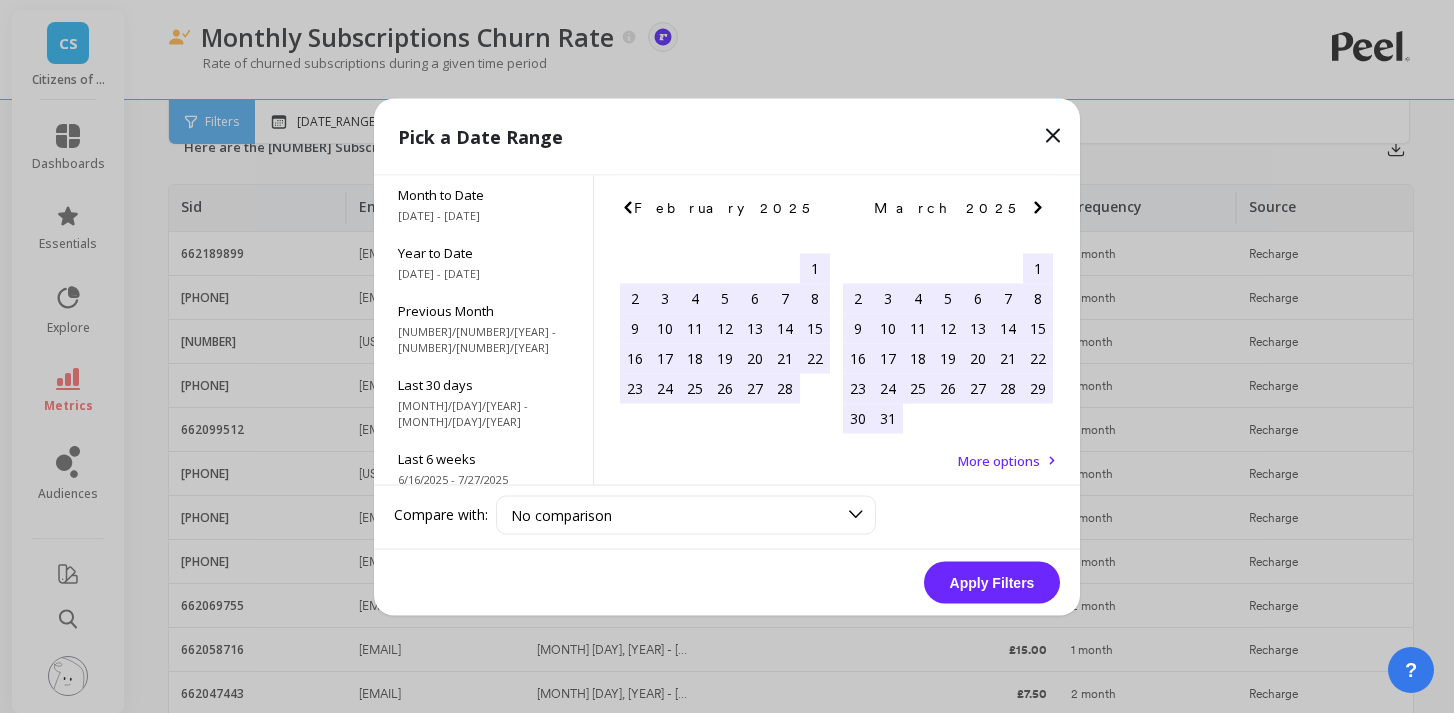 click 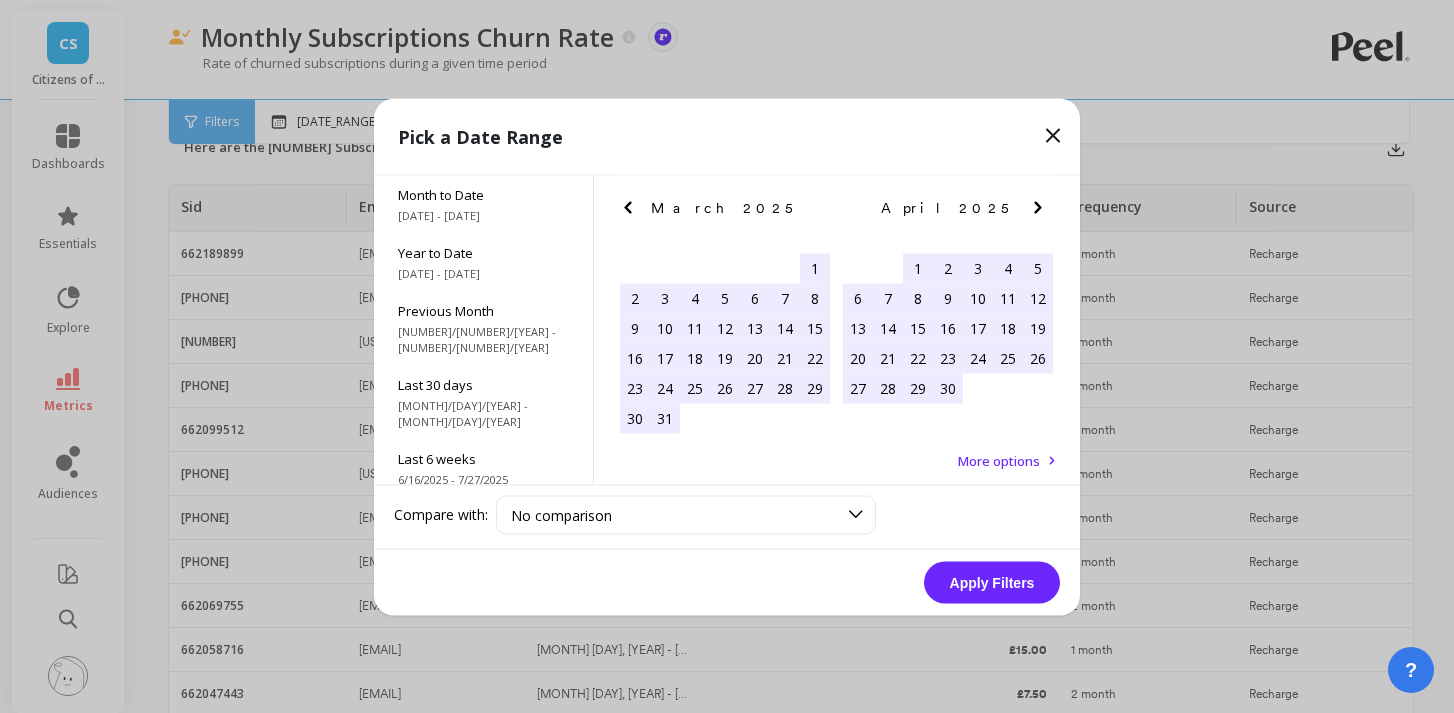 click 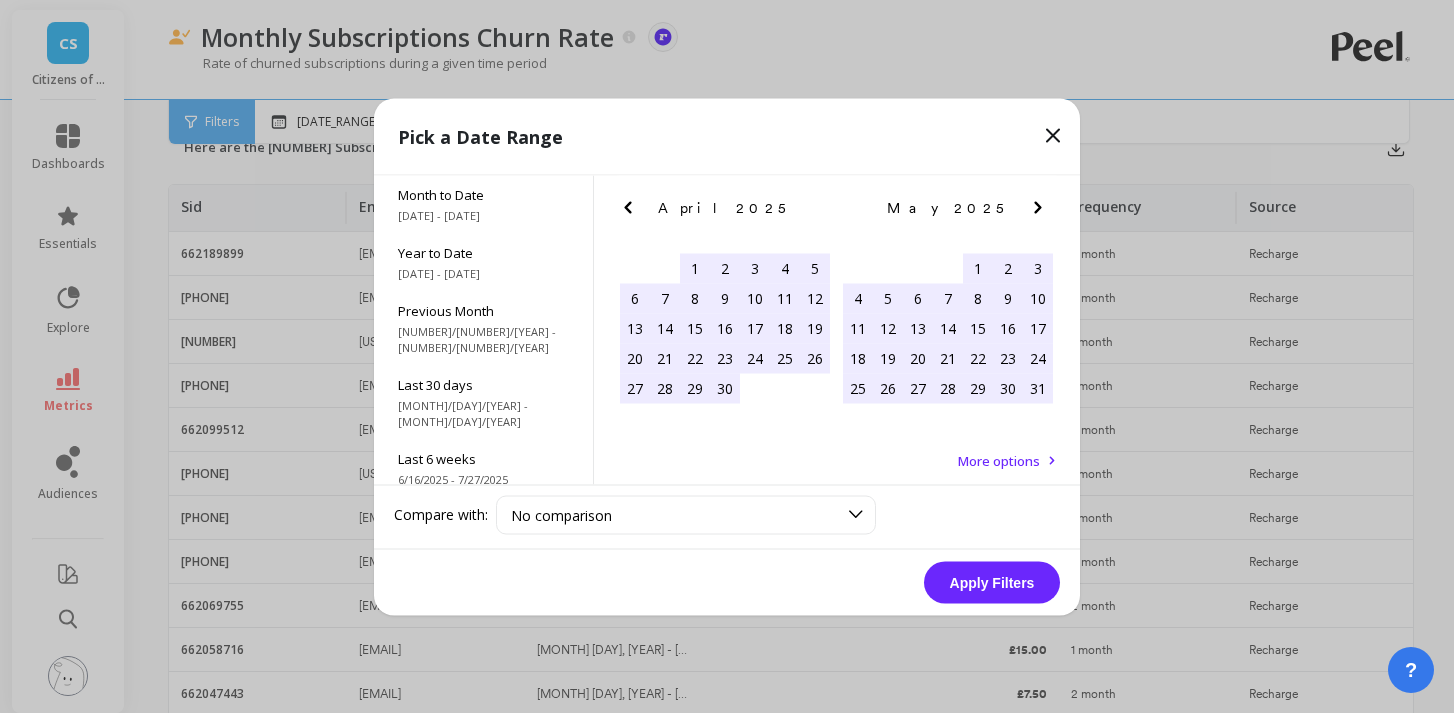 click 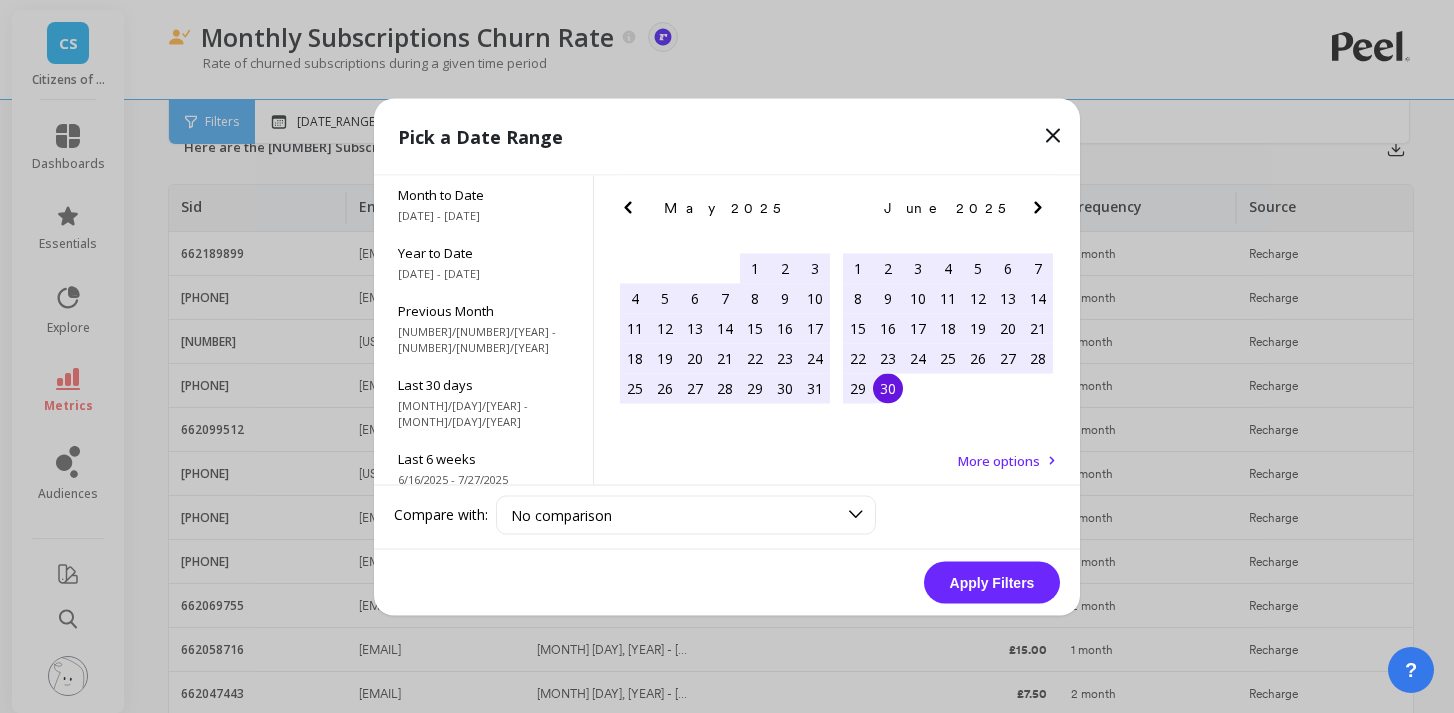 click on "1" at bounding box center [858, 268] 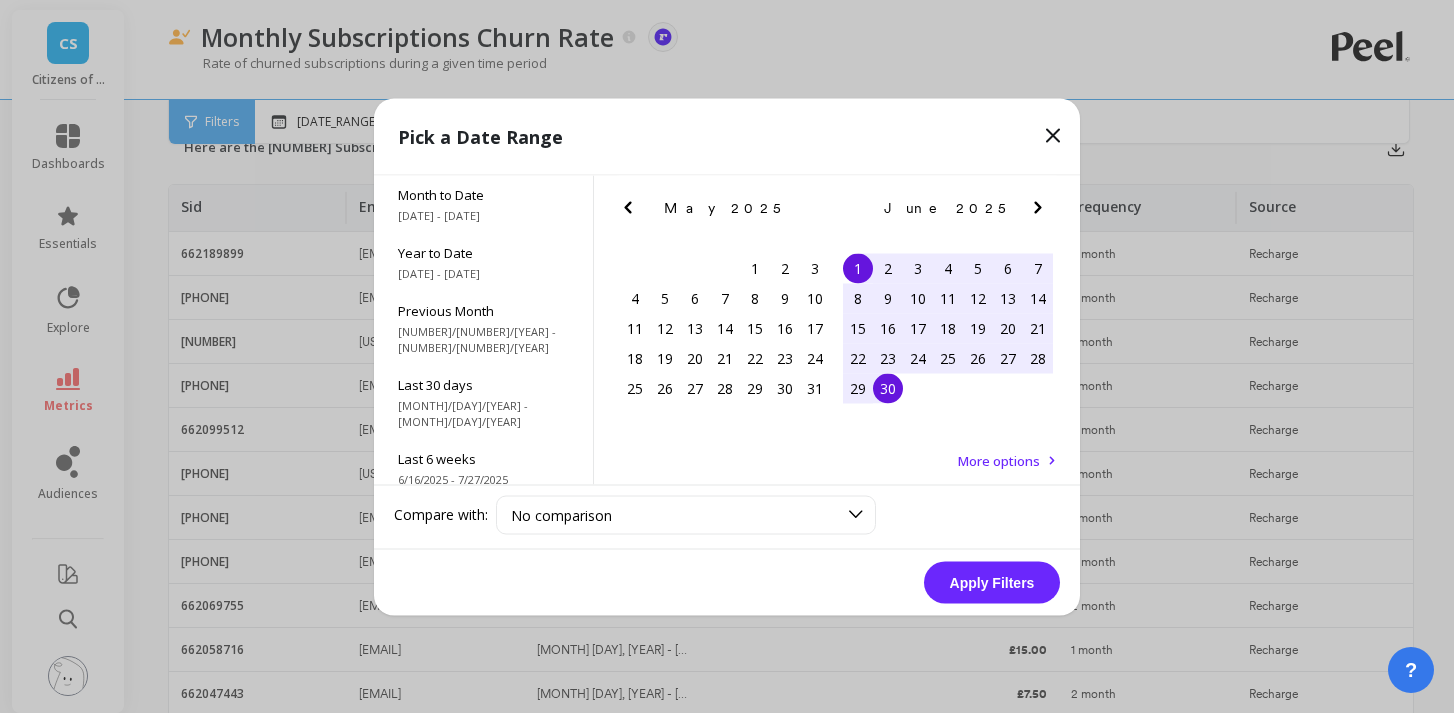 click on "30" at bounding box center [888, 388] 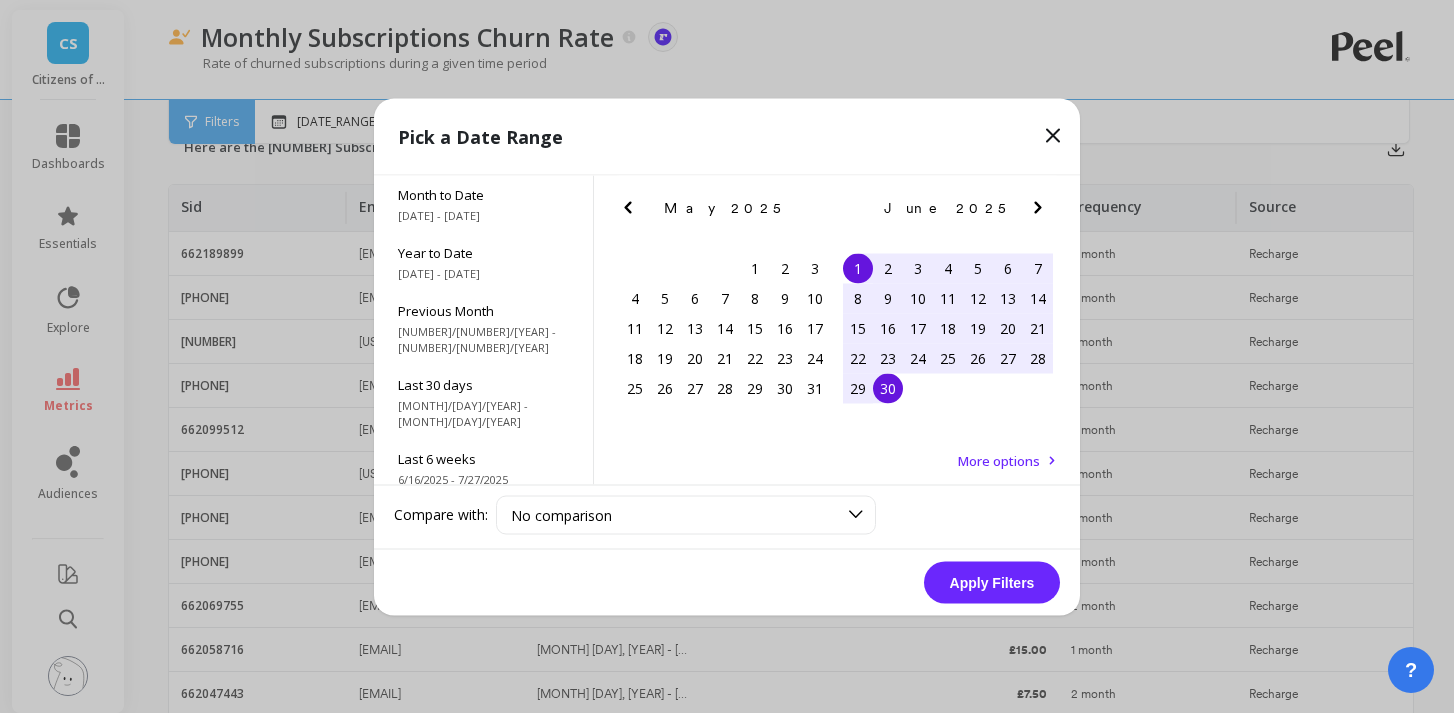 click on "Apply Filters" at bounding box center [992, 582] 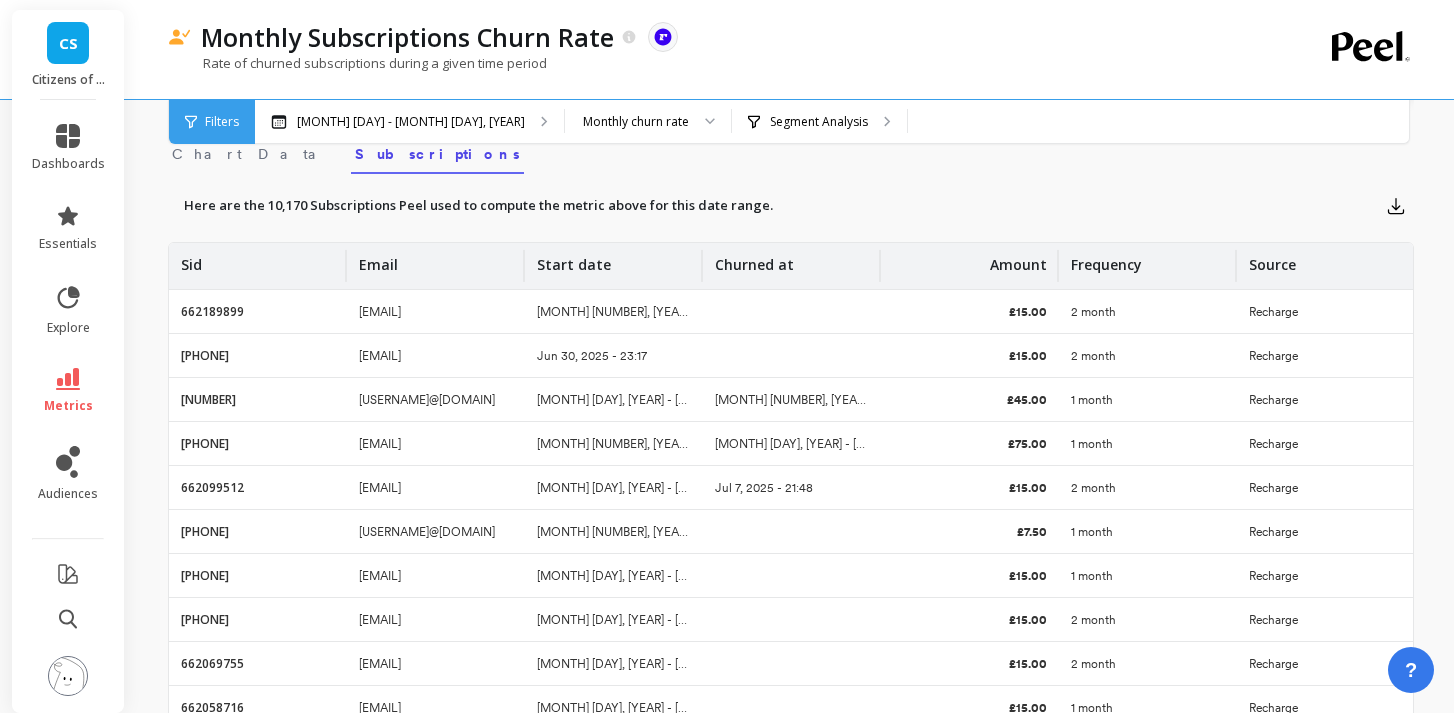 scroll, scrollTop: 699, scrollLeft: 0, axis: vertical 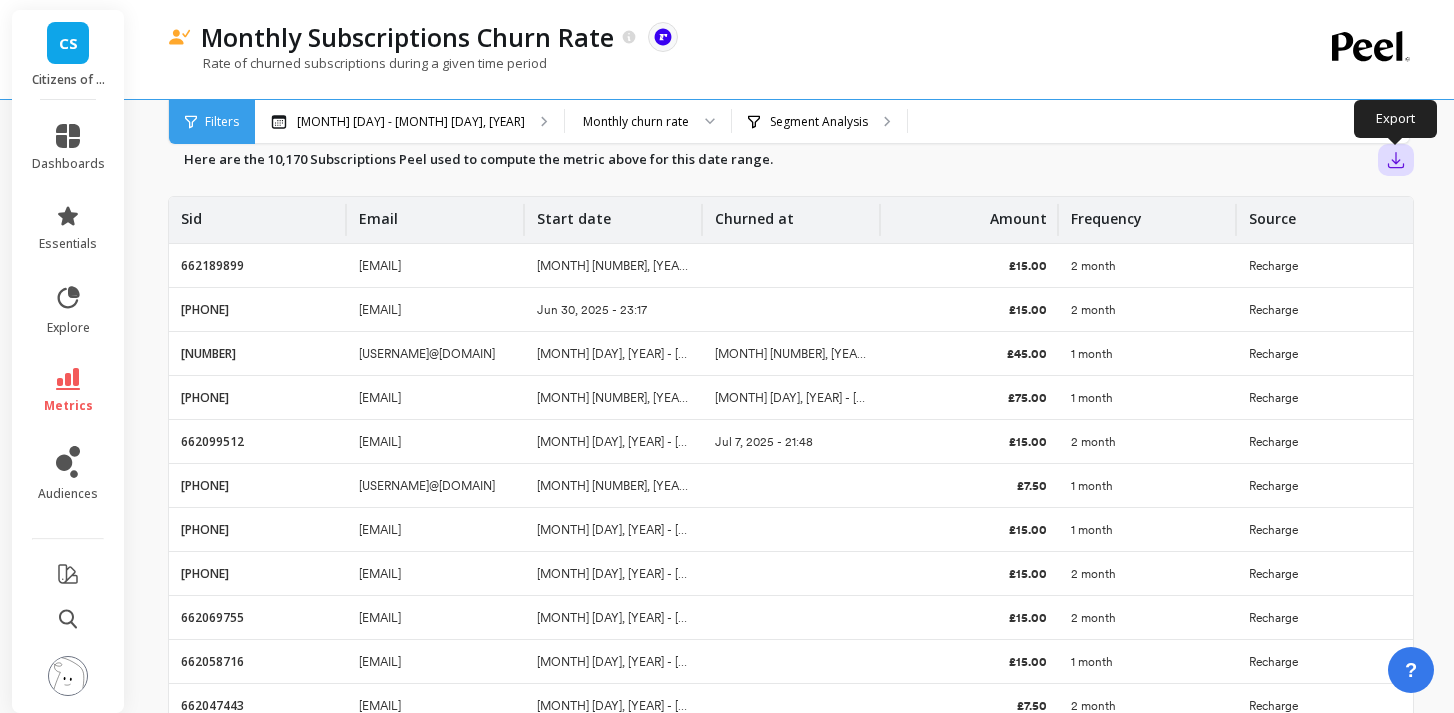 click 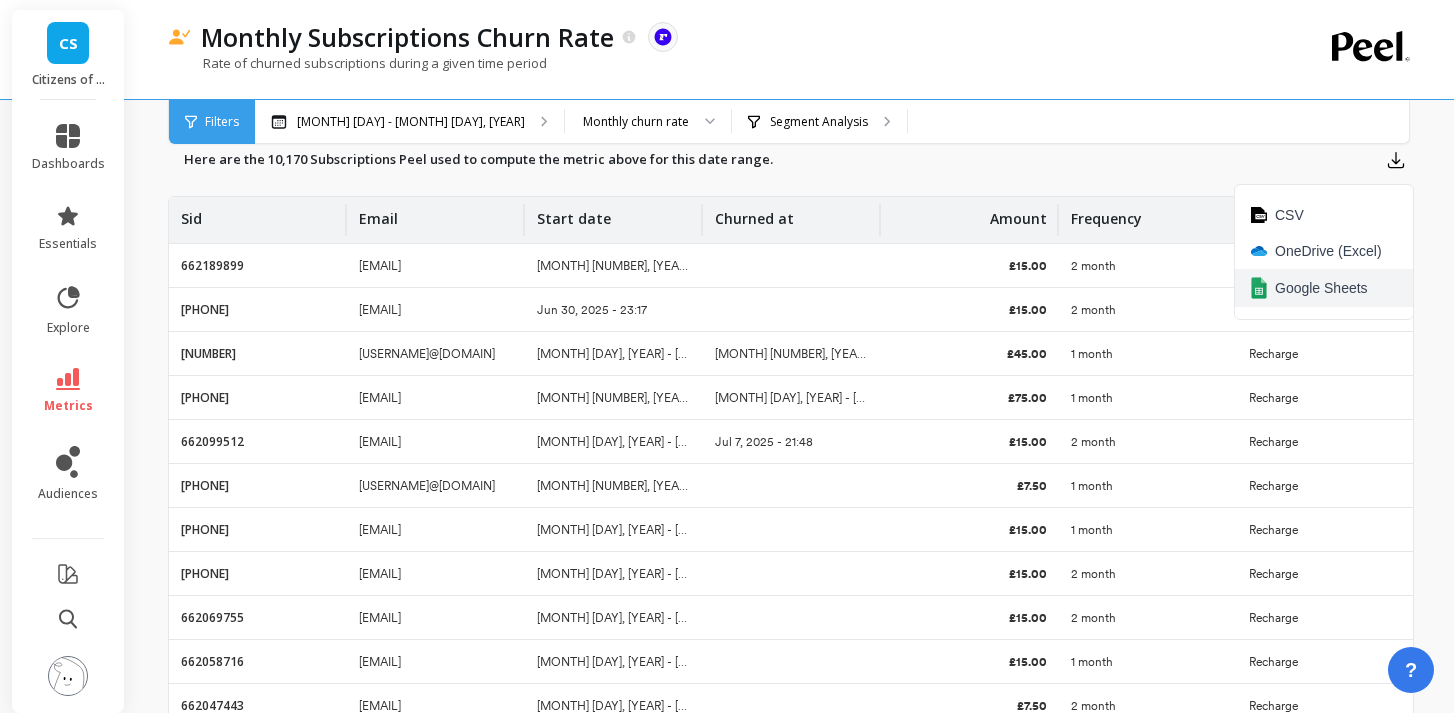 click on "Google Sheets" at bounding box center [1321, 288] 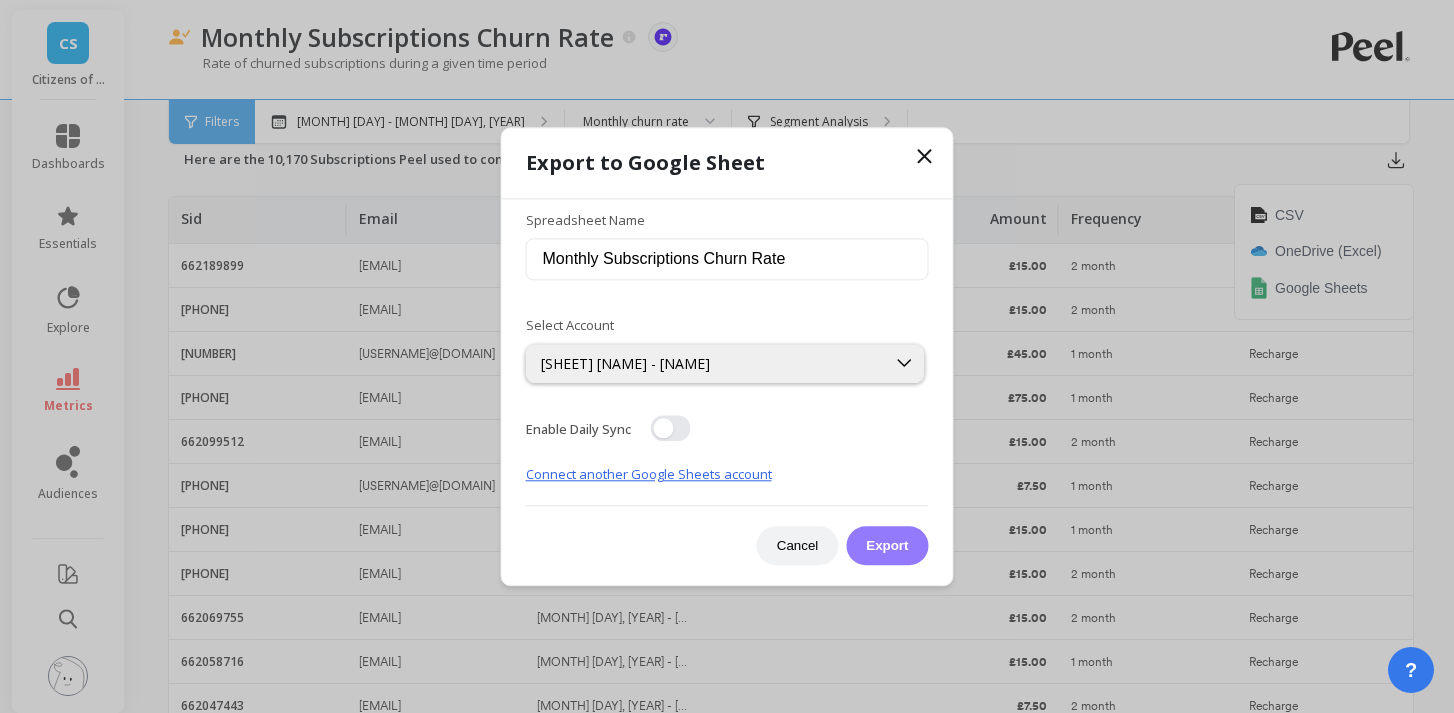 click on "Export" at bounding box center (887, 545) 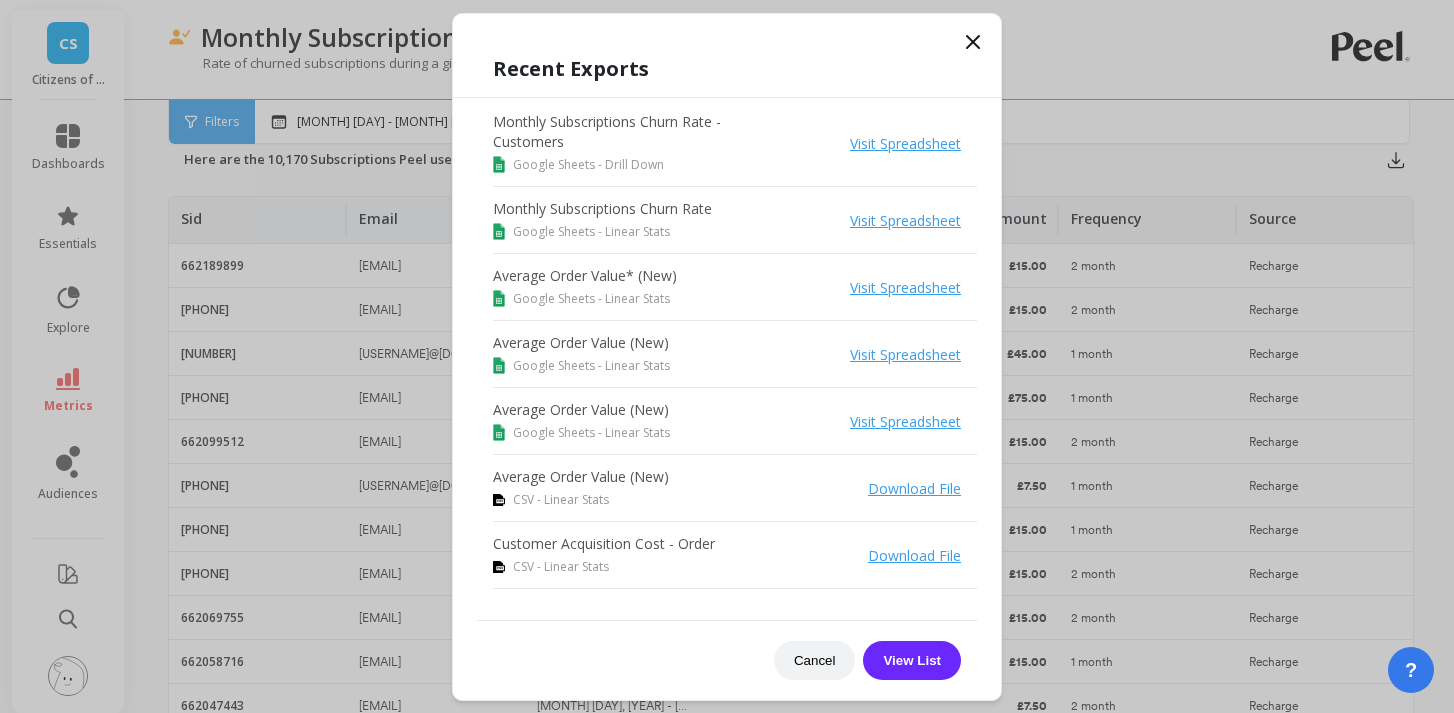 click on "Visit Spreadsheet" at bounding box center [905, 143] 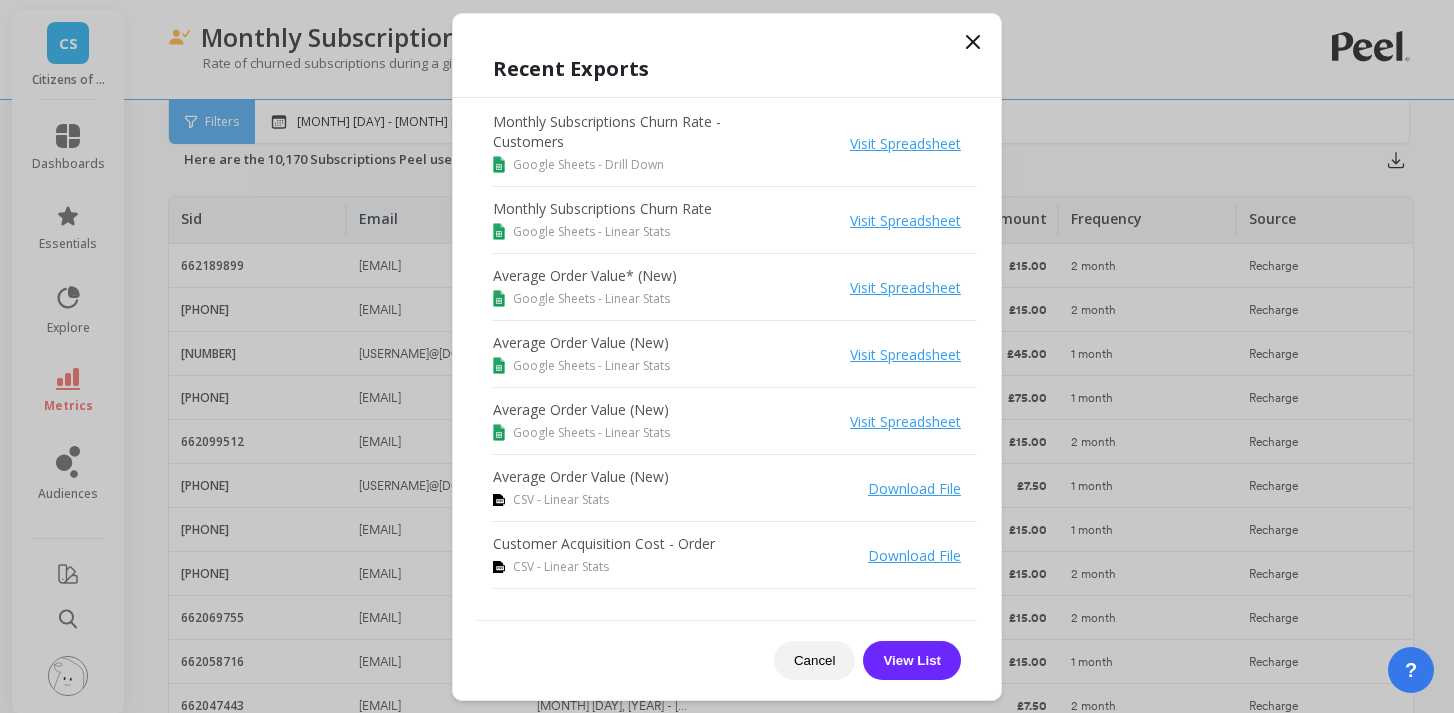 click 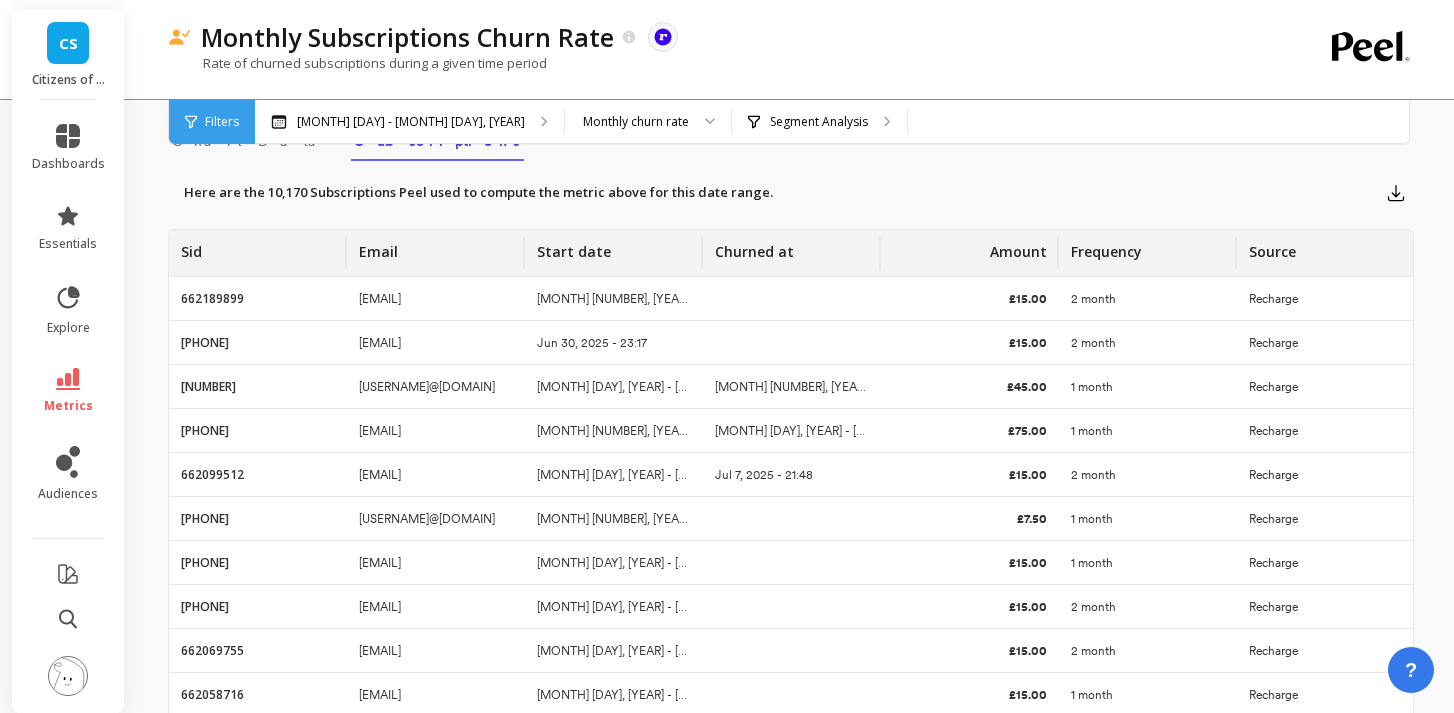 scroll, scrollTop: 665, scrollLeft: 0, axis: vertical 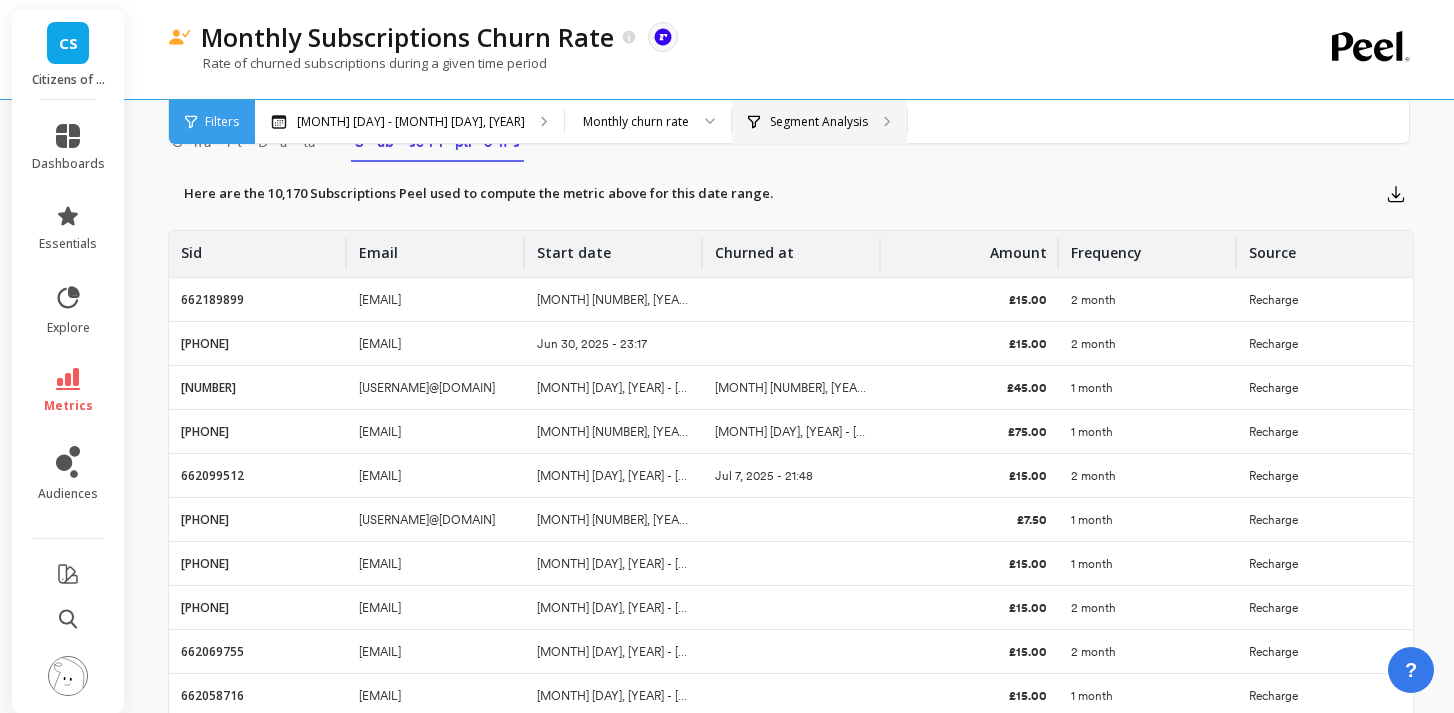 click on "Segment Analysis" at bounding box center (819, 122) 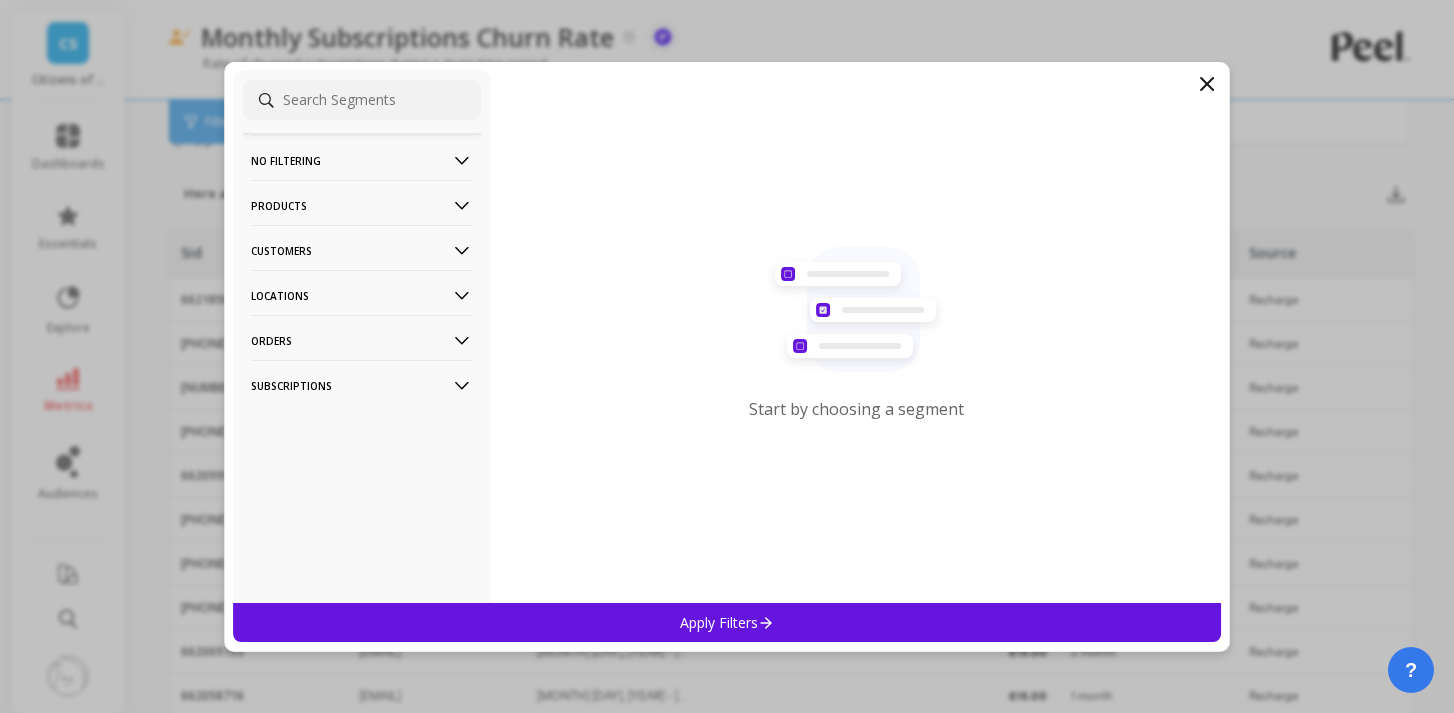 click 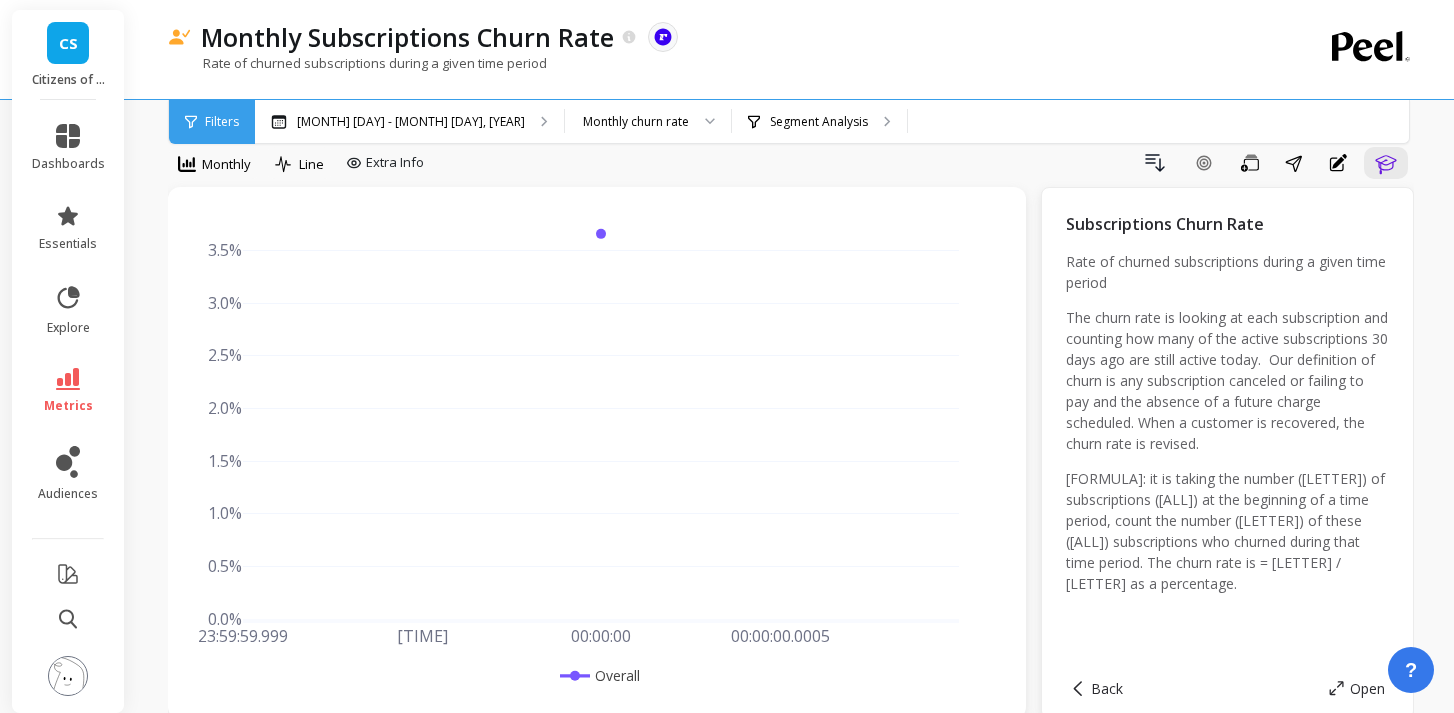 scroll, scrollTop: 0, scrollLeft: 0, axis: both 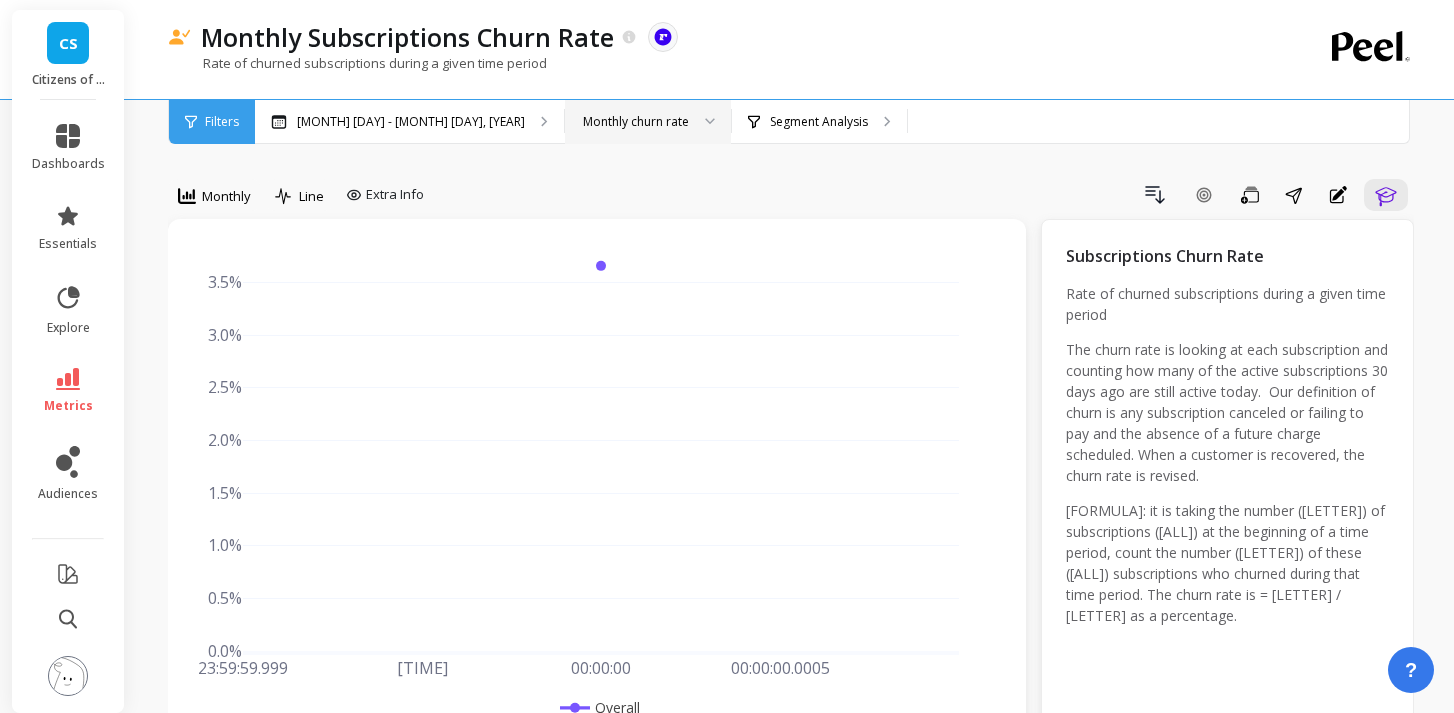 click on "Monthly churn rate" at bounding box center [636, 121] 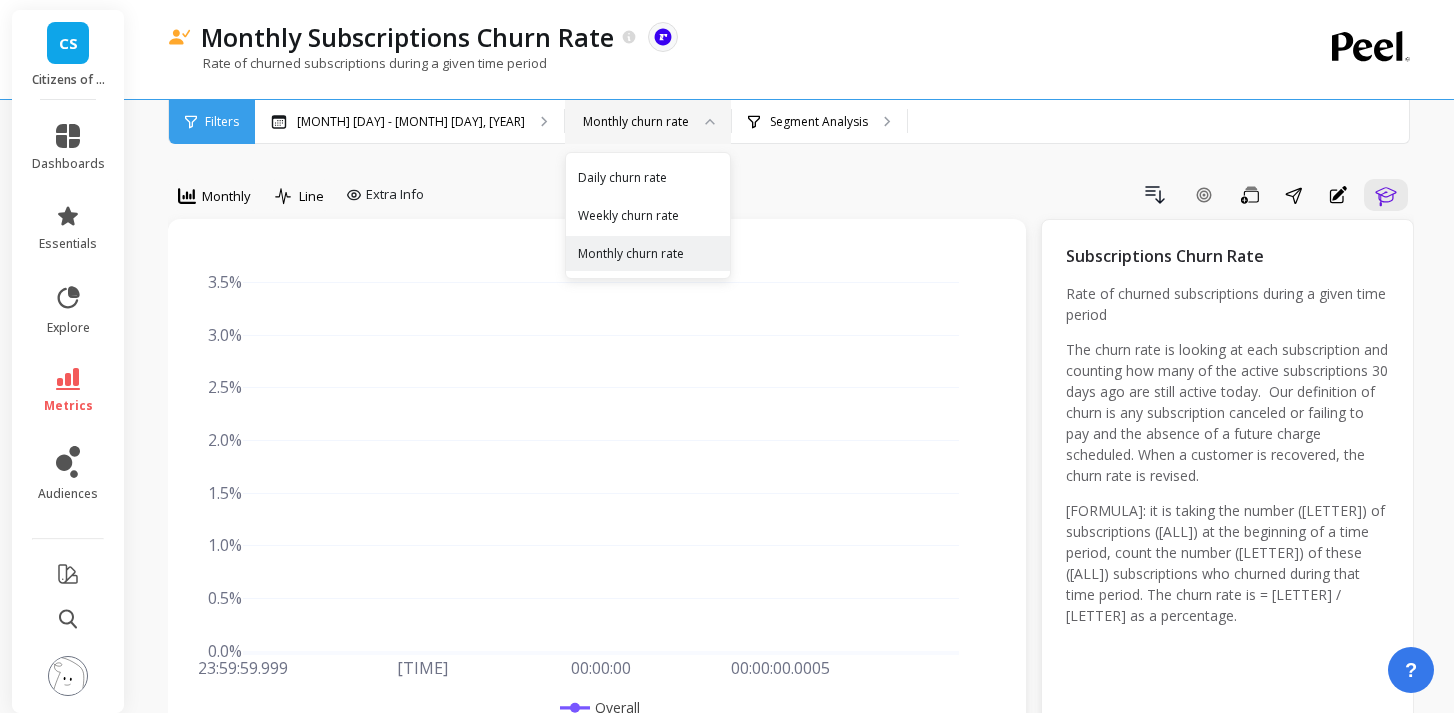 click on "Monthly churn rate" at bounding box center (636, 121) 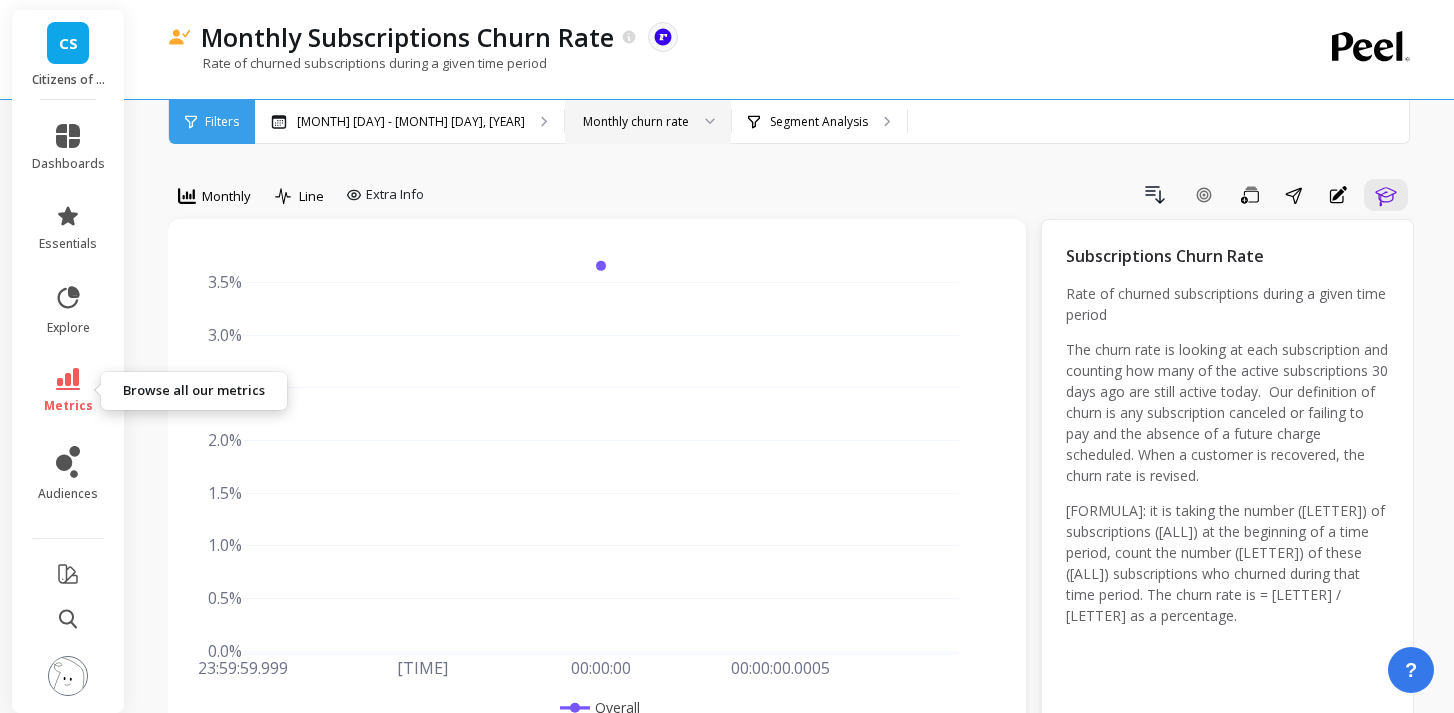 click on "metrics" at bounding box center [68, 391] 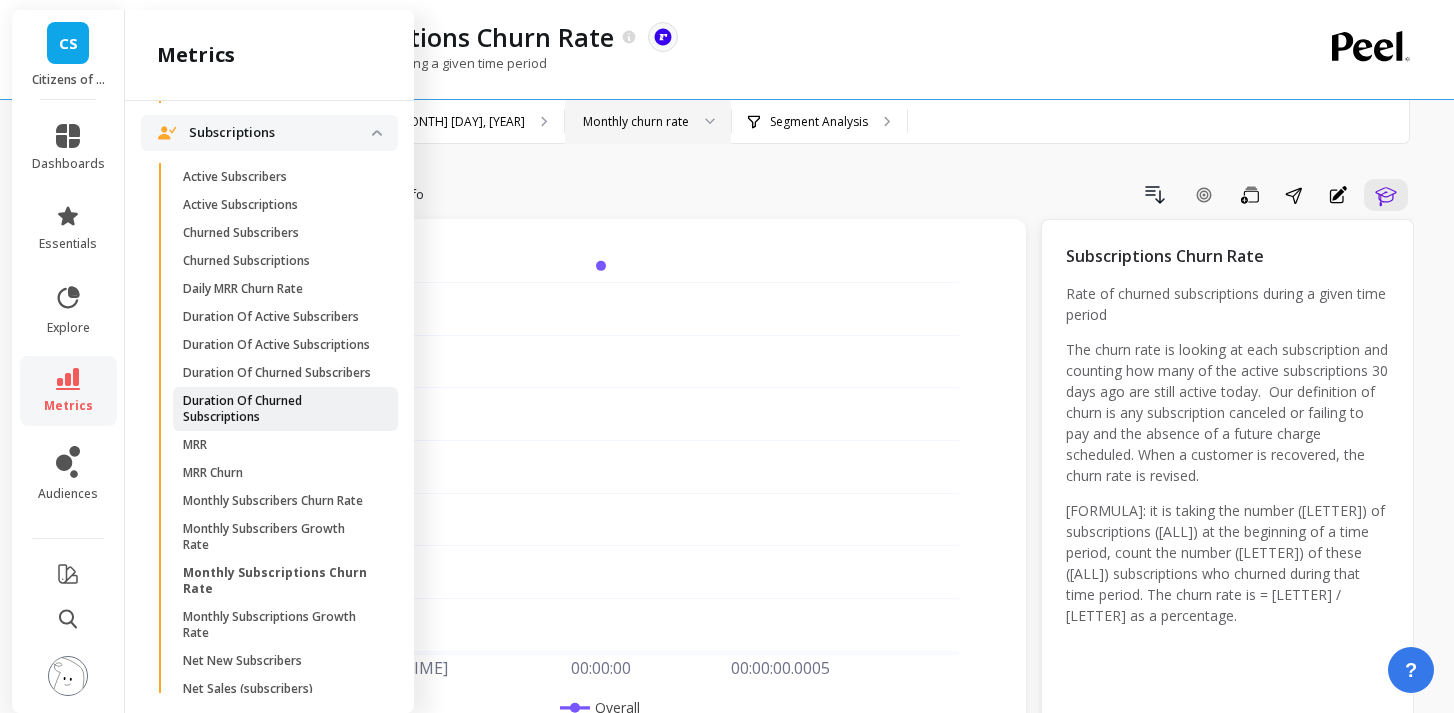 scroll, scrollTop: 2239, scrollLeft: 0, axis: vertical 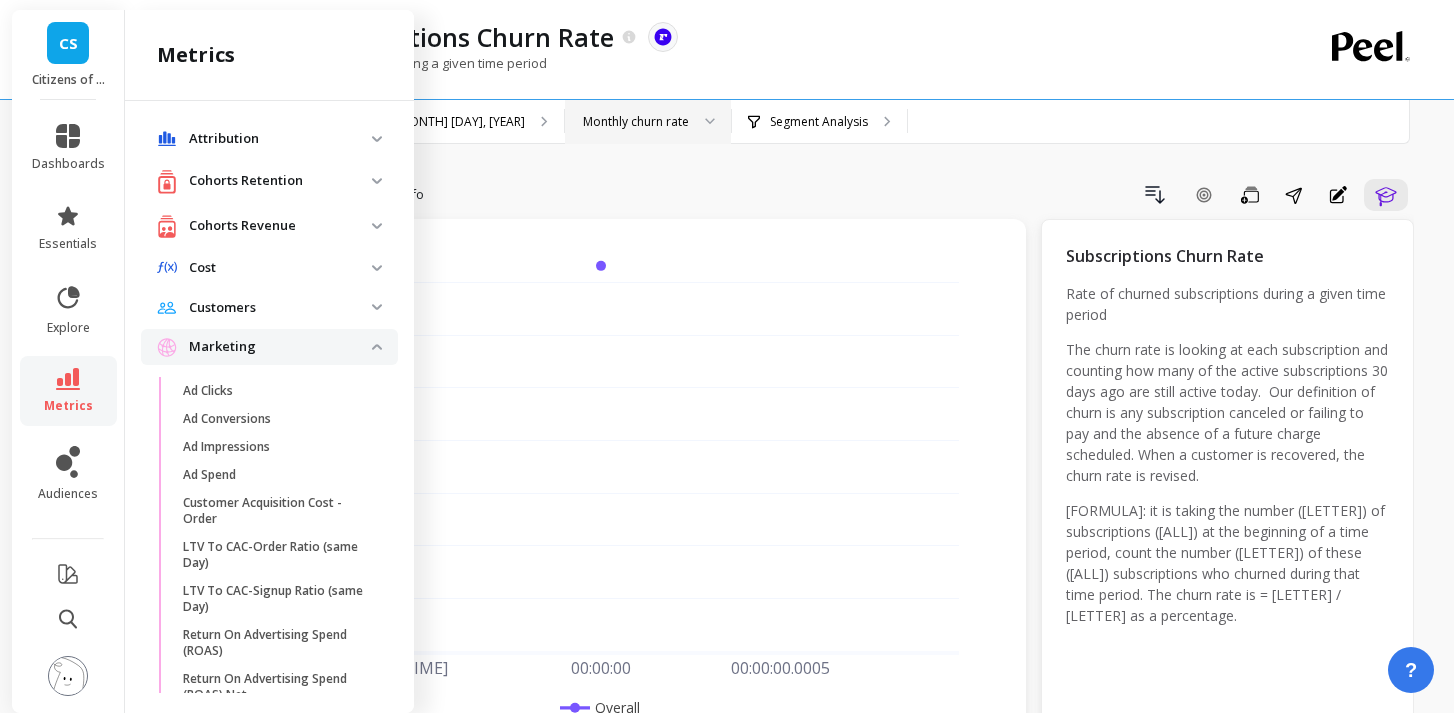 click on "option Monthly, selected. Monthly Line Extra Info Drill Down
Add Goal
Save
Share
Annotations
Learn
23:59:59.999 May 31, 2025 23:59:59.9995 00:00:00 Jun 1, 2025 00:00:00.0005 00:00:00.001 0.0% 0.5% 1.0% 1.5% 2.0% 2.5% 3.0% 3.5% Overall Subscriptions Churn Rate Rate of churned subscriptions during a given time period
The churn rate is looking at each subscription and counting how many of the active subscriptions 30 days ago are still active today.
﻿
Our definition of churn is any subscription canceled or failing to pay and the absence of a future charge scheduled. When a customer is recovered, the churn rate is revised.
As a formula: it is taking the number (A) of subscriptions (All) at the beginning of a time period, count the number (C) of these (All) subscriptions who churned during that time period. The churn rate is = C / A as a percentage.
Back
Open Select a tab Chart Data Subscriptions Chart Data Subscriptions Export Sid Email Start date" at bounding box center (791, 1138) 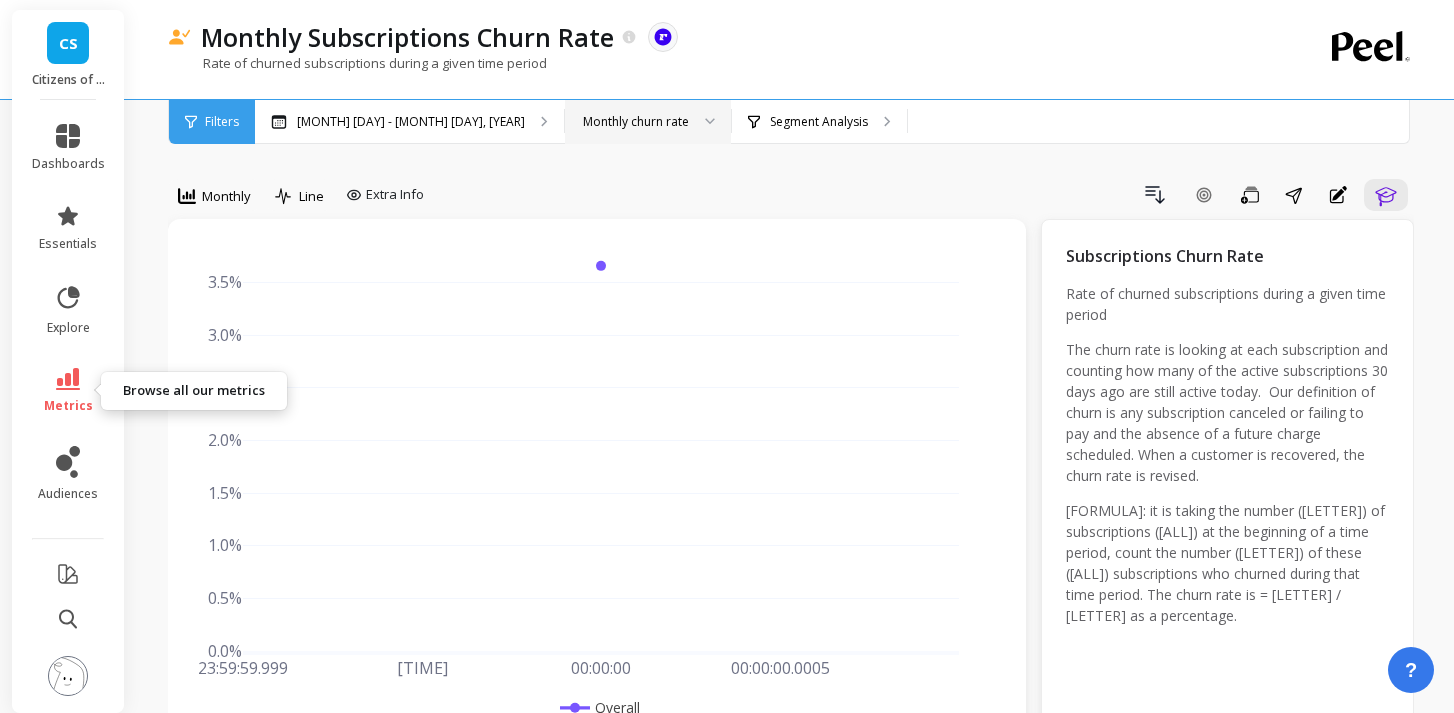 click on "metrics" at bounding box center (68, 391) 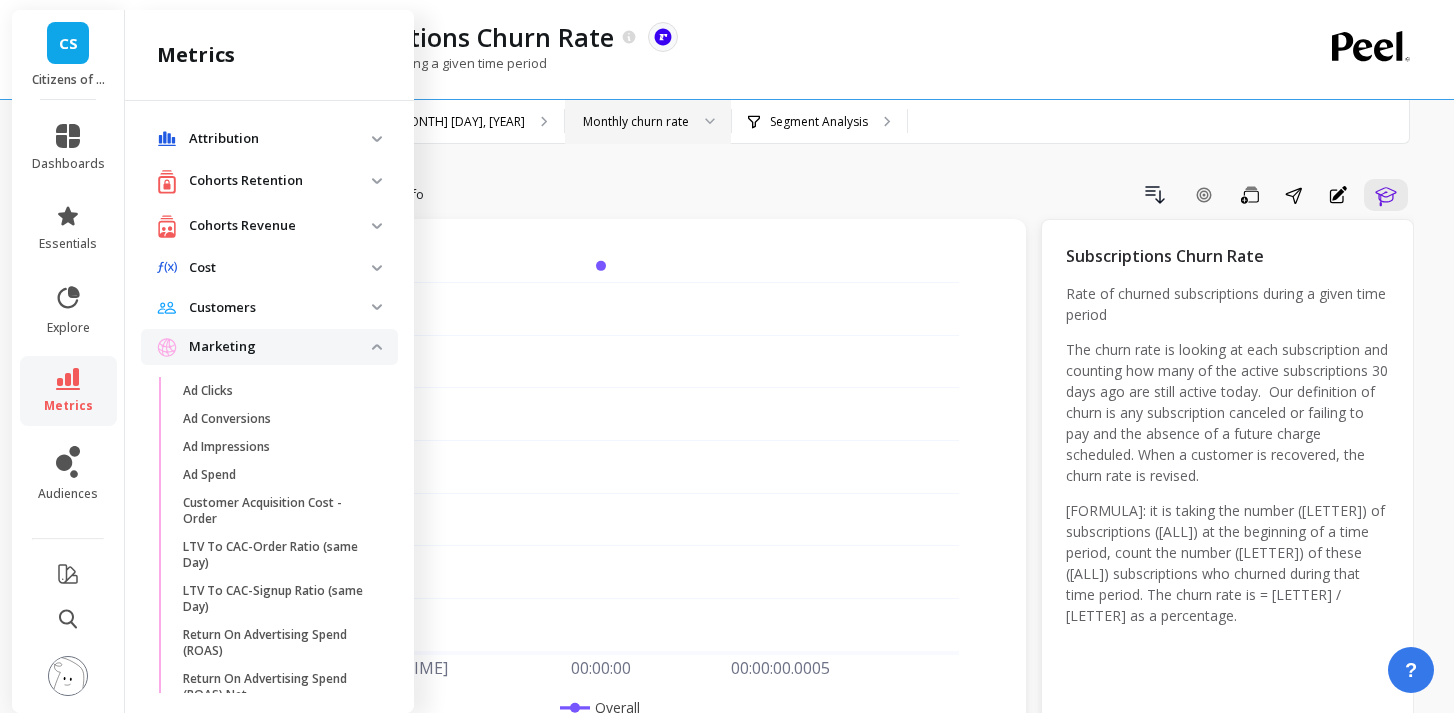 scroll, scrollTop: 2239, scrollLeft: 0, axis: vertical 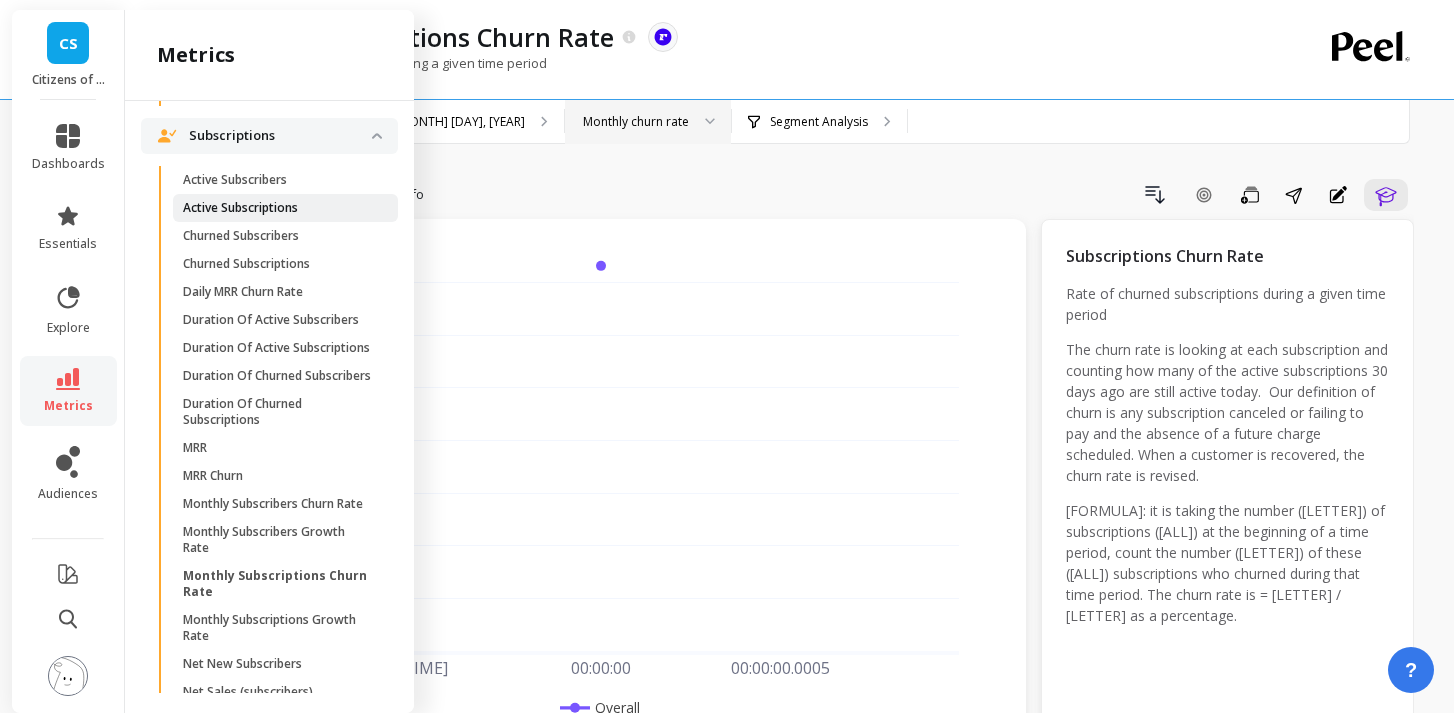 click on "Active Subscriptions" at bounding box center [240, 208] 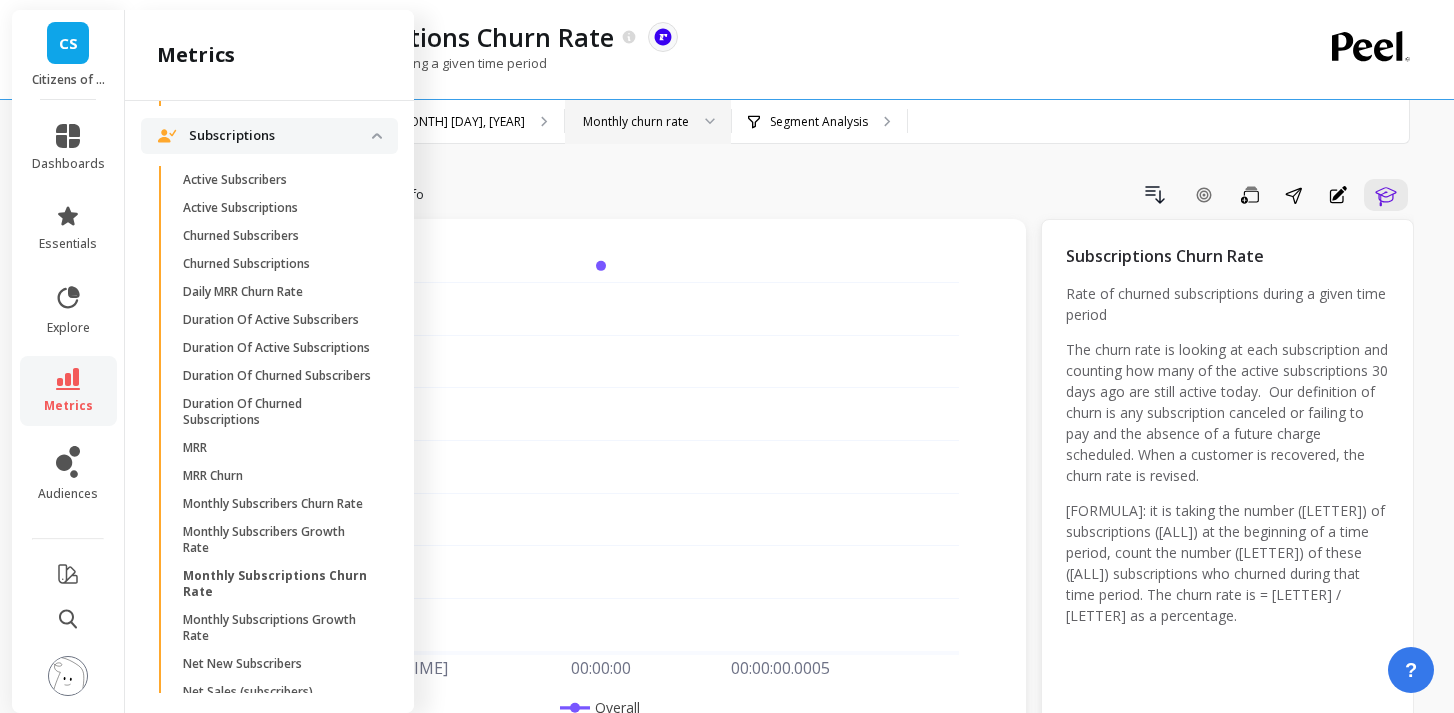 scroll, scrollTop: 0, scrollLeft: 0, axis: both 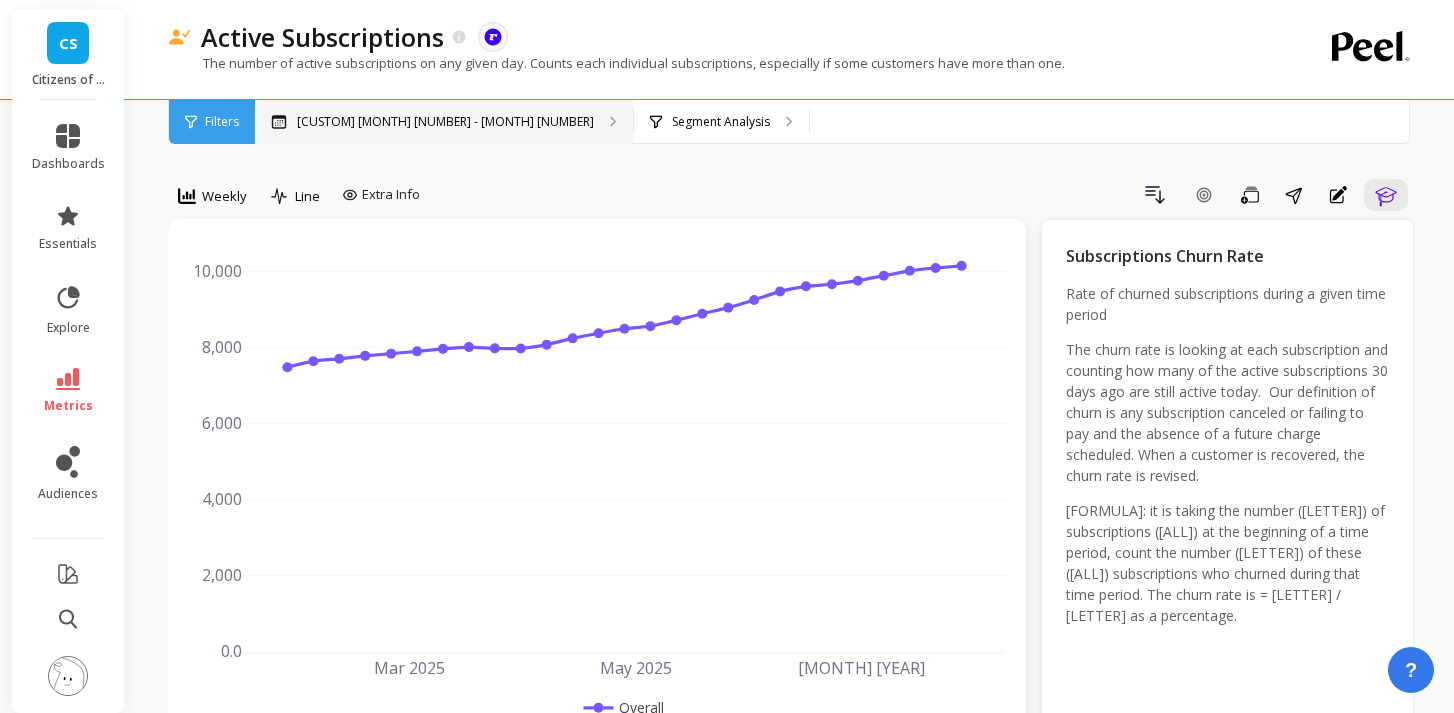 click on "Custom Date Range,  Feb 1 - Jul 31" at bounding box center (445, 122) 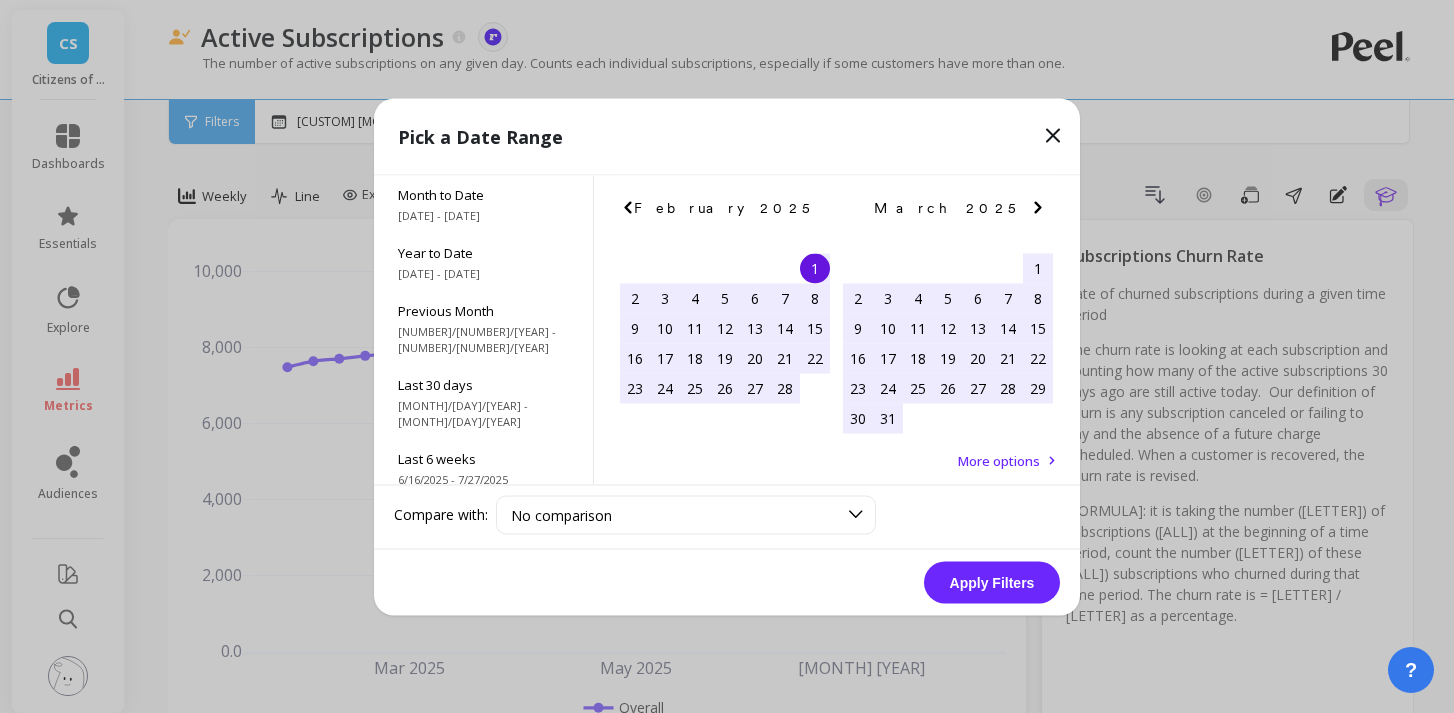 scroll, scrollTop: 854, scrollLeft: 0, axis: vertical 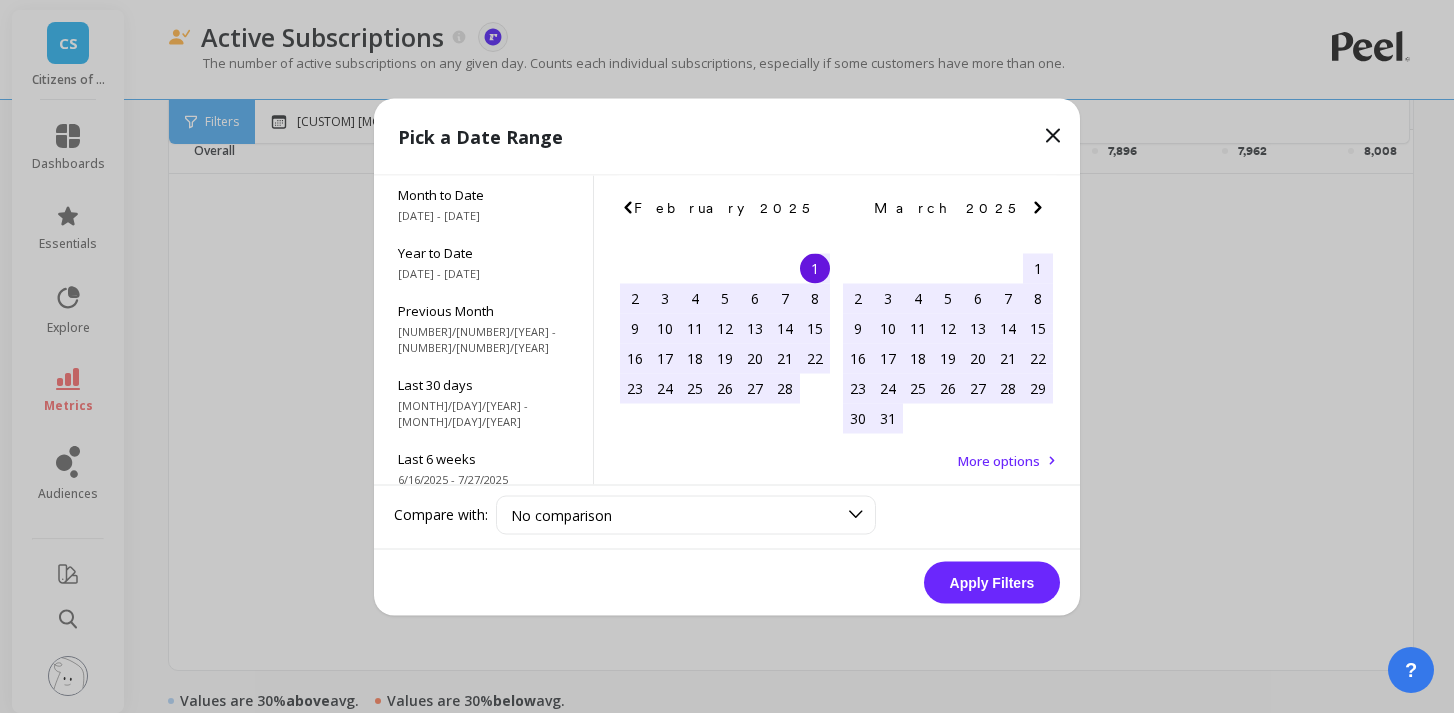 click 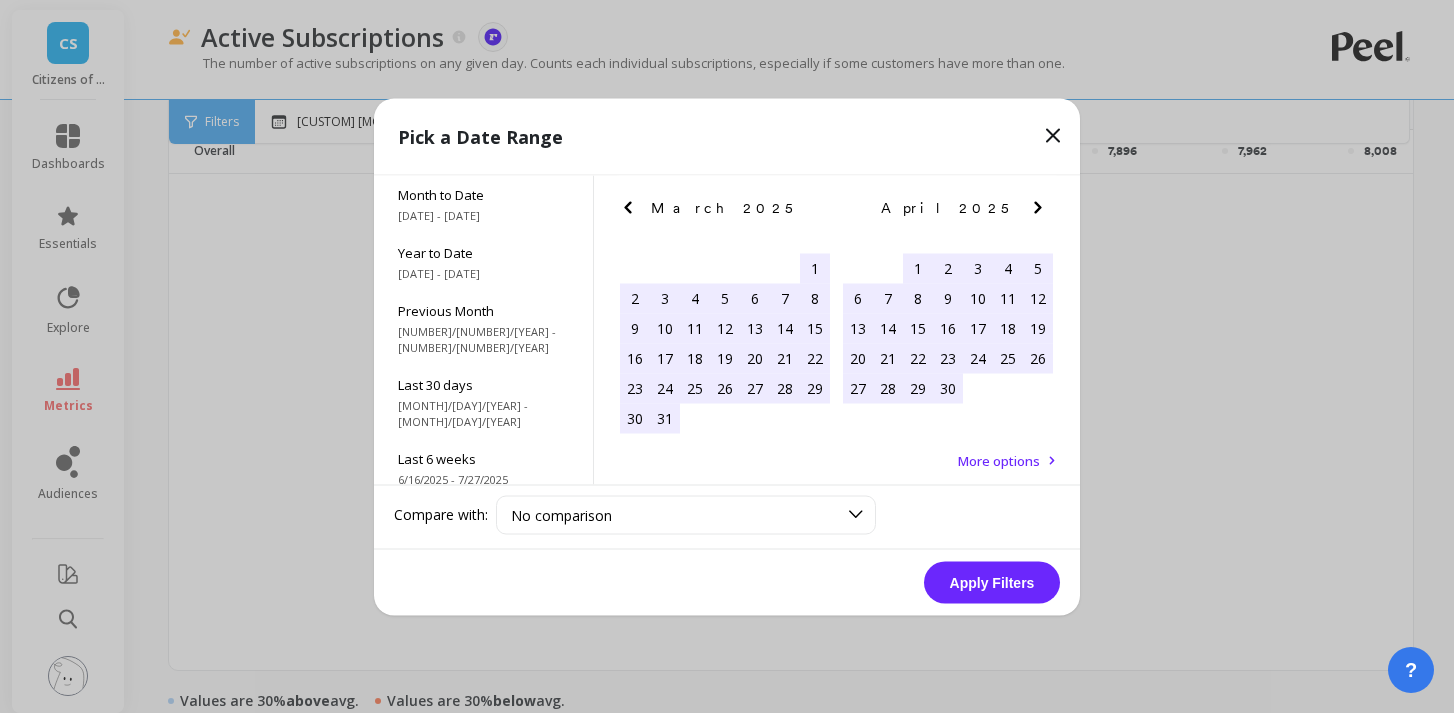 click 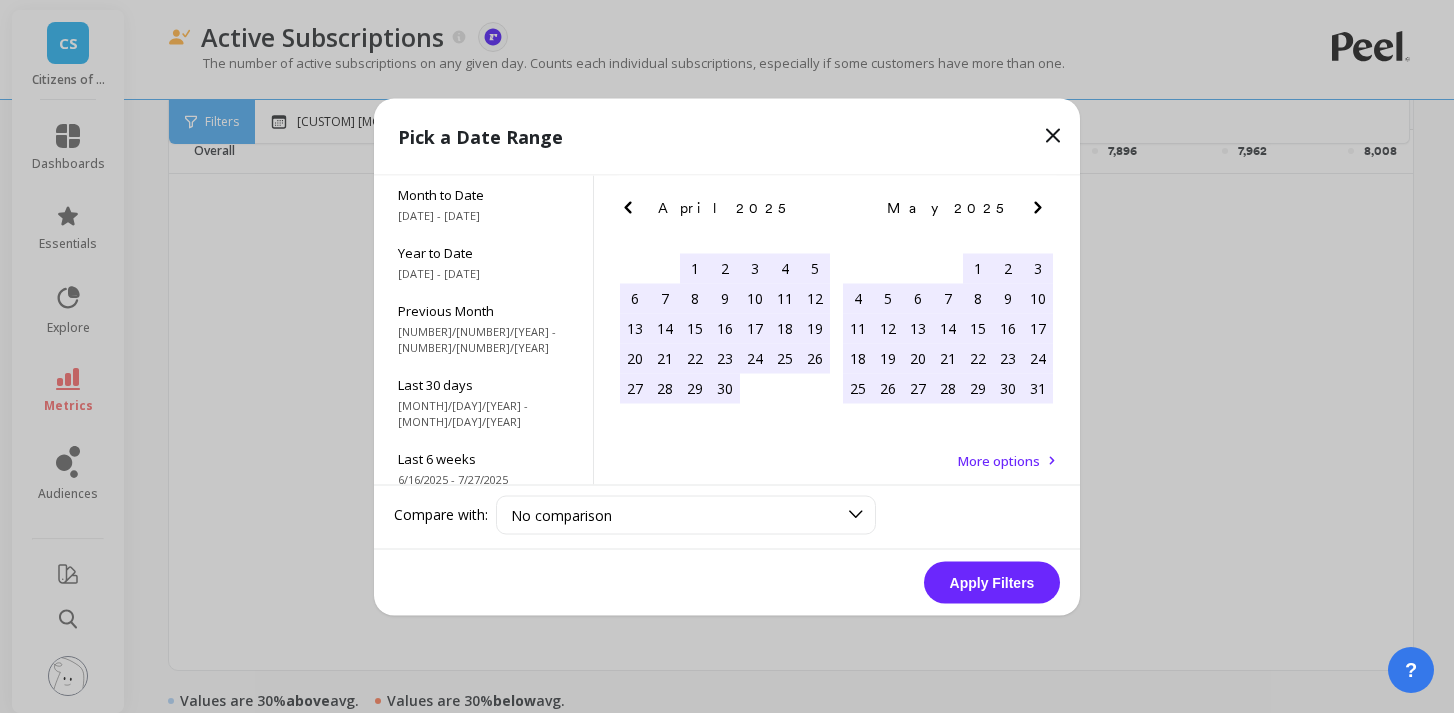 click on "1" at bounding box center (978, 268) 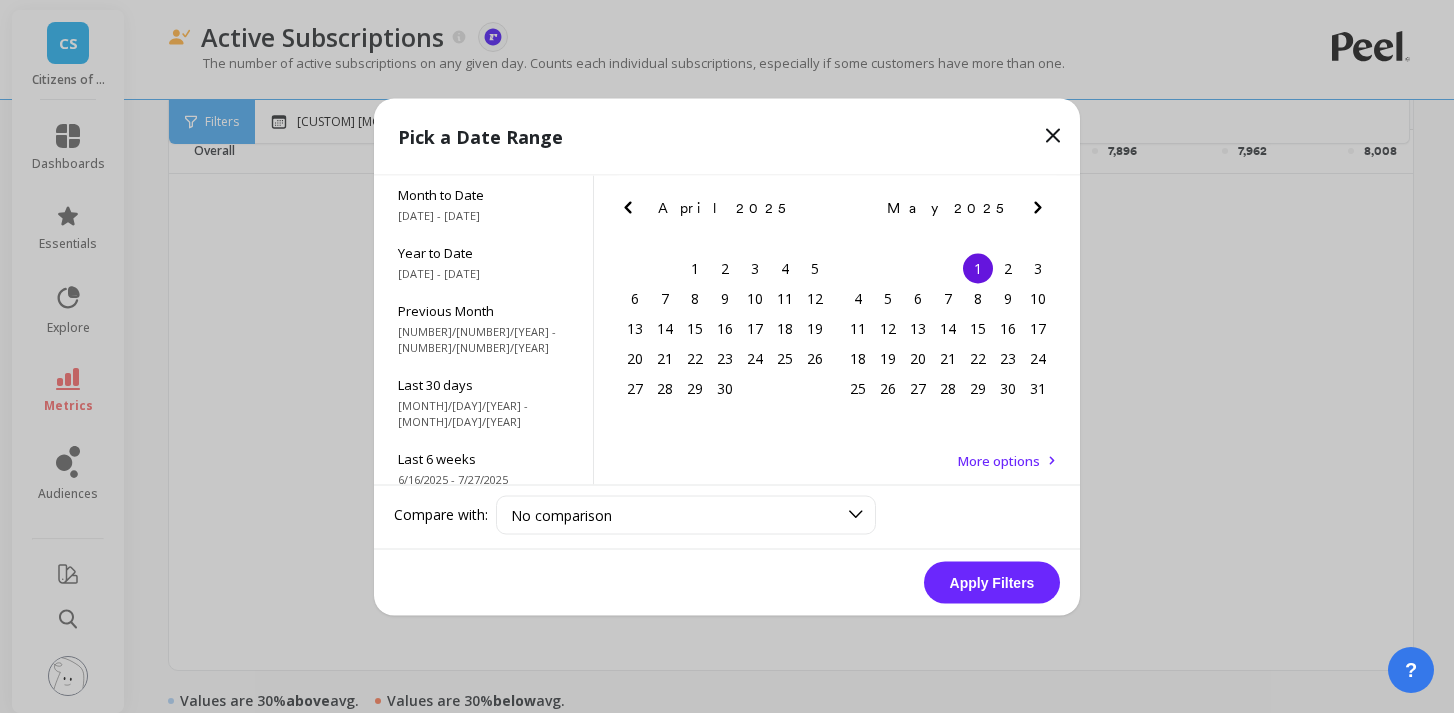 click 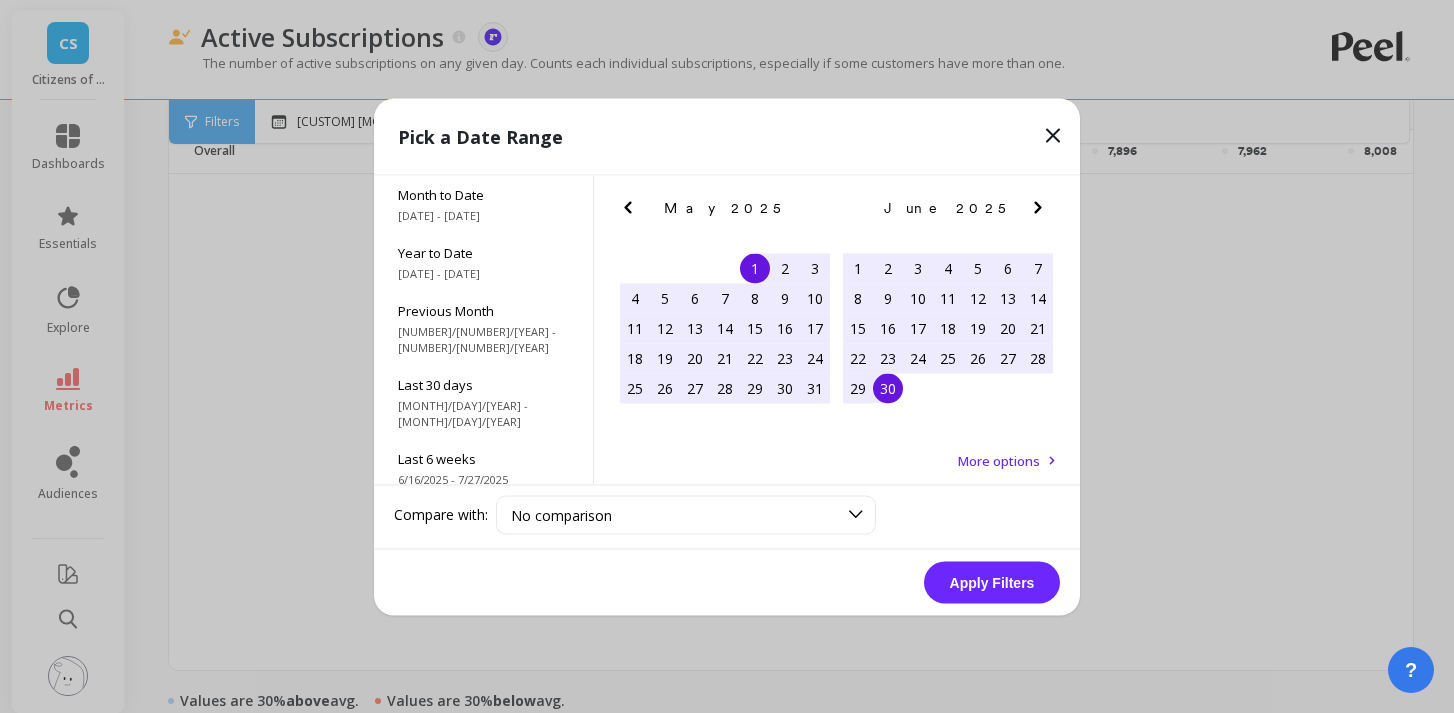 click on "30" at bounding box center [888, 388] 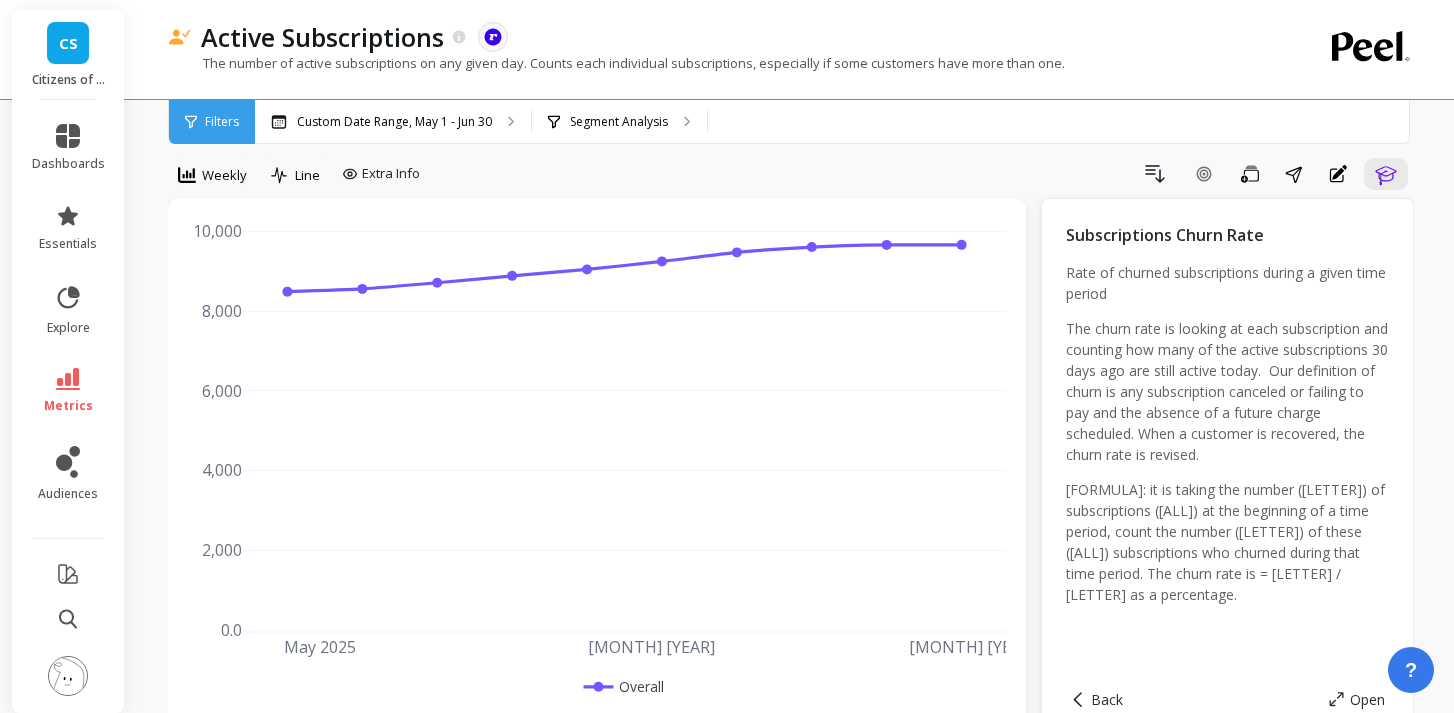 scroll, scrollTop: 0, scrollLeft: 0, axis: both 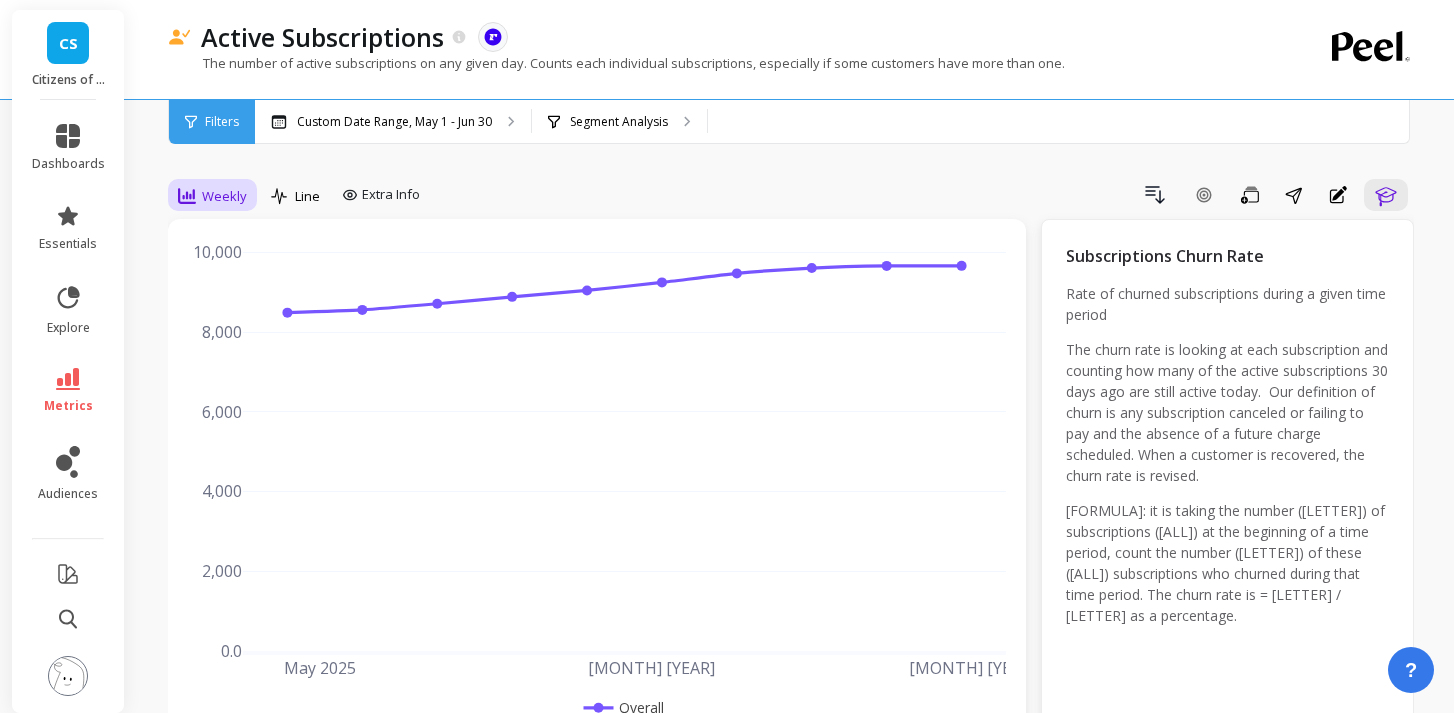 click on "Weekly" at bounding box center (224, 196) 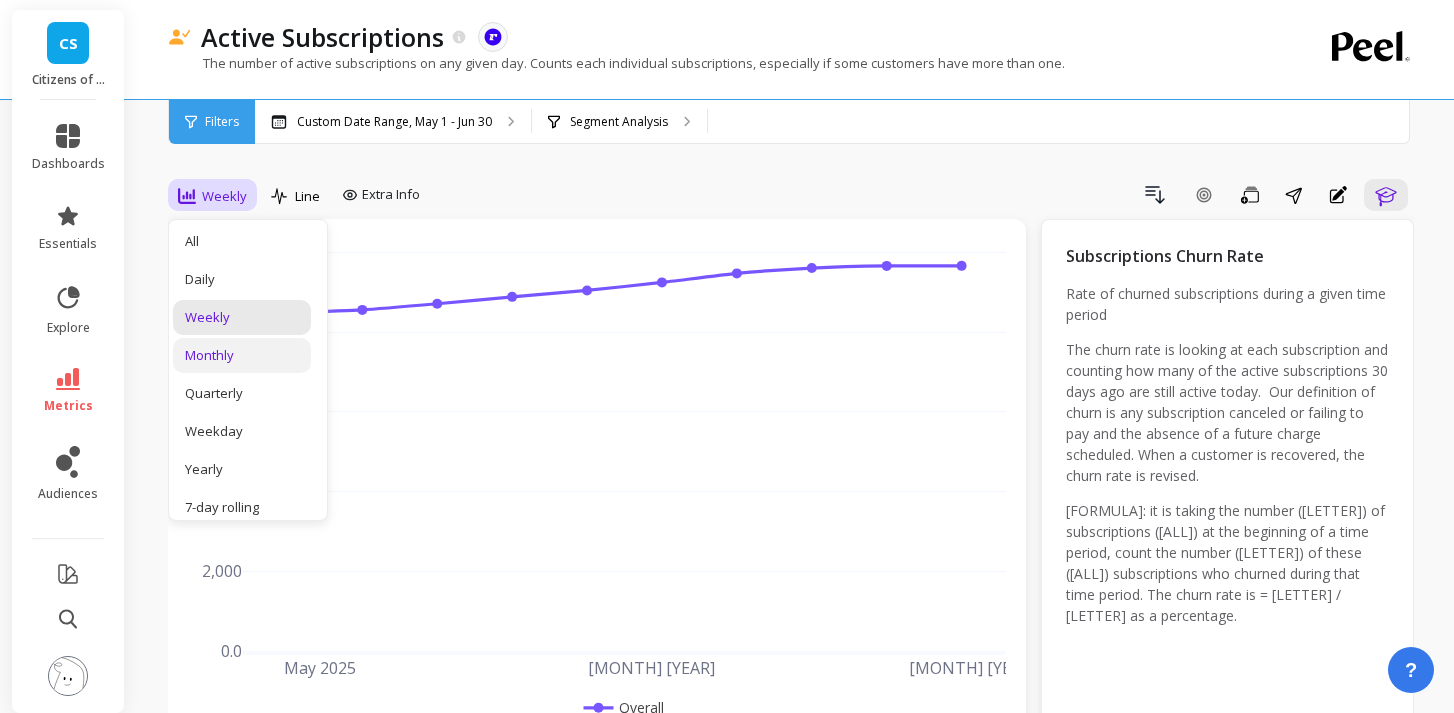 click on "Monthly" at bounding box center [242, 355] 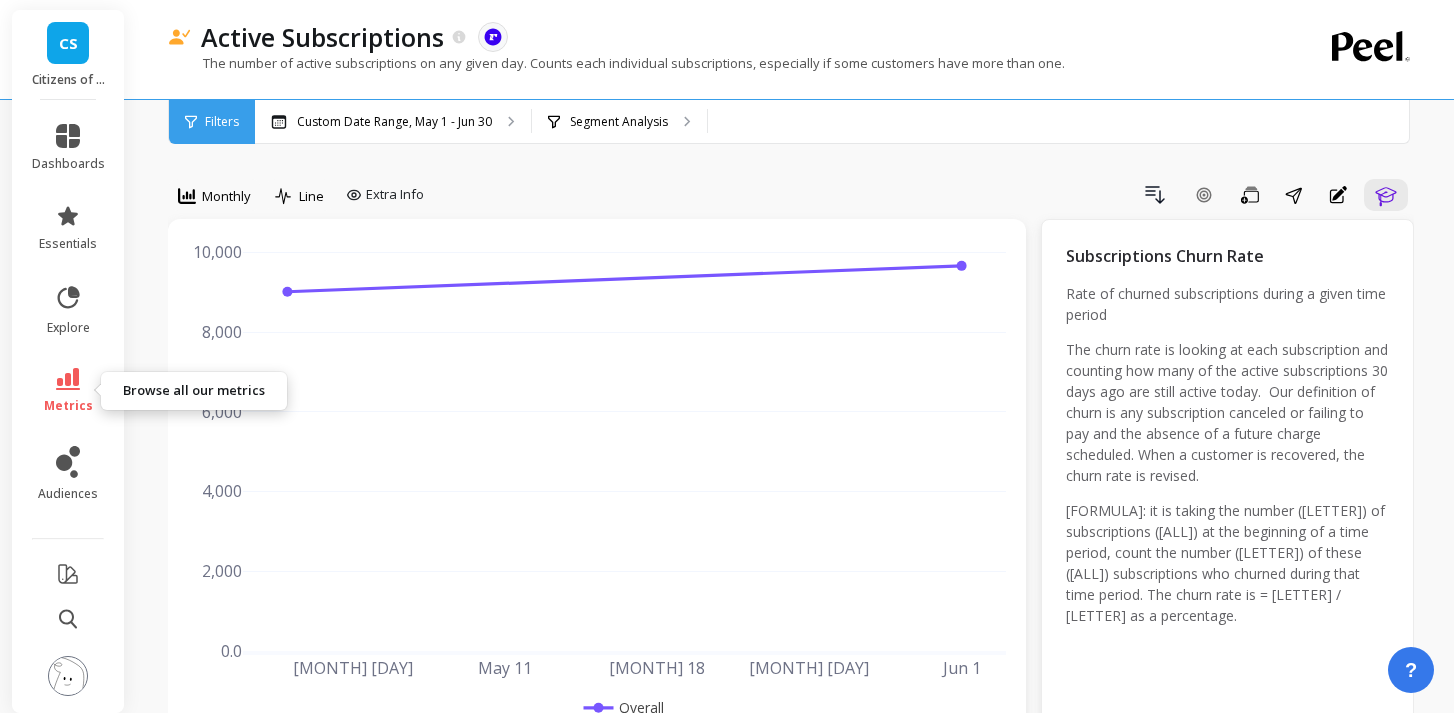 click on "metrics" at bounding box center [68, 406] 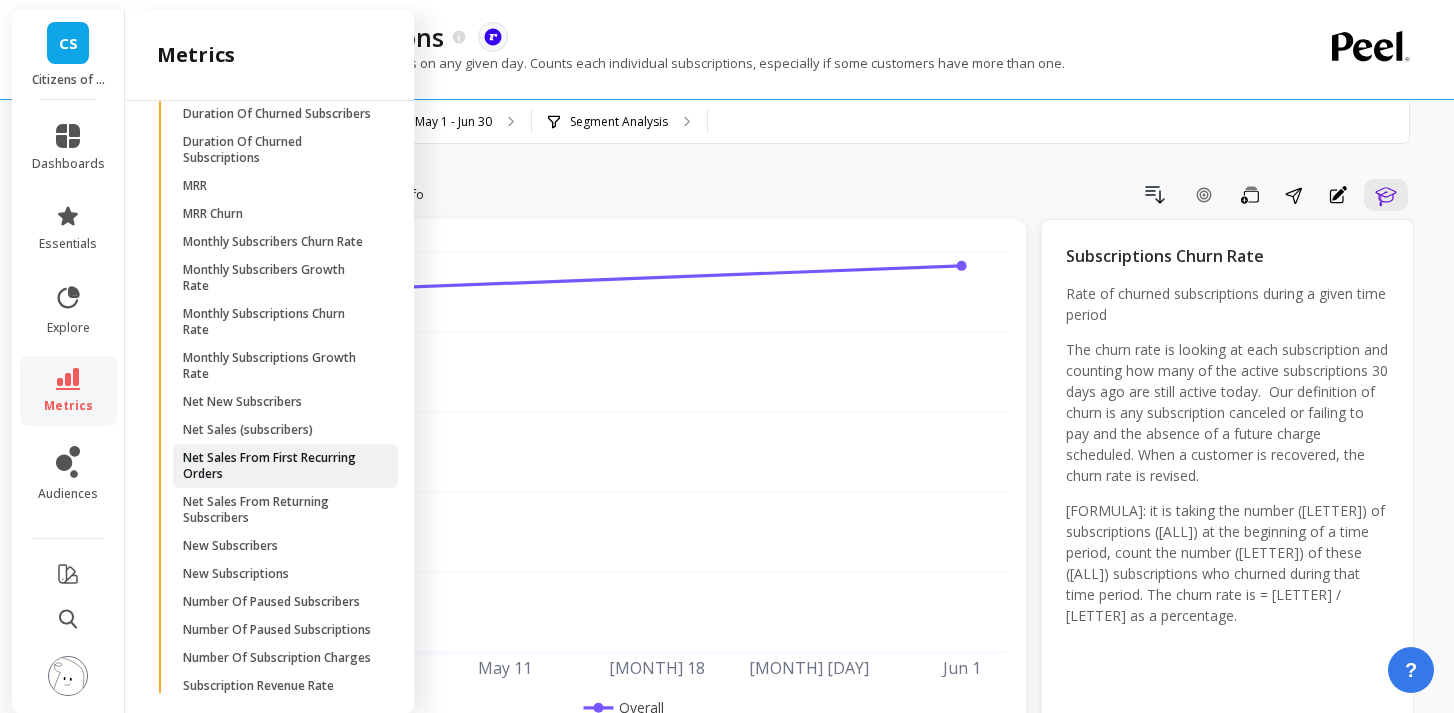 scroll, scrollTop: 2551, scrollLeft: 0, axis: vertical 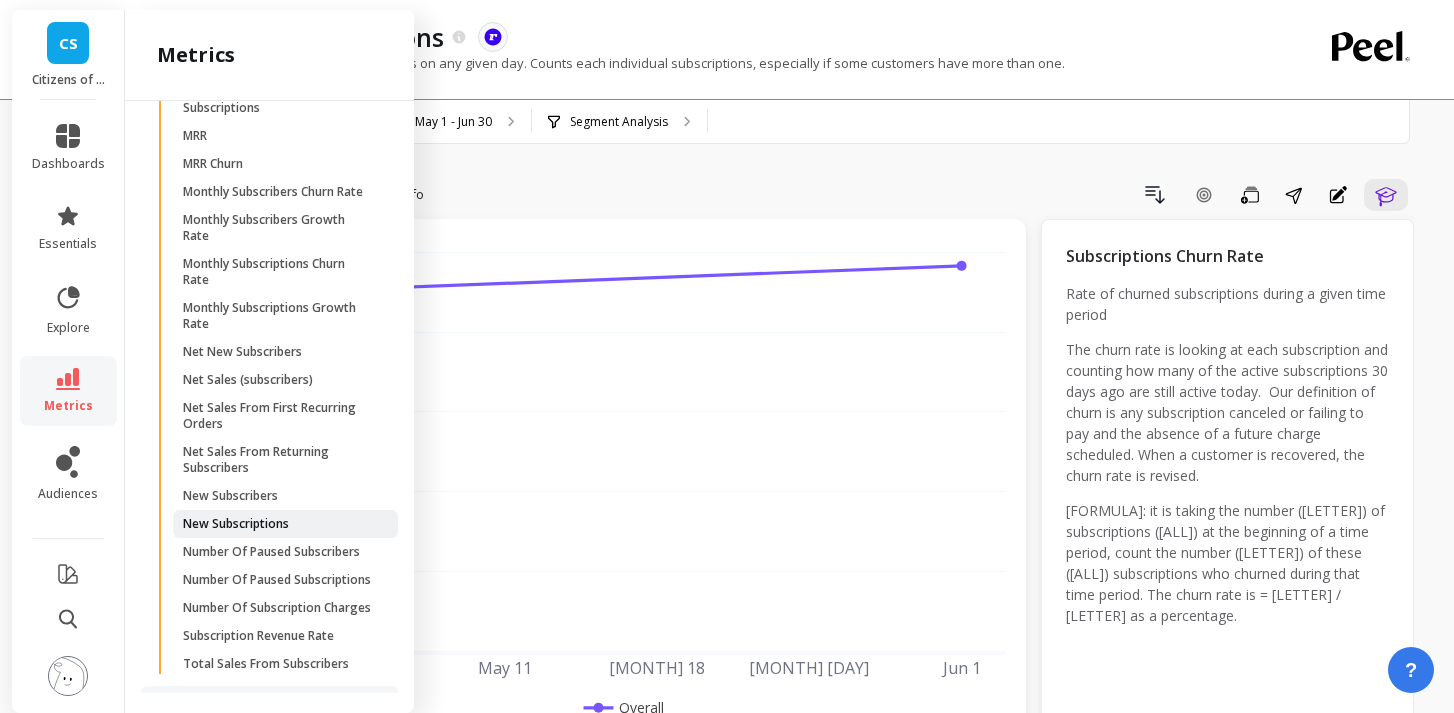 click on "New Subscriptions" at bounding box center (236, 524) 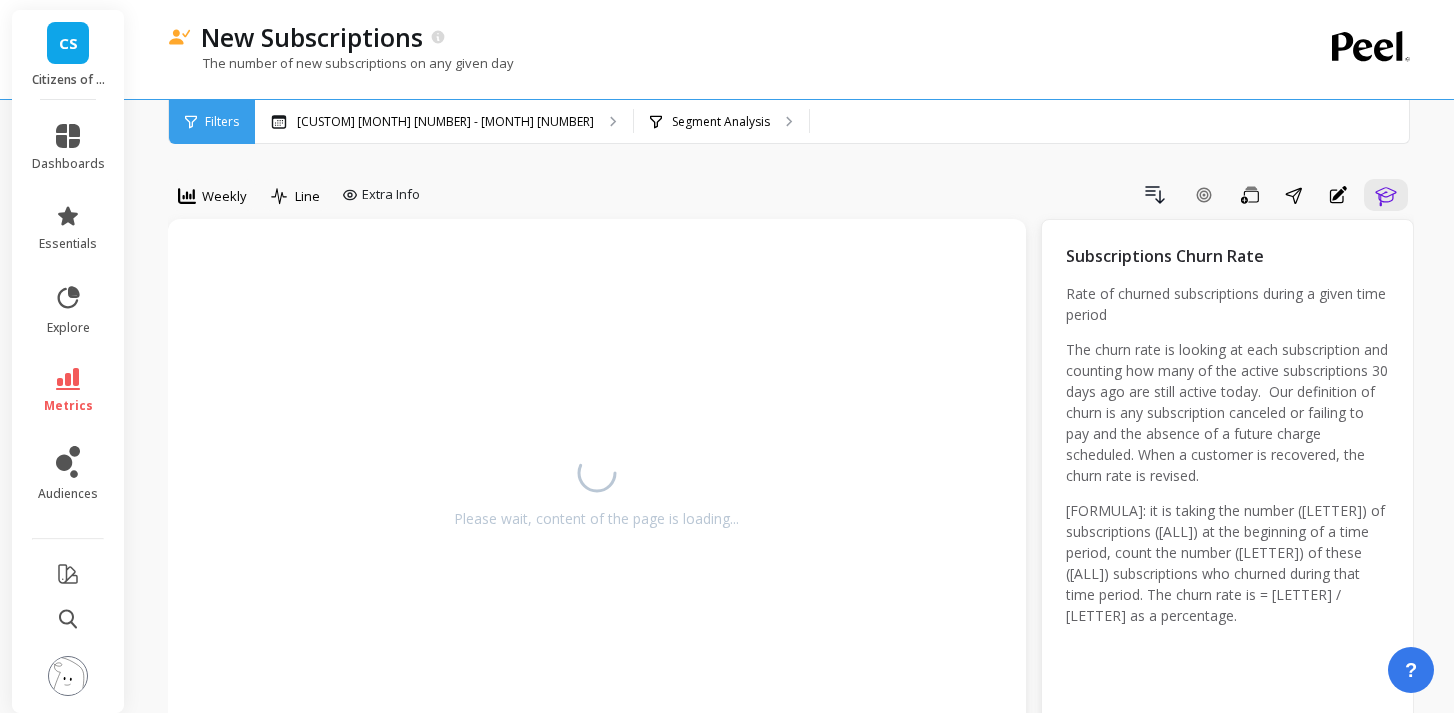 scroll, scrollTop: 0, scrollLeft: 0, axis: both 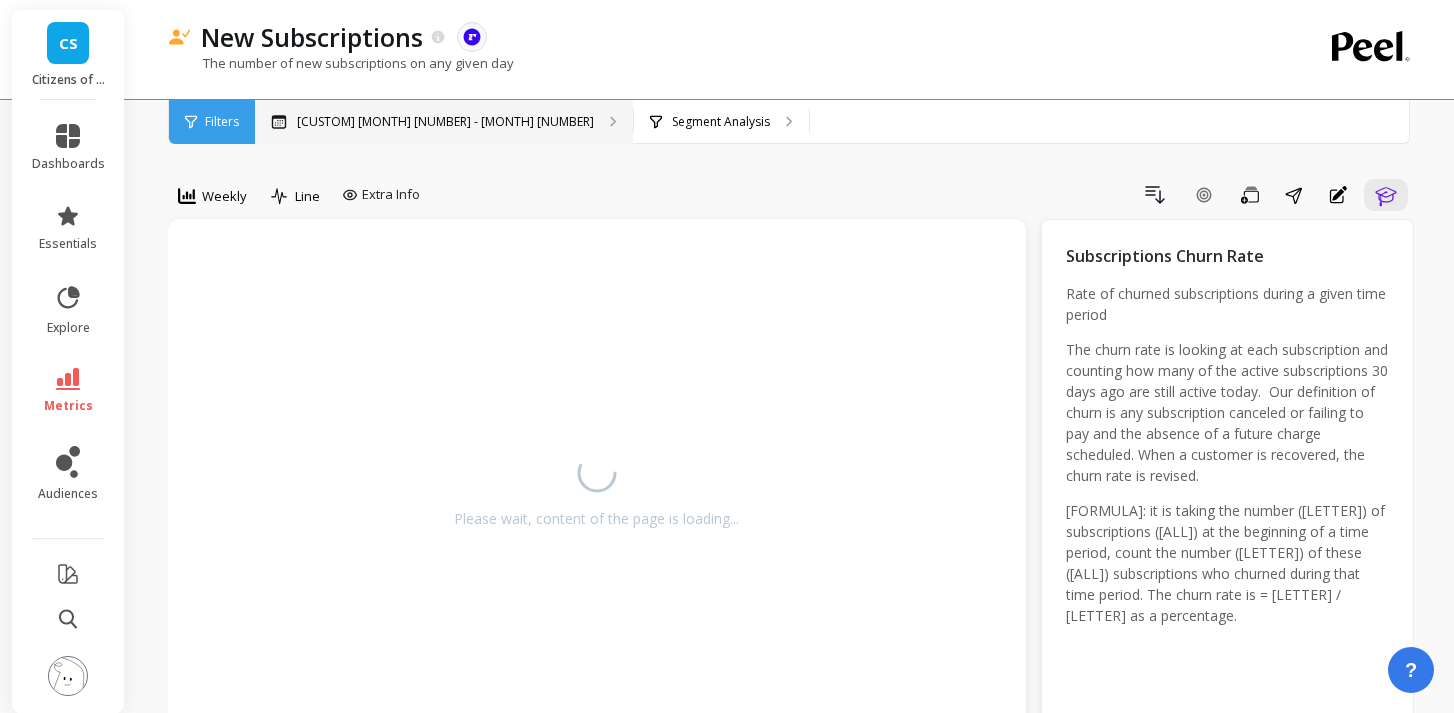 click on "Custom Date Range,  Feb 1 - Jul 31" at bounding box center [445, 122] 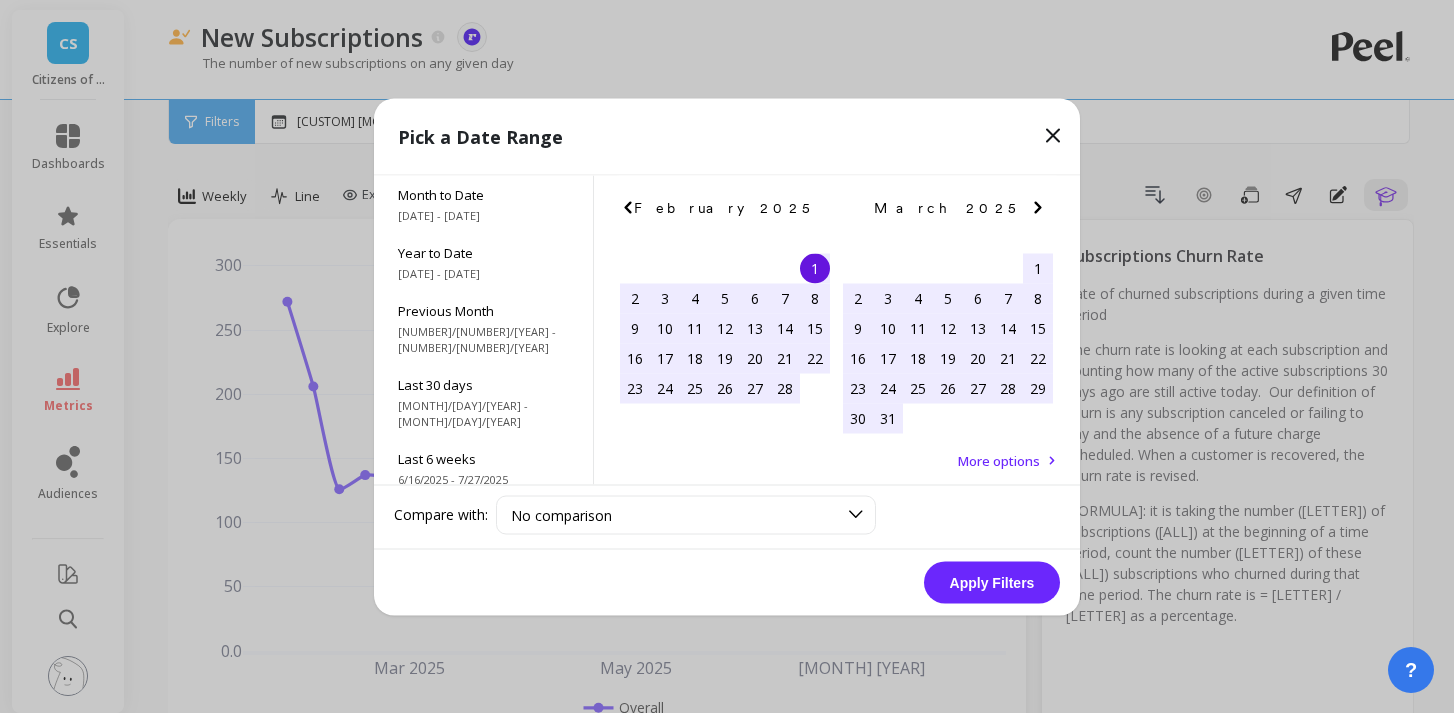 click 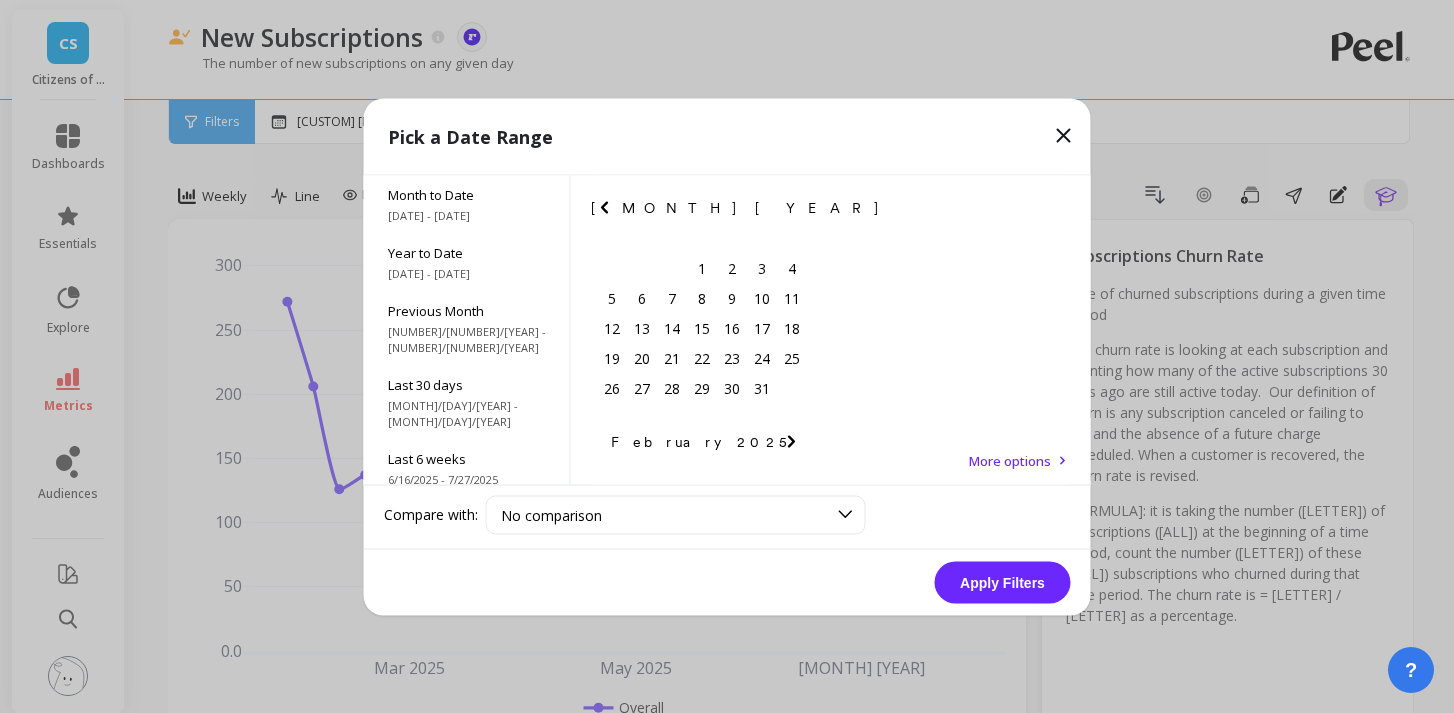 click 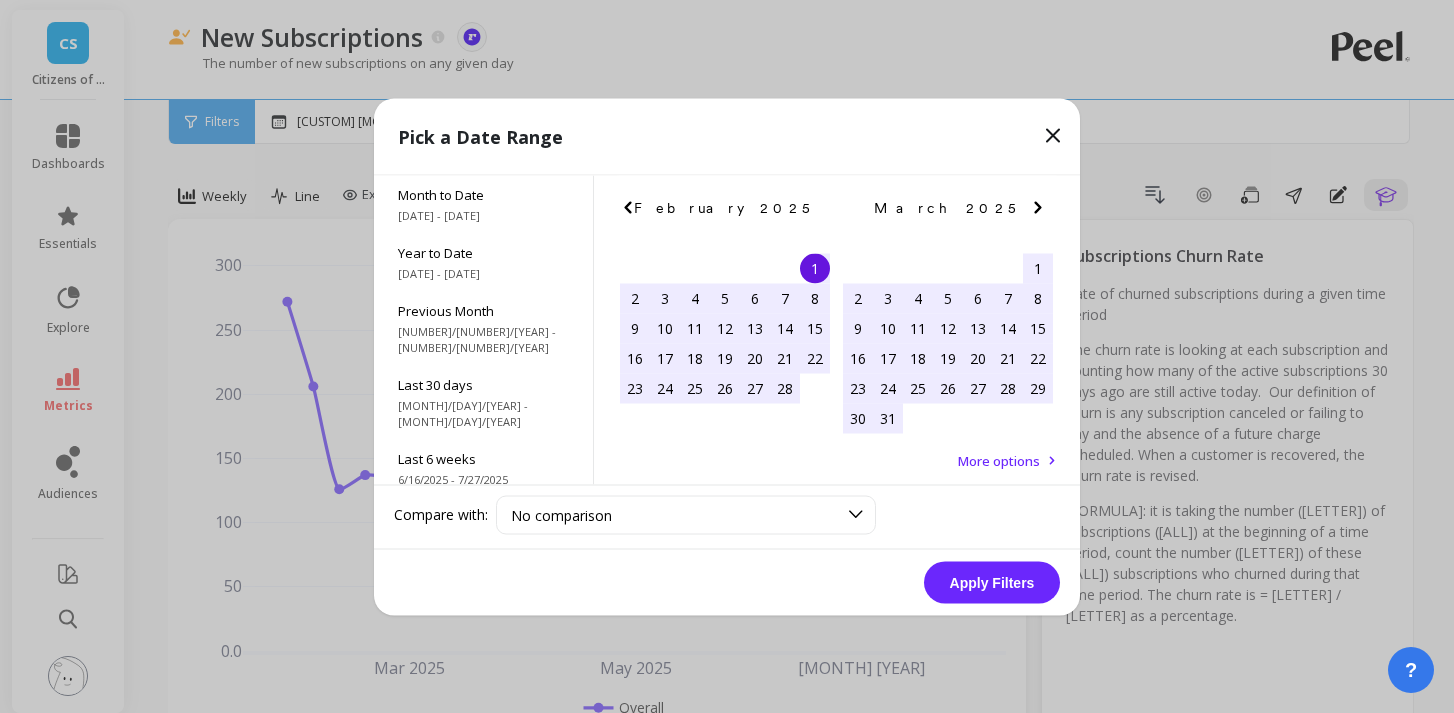 click 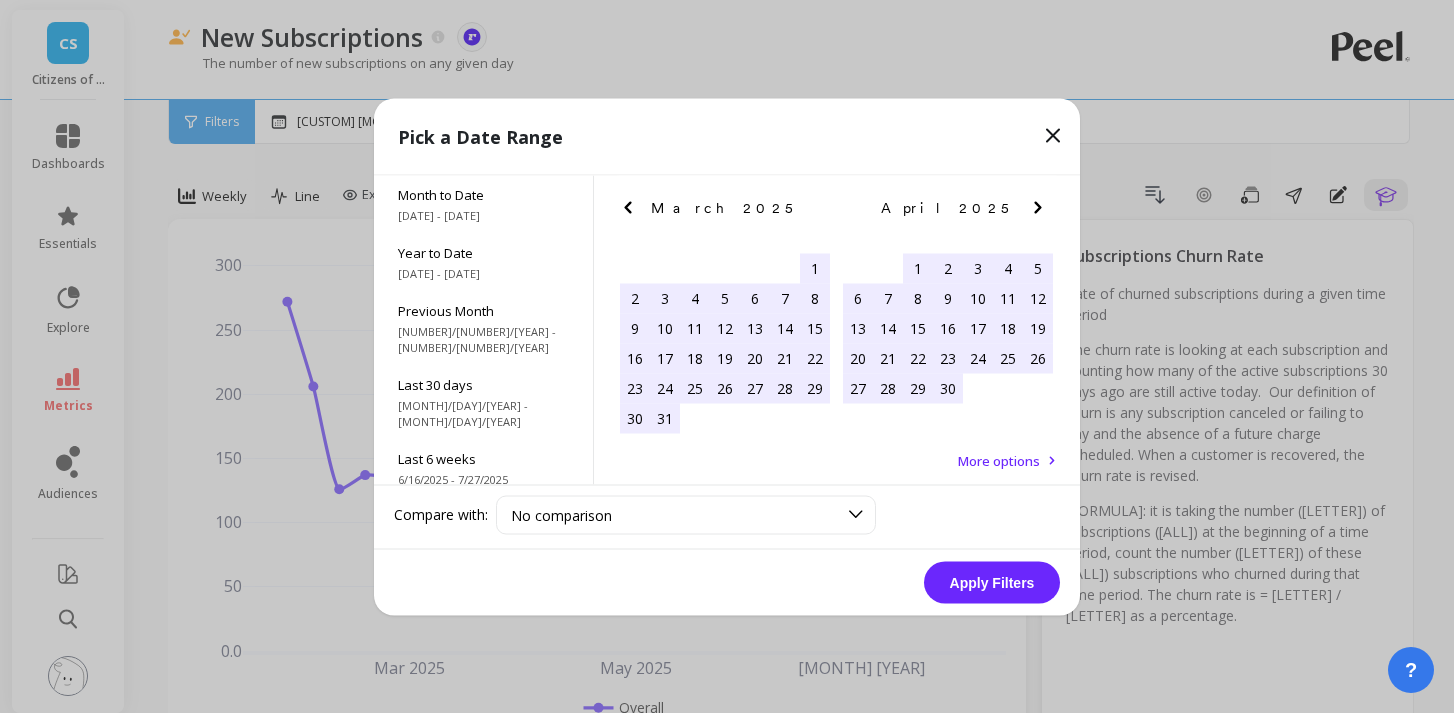 click 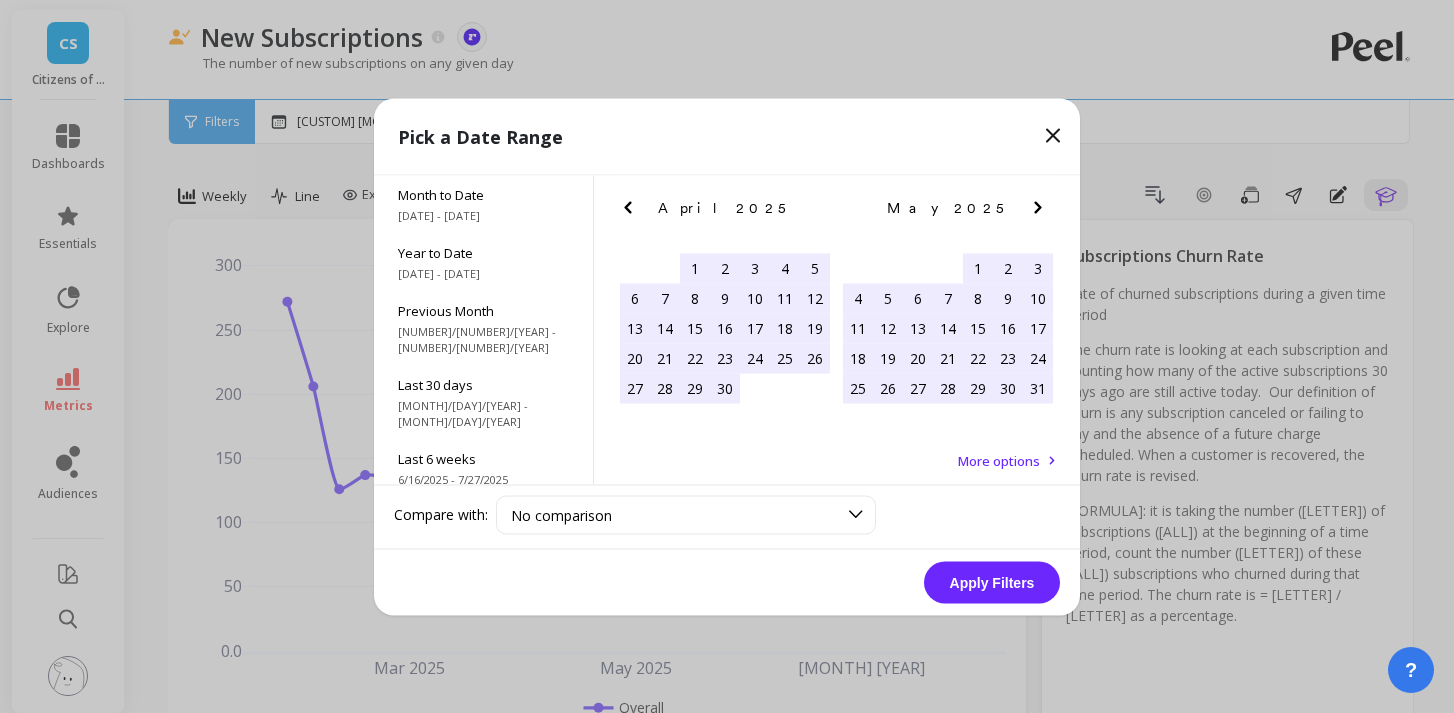 click on "1" at bounding box center (978, 268) 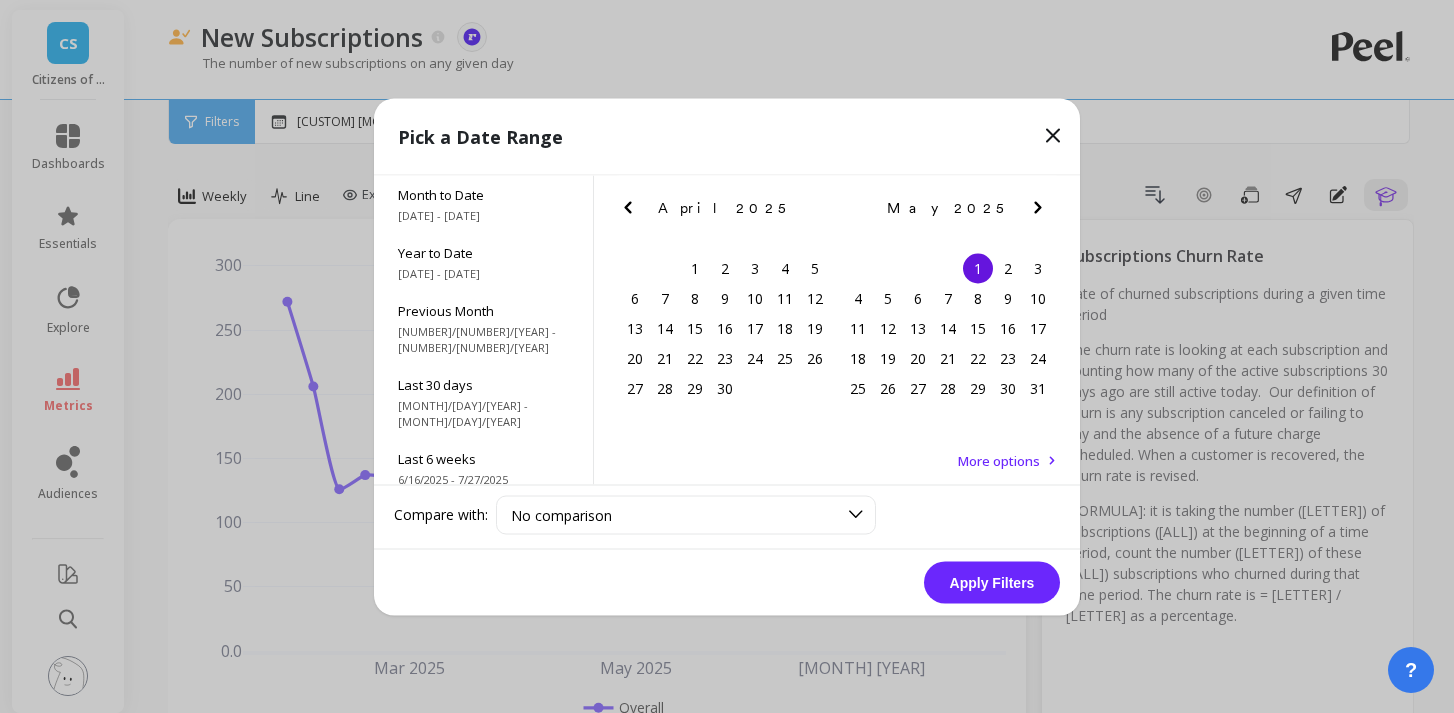 drag, startPoint x: 1031, startPoint y: 203, endPoint x: 1031, endPoint y: 192, distance: 11 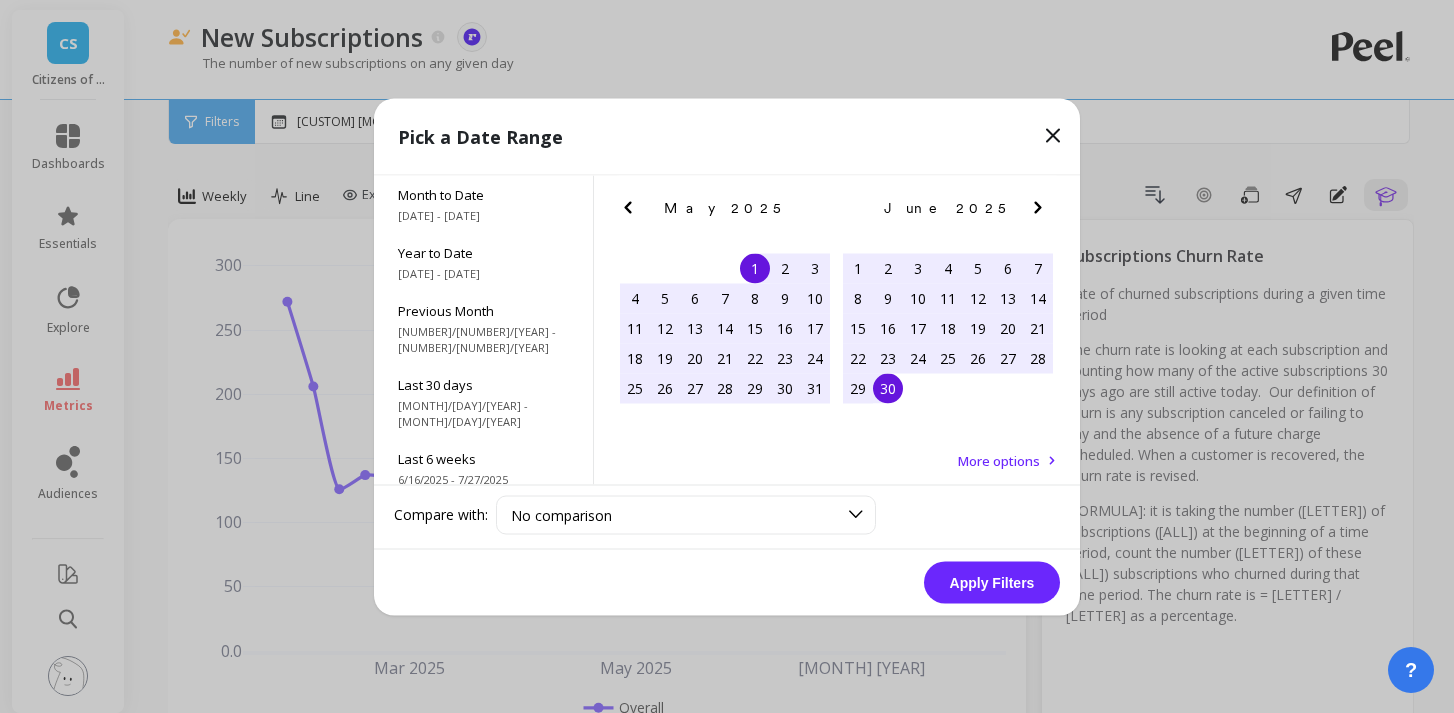 click on "30" at bounding box center (888, 388) 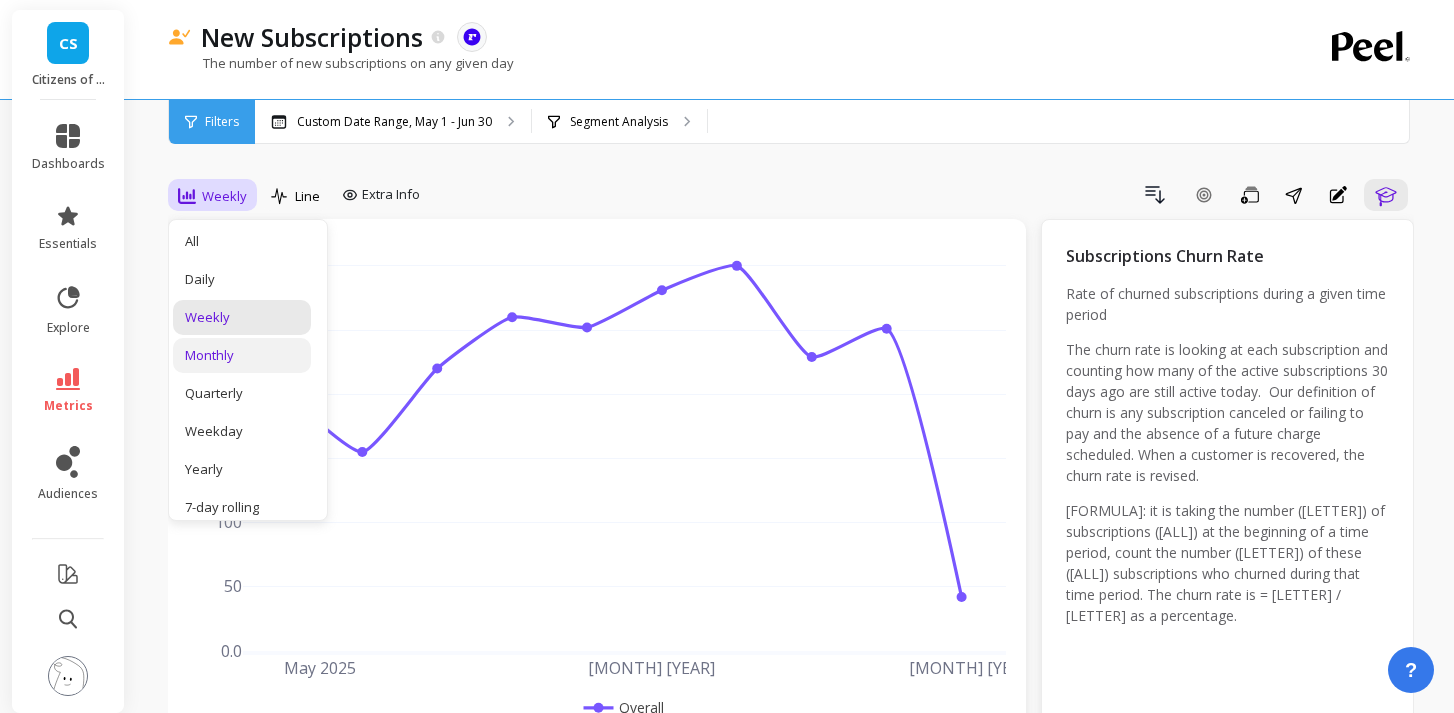 click on "Monthly" at bounding box center [242, 355] 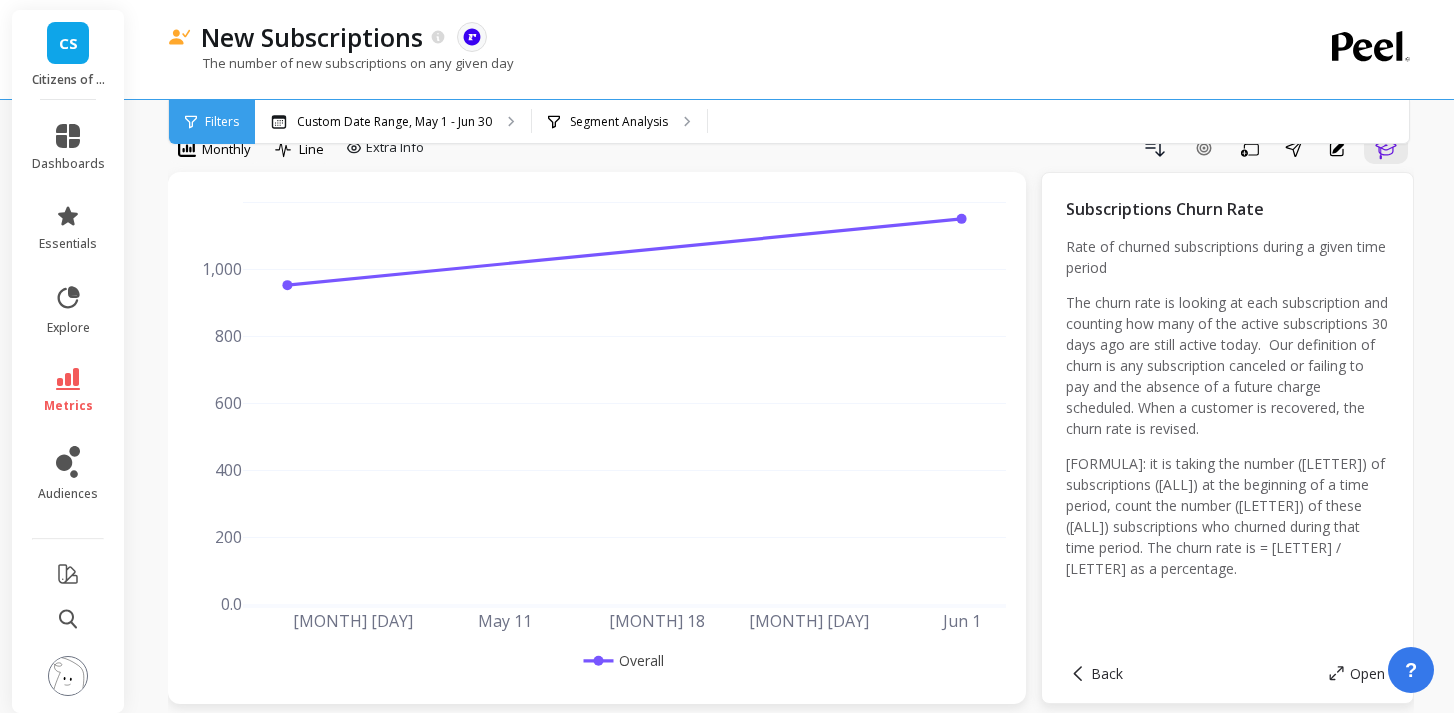 scroll, scrollTop: 0, scrollLeft: 0, axis: both 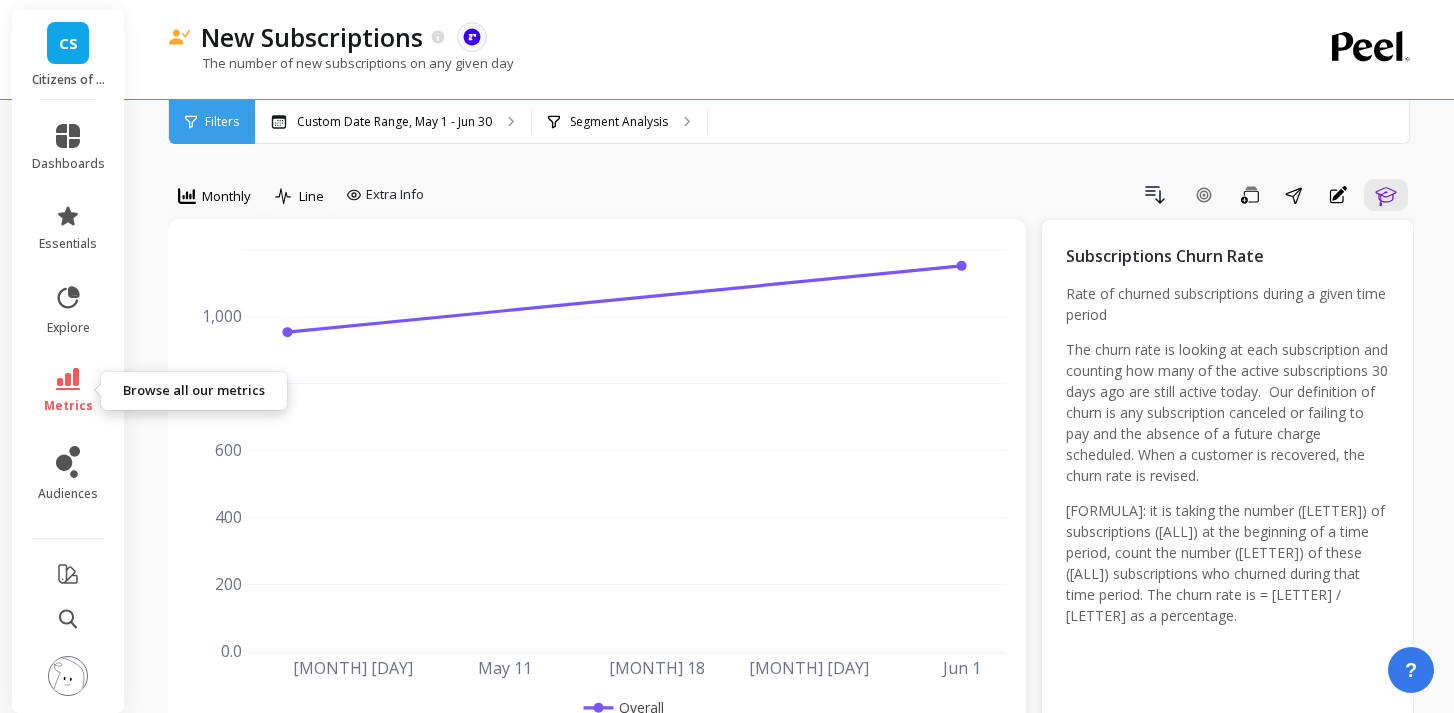 click 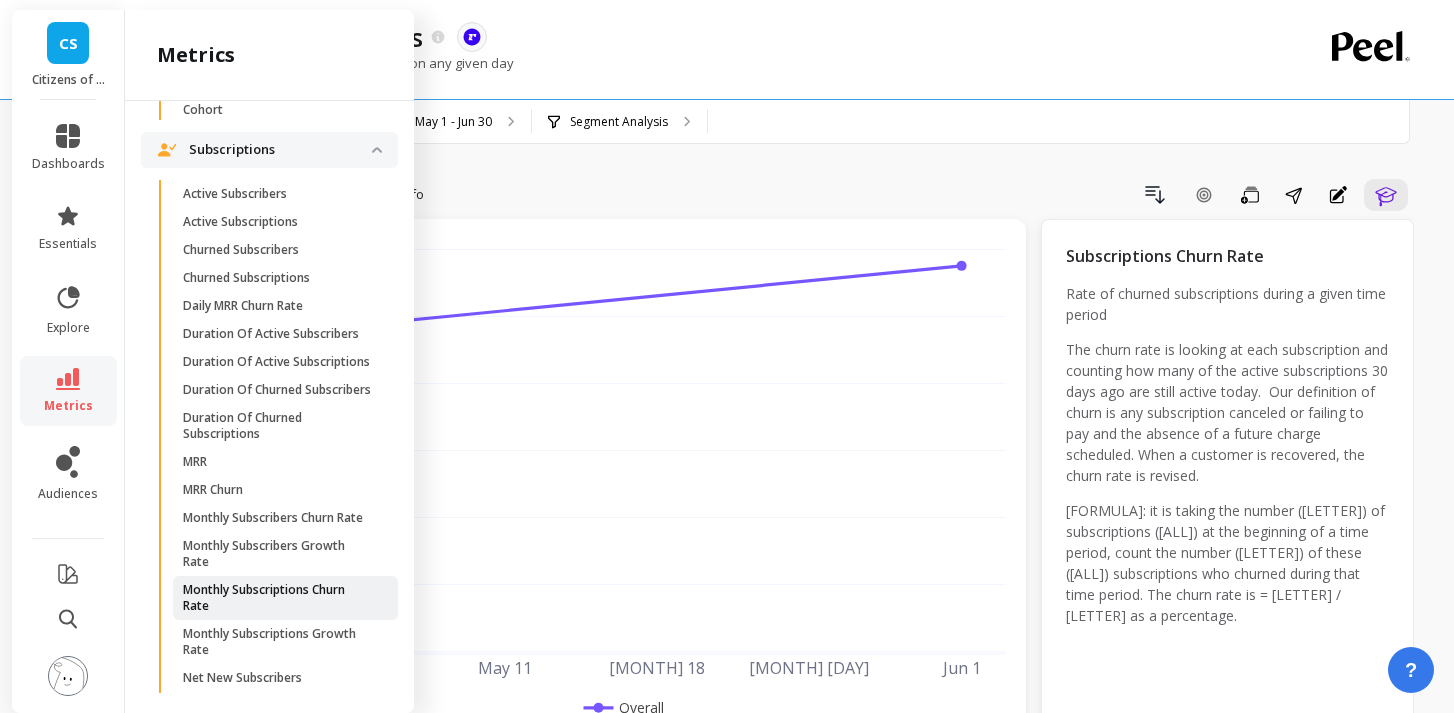 scroll, scrollTop: 2222, scrollLeft: 0, axis: vertical 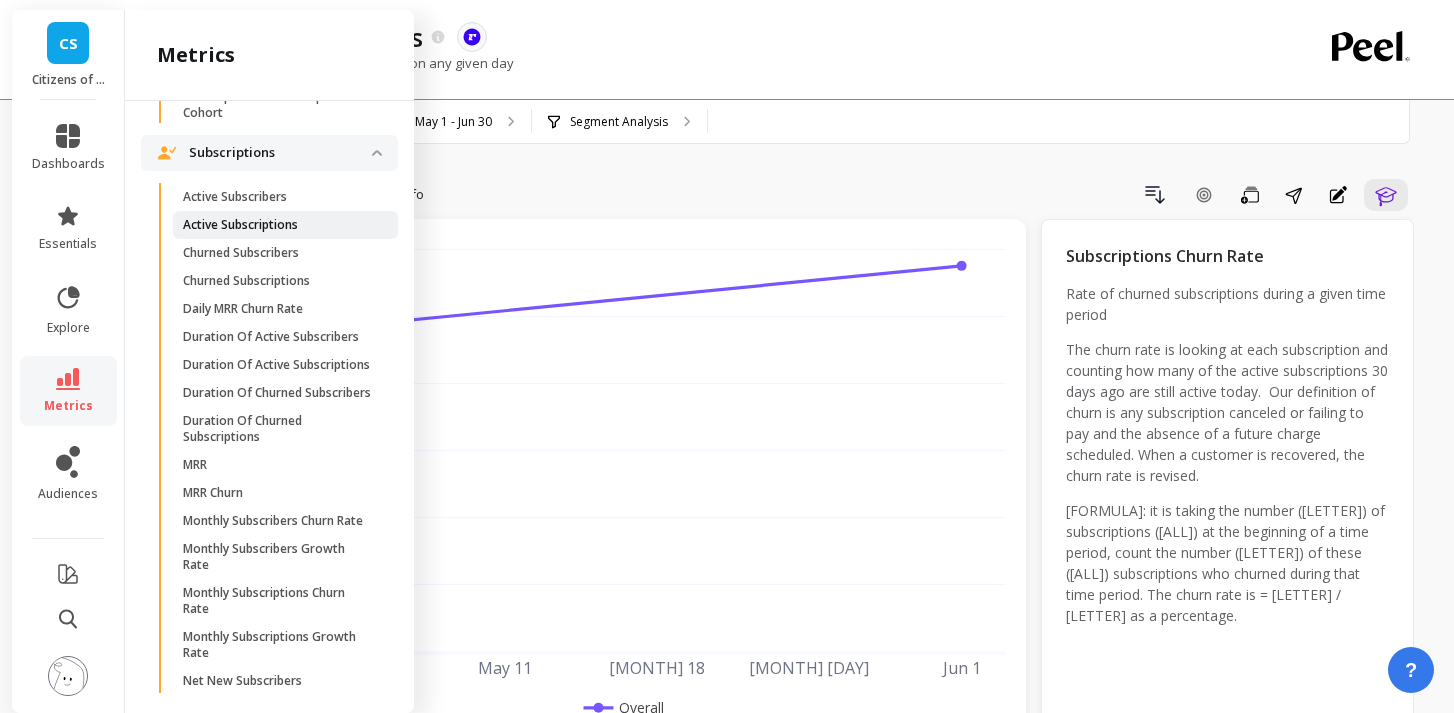 click on "Active Subscriptions" at bounding box center (285, 225) 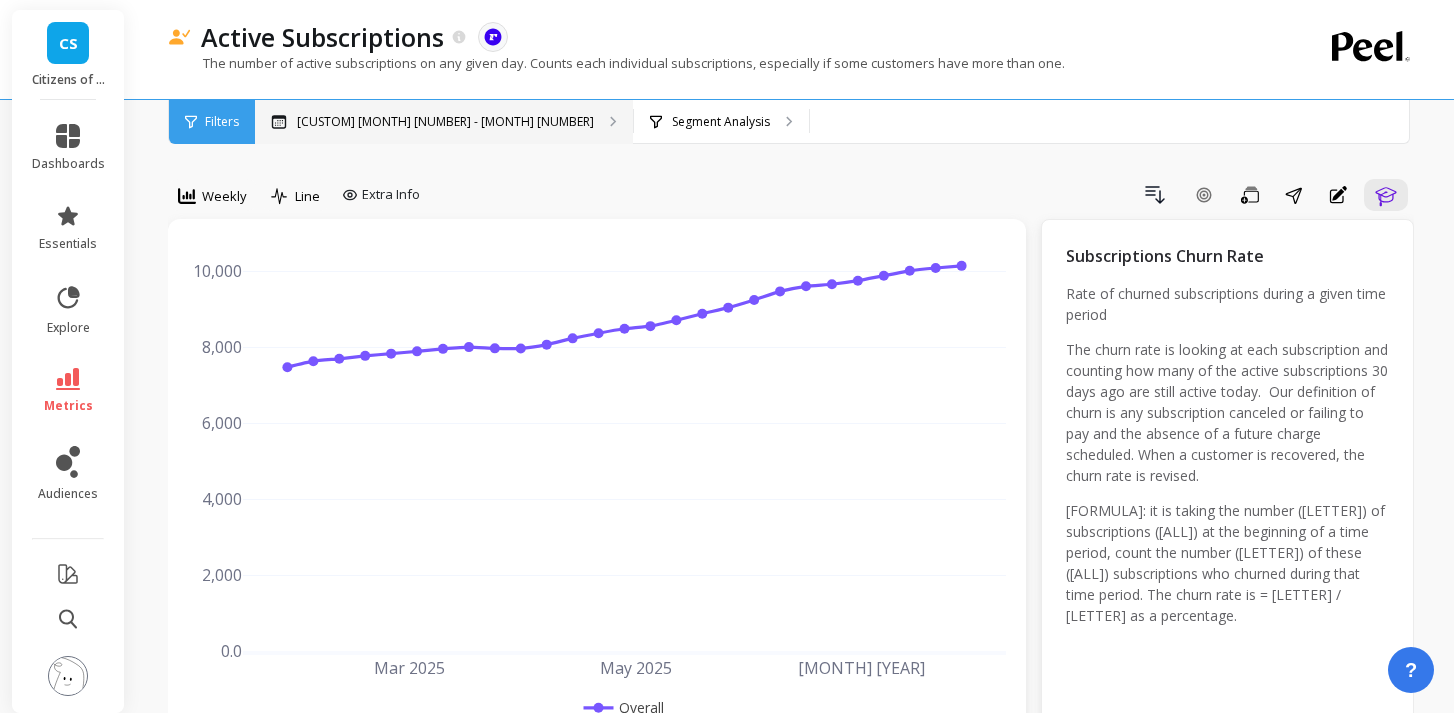 click on "Custom Date Range,  Feb 1 - Jul 31" at bounding box center [445, 122] 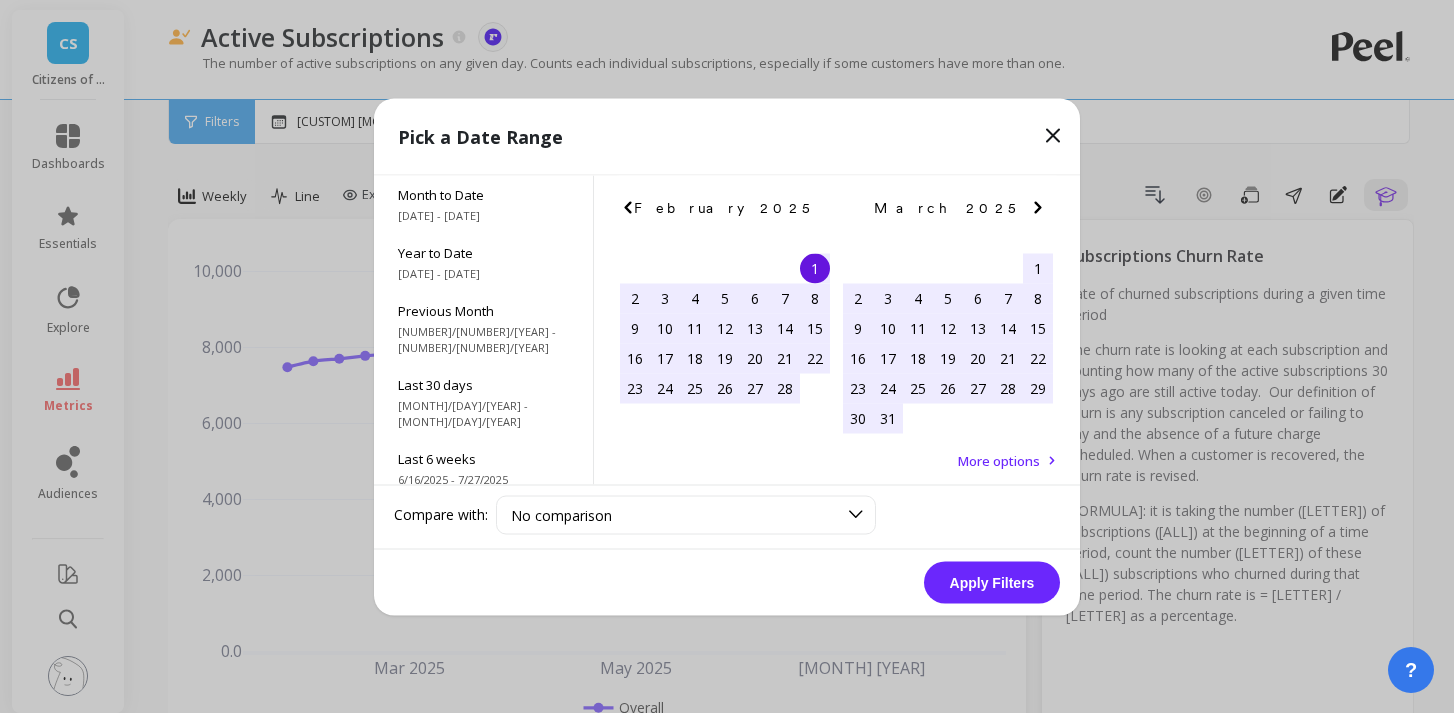 click 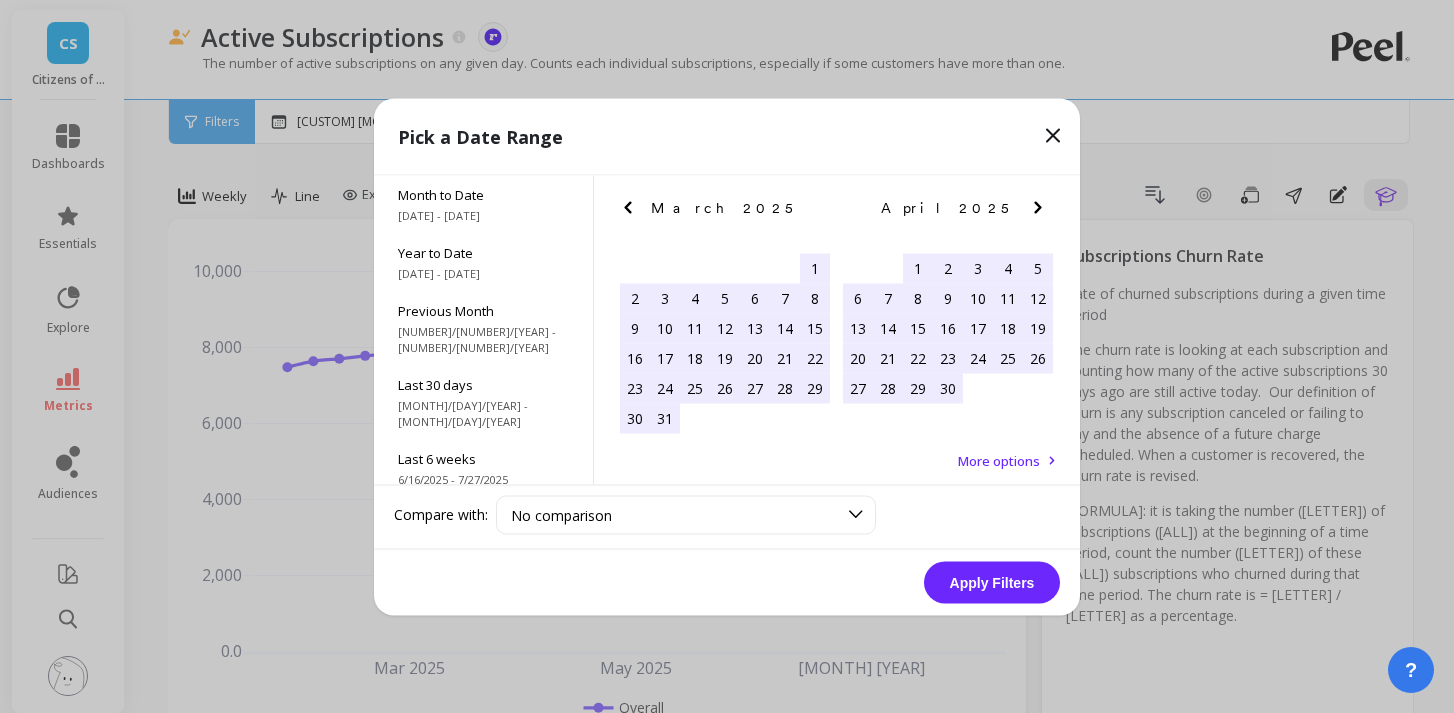 click 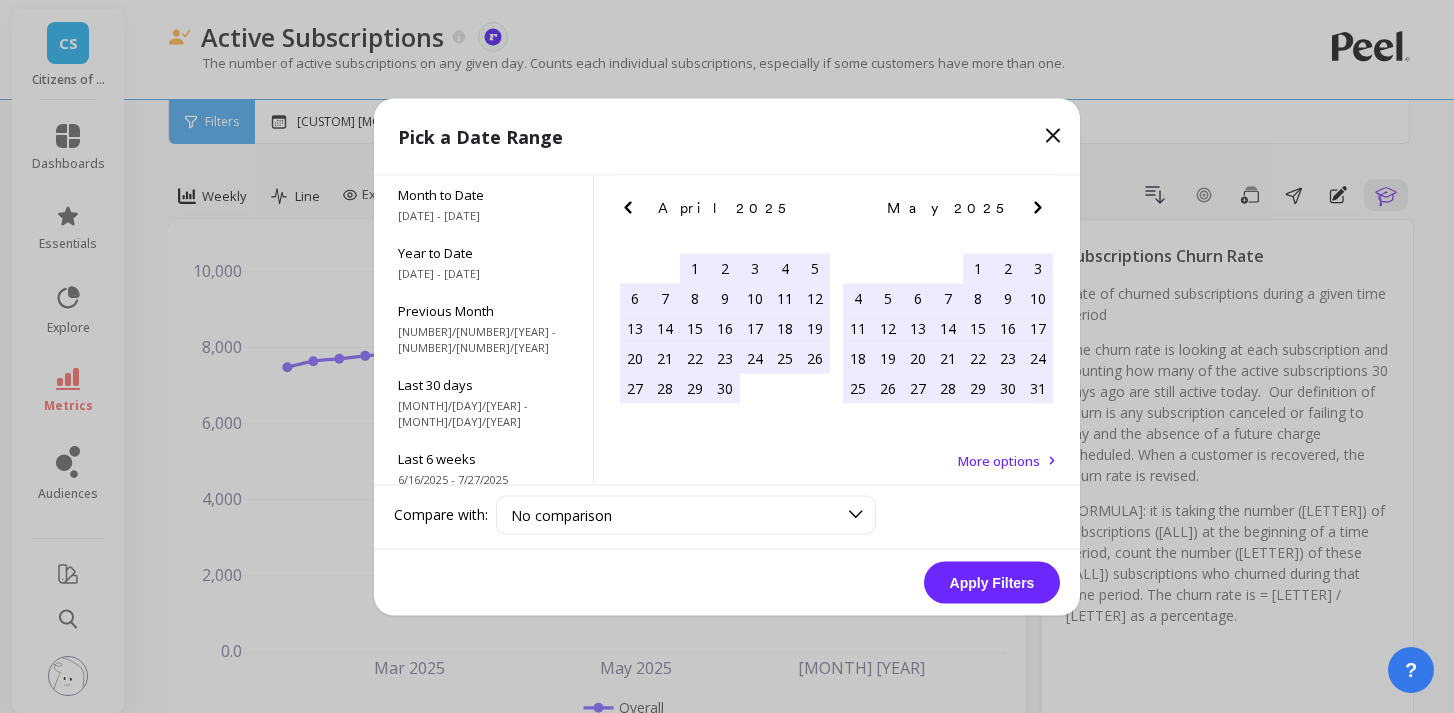 click 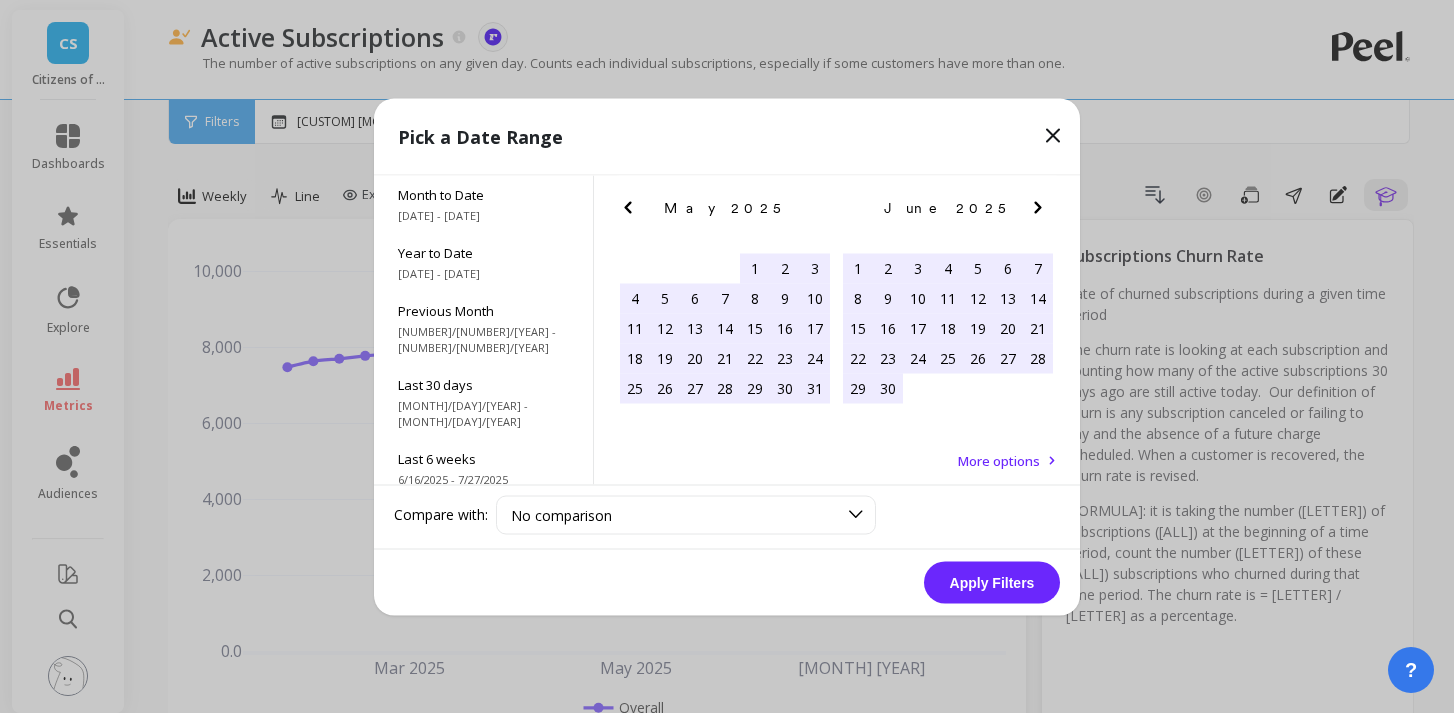 click on "1" at bounding box center [858, 268] 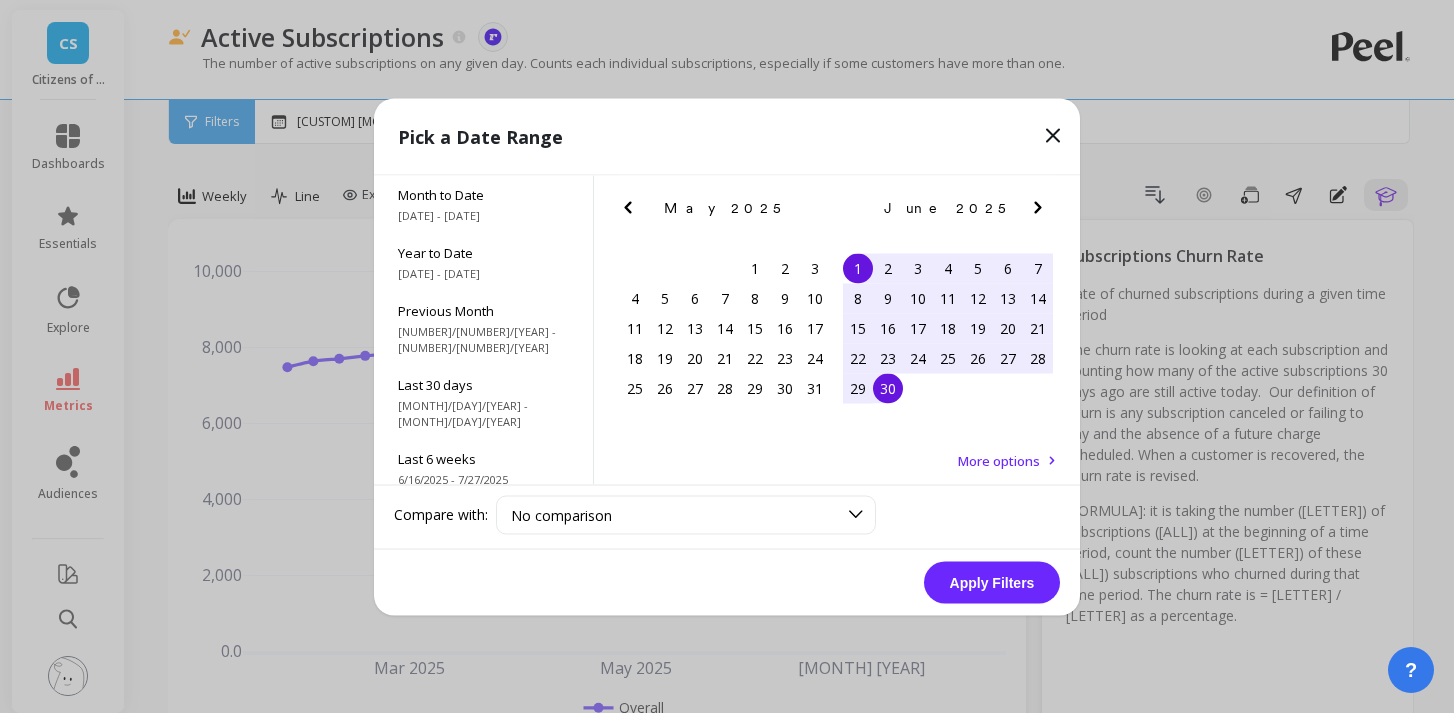 click on "30" at bounding box center [888, 388] 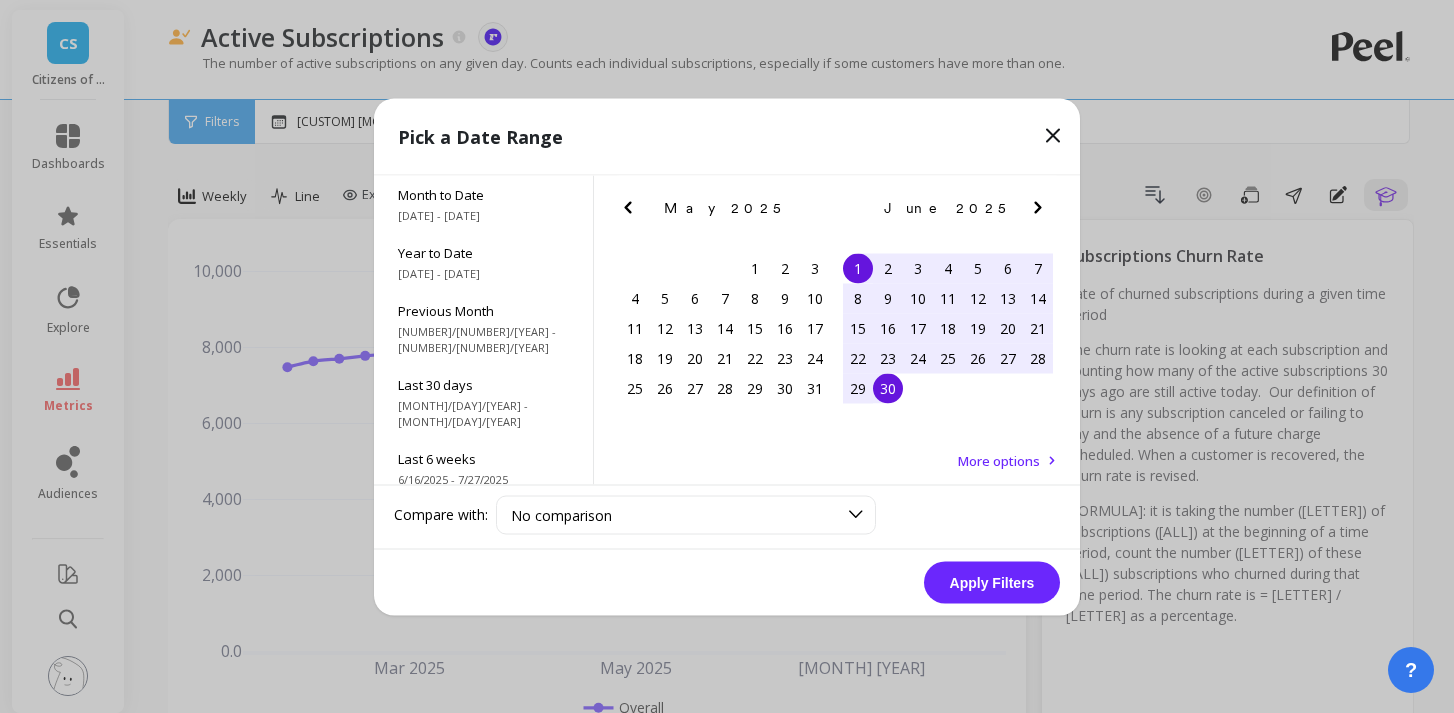click on "Apply Filters" at bounding box center [992, 582] 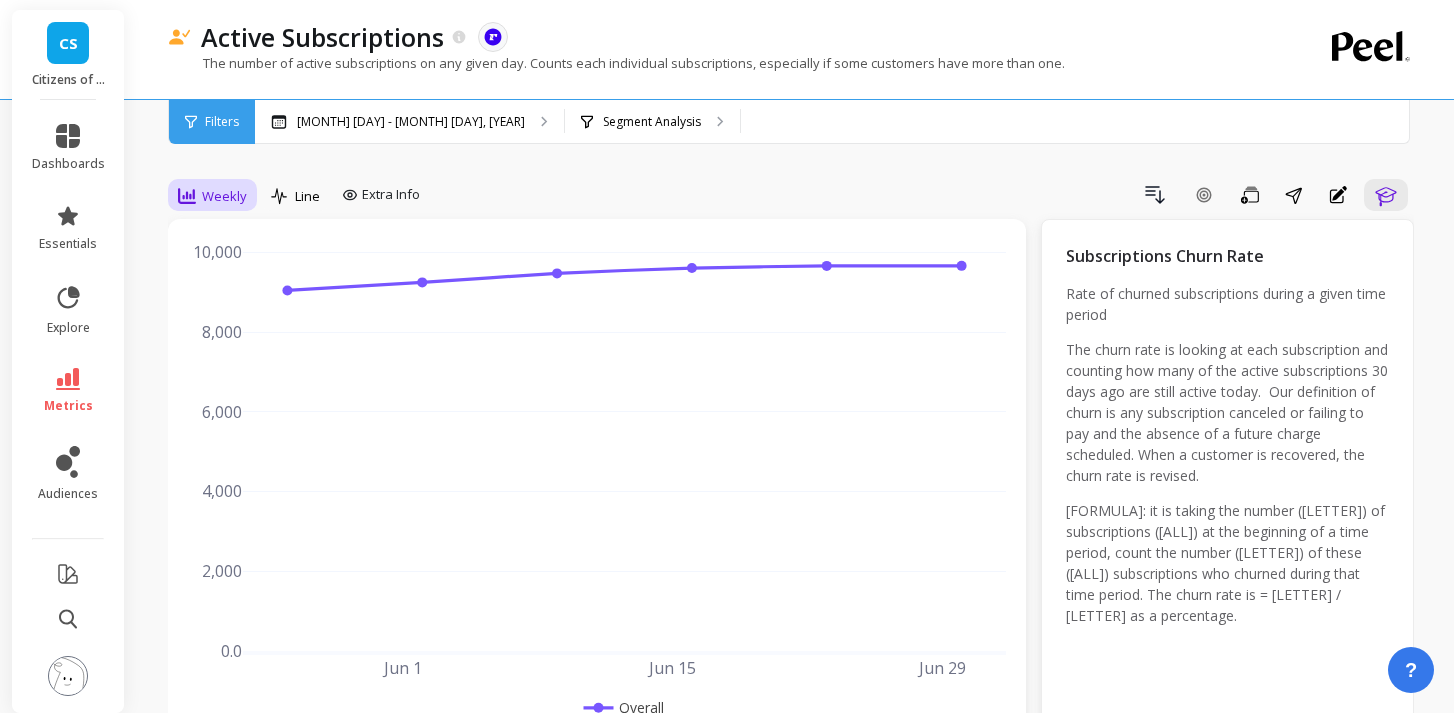 click on "Weekly" at bounding box center (212, 196) 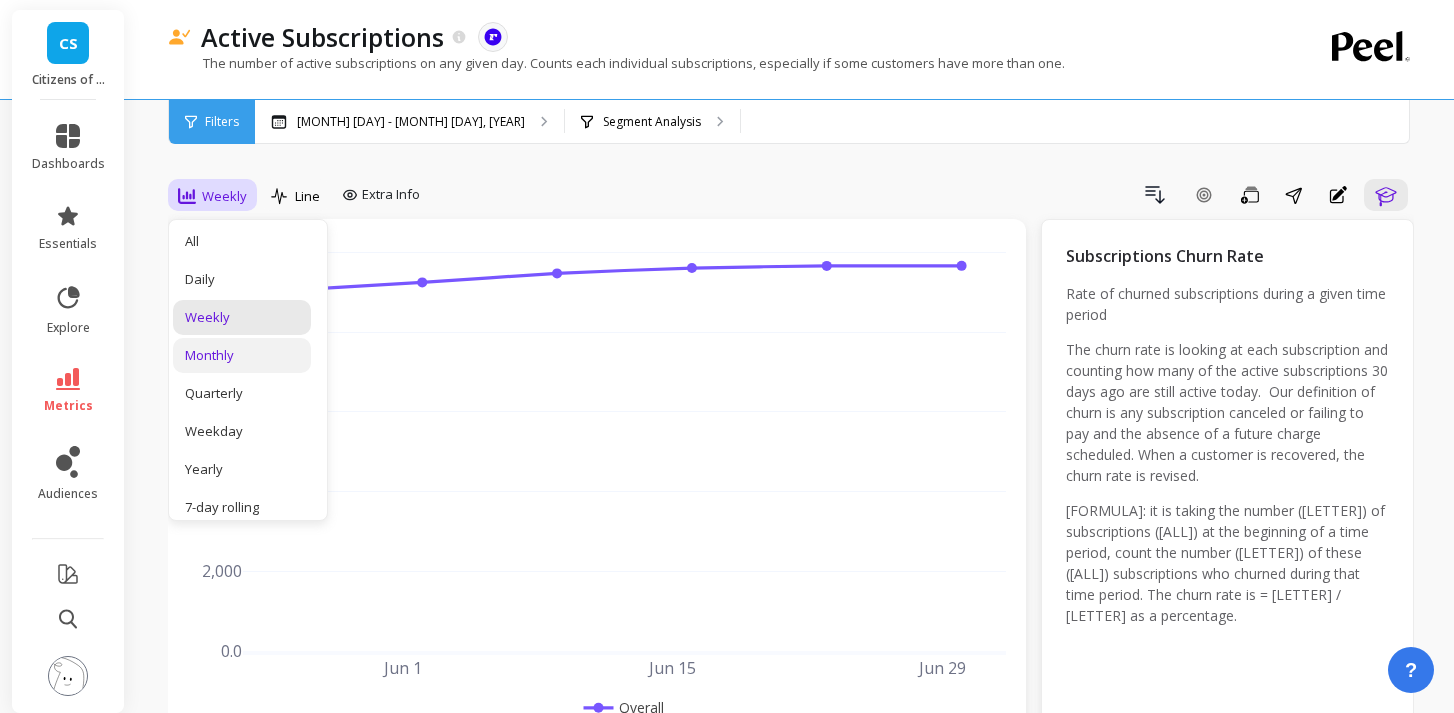 click on "Monthly" at bounding box center [242, 355] 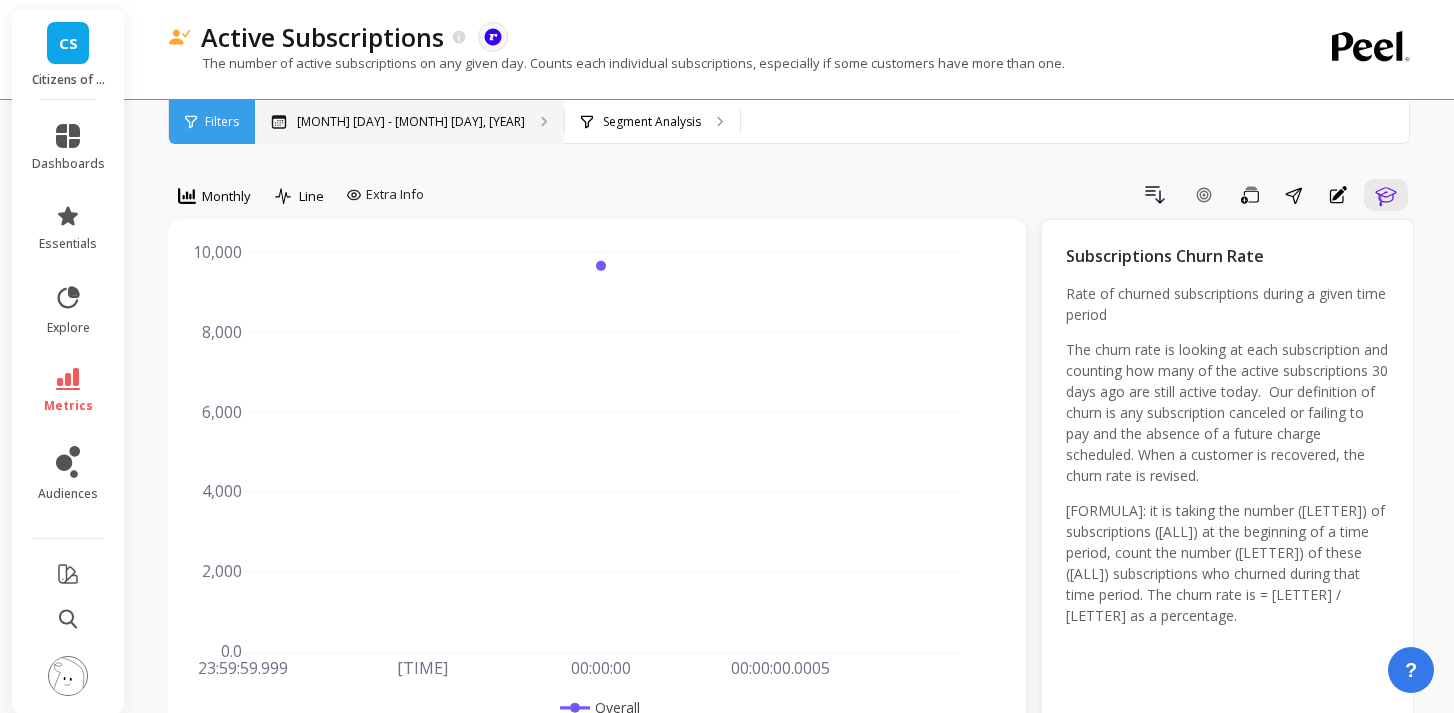 click on "Custom Date Range,  Jun 1 - Jun 30" at bounding box center (411, 122) 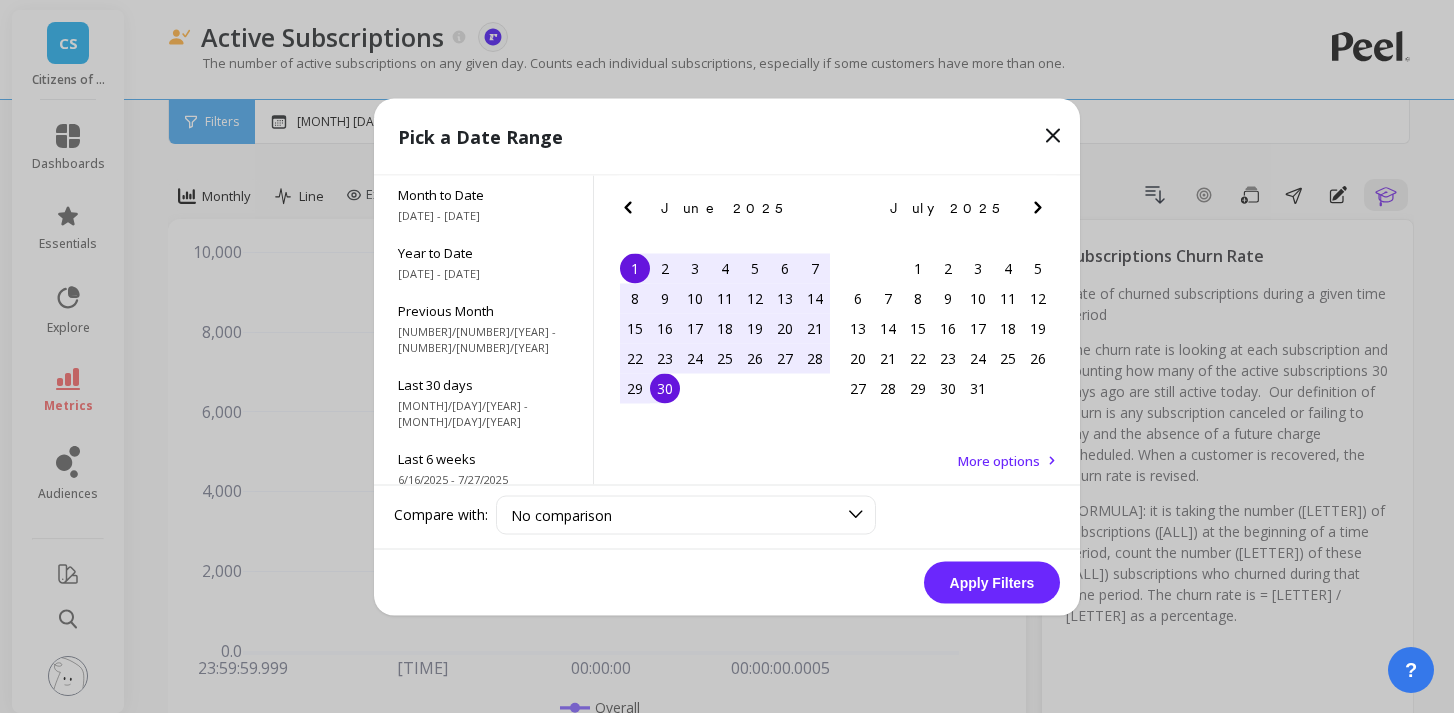 click 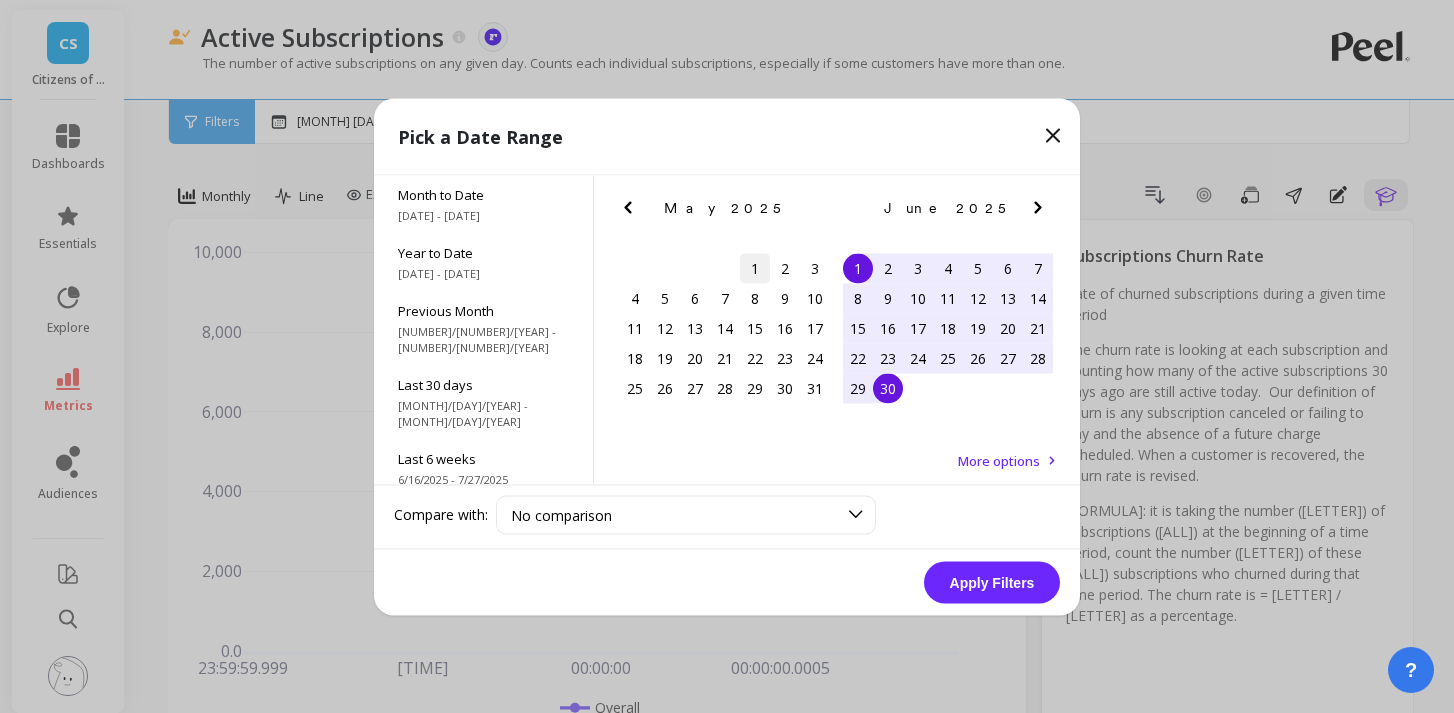 click on "1" at bounding box center [755, 268] 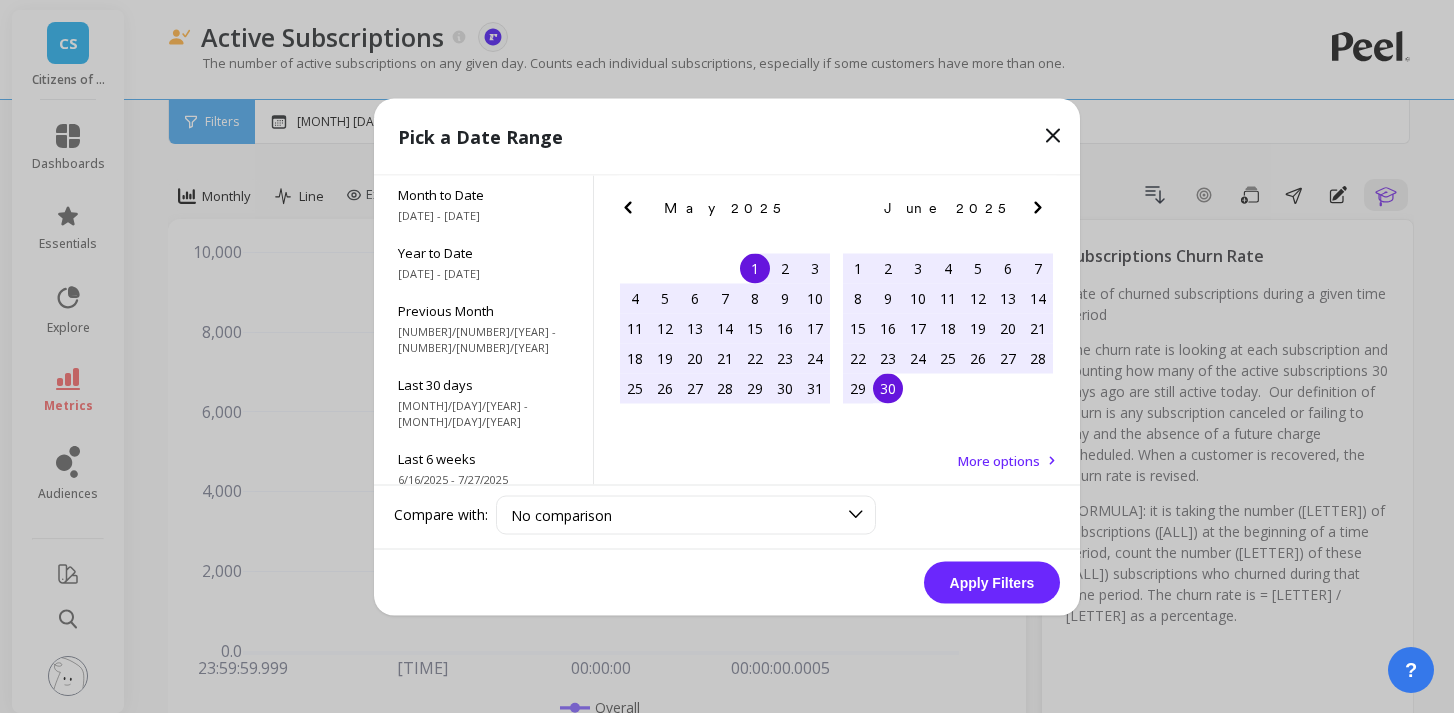 click on "29 30 1 2 3 4 5" at bounding box center [948, 388] 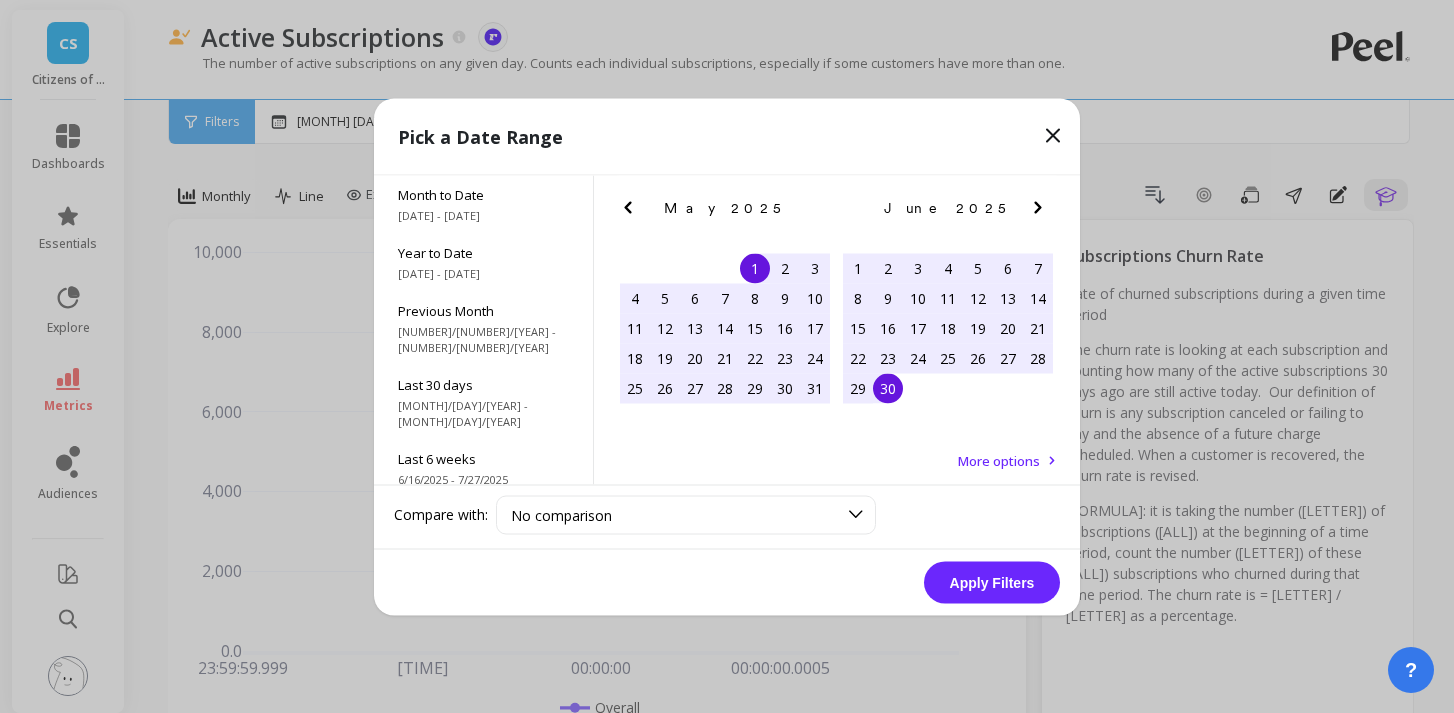 click on "Apply Filters" at bounding box center [992, 582] 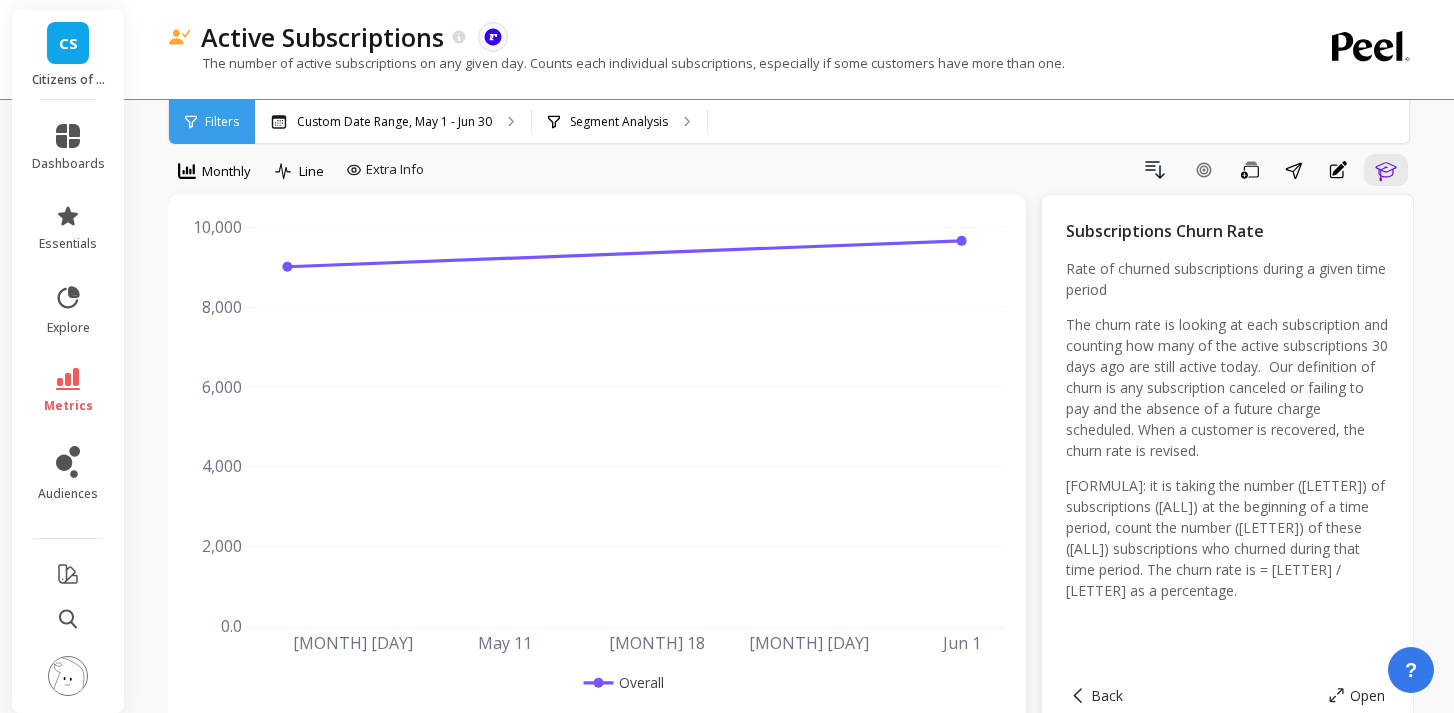 scroll, scrollTop: 6, scrollLeft: 0, axis: vertical 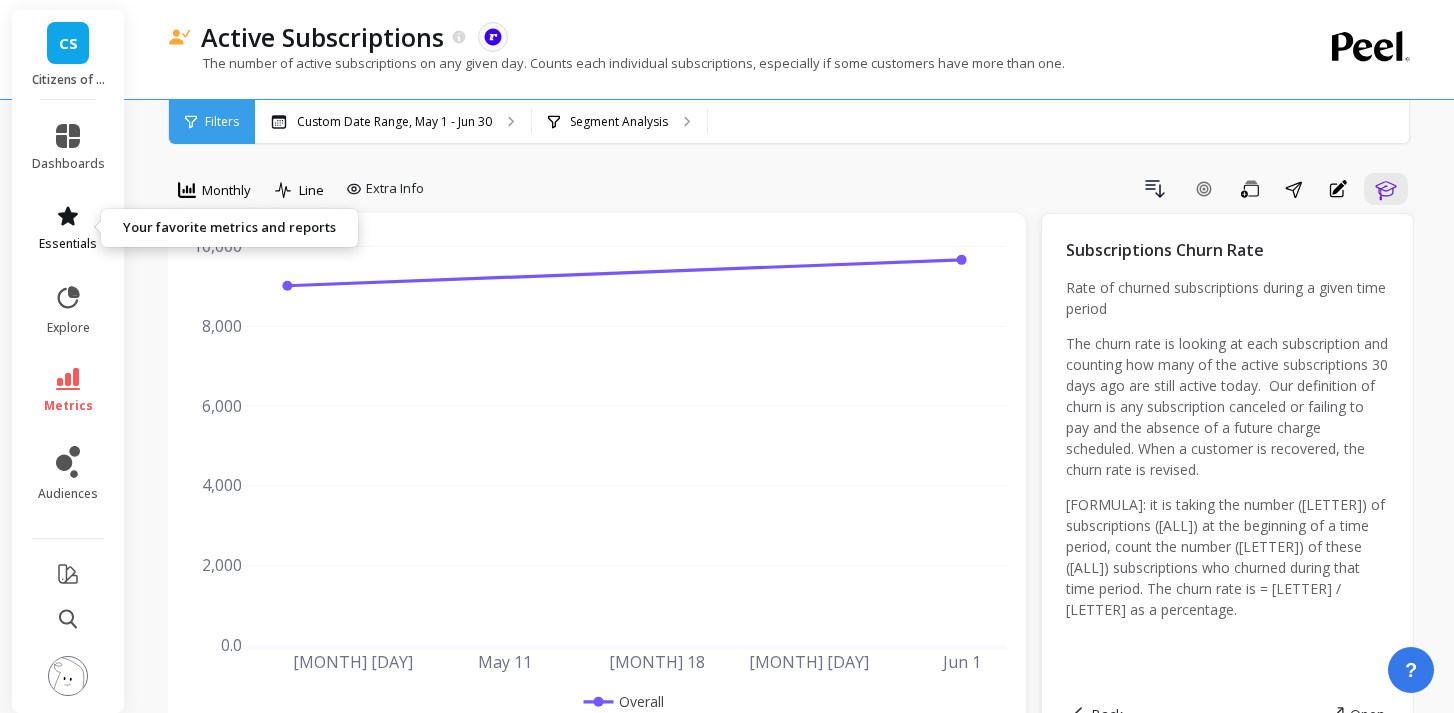 click 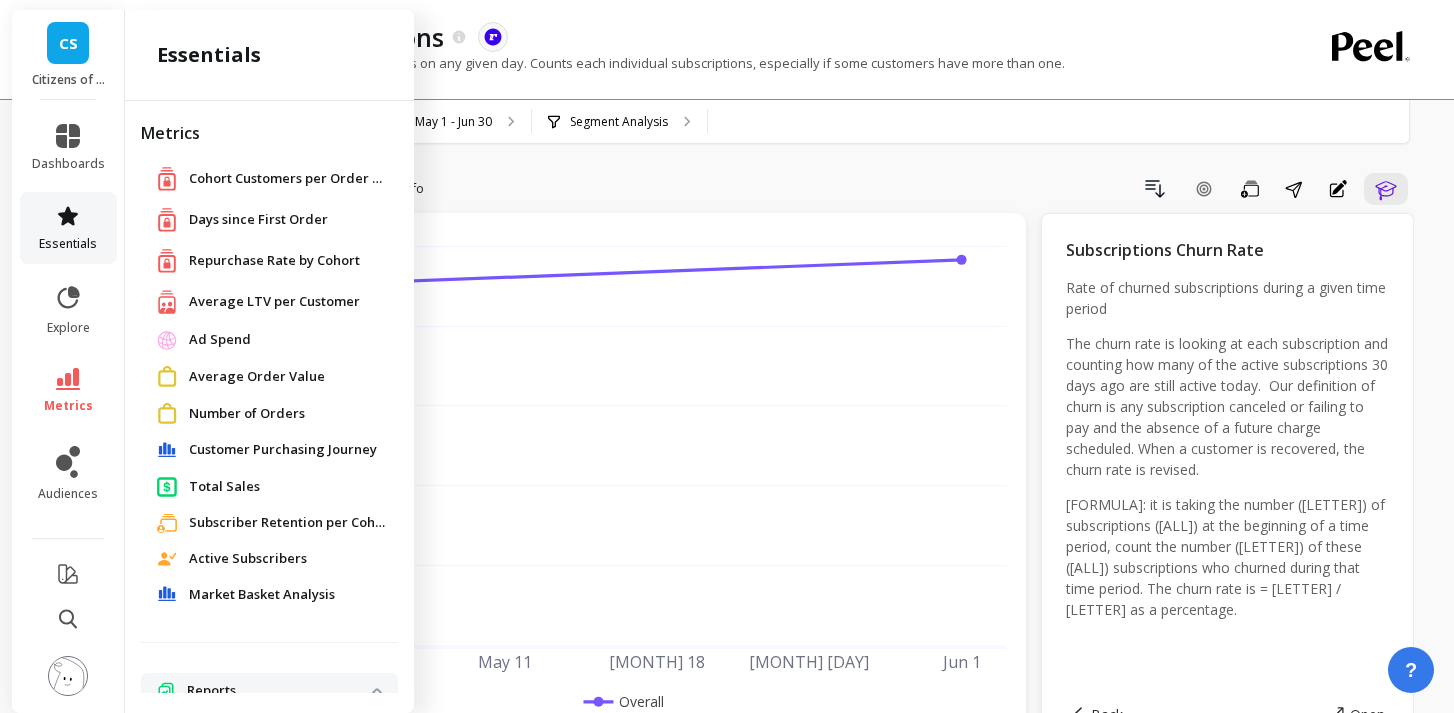 scroll, scrollTop: 219, scrollLeft: 0, axis: vertical 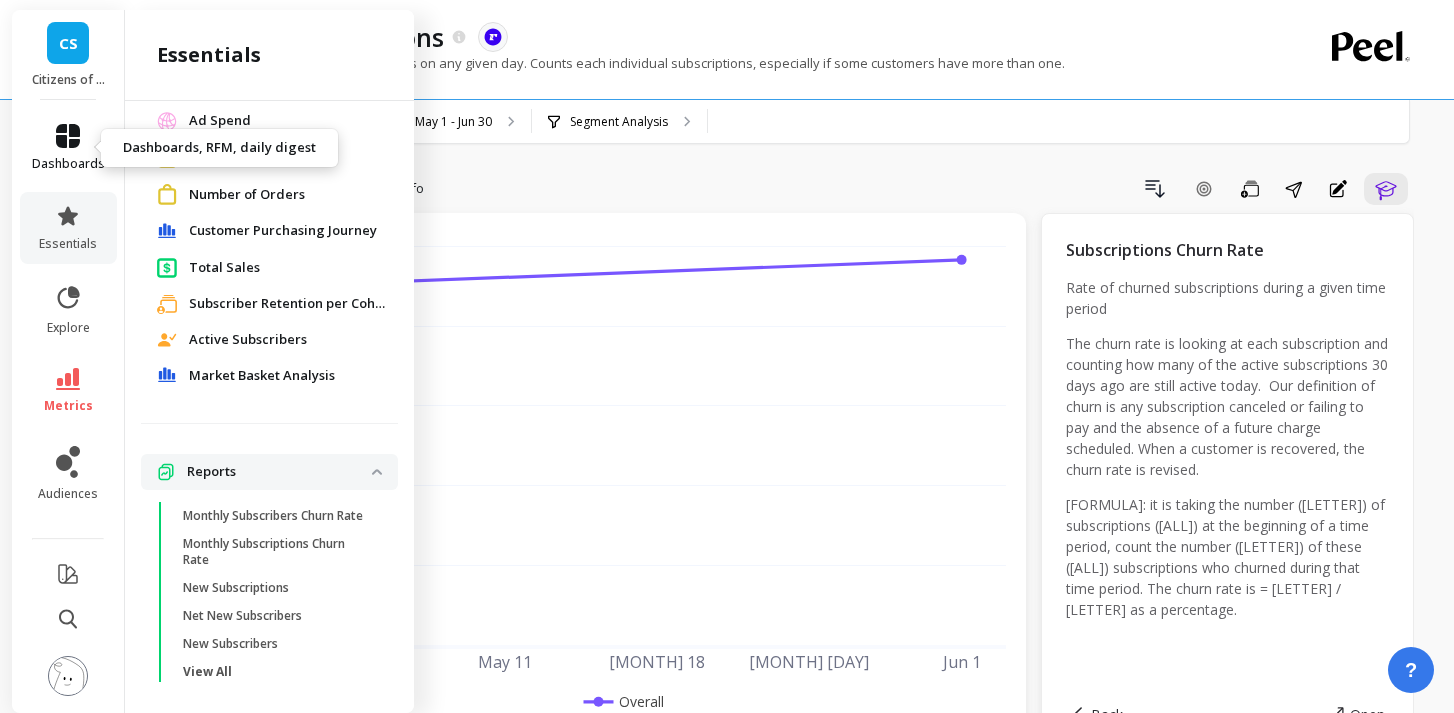 click on "dashboards" at bounding box center (68, 164) 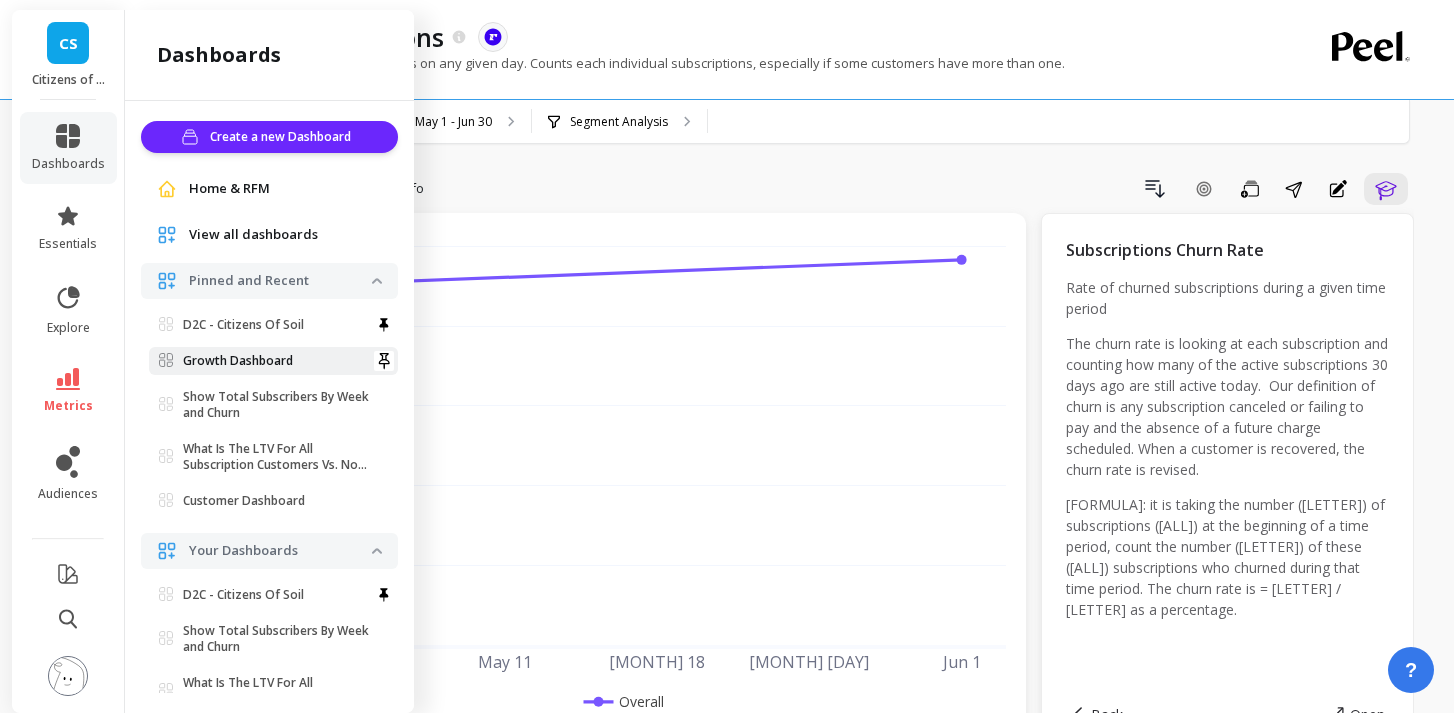 click on "Growth Dashboard" at bounding box center [238, 361] 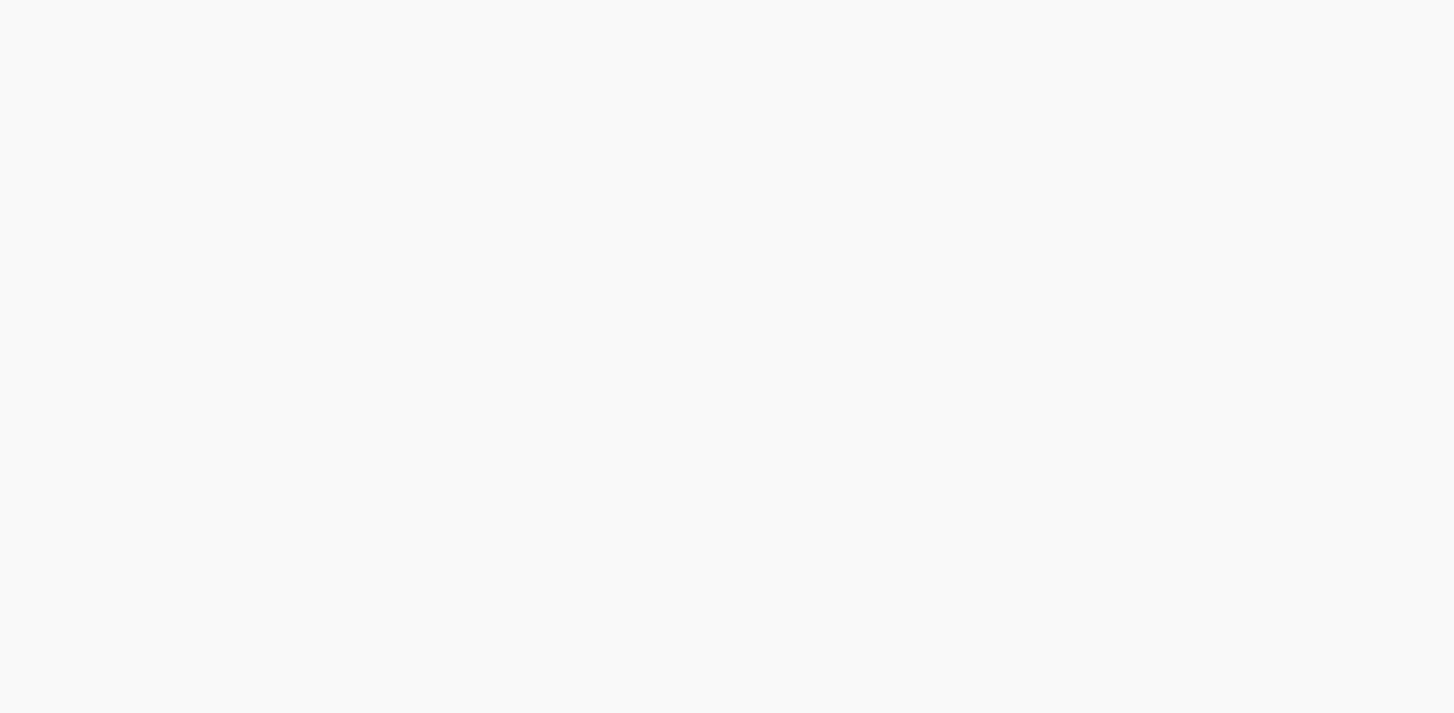 scroll, scrollTop: 0, scrollLeft: 0, axis: both 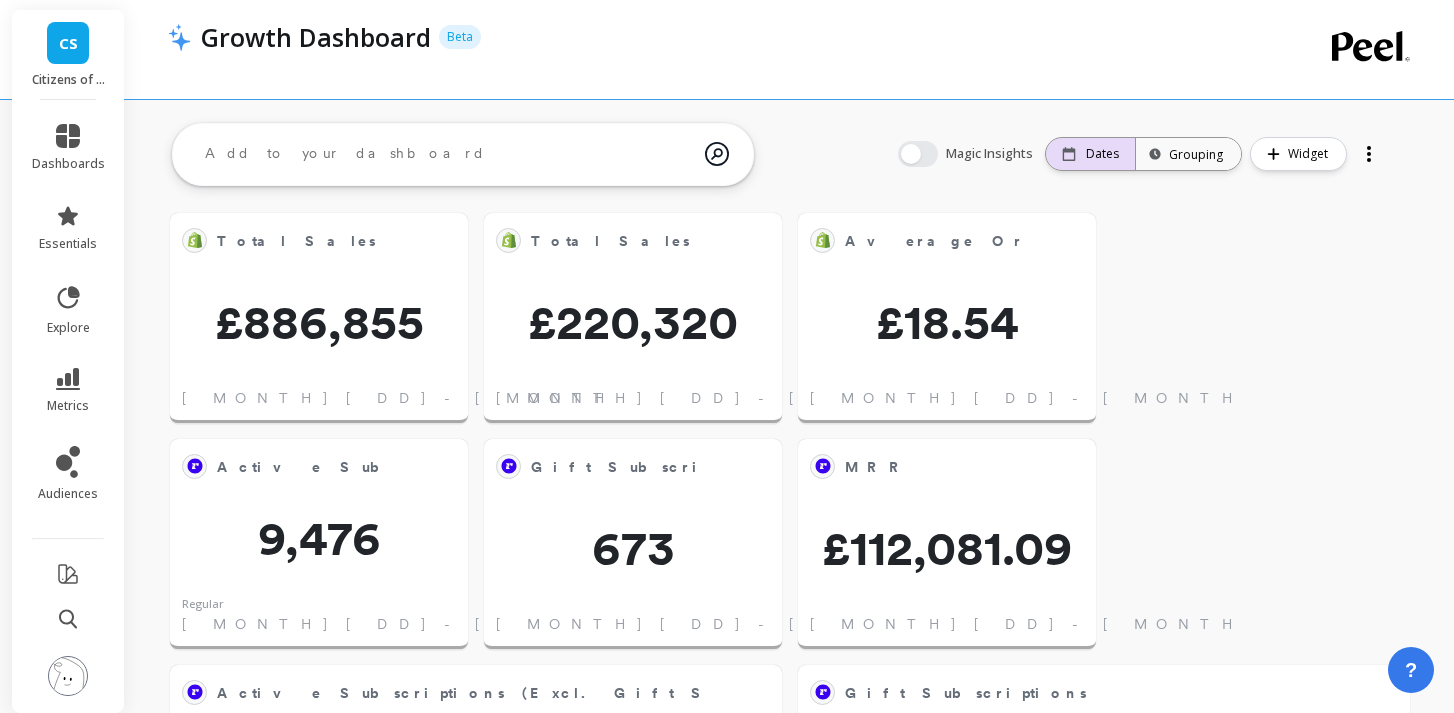 click on "Dates" at bounding box center (1090, 154) 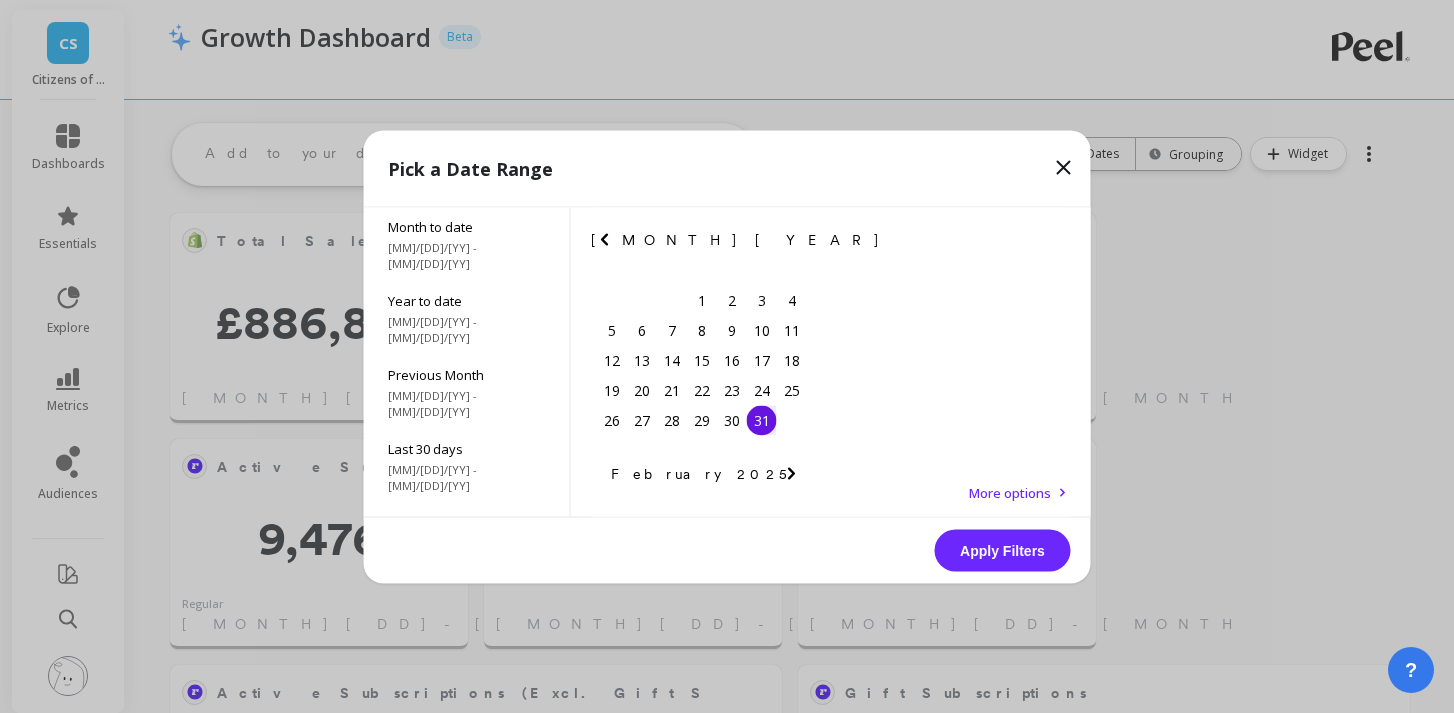 click 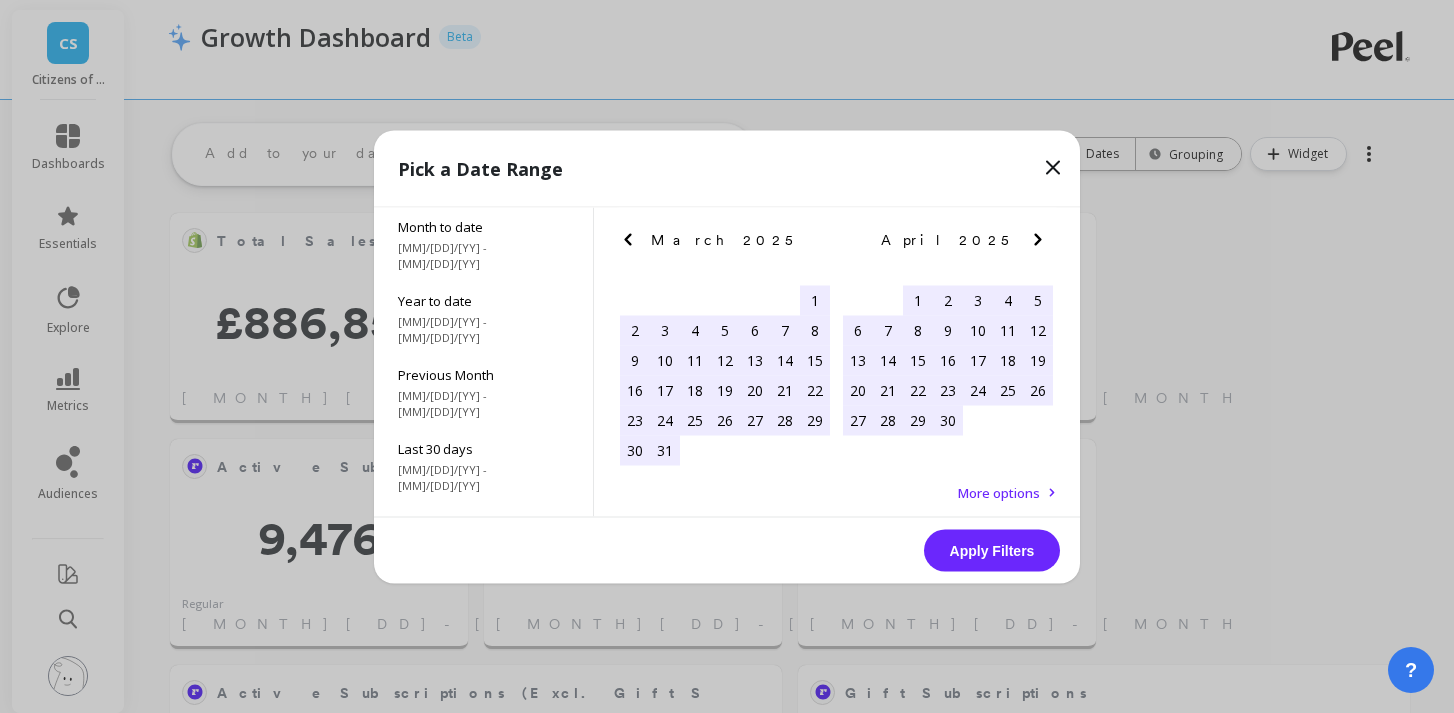 click 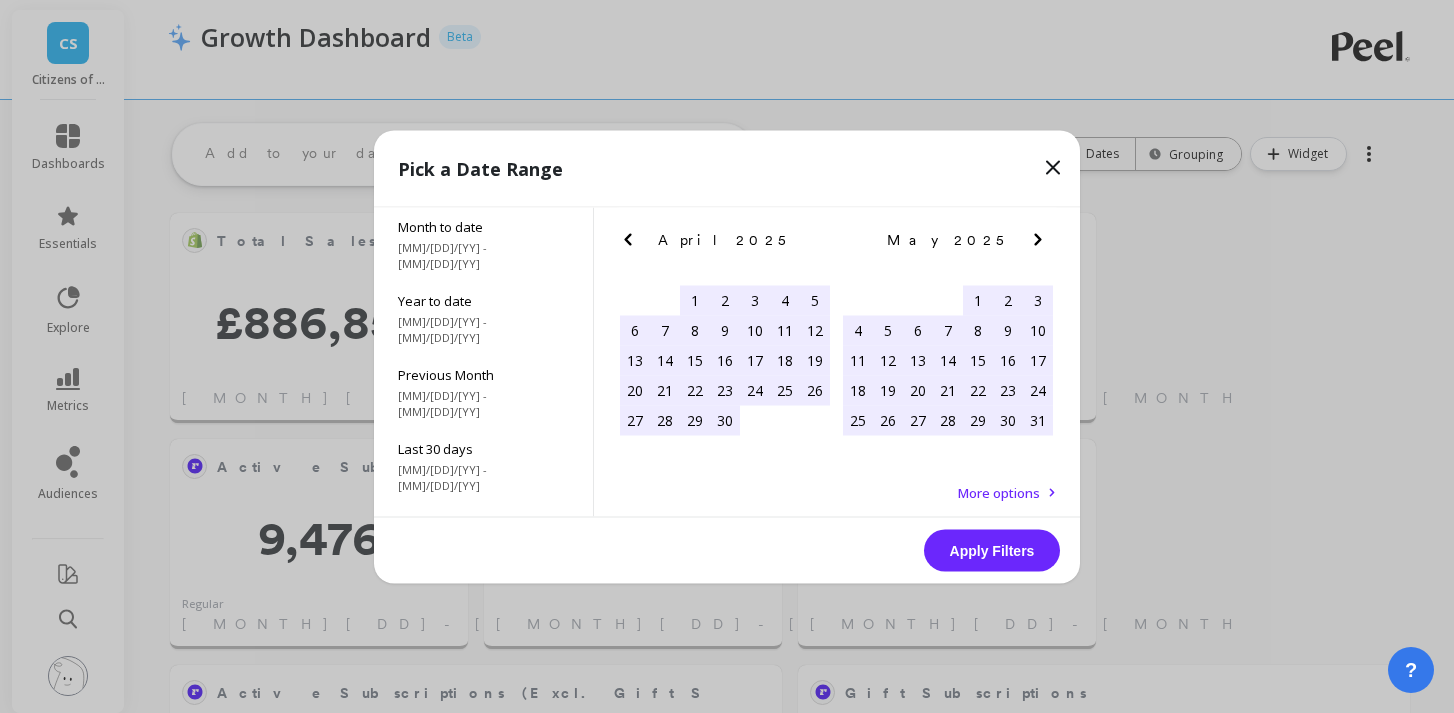 click 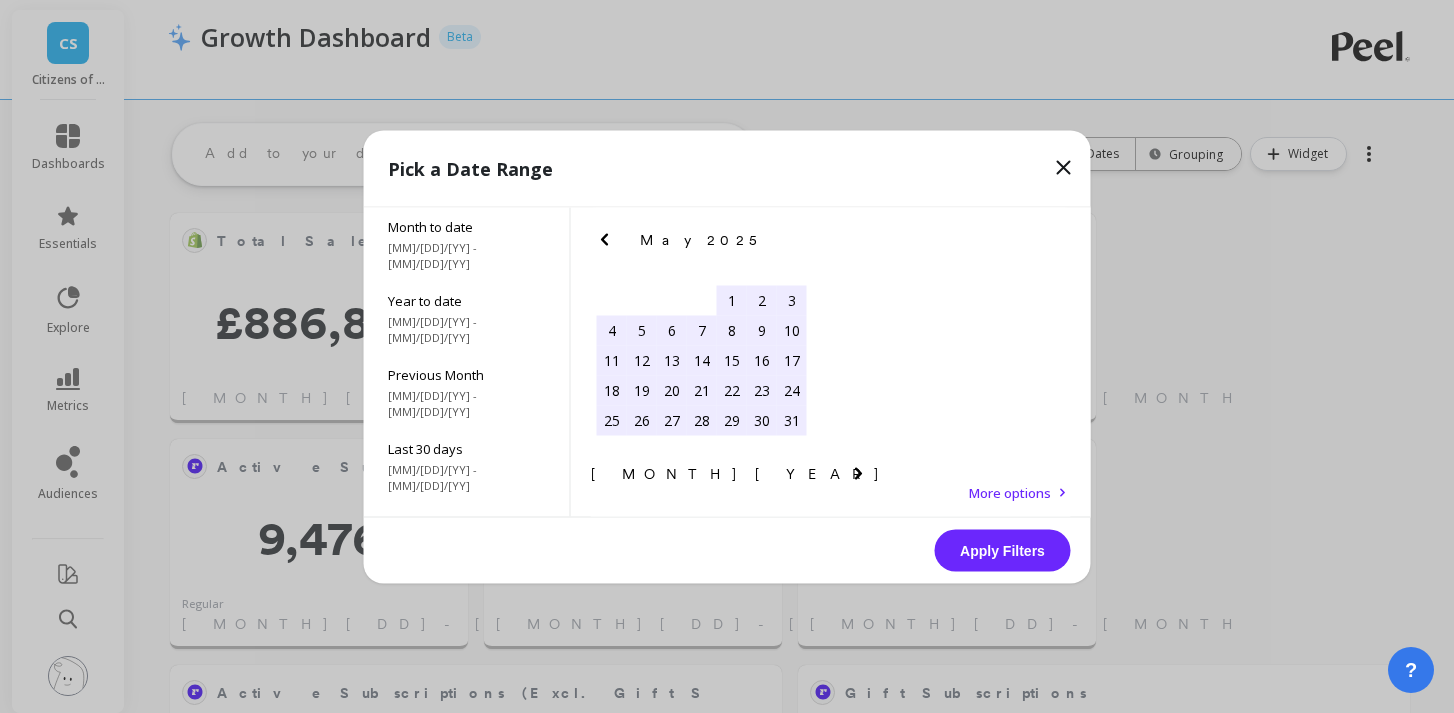 click on "1" at bounding box center (612, 535) 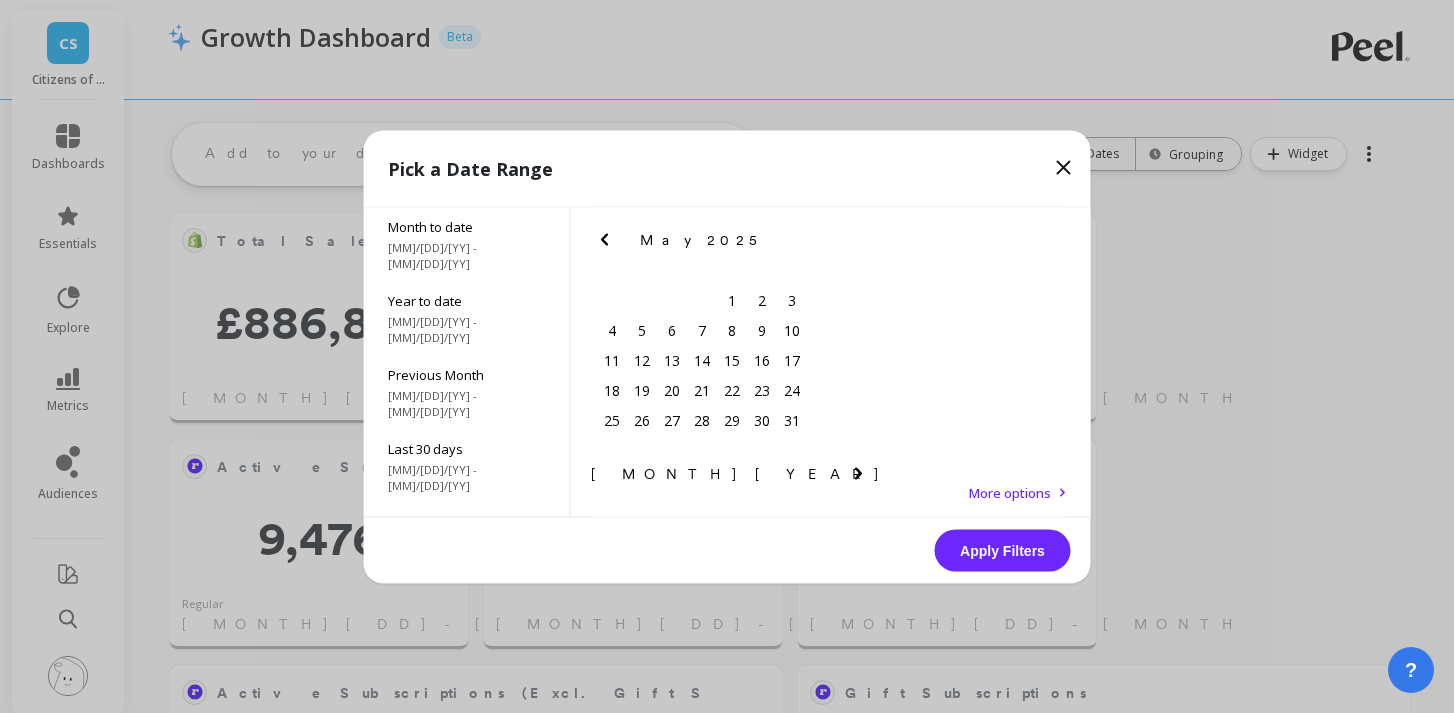click on "30" at bounding box center (642, 655) 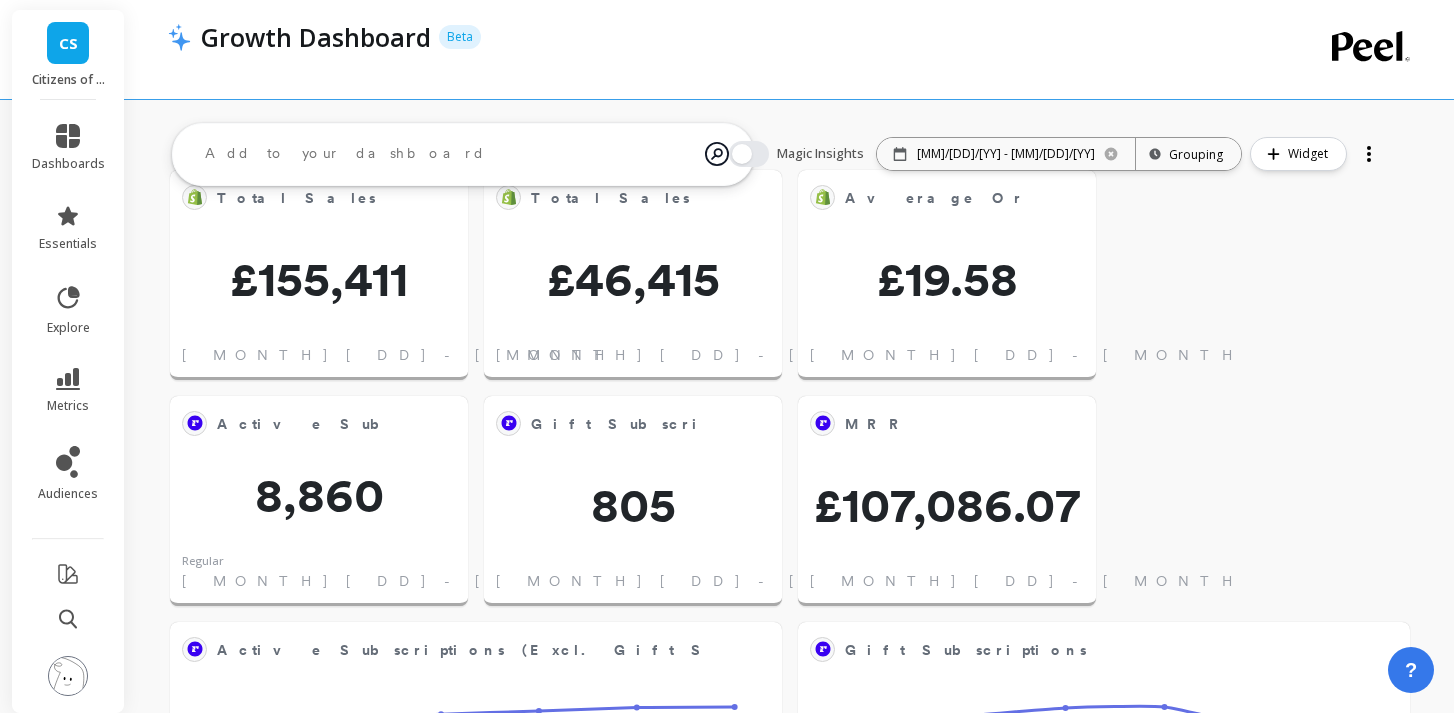 scroll, scrollTop: 48, scrollLeft: 0, axis: vertical 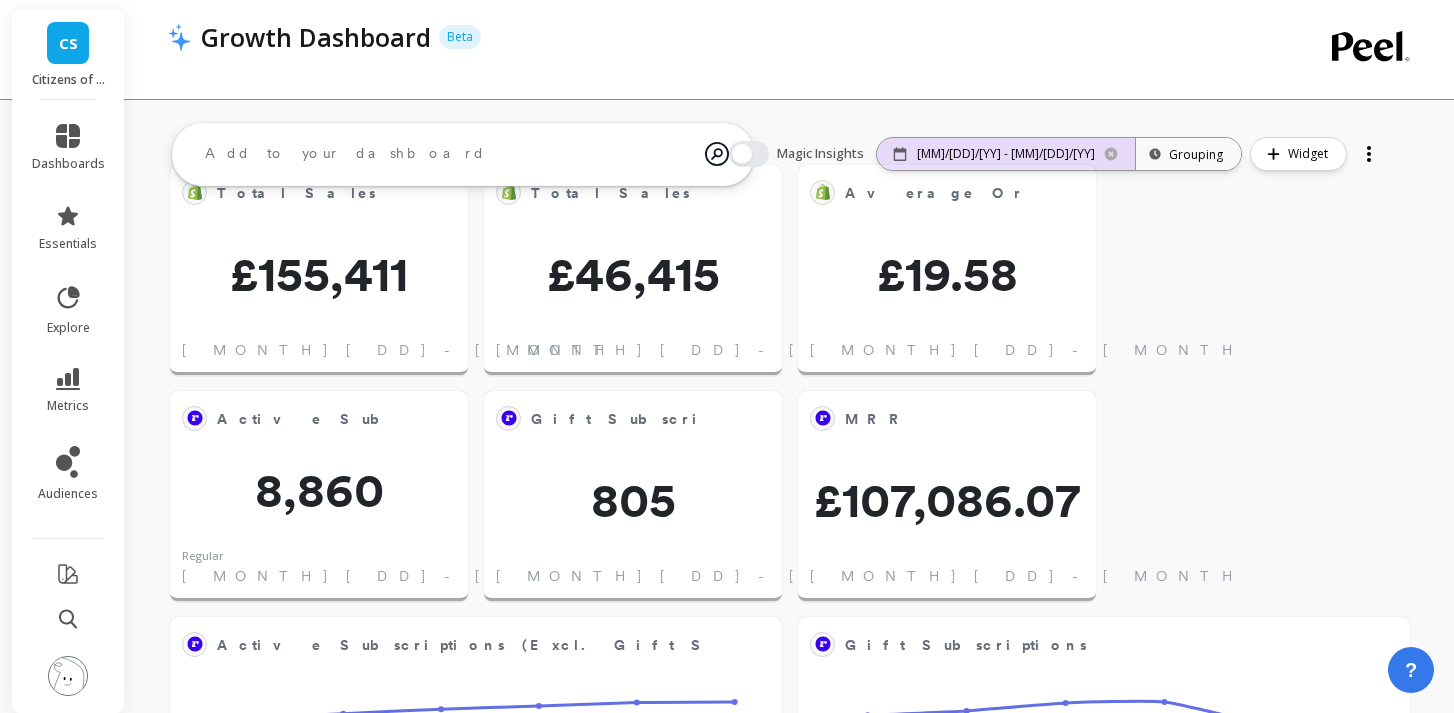 click on "06/01/25 - 06/30/25" at bounding box center [1006, 154] 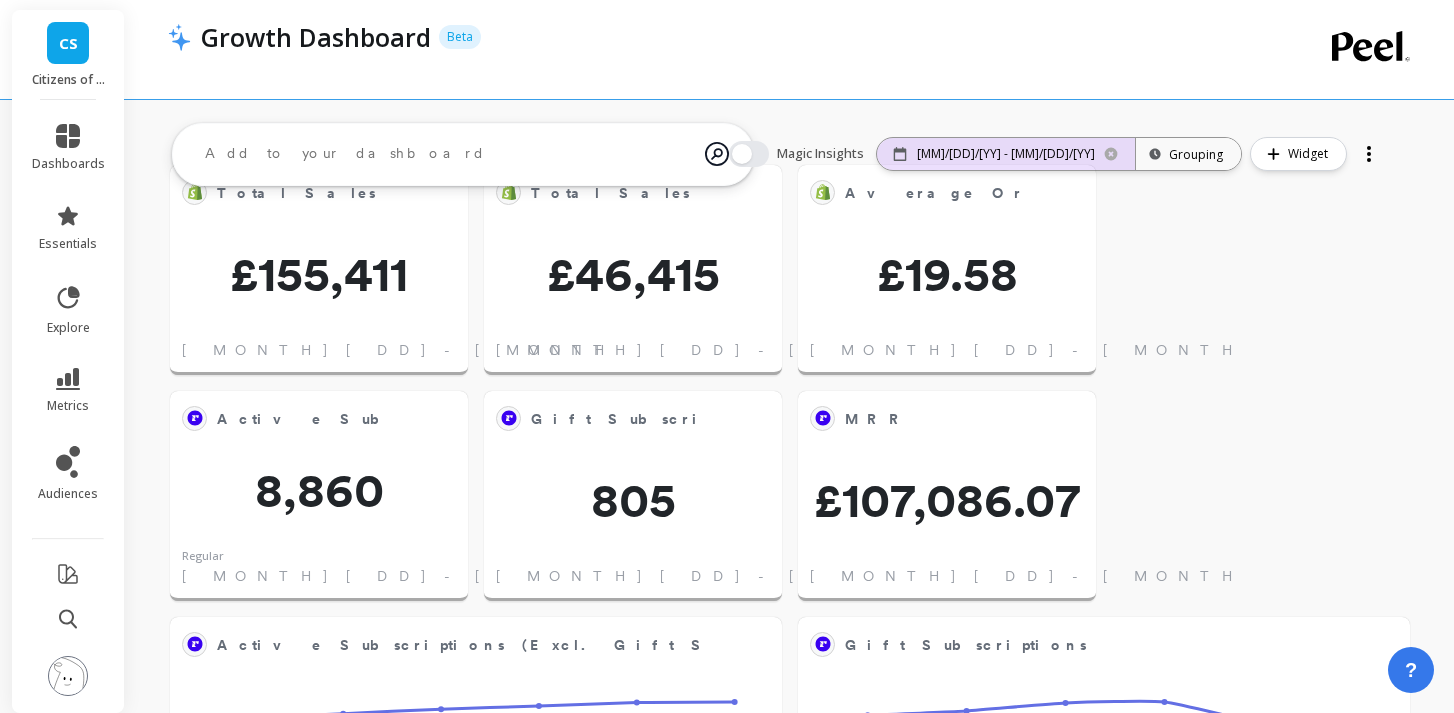 click on "06/01/25 - 06/30/25" at bounding box center [1006, 154] 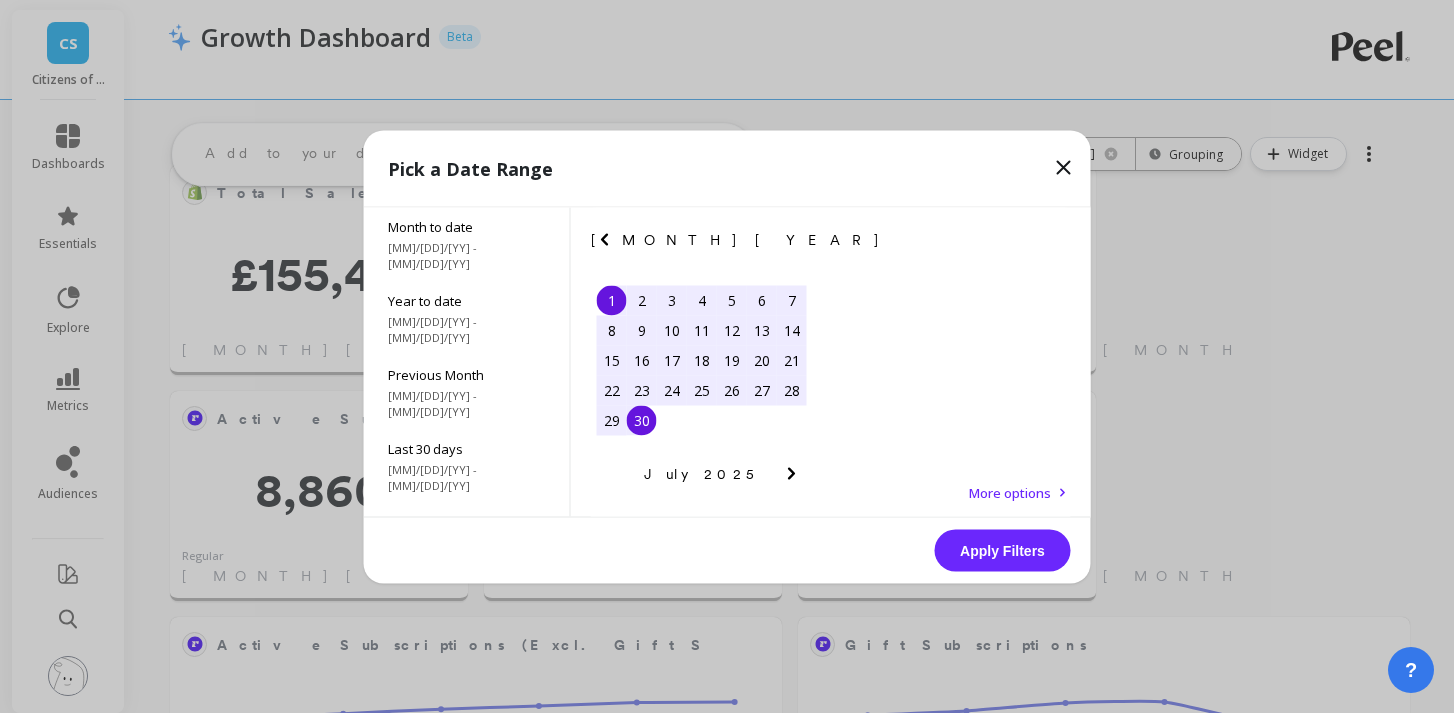 click on "June 2025 Su Mo Tu We Th Fr Sa 1 2 3 4 5 6 7 8 9 10 11 12 13 14 15 16 17 18 19 20 21 22 23 24 25 26 27 28 29 30 July 2025 Su Mo Tu We Th Fr Sa 1 2 3 4 5 6 7 8 9 10 11 12 13 14 15 16 17 18 19 20 21 22 23 24 25 26 27 28 29 30 31 1 2" at bounding box center (831, 445) 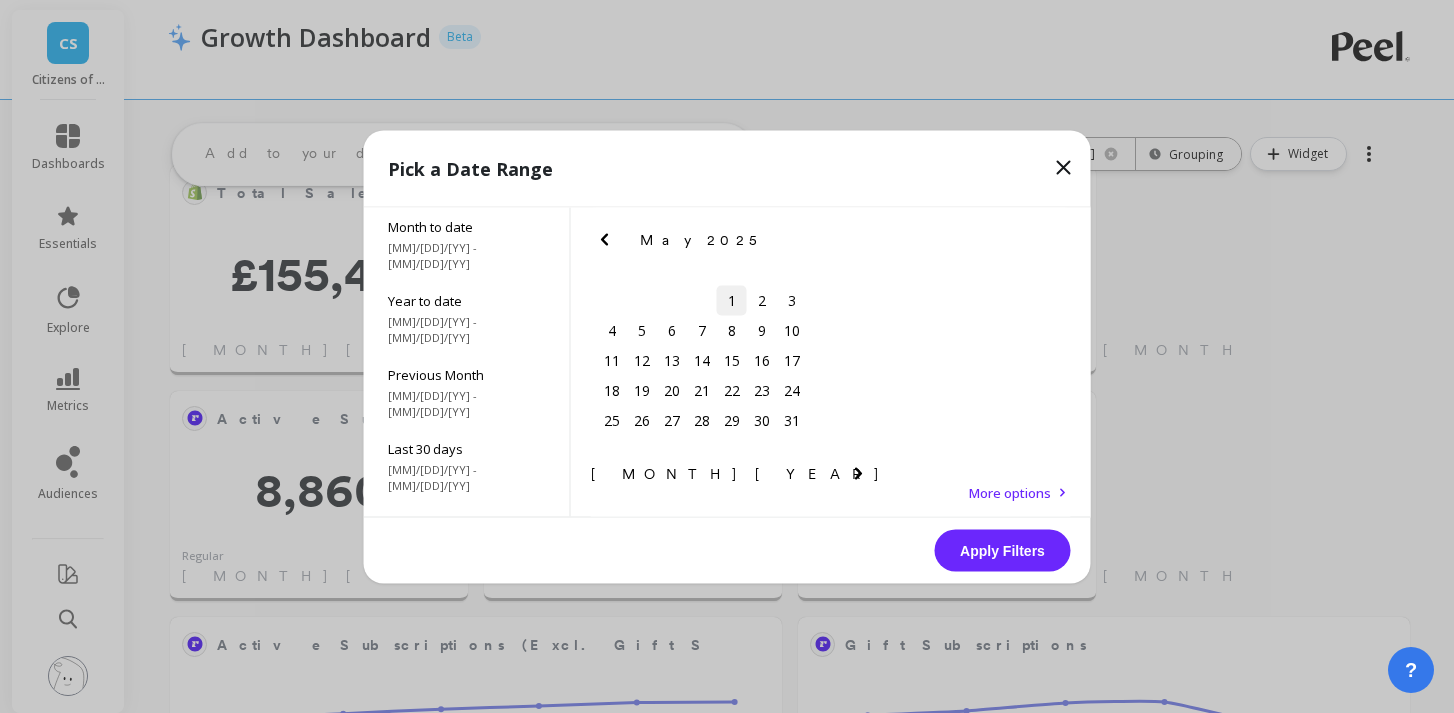 click on "1" at bounding box center [732, 300] 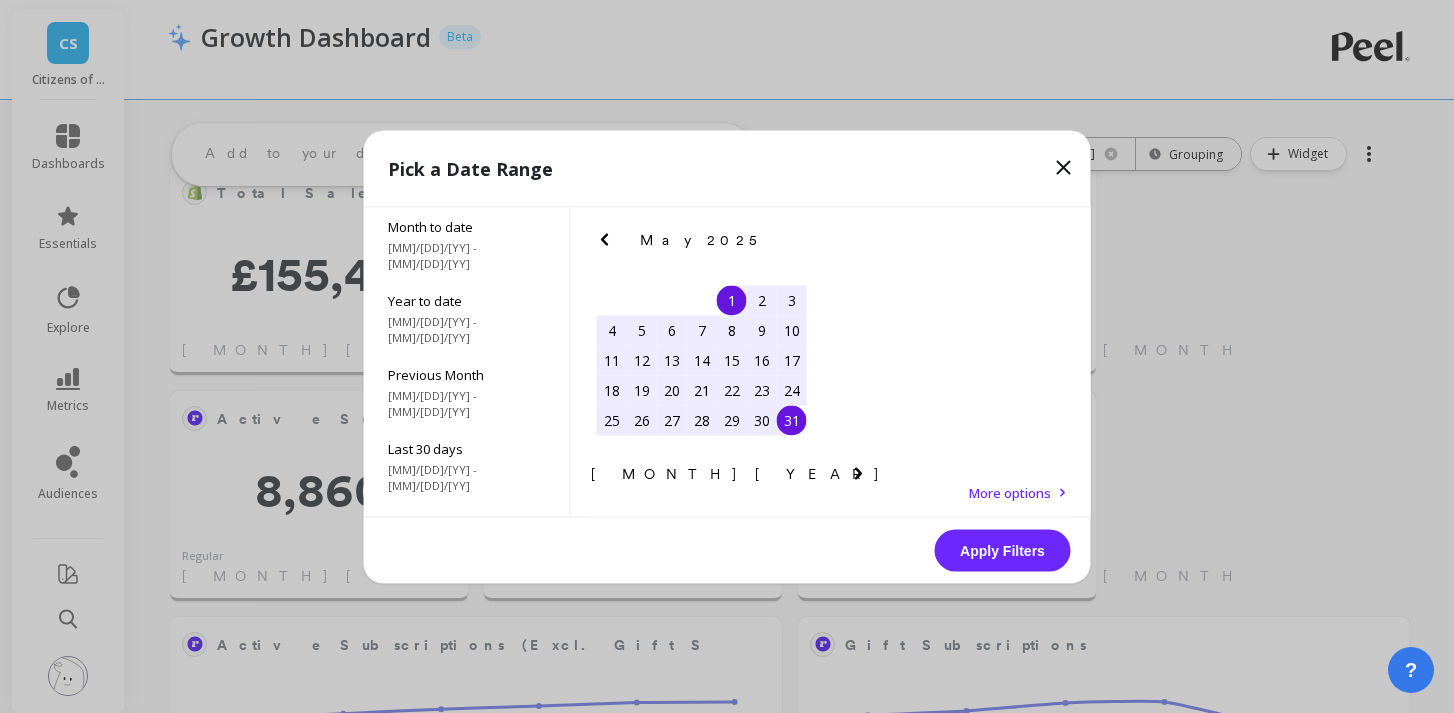 click on "31" at bounding box center (792, 420) 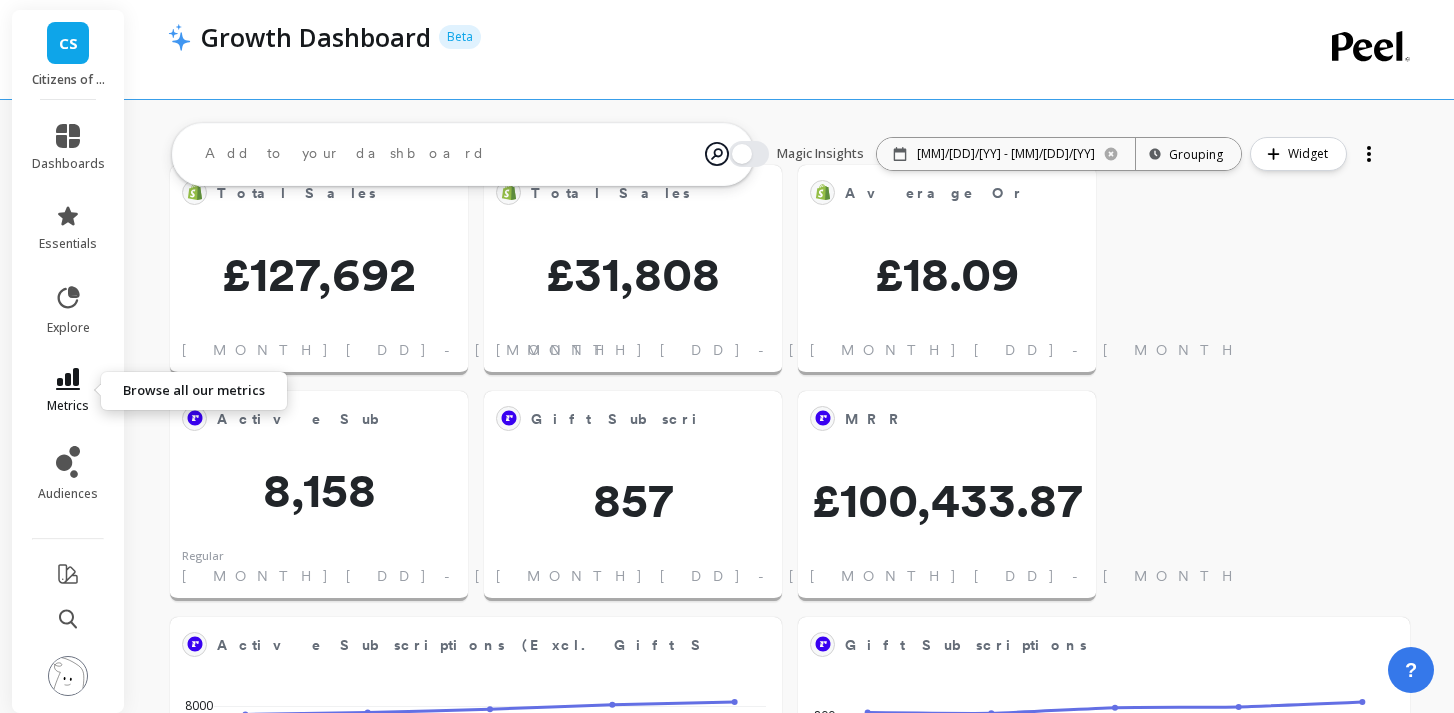 click 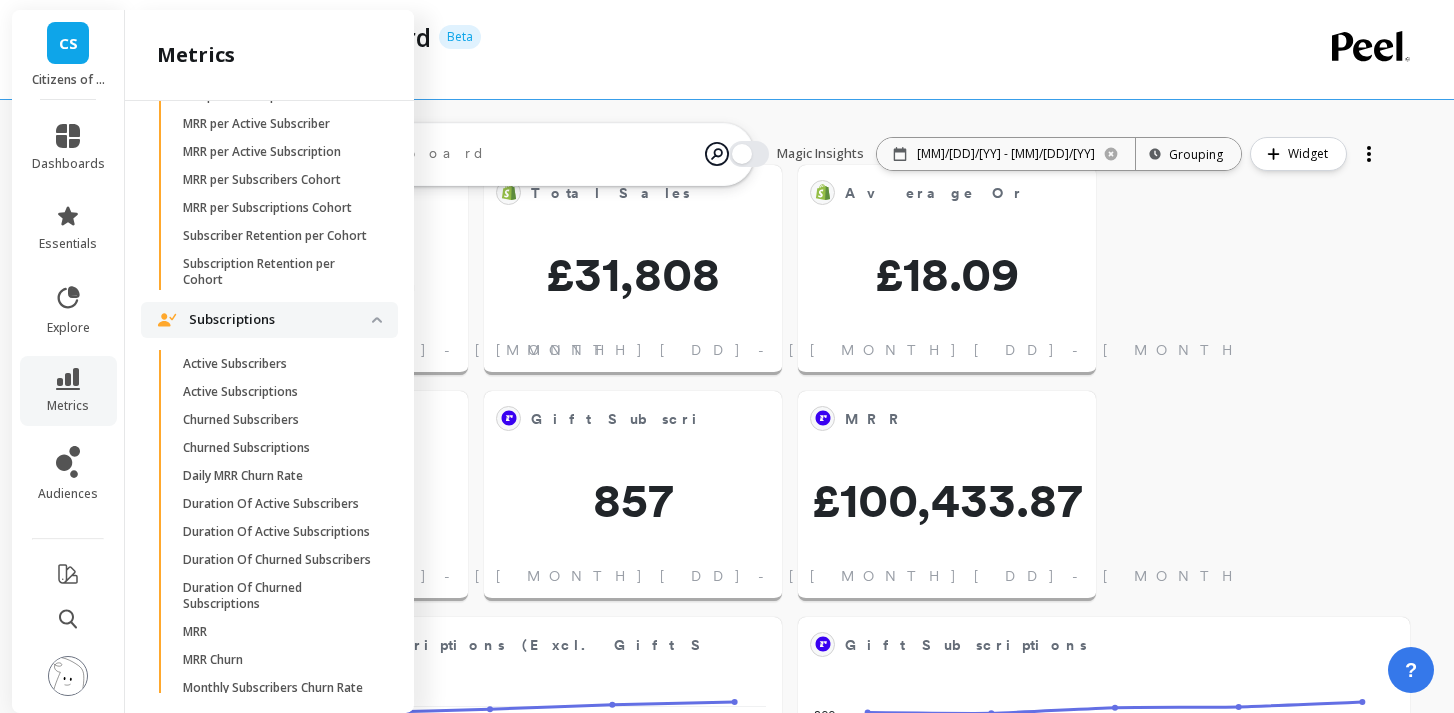scroll, scrollTop: 2075, scrollLeft: 0, axis: vertical 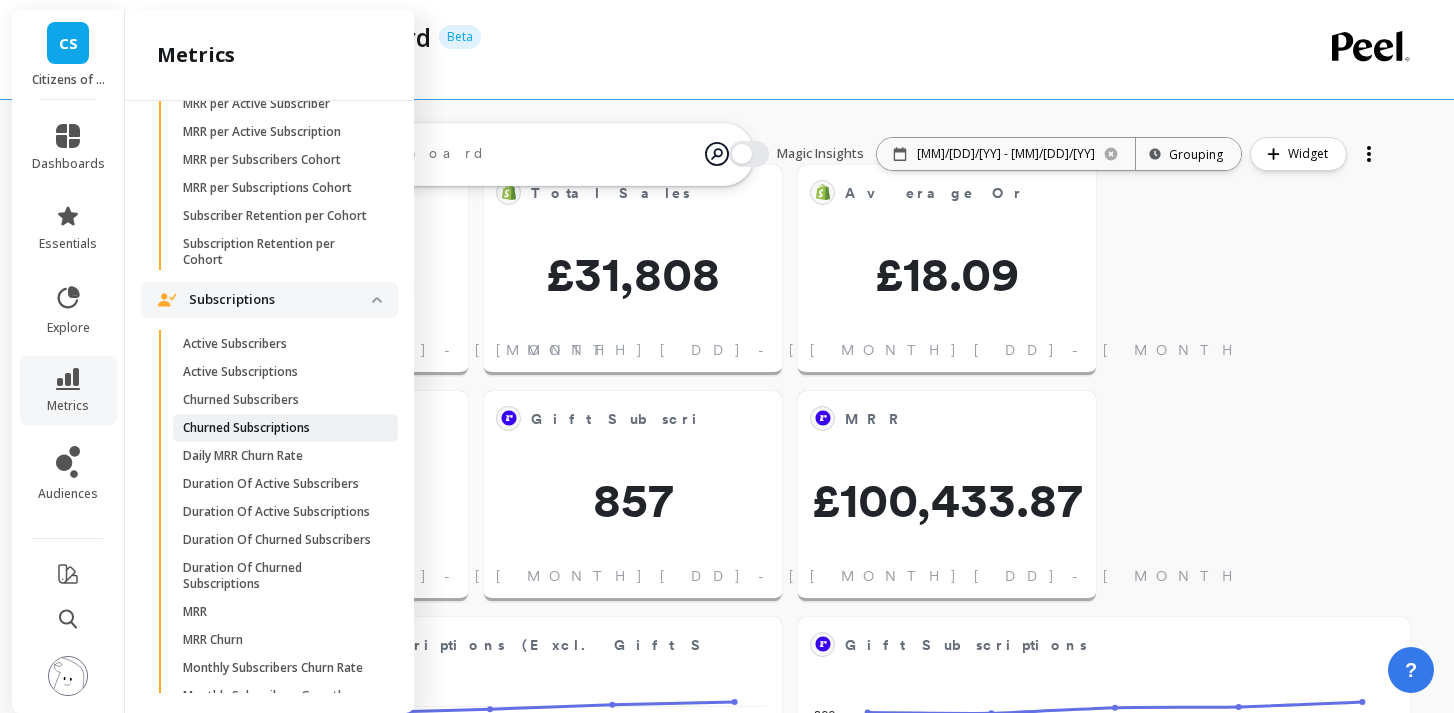 click on "Churned Subscriptions" at bounding box center (246, 428) 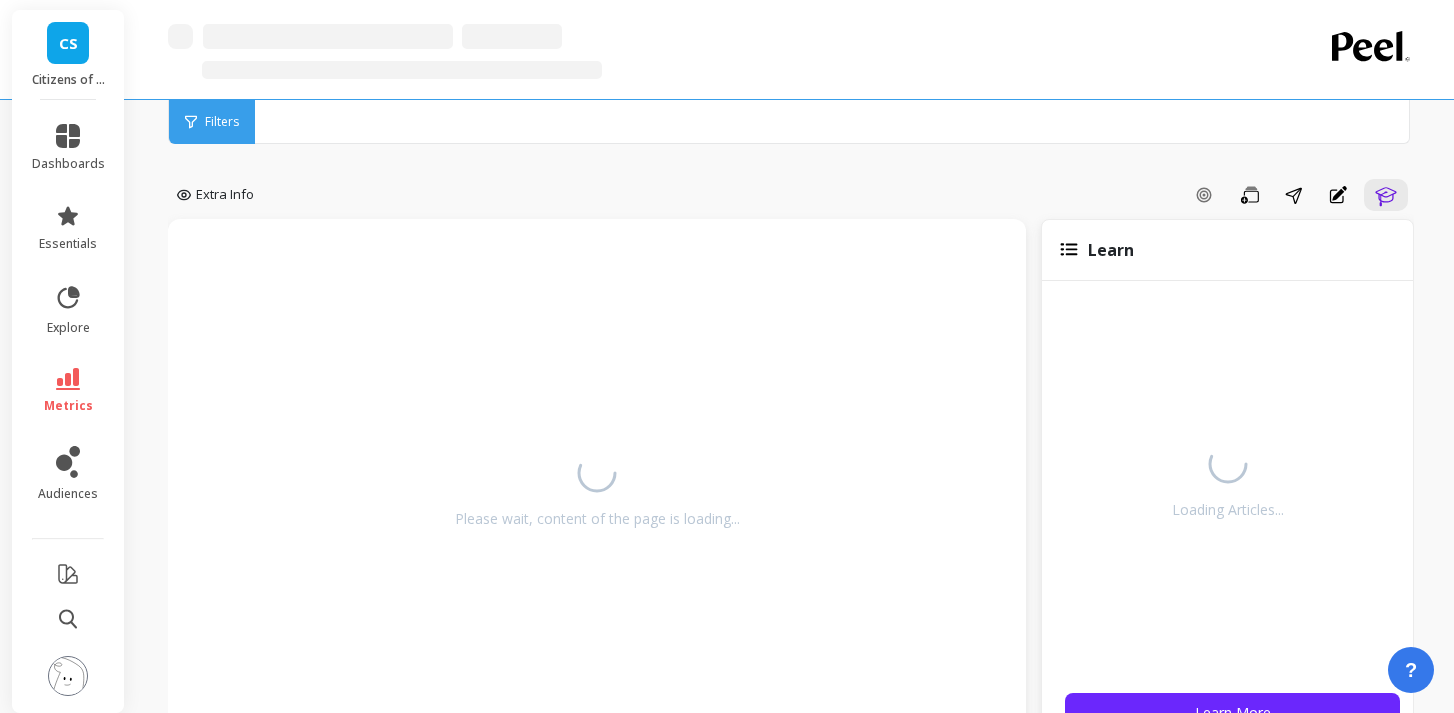 scroll, scrollTop: 63, scrollLeft: 0, axis: vertical 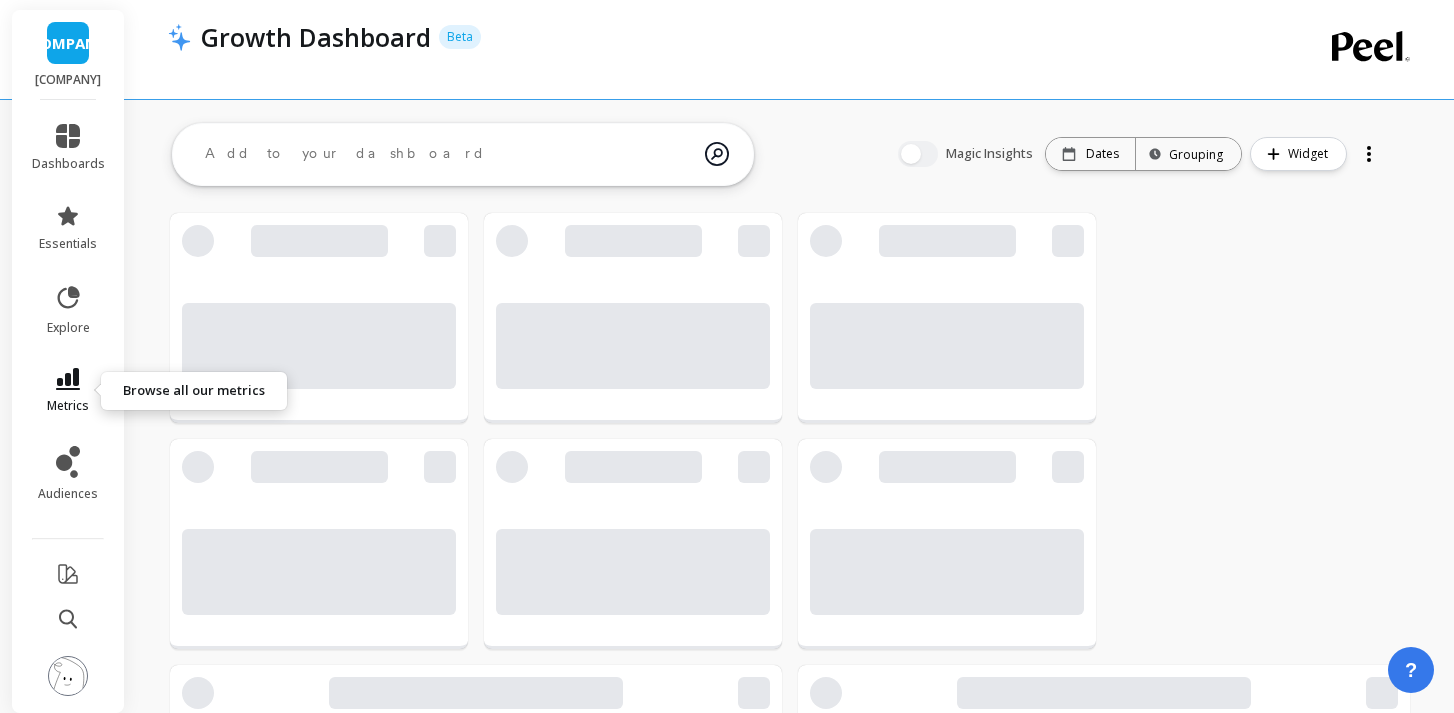 click on "metrics" at bounding box center [68, 406] 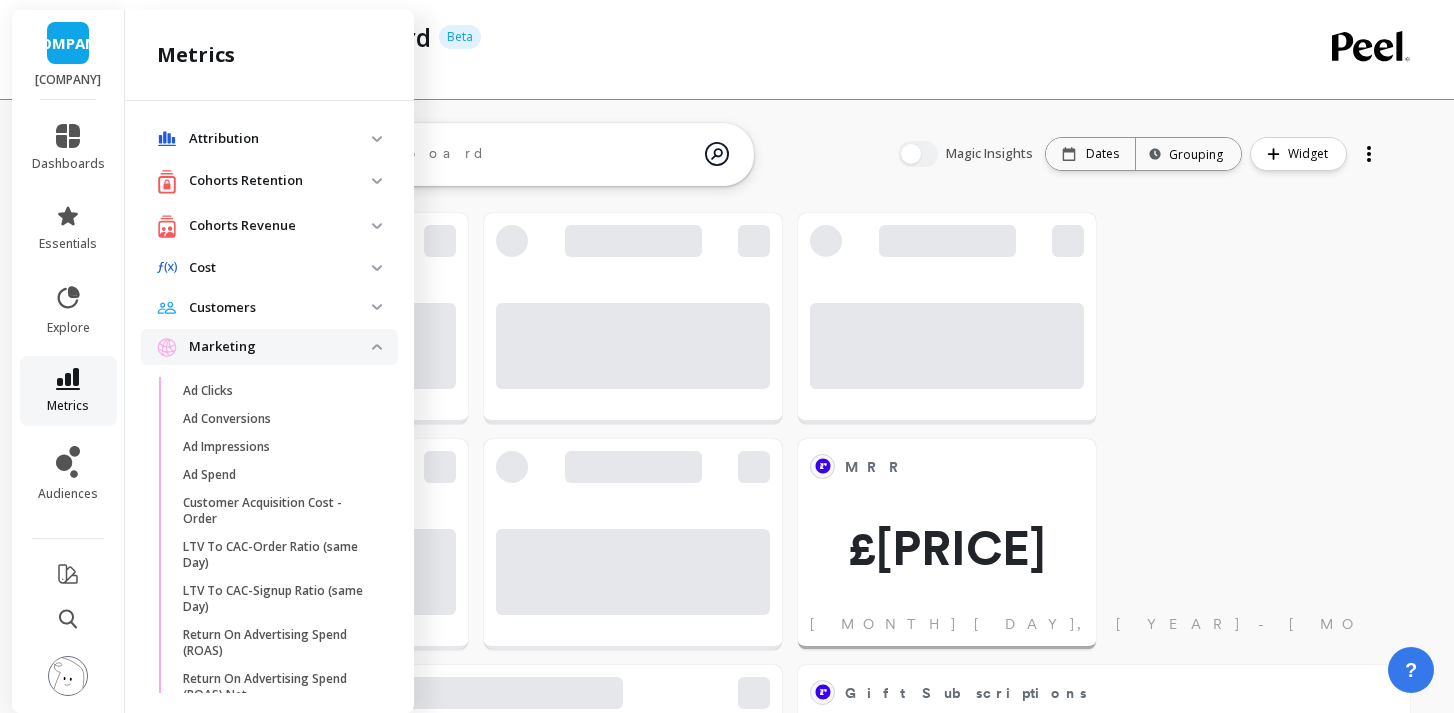 scroll, scrollTop: 2206, scrollLeft: 0, axis: vertical 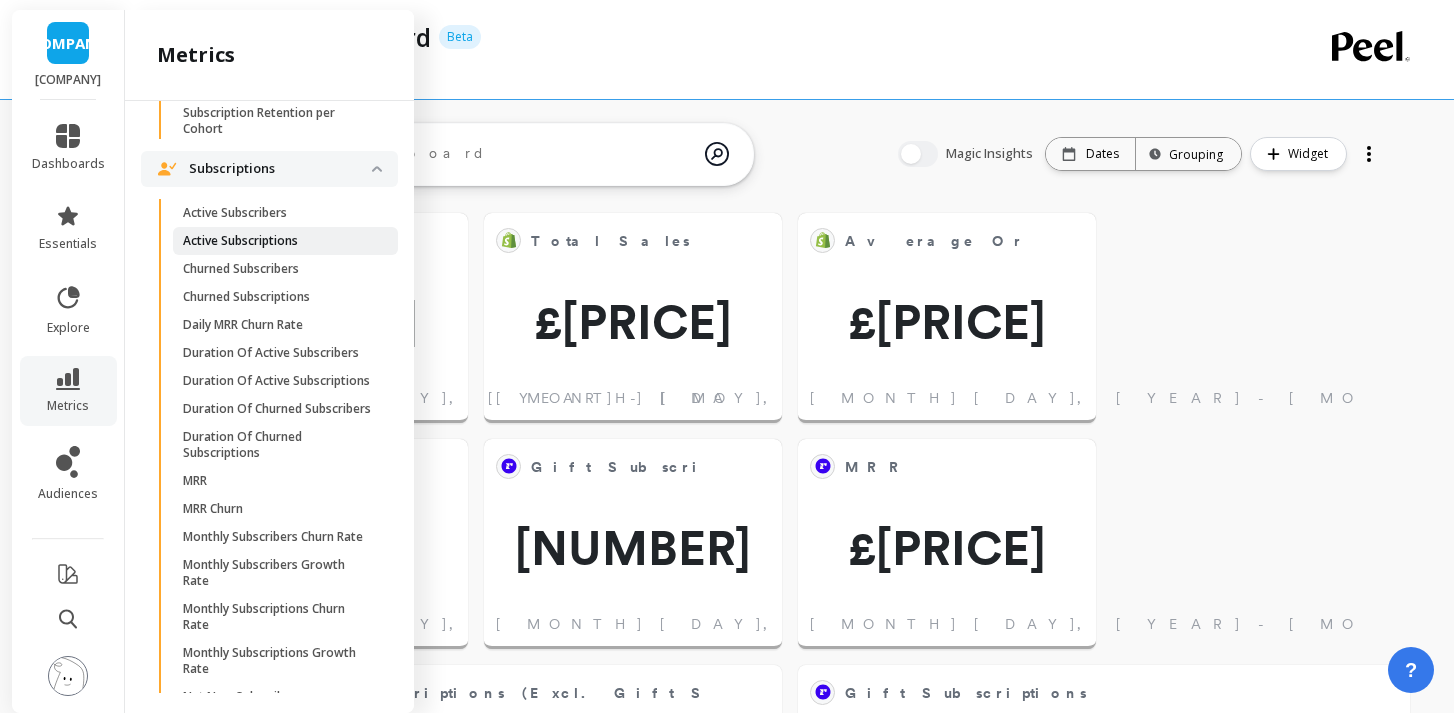 click on "Active Subscriptions" at bounding box center (240, 241) 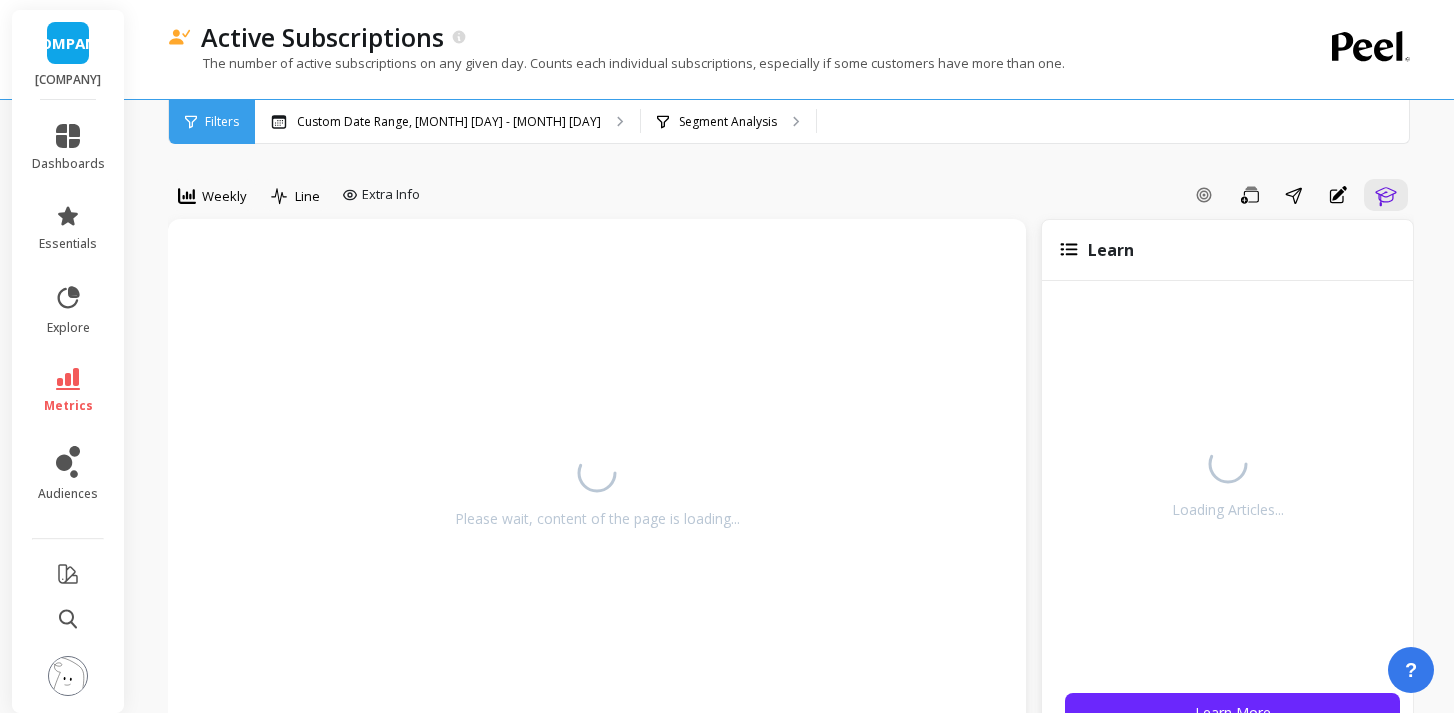 scroll, scrollTop: 0, scrollLeft: 0, axis: both 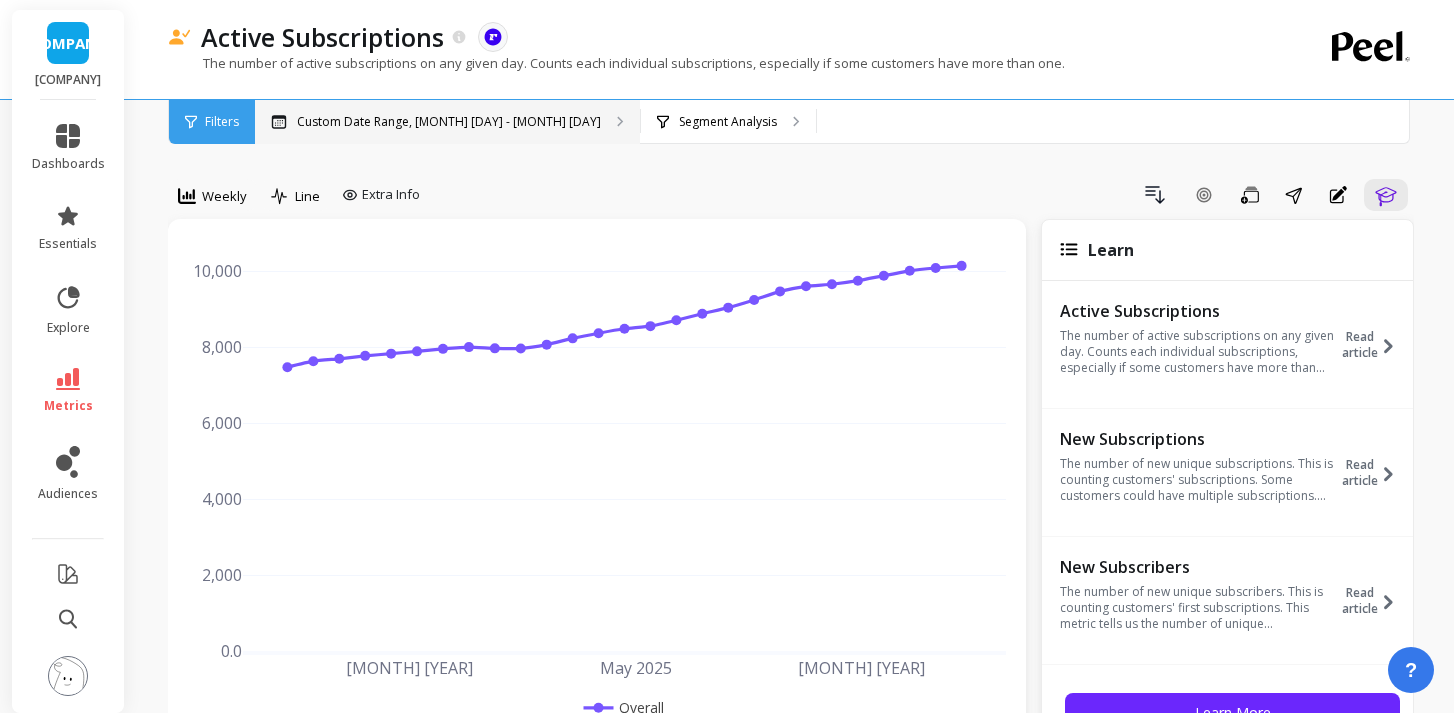click on "[CUSTOM] [MONTH] [NUMBER] - [MONTH] [NUMBER]" at bounding box center [447, 122] 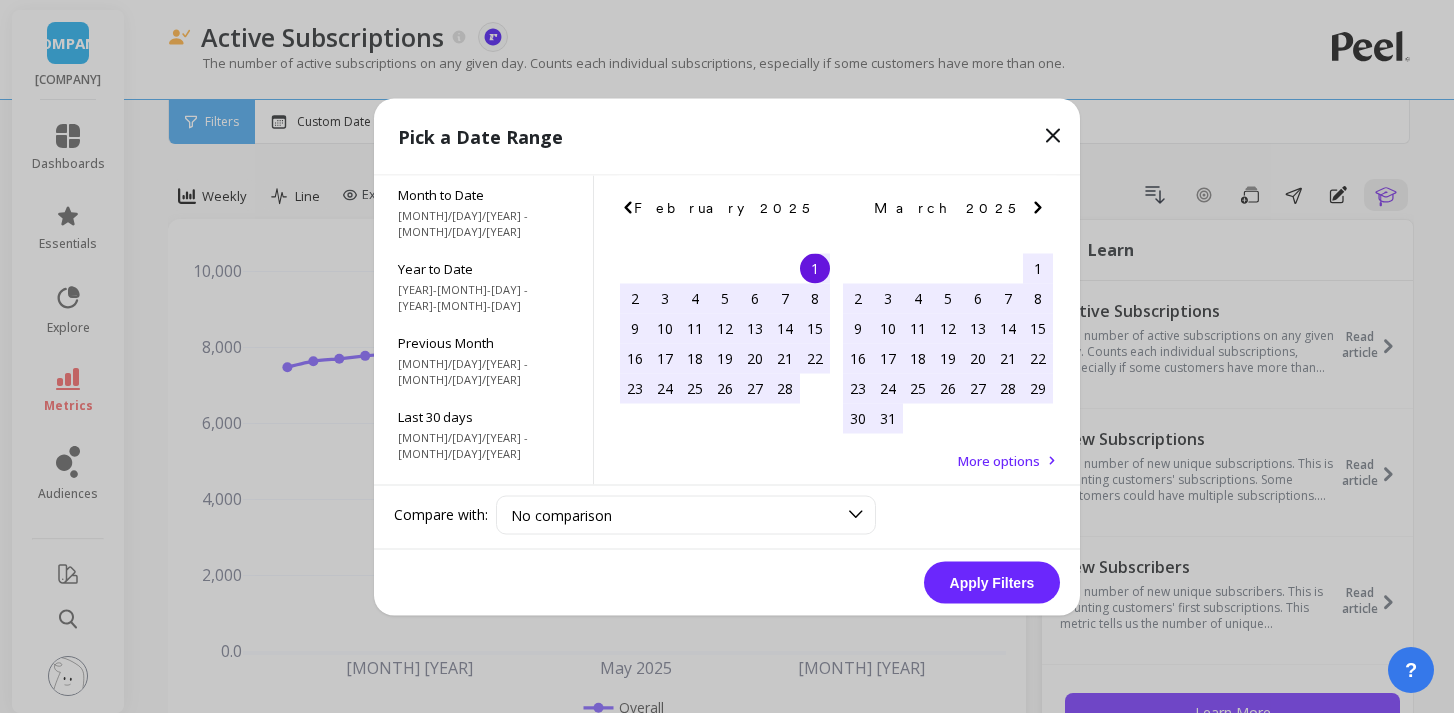 click 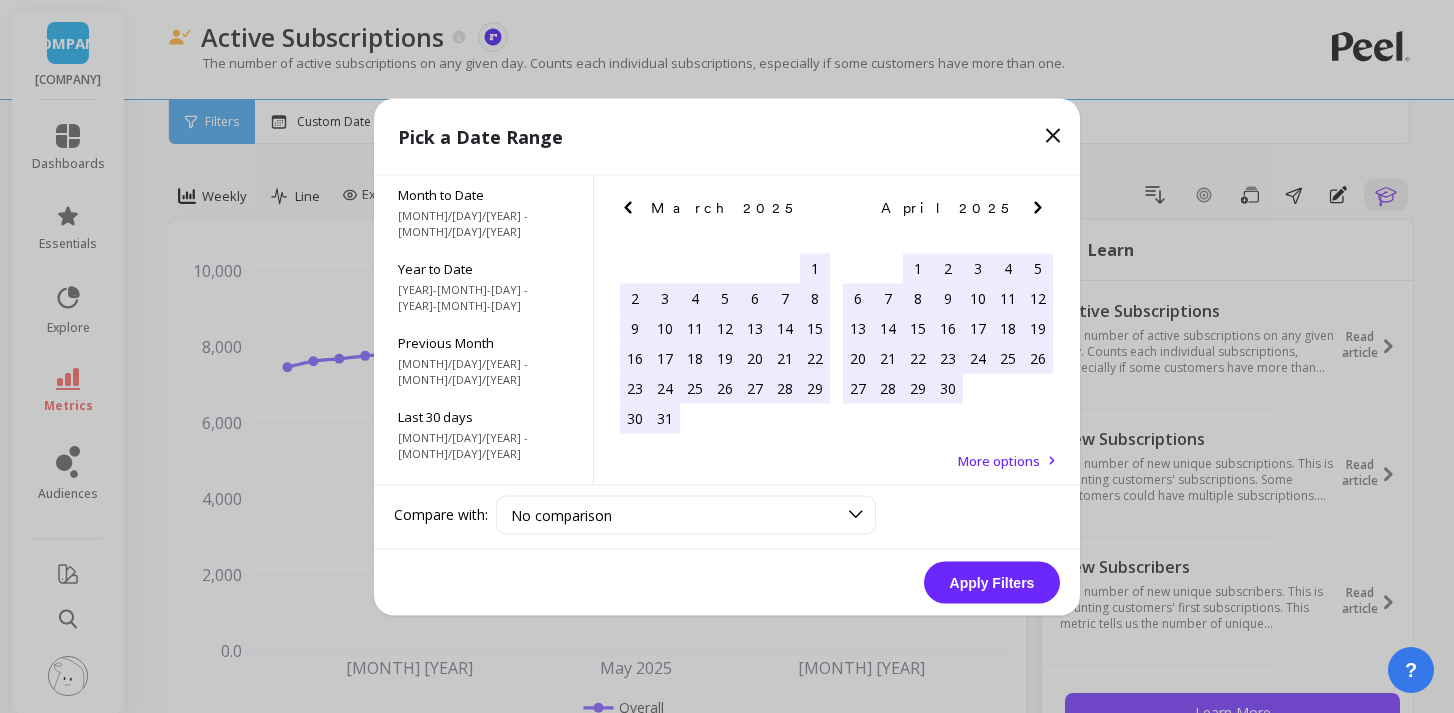 click 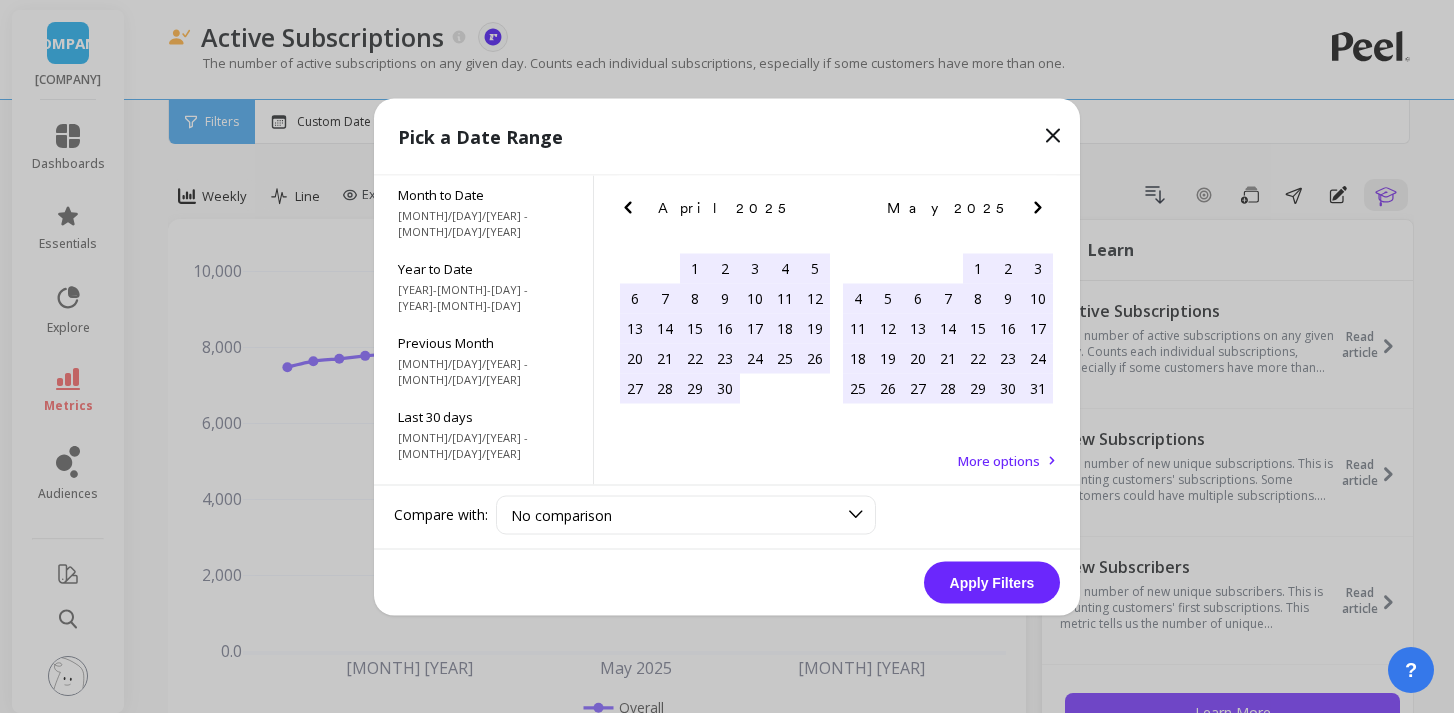 click 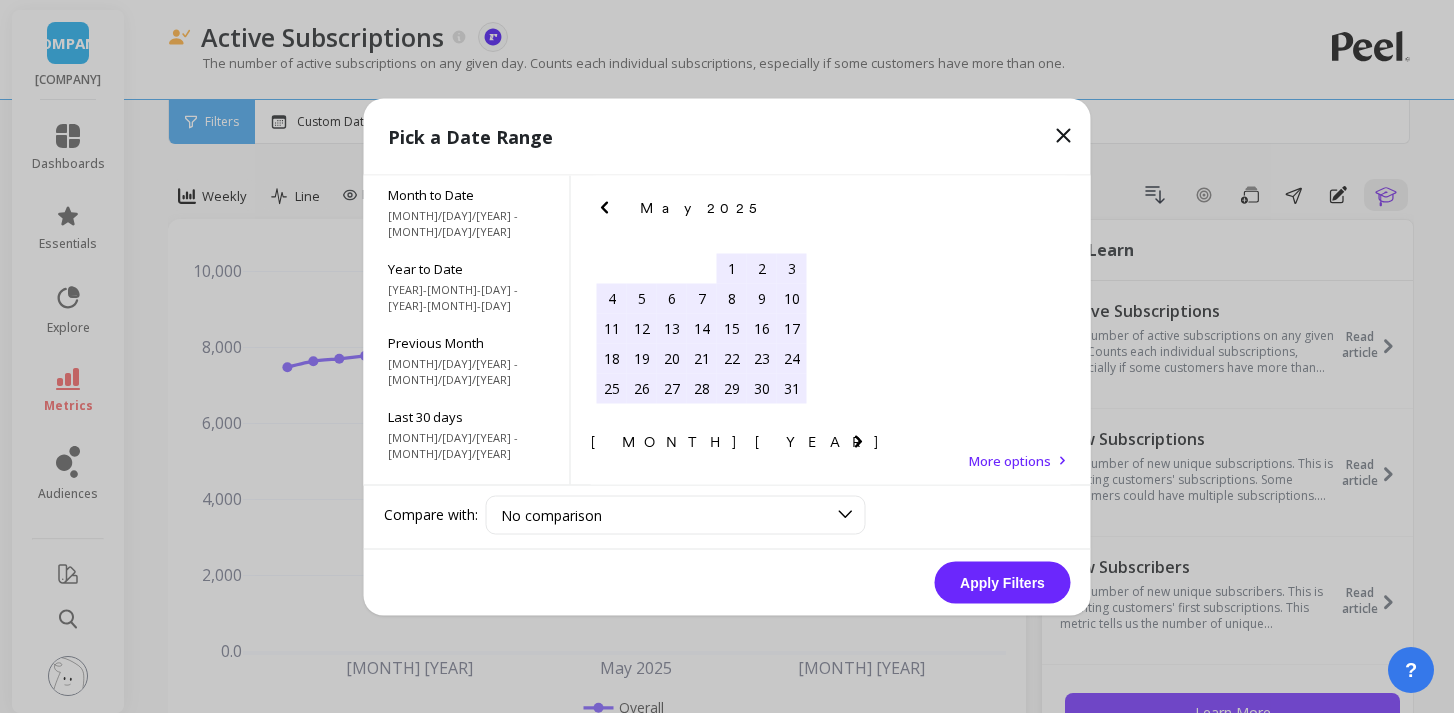 click on "1" at bounding box center (732, 268) 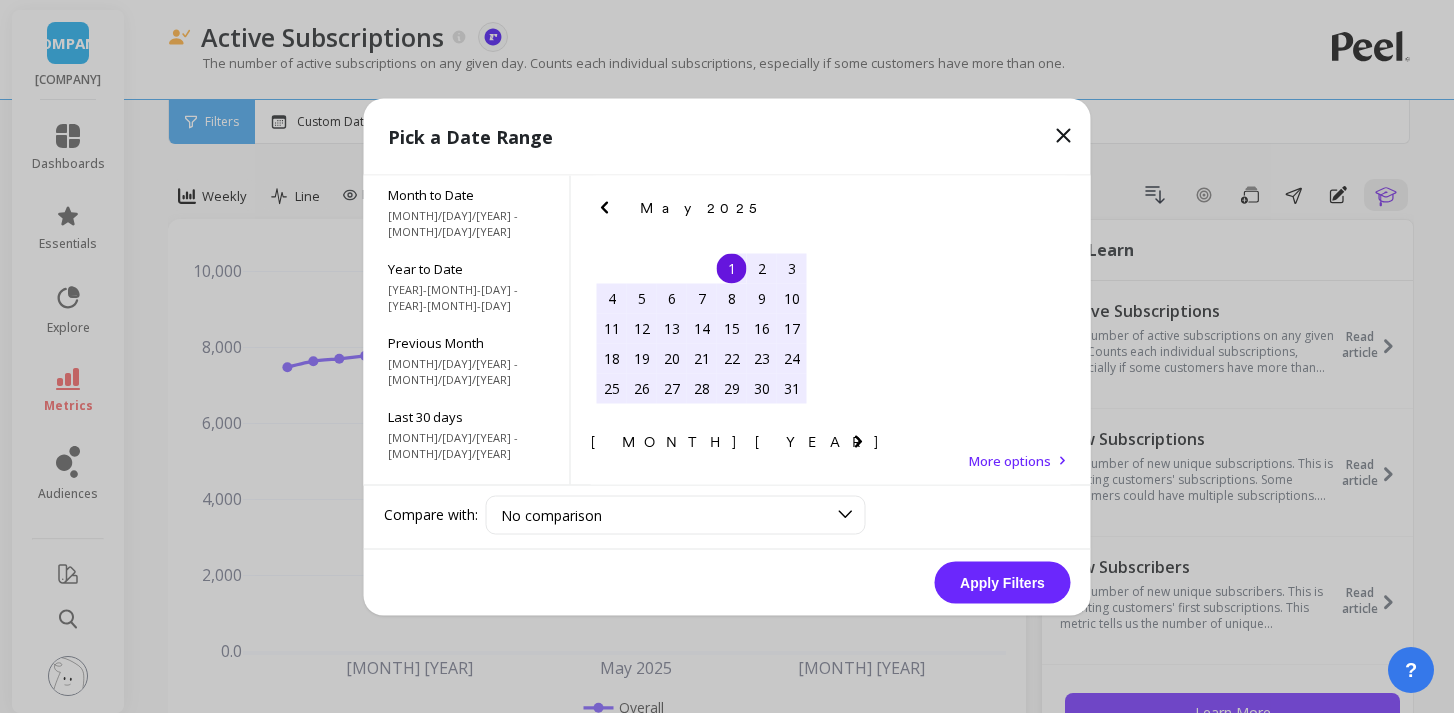 click on "30" at bounding box center [642, 623] 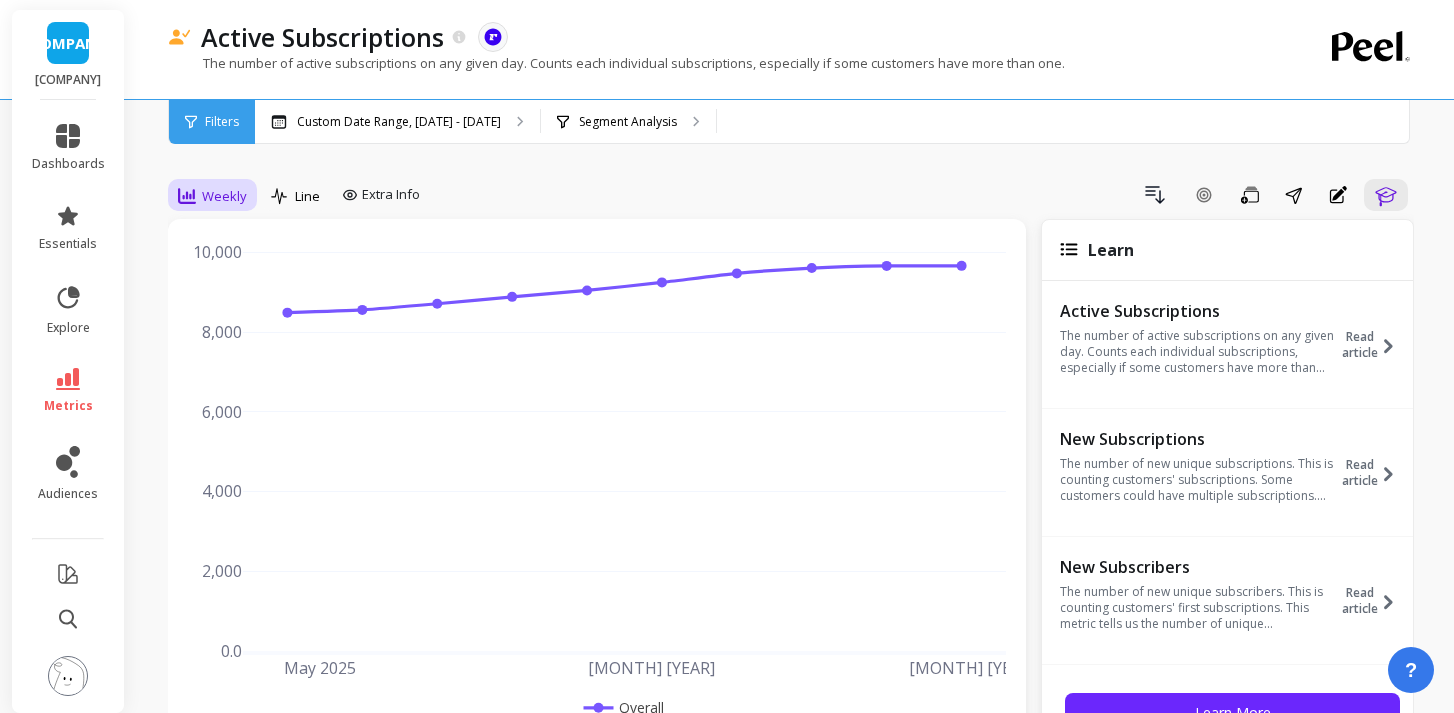 click on "Weekly" at bounding box center [212, 196] 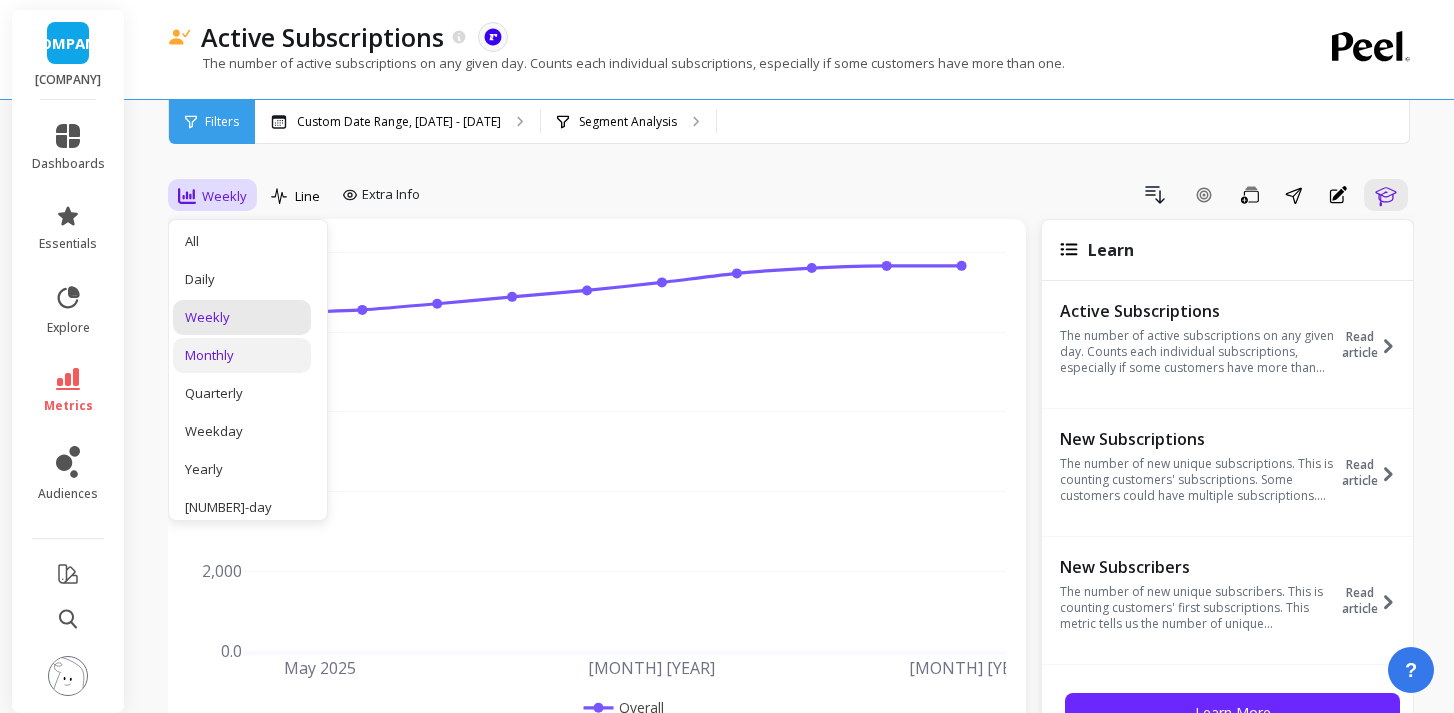 click on "Monthly" at bounding box center [242, 355] 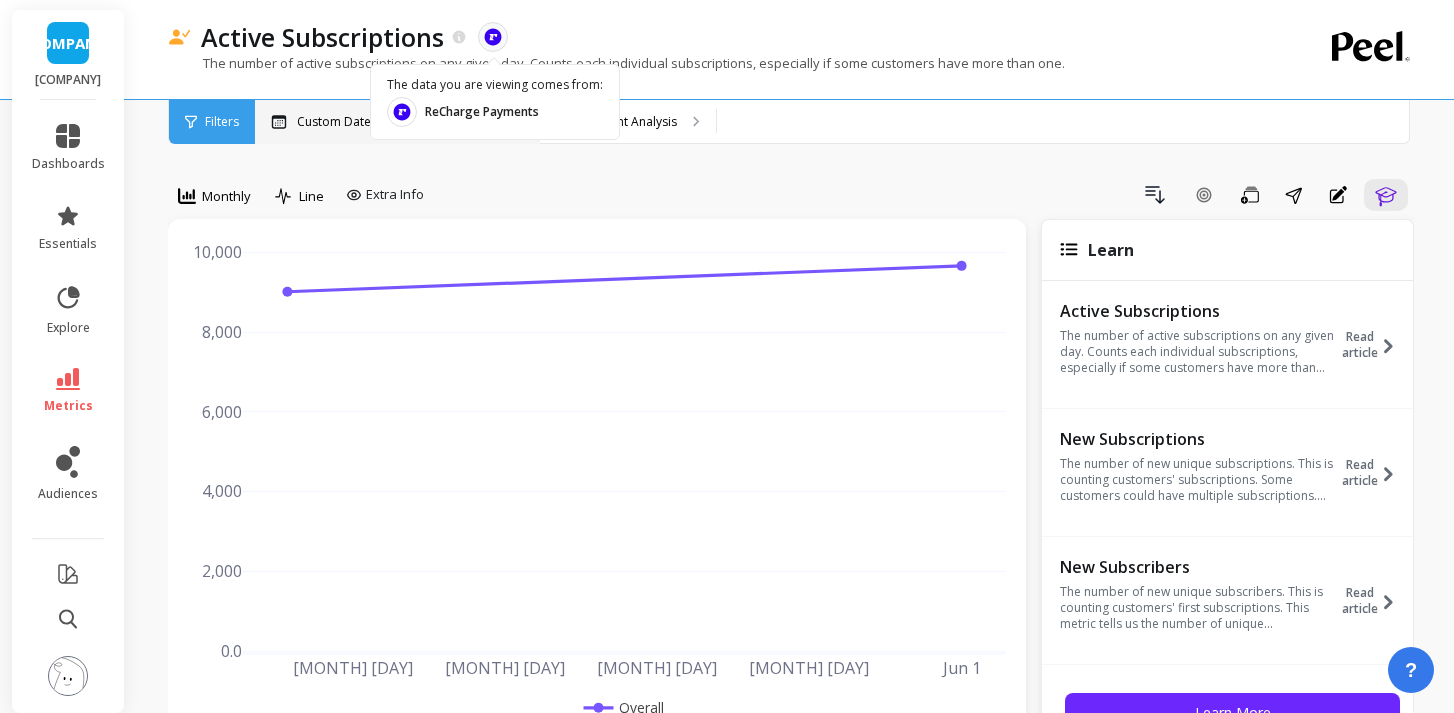 click on "Custom Date Range,  May 1 - Jun 30" at bounding box center (397, 122) 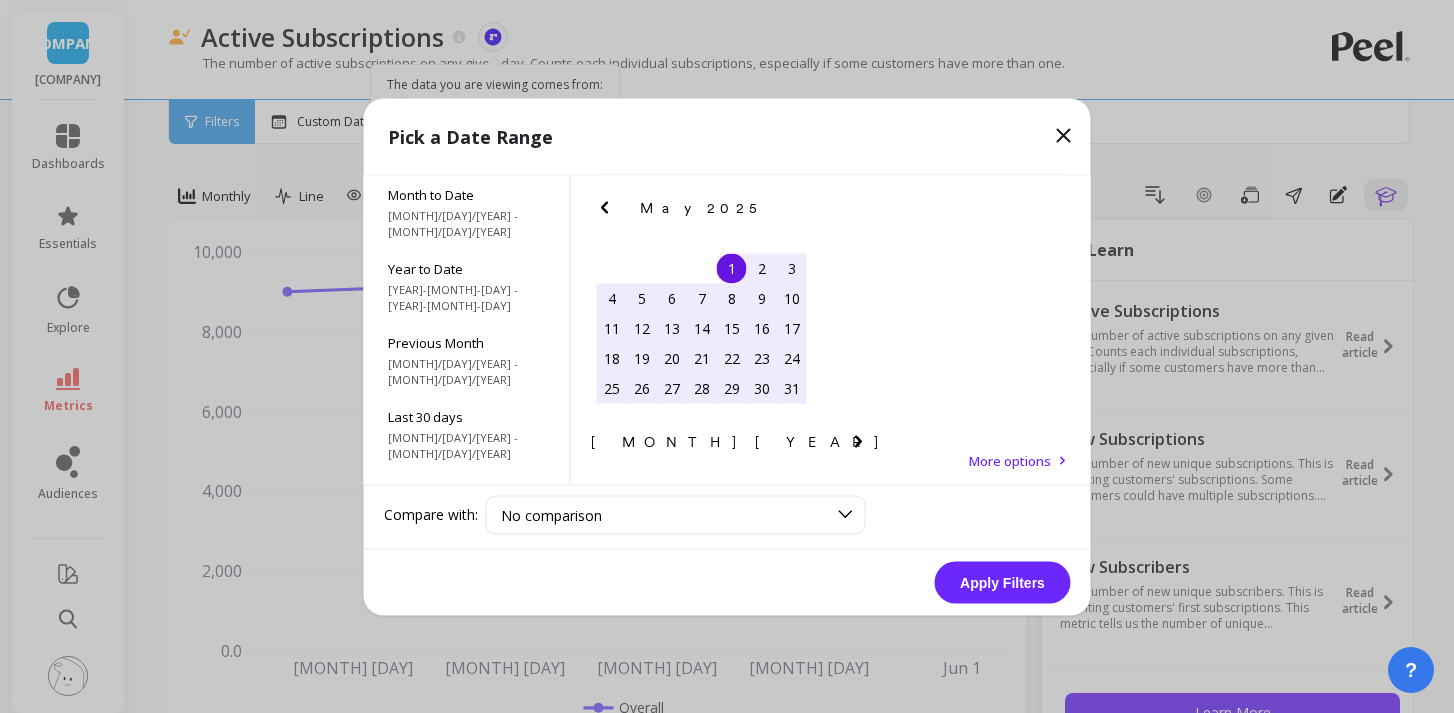 click on "15" at bounding box center (612, 563) 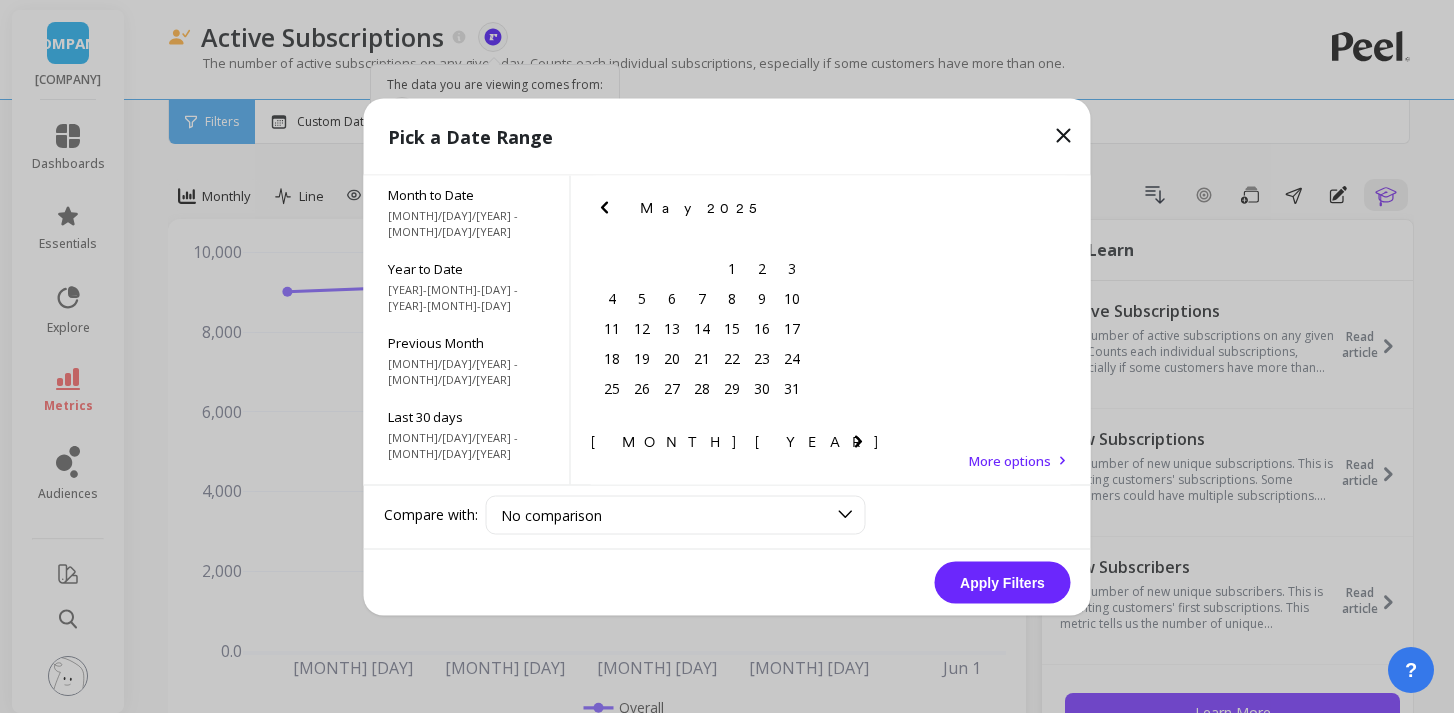 click on "15" at bounding box center [612, 563] 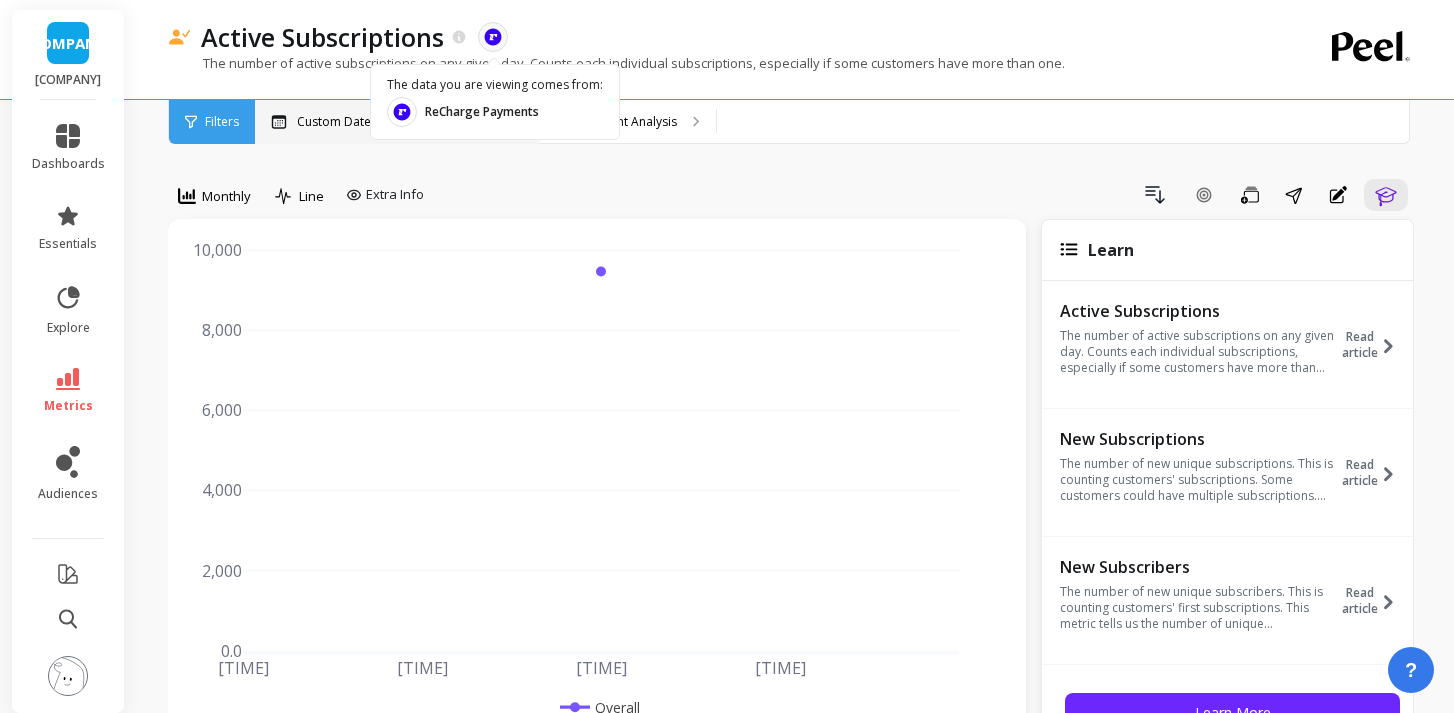 click on "Custom Date Range,  Jun 15 - Jun 15" at bounding box center [399, 122] 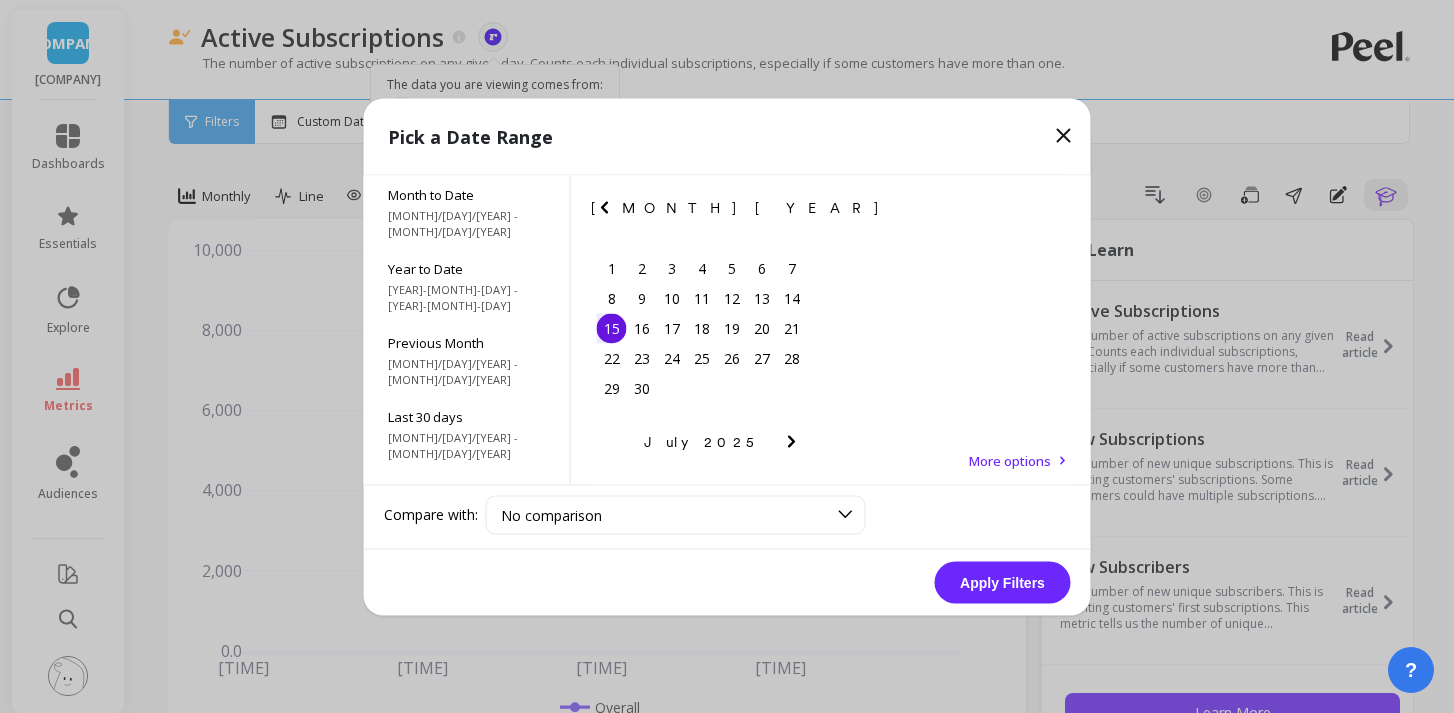 click 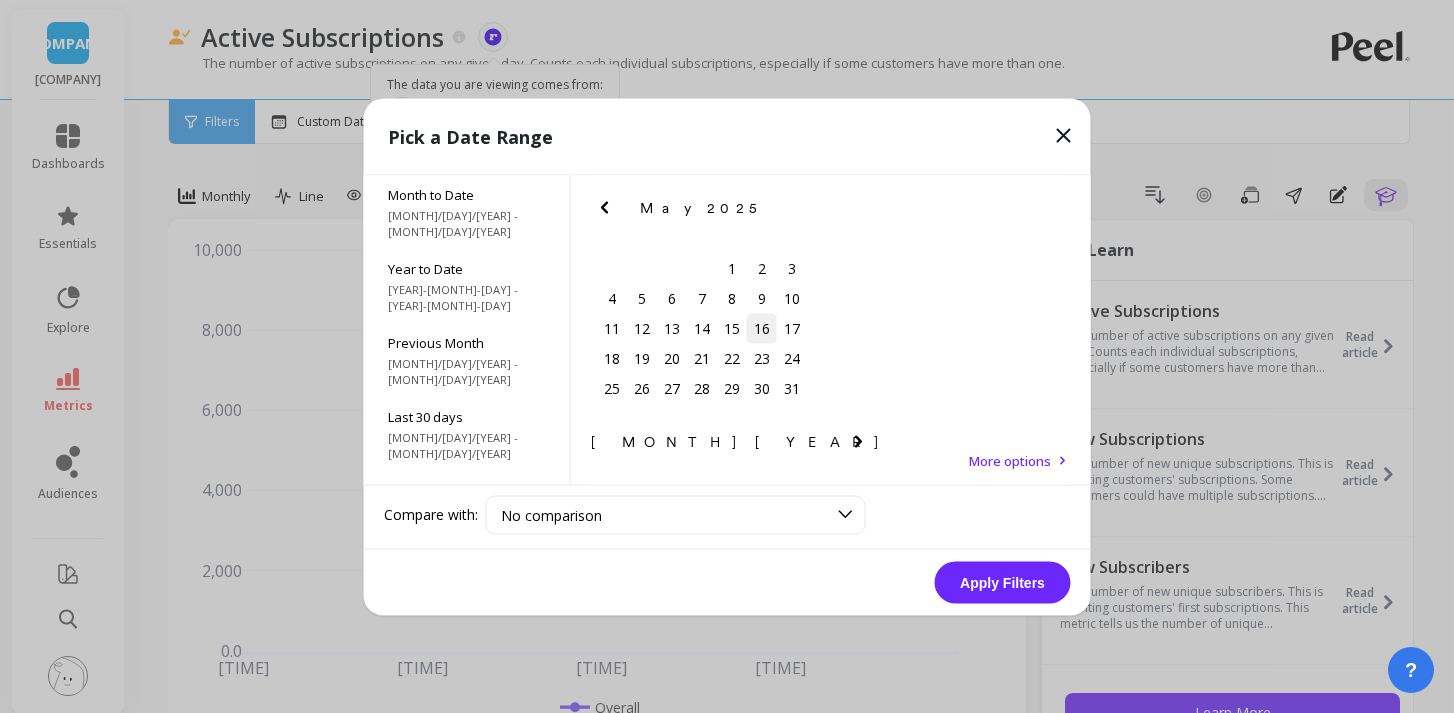 click on "16" at bounding box center [762, 328] 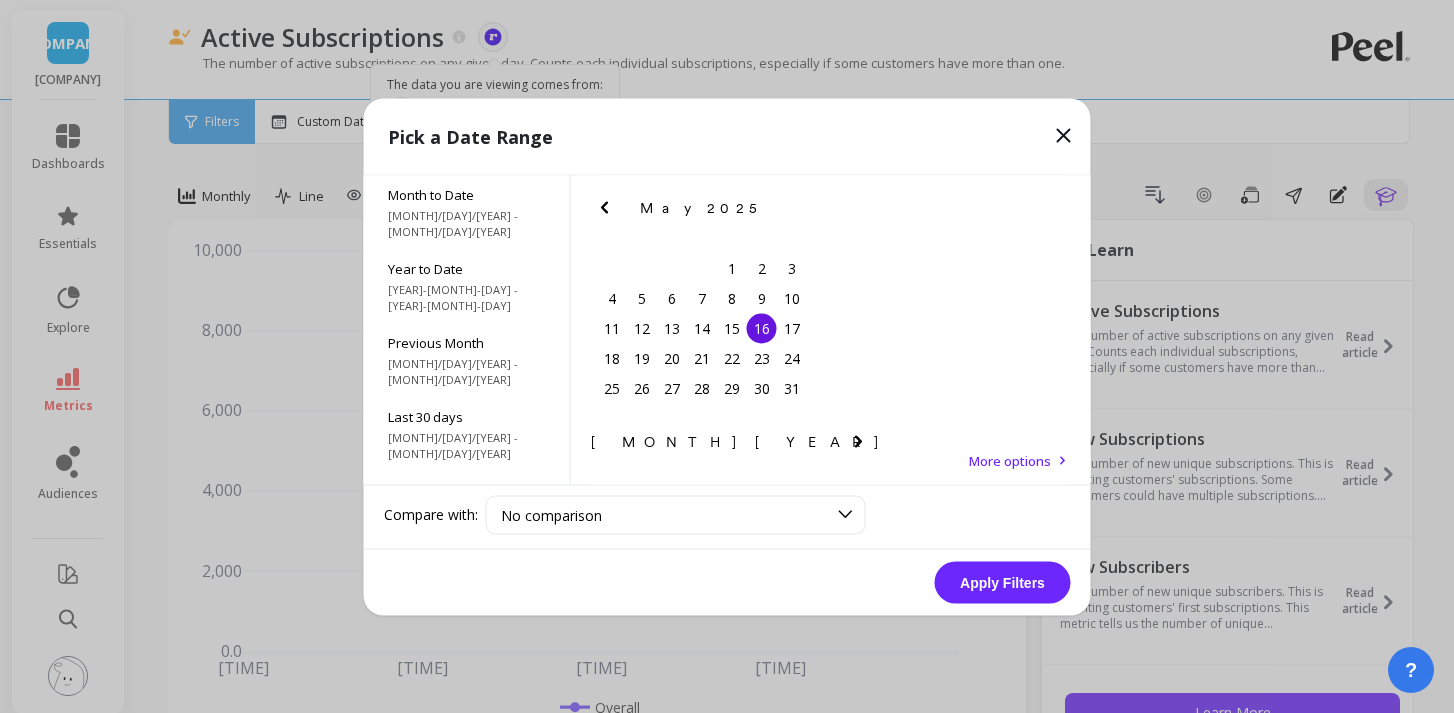 click on "16" at bounding box center [762, 328] 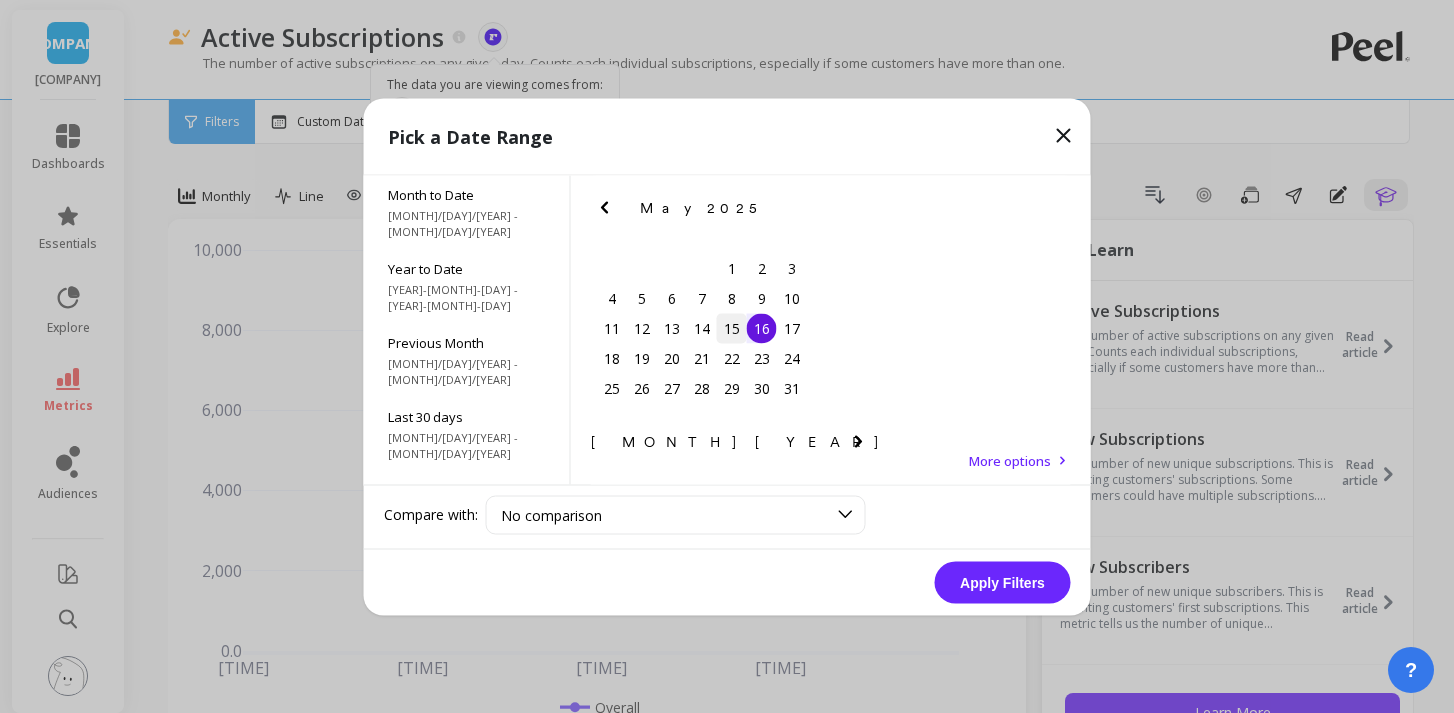 click on "15" at bounding box center [732, 328] 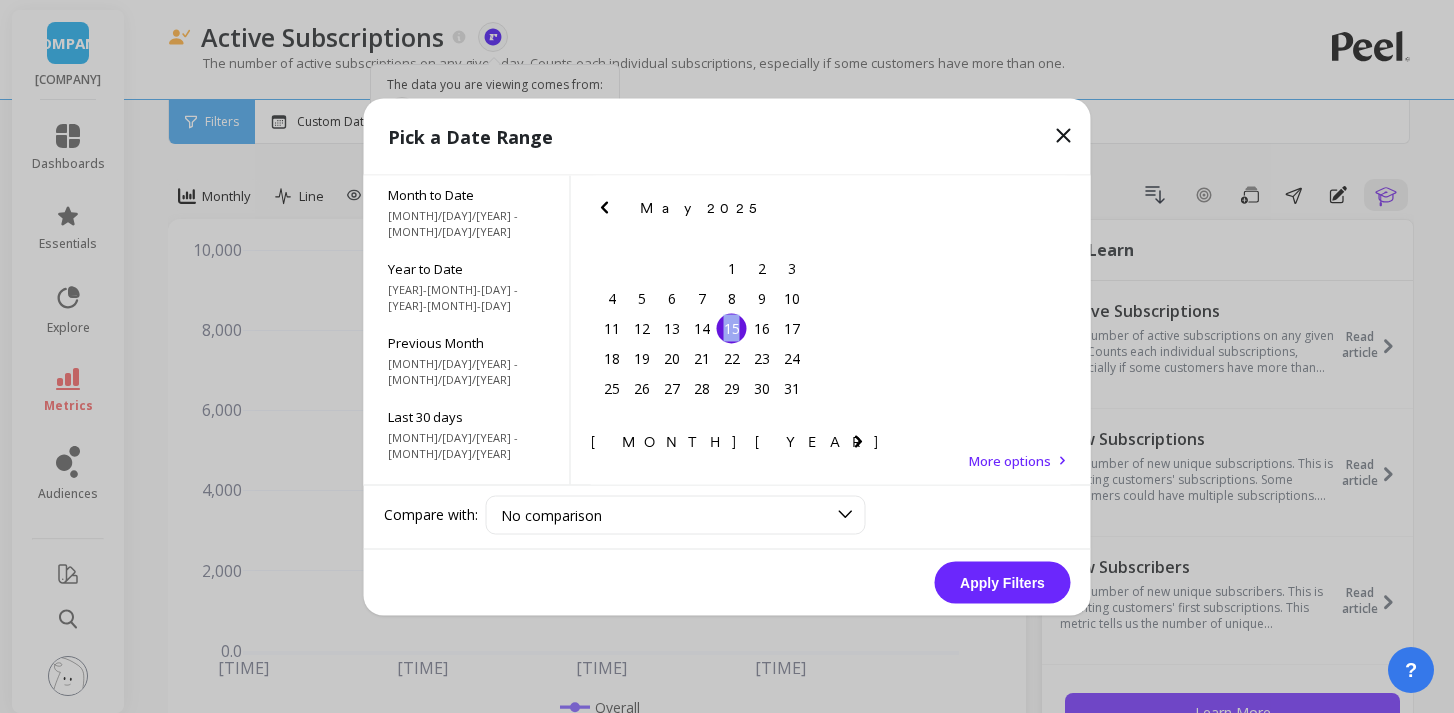 click on "15" at bounding box center [732, 328] 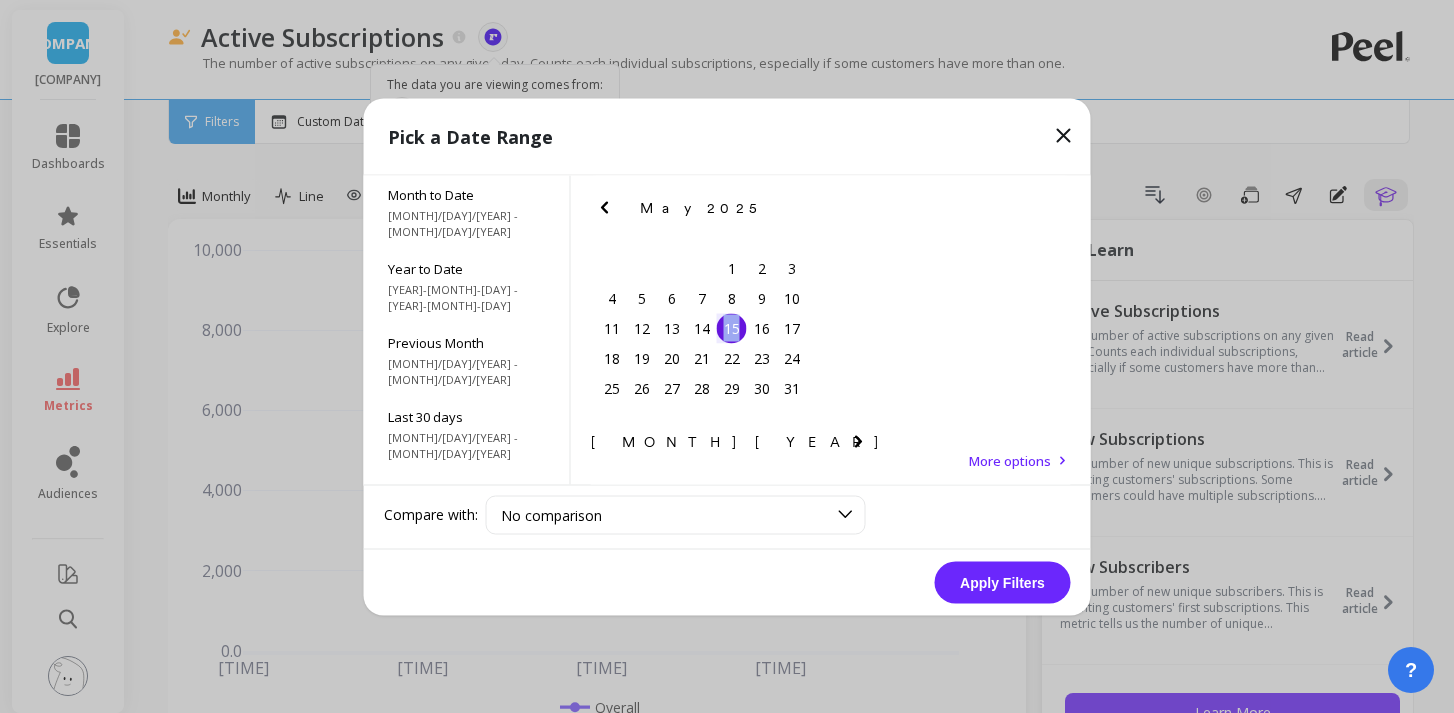 click on "Apply Filters" at bounding box center (1003, 582) 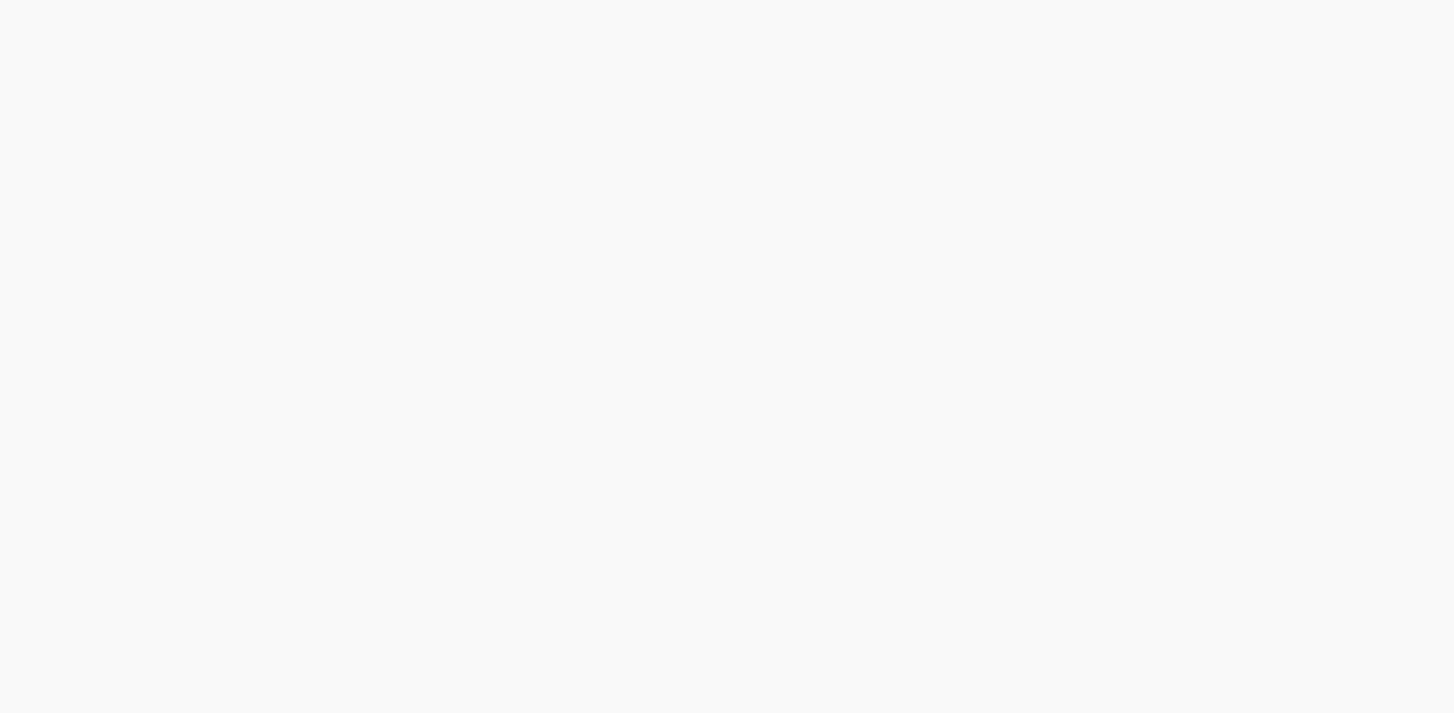 scroll, scrollTop: 0, scrollLeft: 0, axis: both 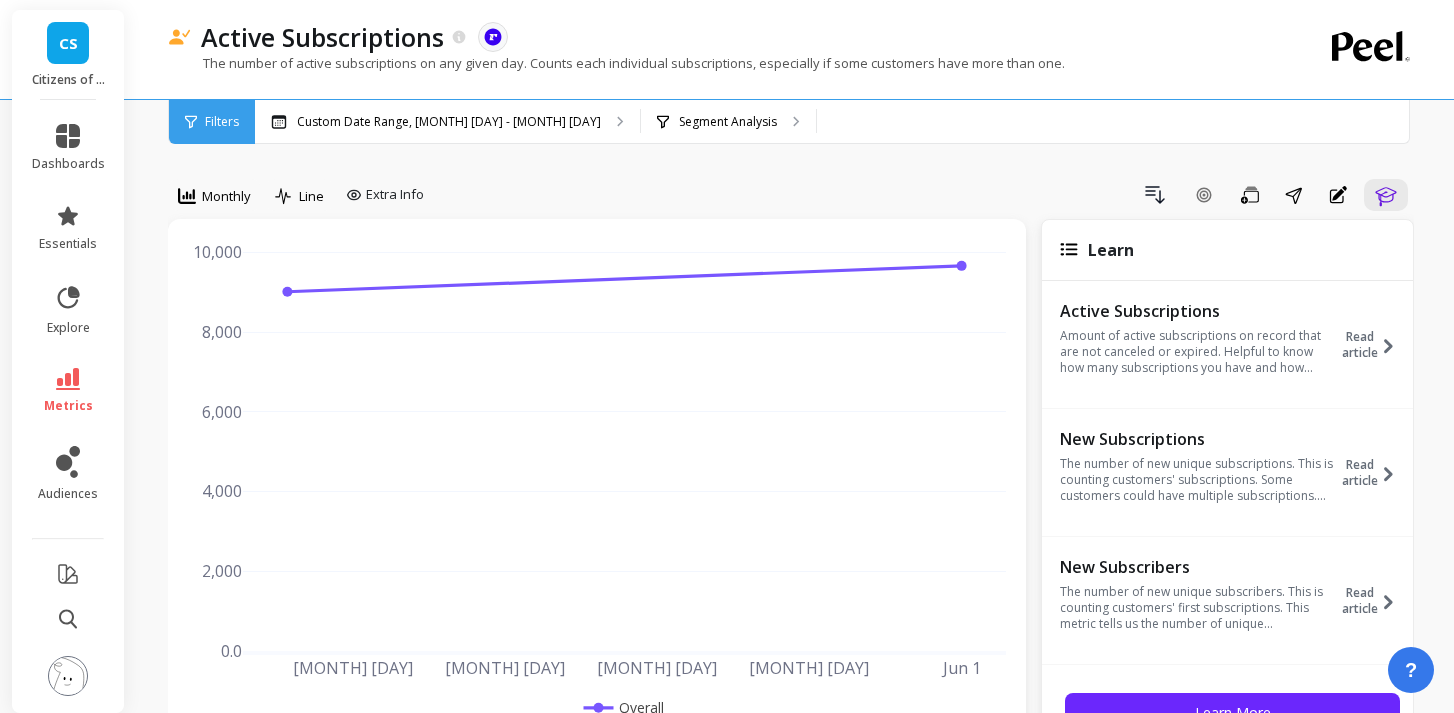 click on "metrics" at bounding box center [68, 391] 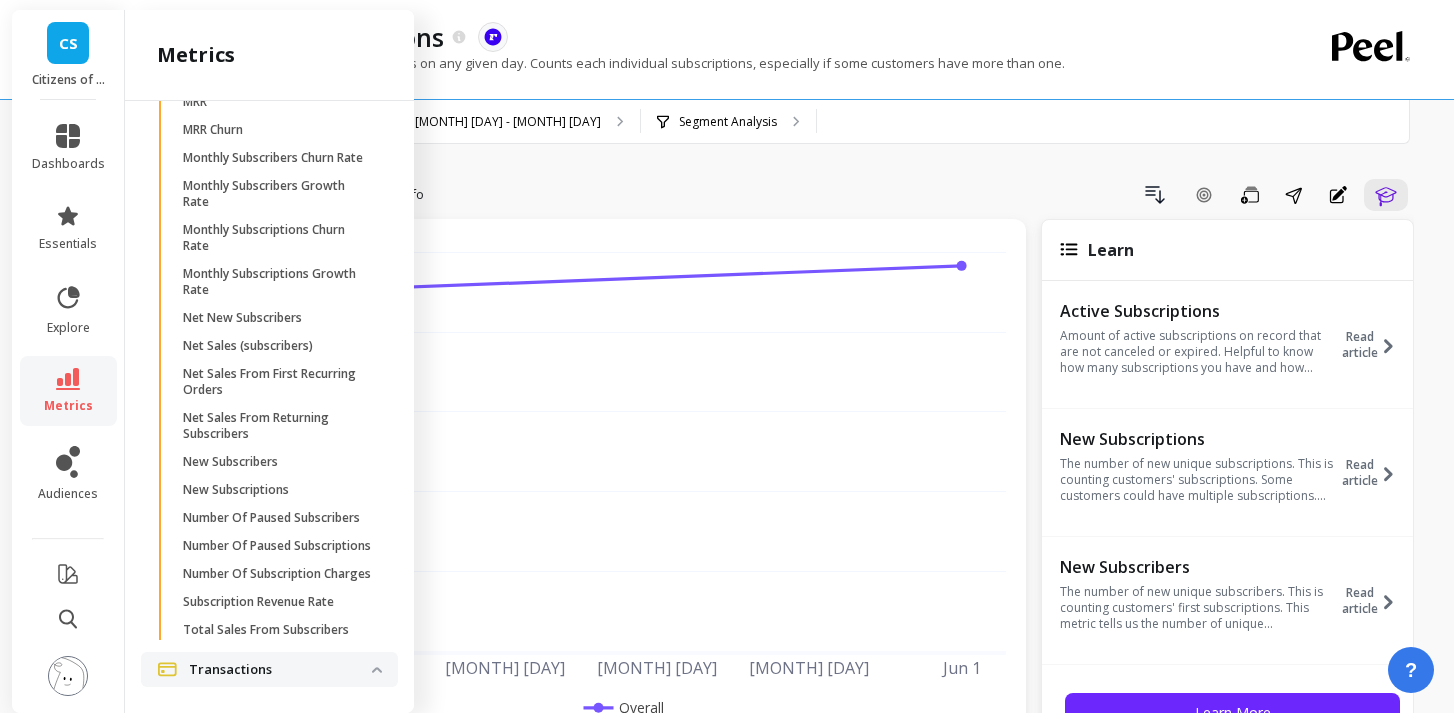 scroll, scrollTop: 2595, scrollLeft: 0, axis: vertical 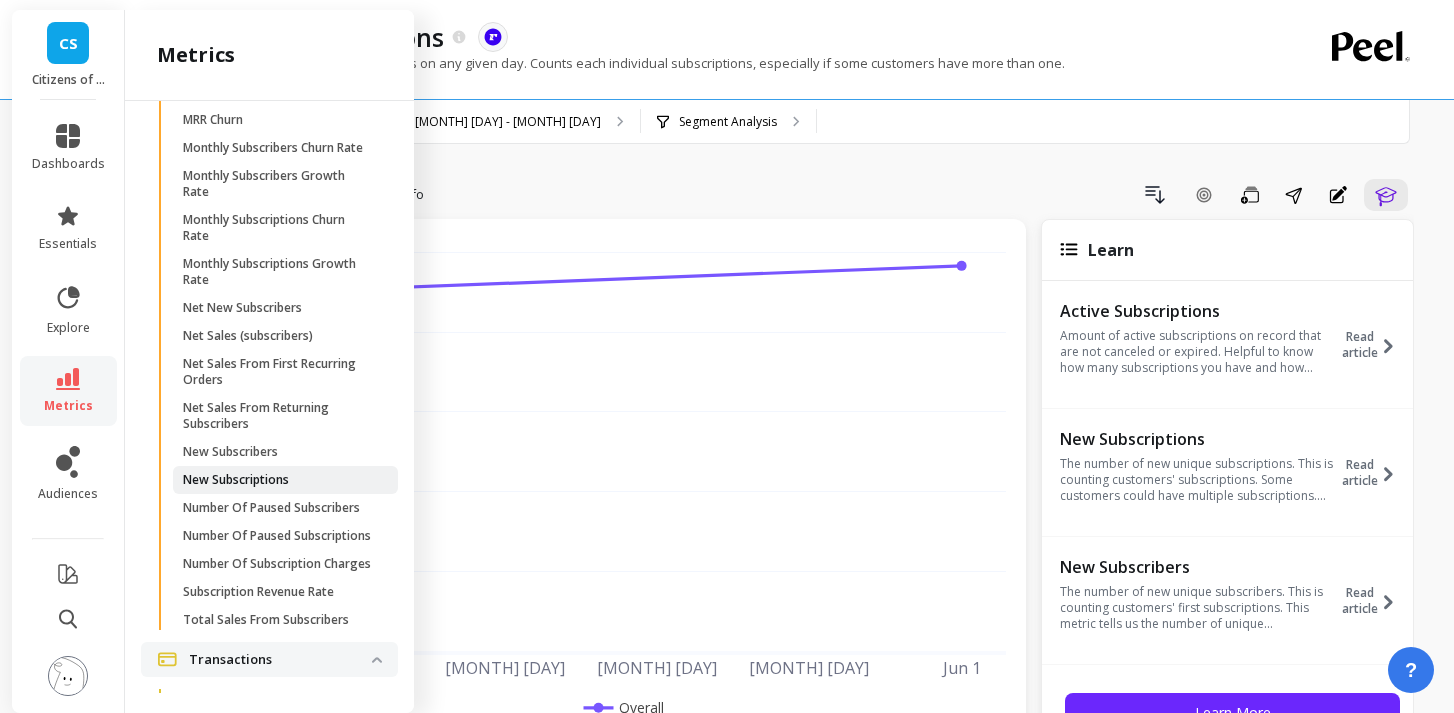 click on "New Subscriptions" at bounding box center (236, 480) 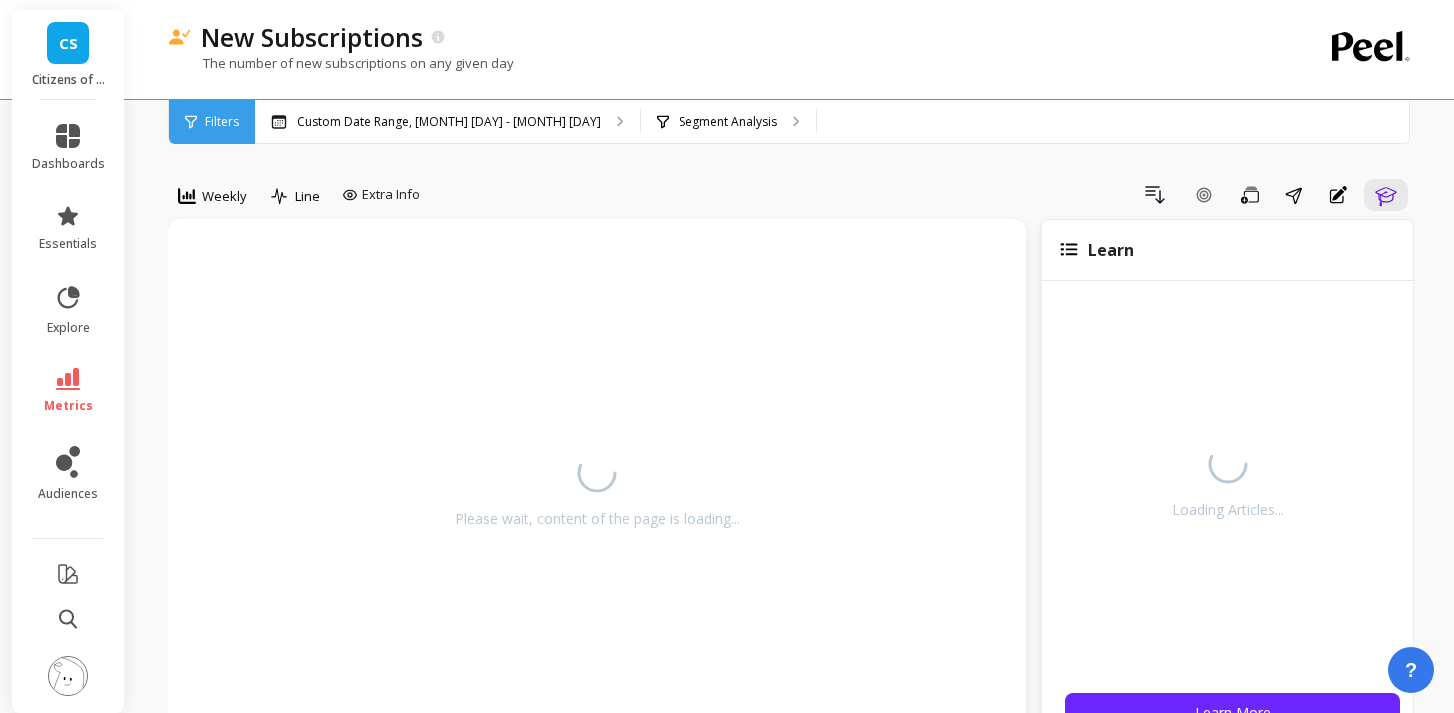 scroll, scrollTop: 0, scrollLeft: 0, axis: both 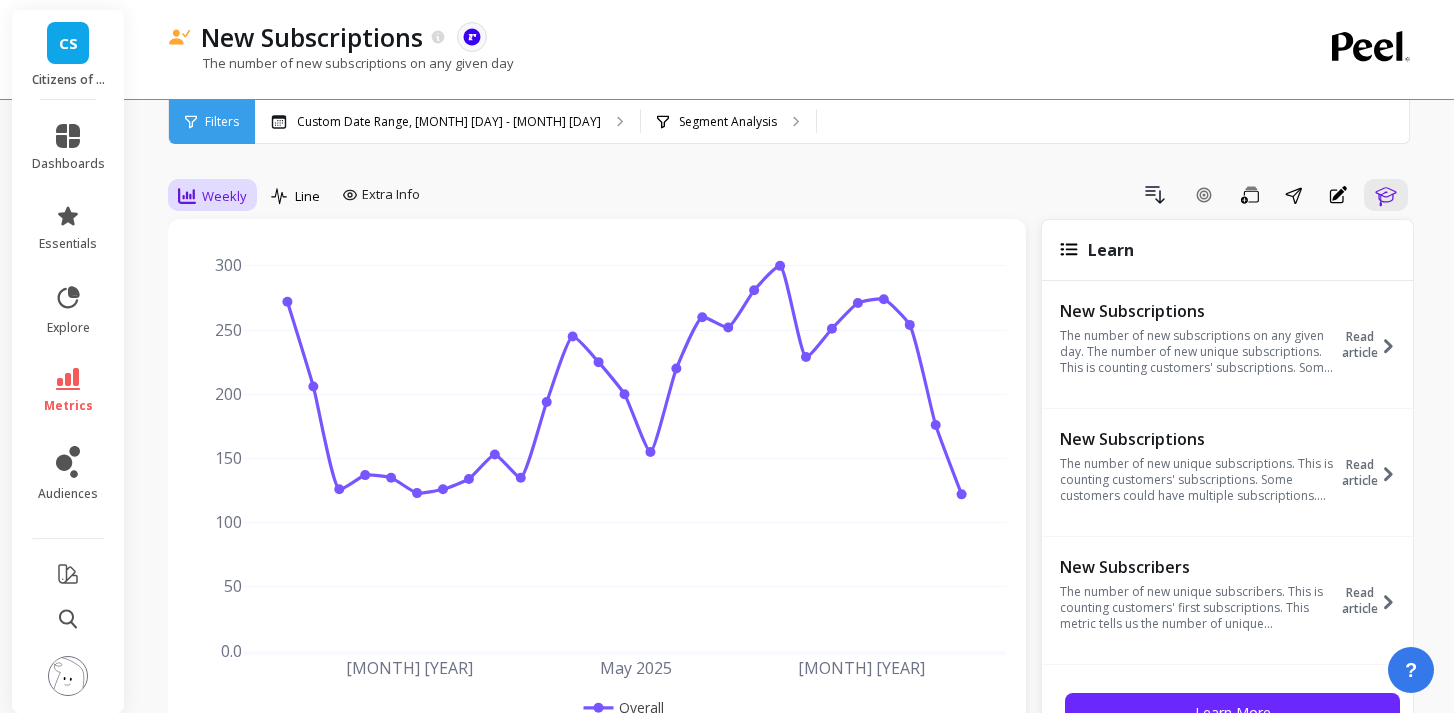 click on "Weekly" at bounding box center [224, 196] 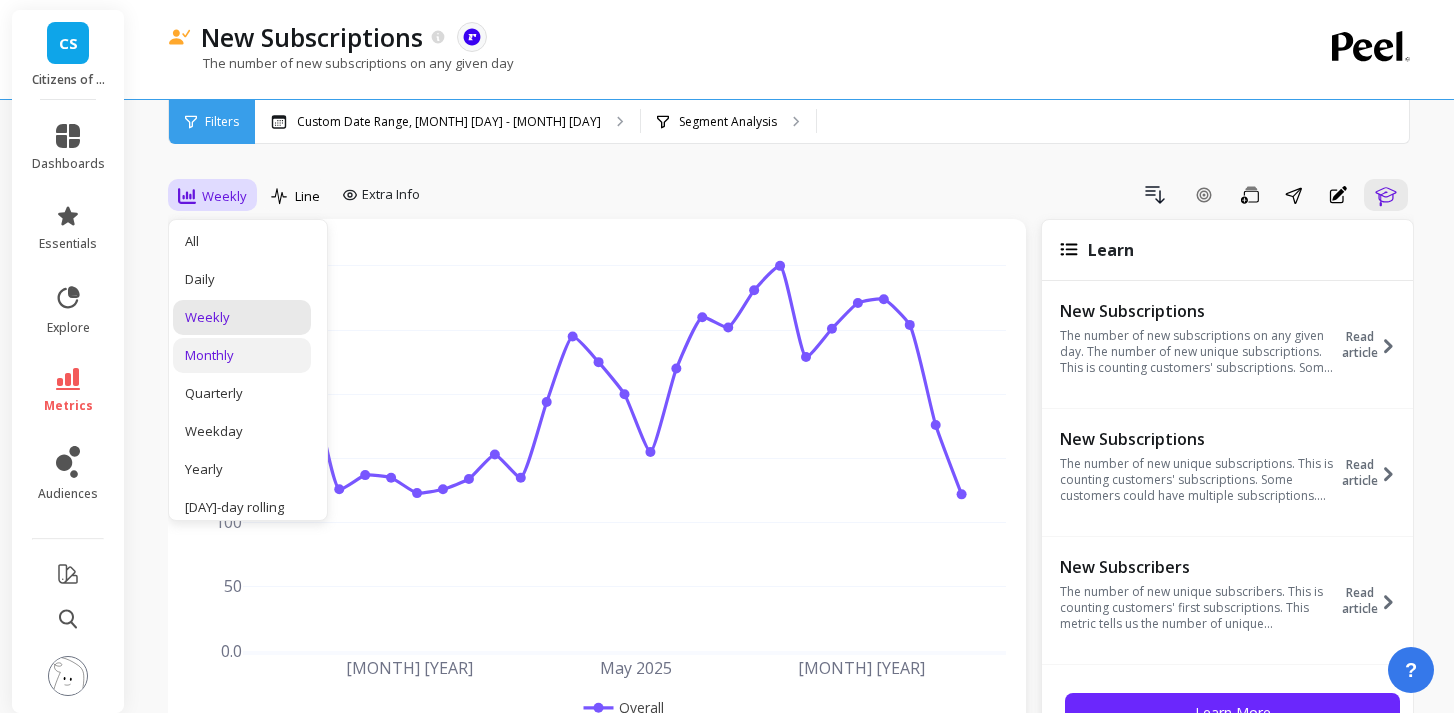 click on "Monthly" at bounding box center [242, 355] 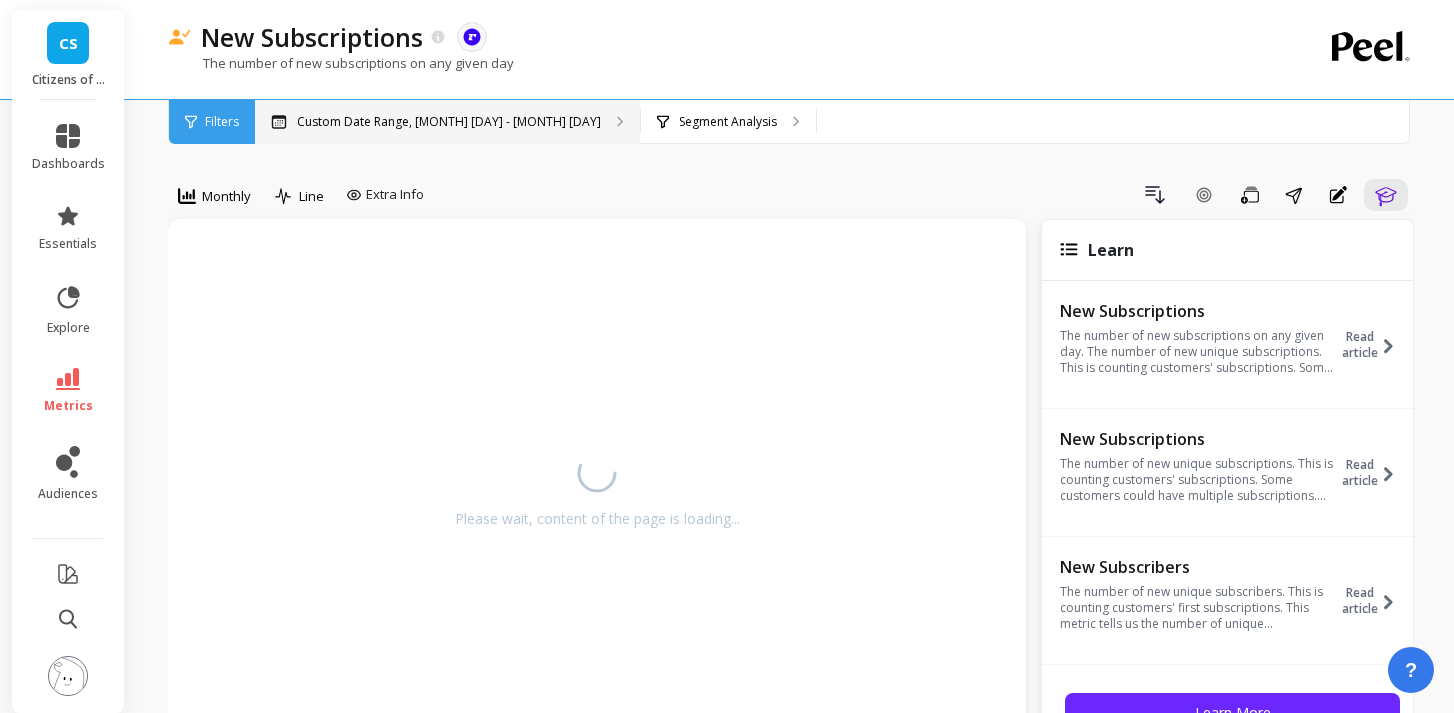 click on "[CUSTOM] [MONTH] [NUMBER] - [MONTH] [NUMBER]" at bounding box center (449, 122) 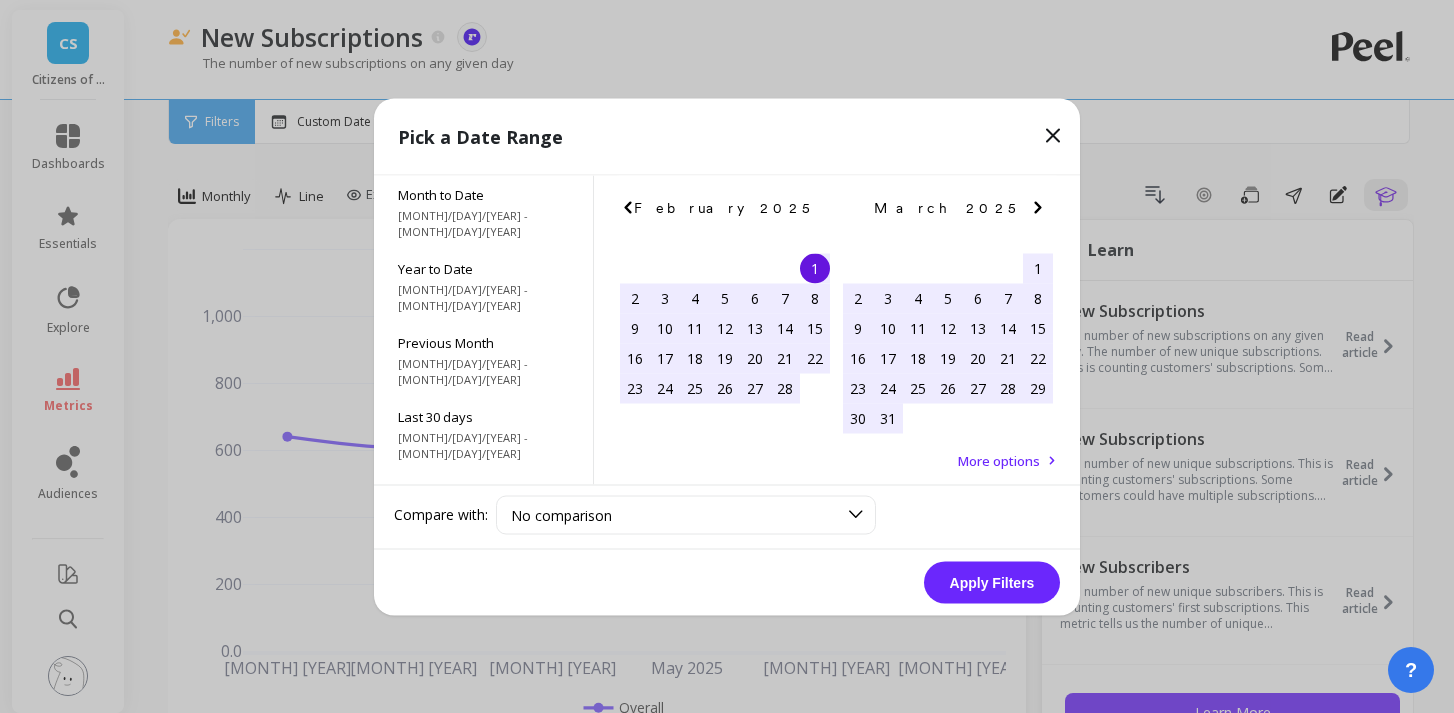 click on "March 2025" at bounding box center (948, 207) 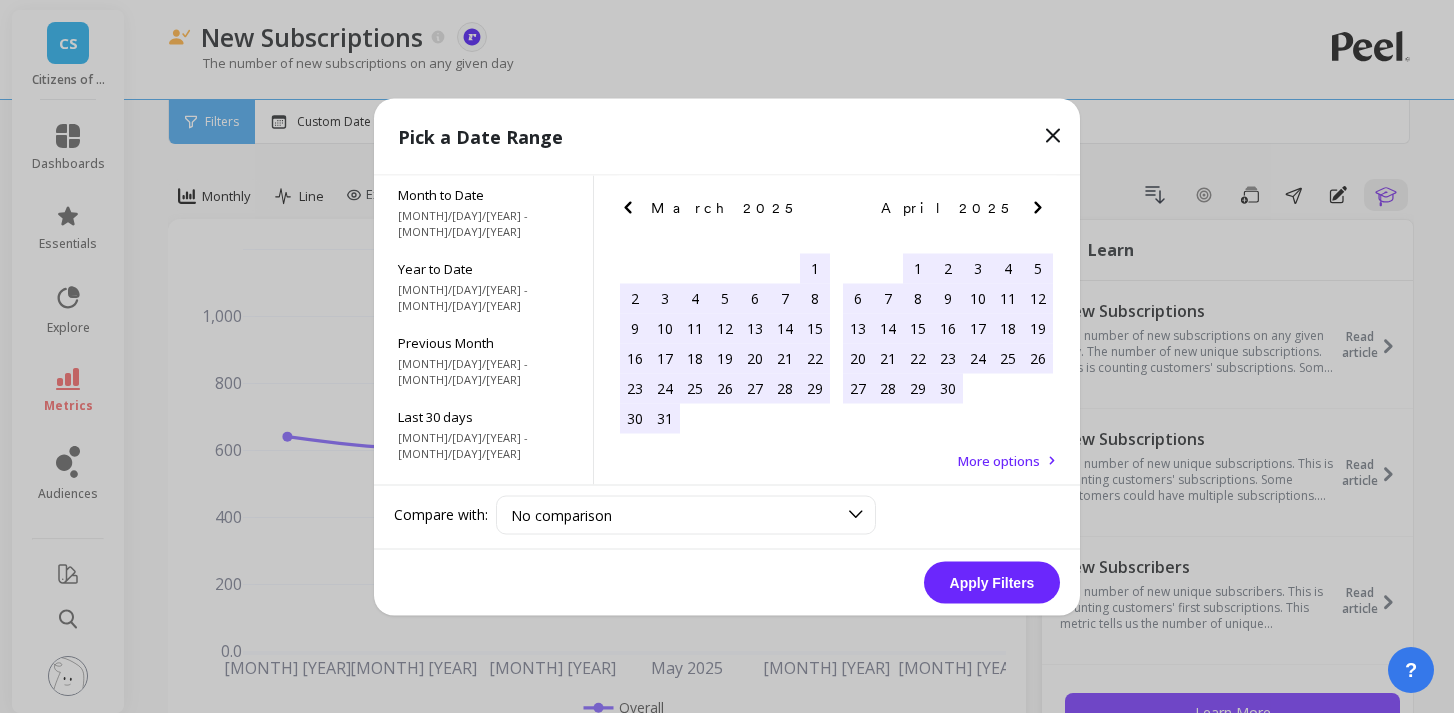 click 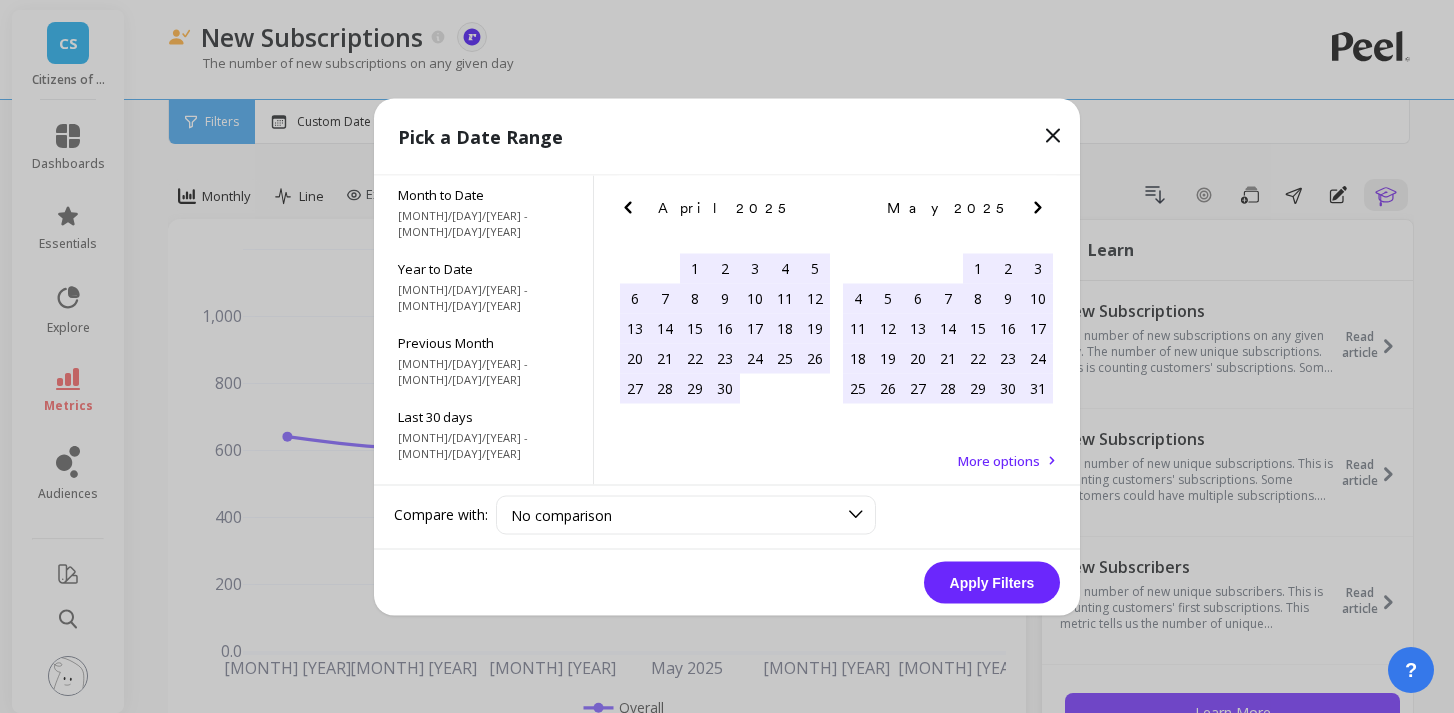 click on "1" at bounding box center [978, 268] 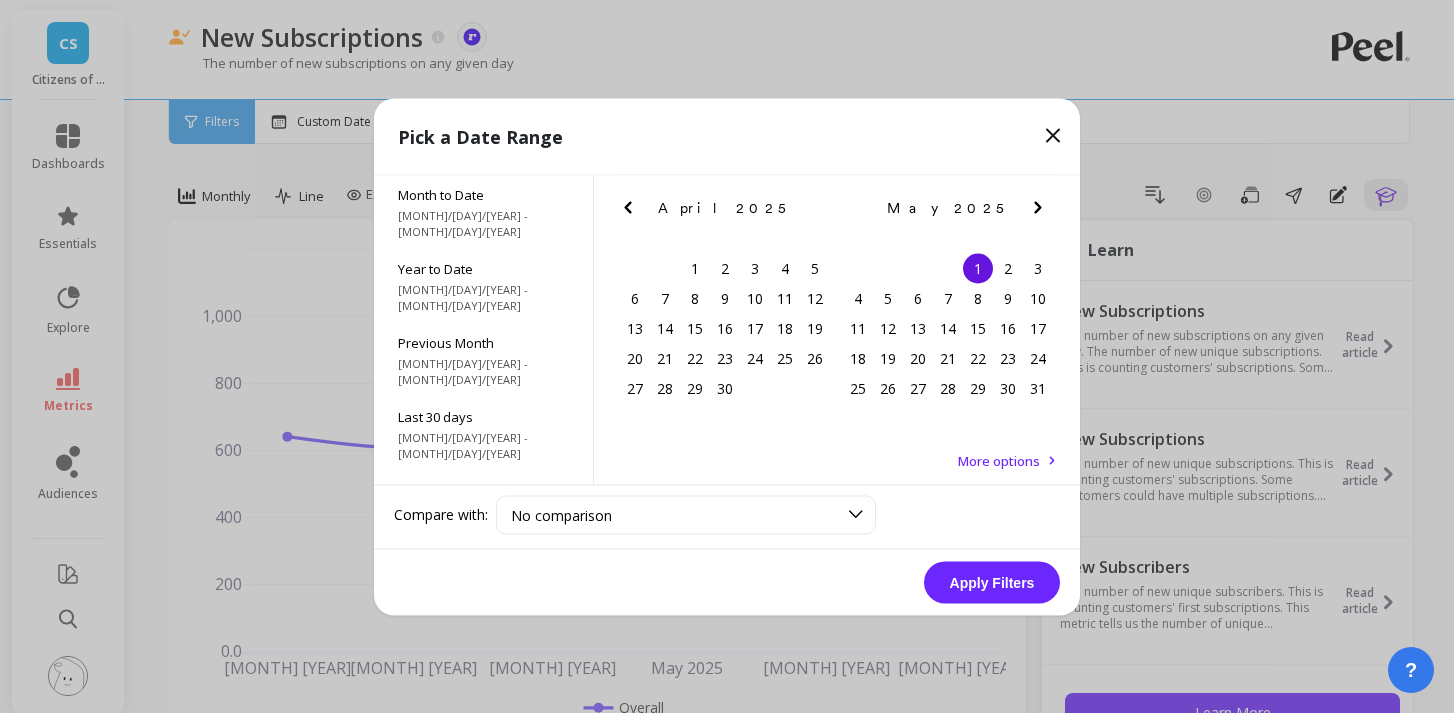 click 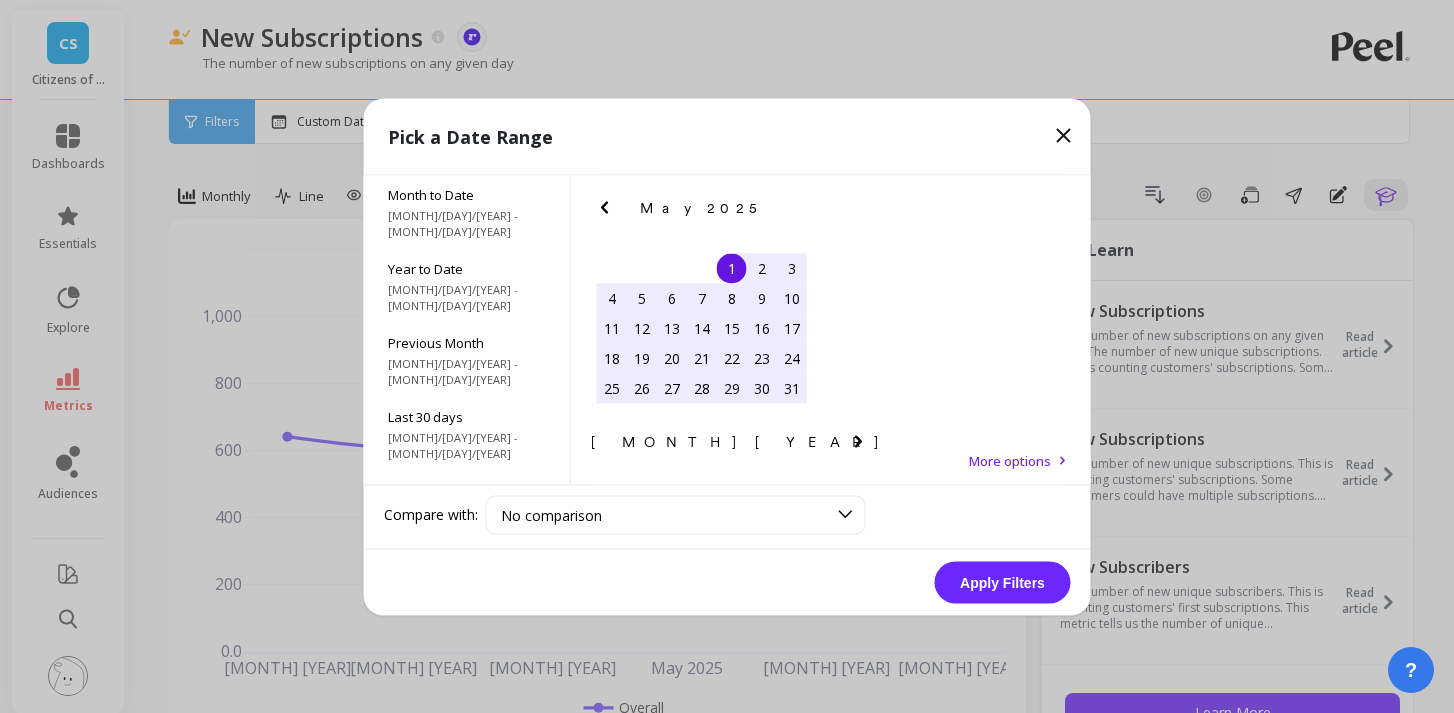 click on "30" at bounding box center [642, 623] 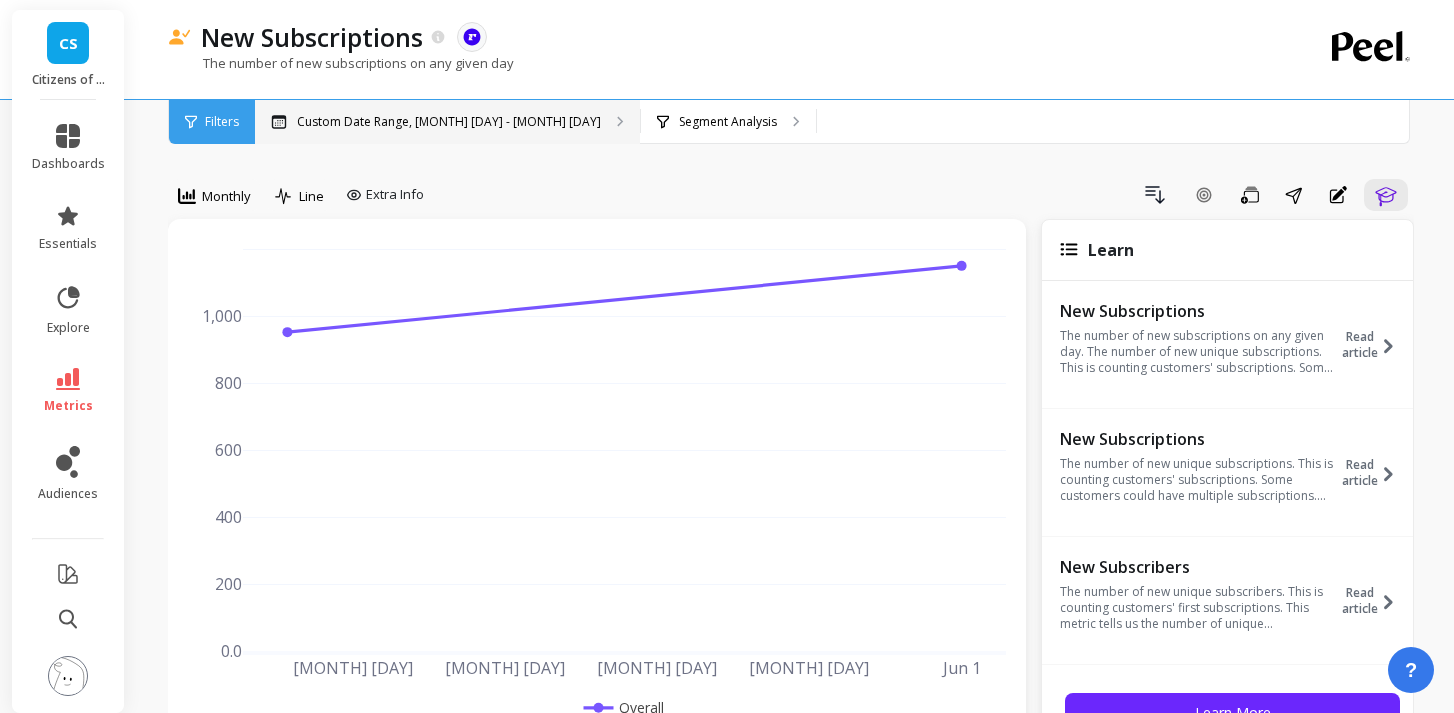 click on "Custom Date Range,  May 1 - Jun 30" at bounding box center [447, 122] 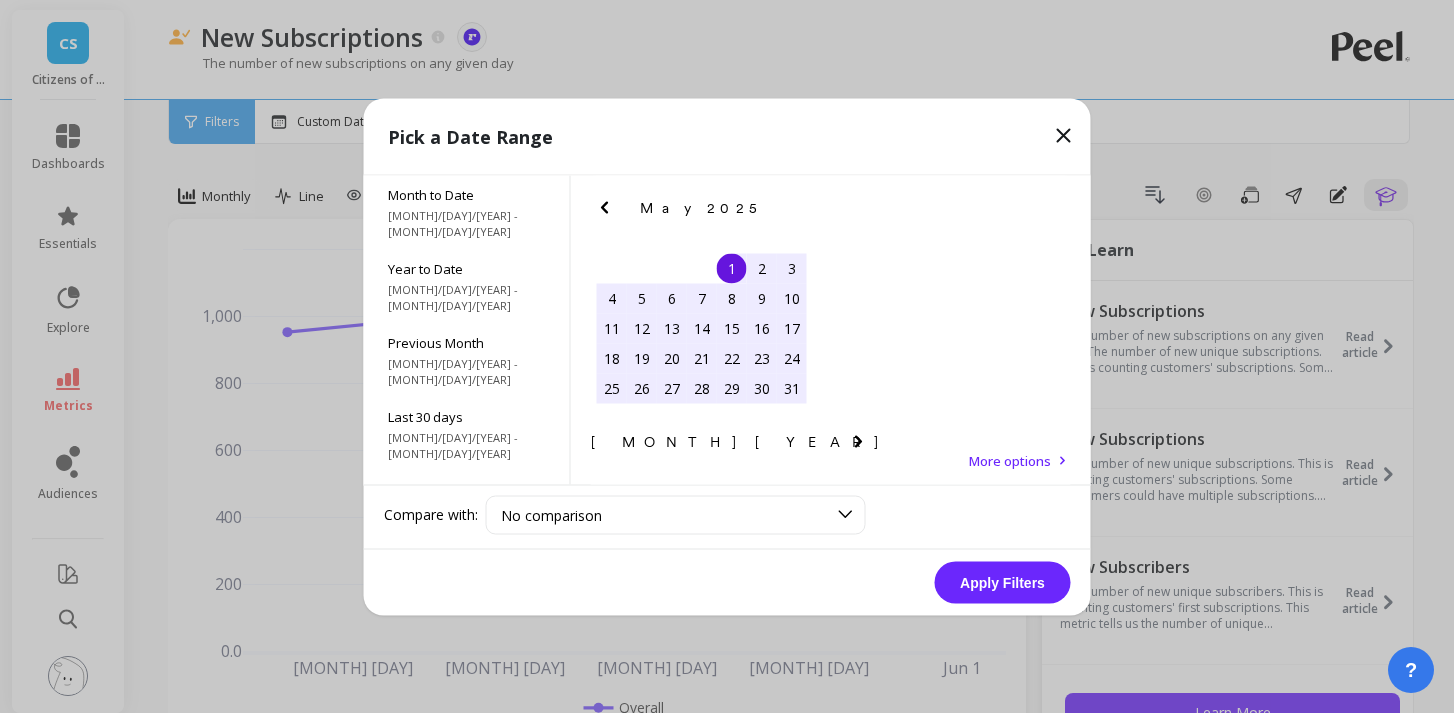 click on "15" at bounding box center [612, 563] 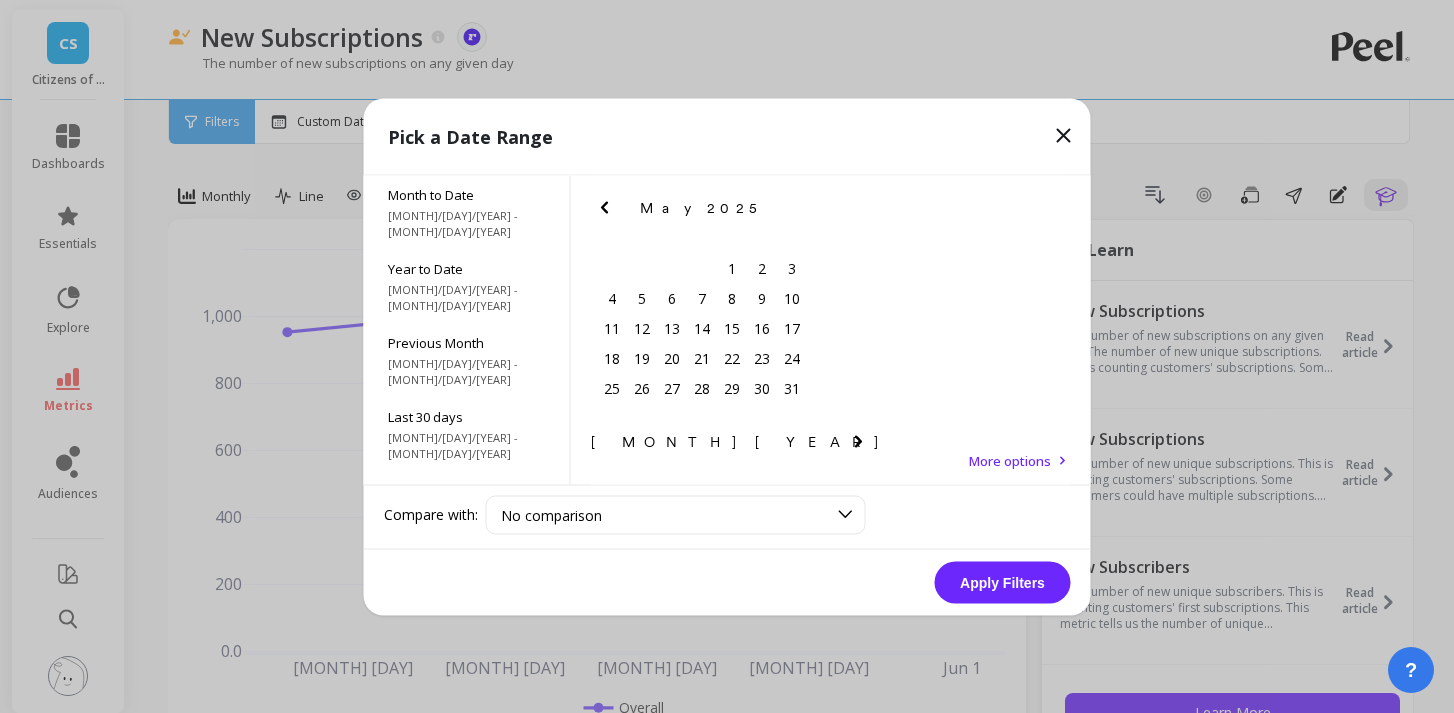 click on "15" at bounding box center [612, 563] 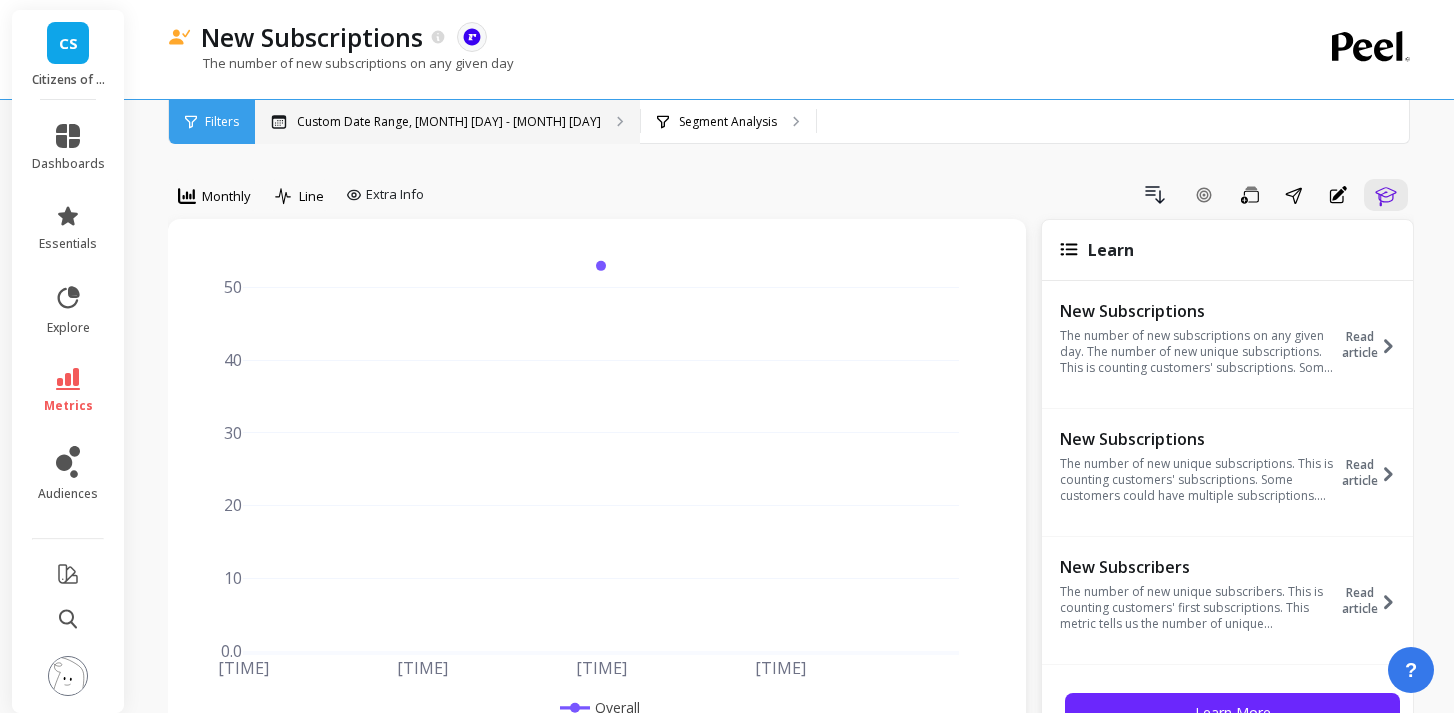 click on "Custom Date Range,  Jun 15 - Jun 15" at bounding box center [449, 122] 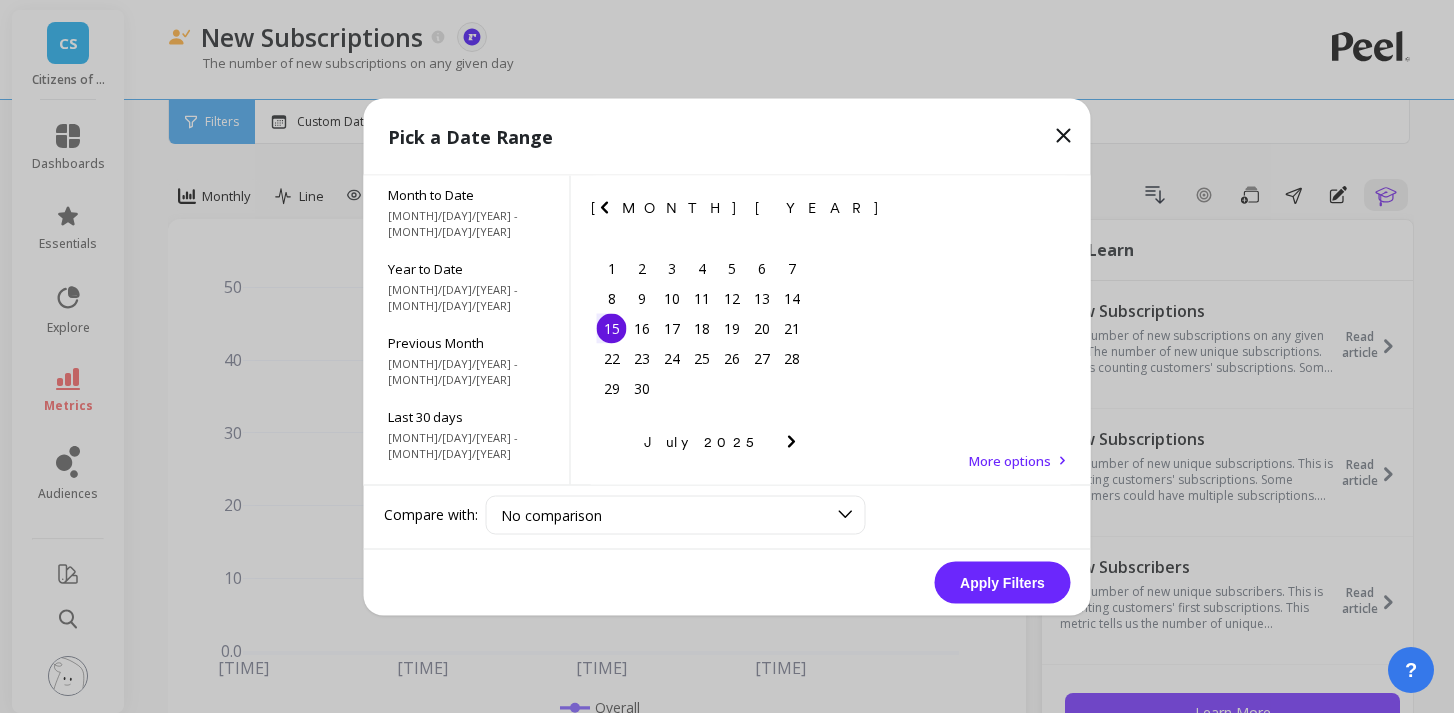 click 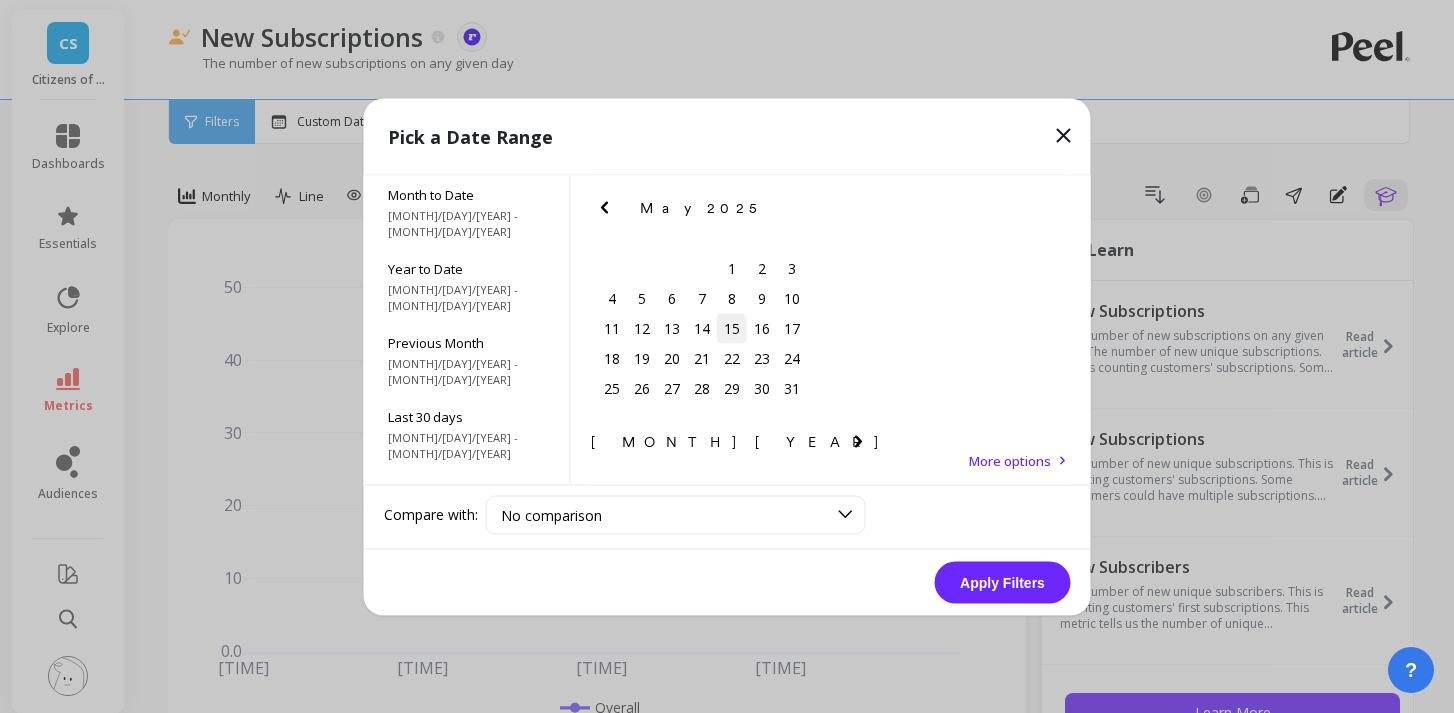 click on "15" at bounding box center [732, 328] 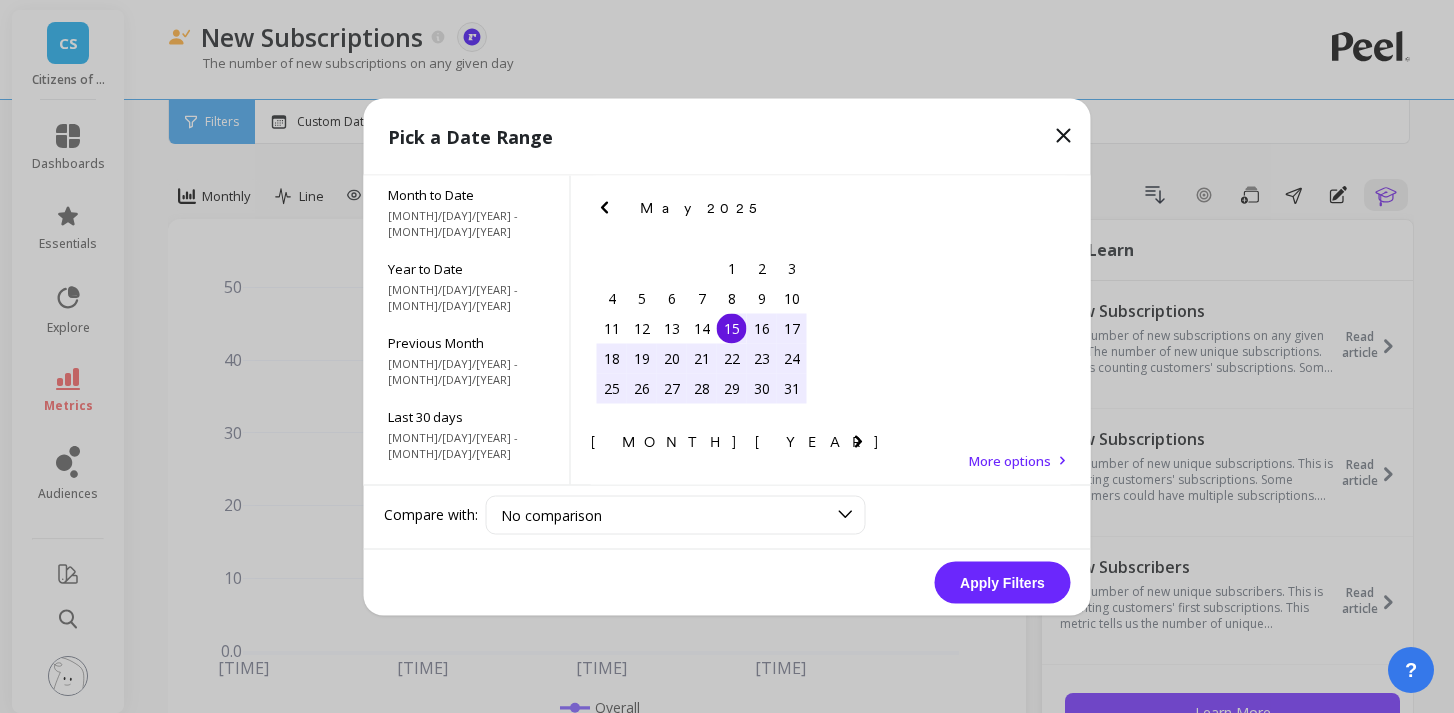 click on "15" at bounding box center (612, 563) 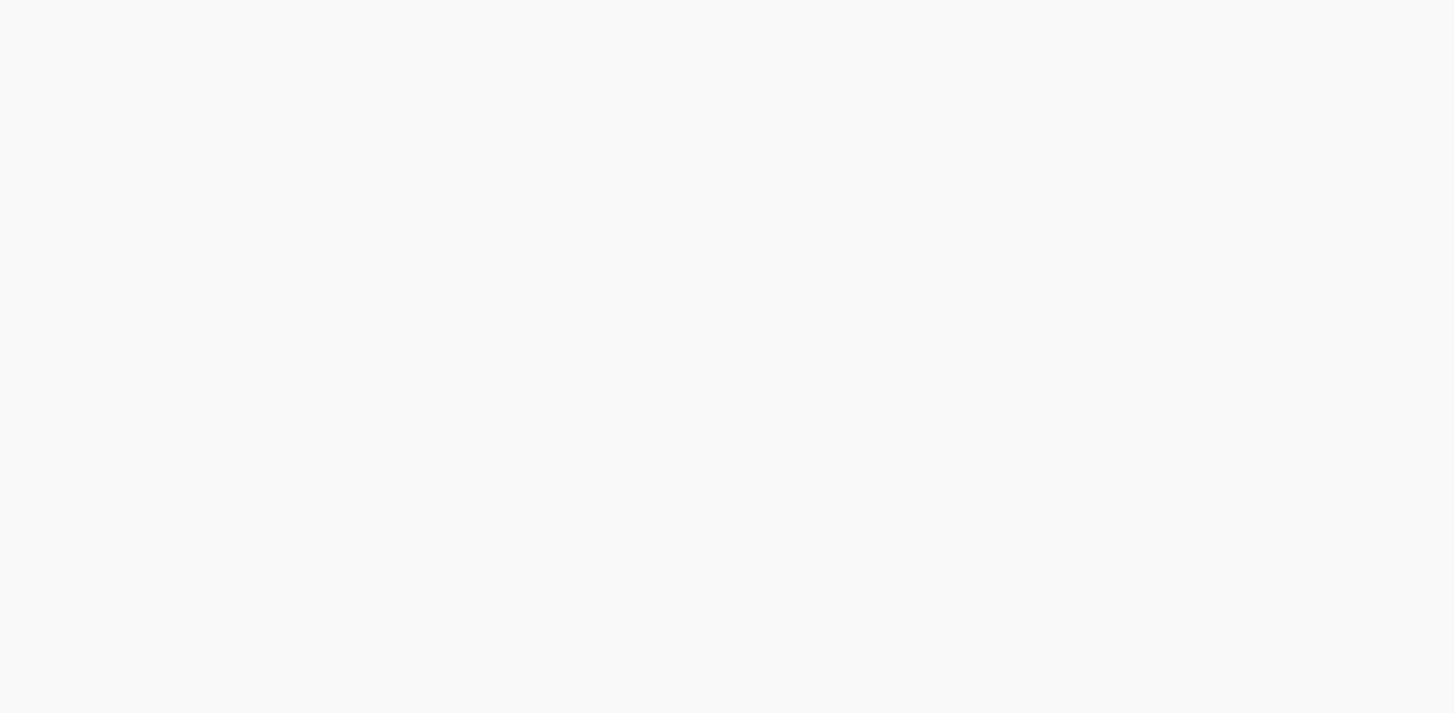 scroll, scrollTop: 0, scrollLeft: 0, axis: both 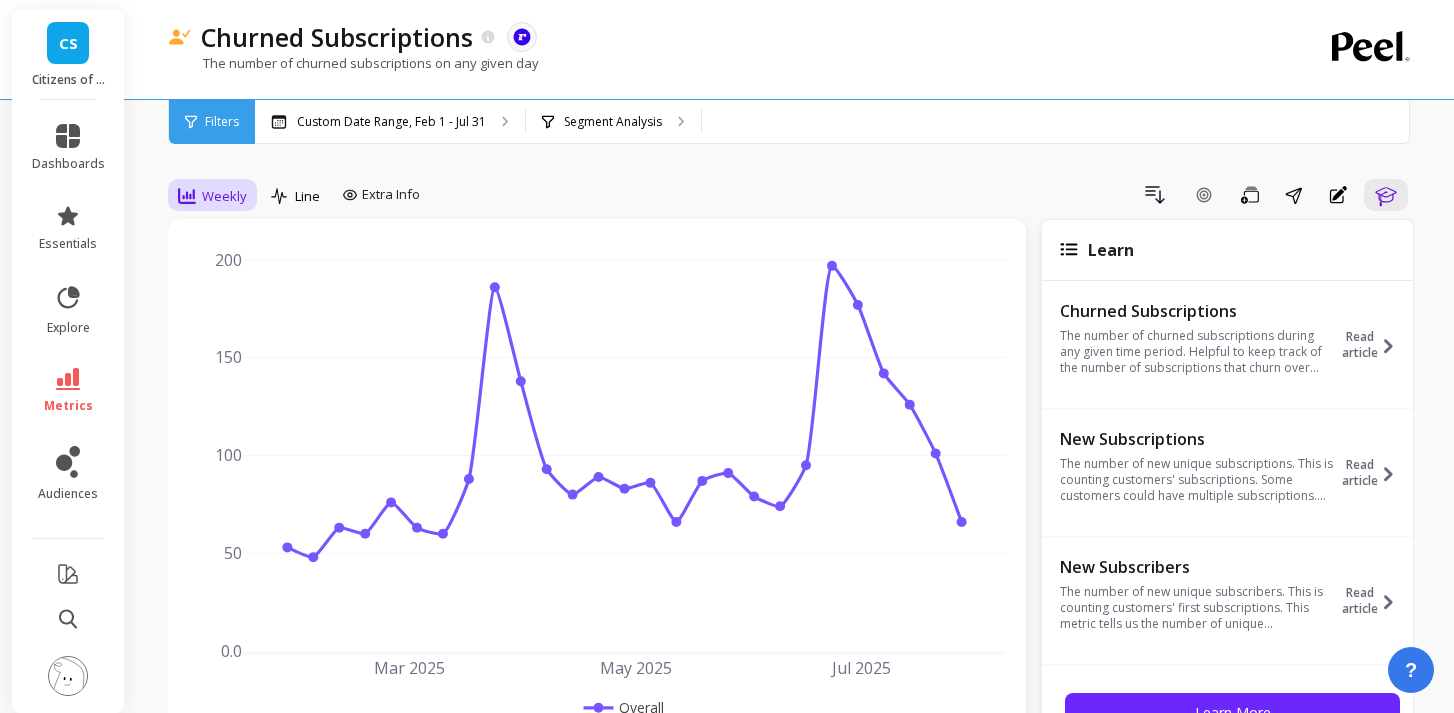 click on "Weekly" at bounding box center [224, 196] 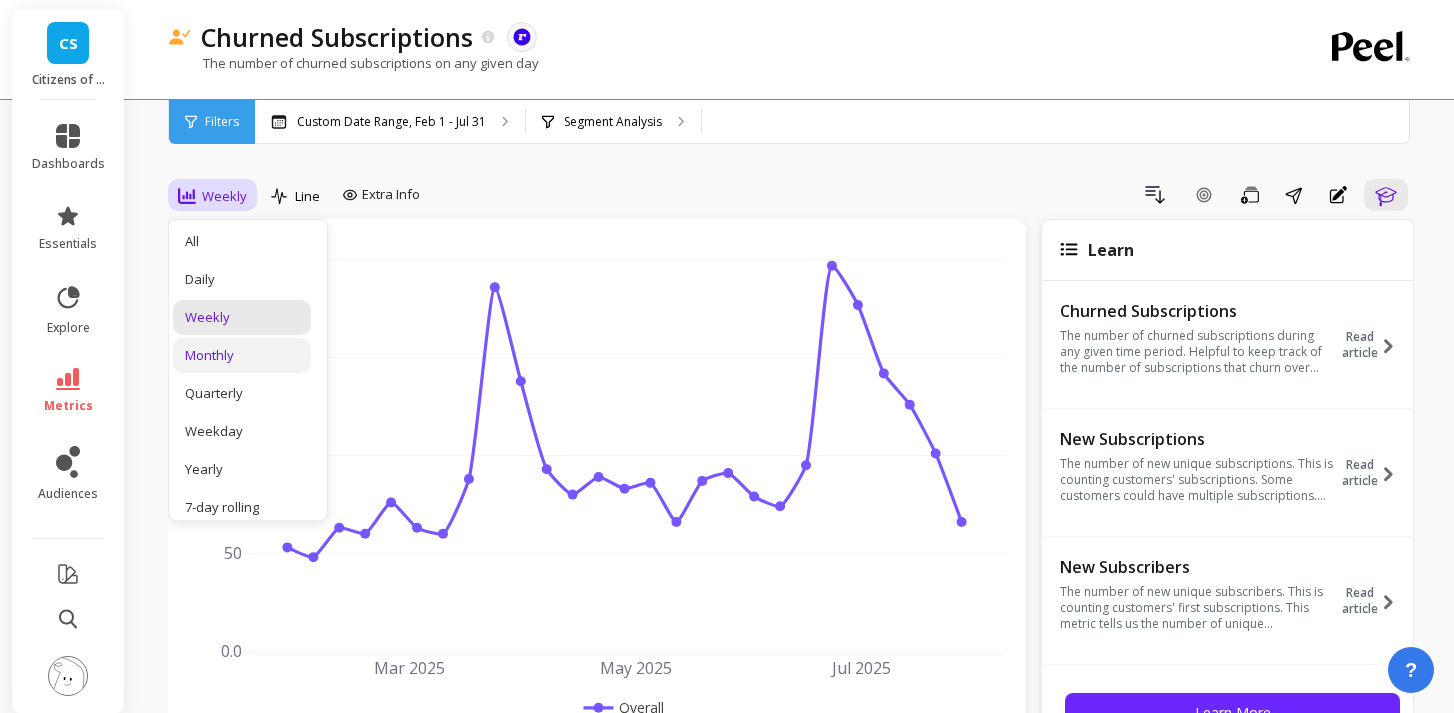 click on "Monthly" at bounding box center (242, 355) 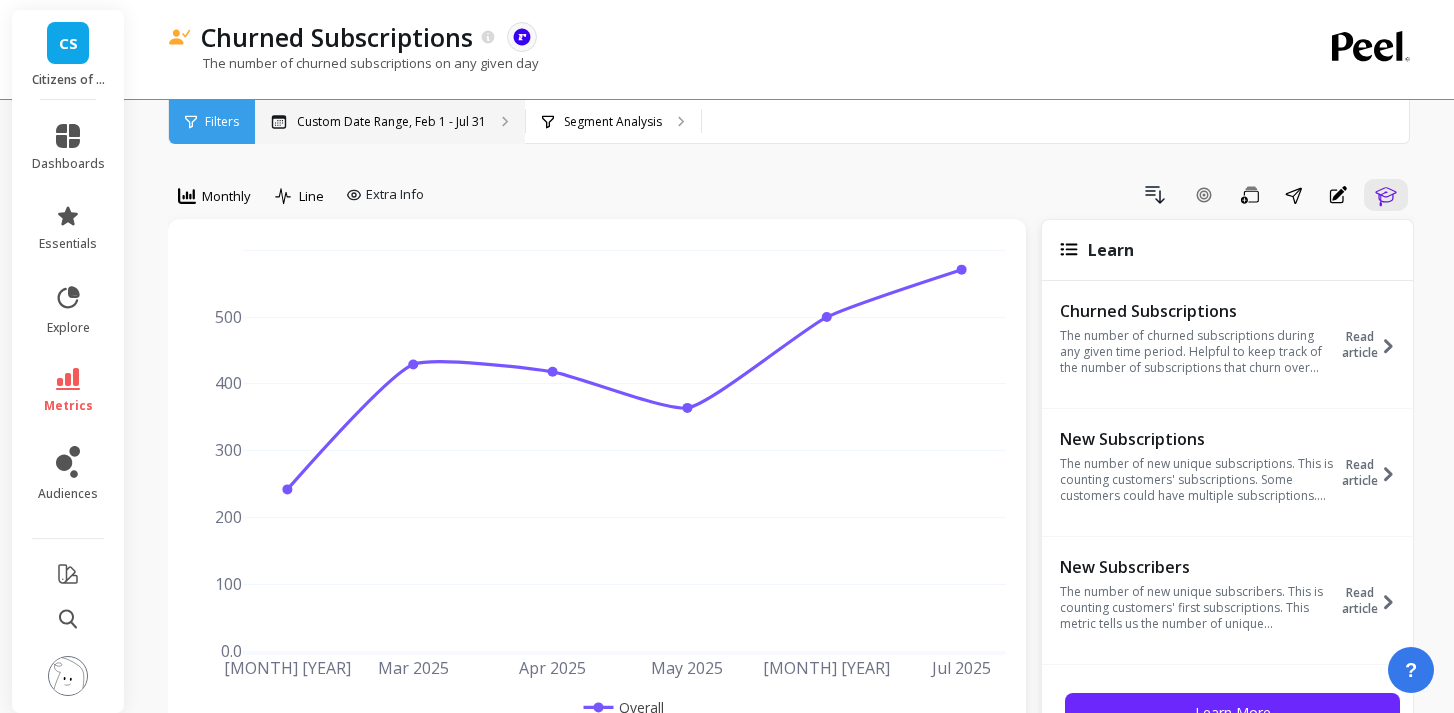 click on "Custom Date Range,  Feb 1 - Jul 31" at bounding box center [391, 122] 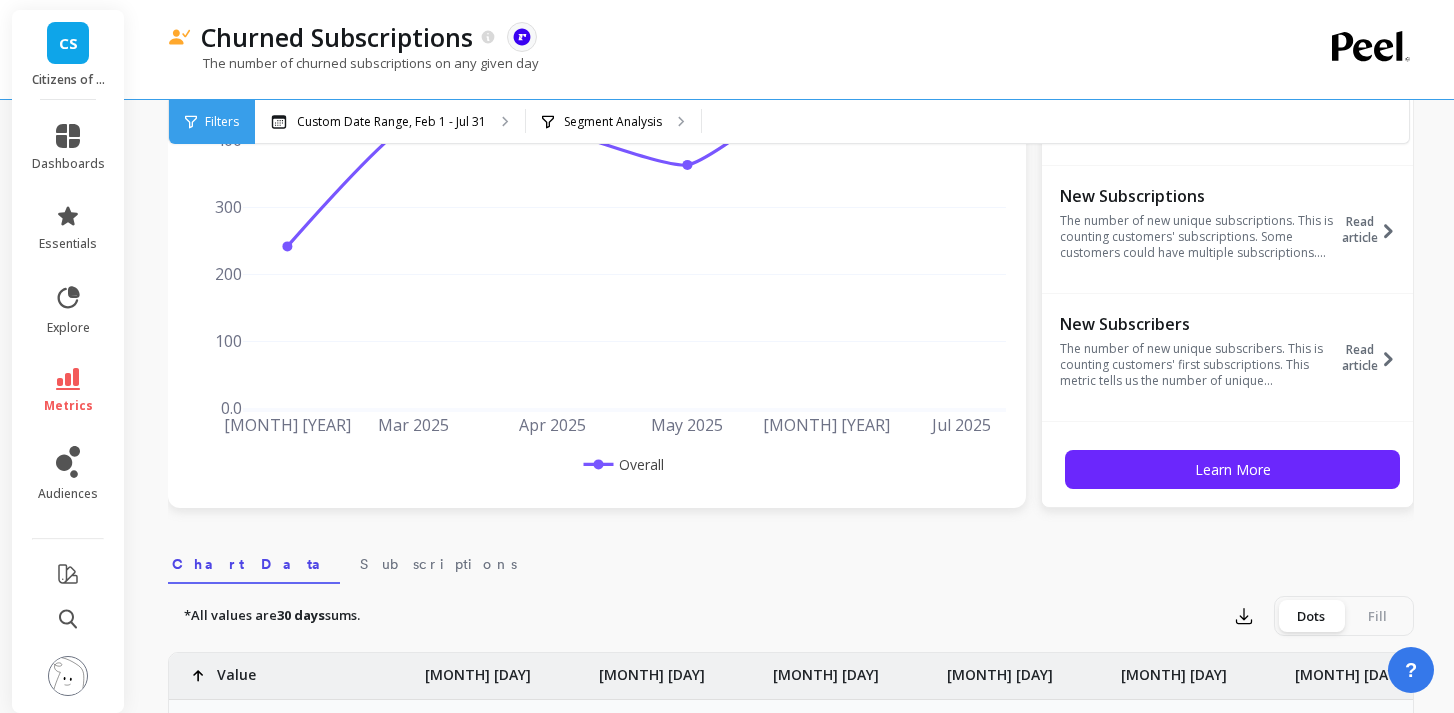 scroll, scrollTop: 113, scrollLeft: 0, axis: vertical 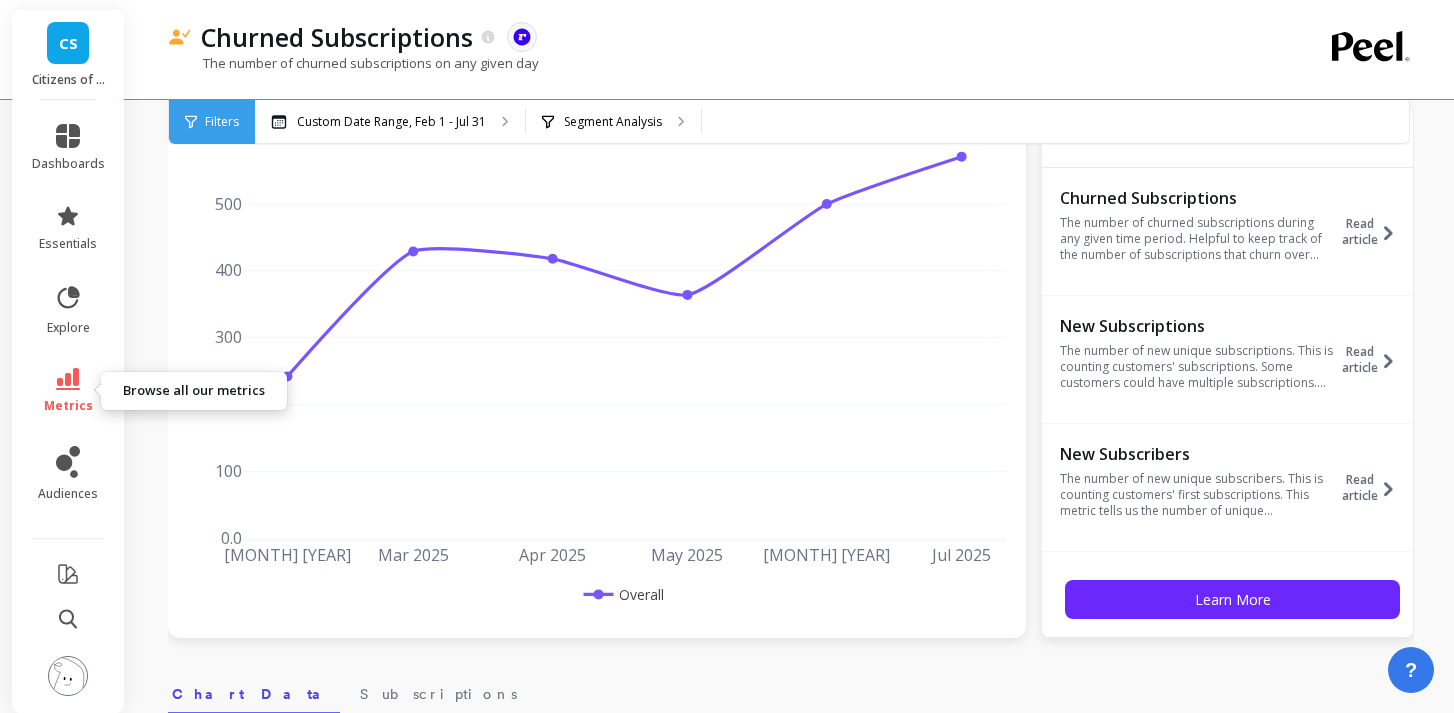 click 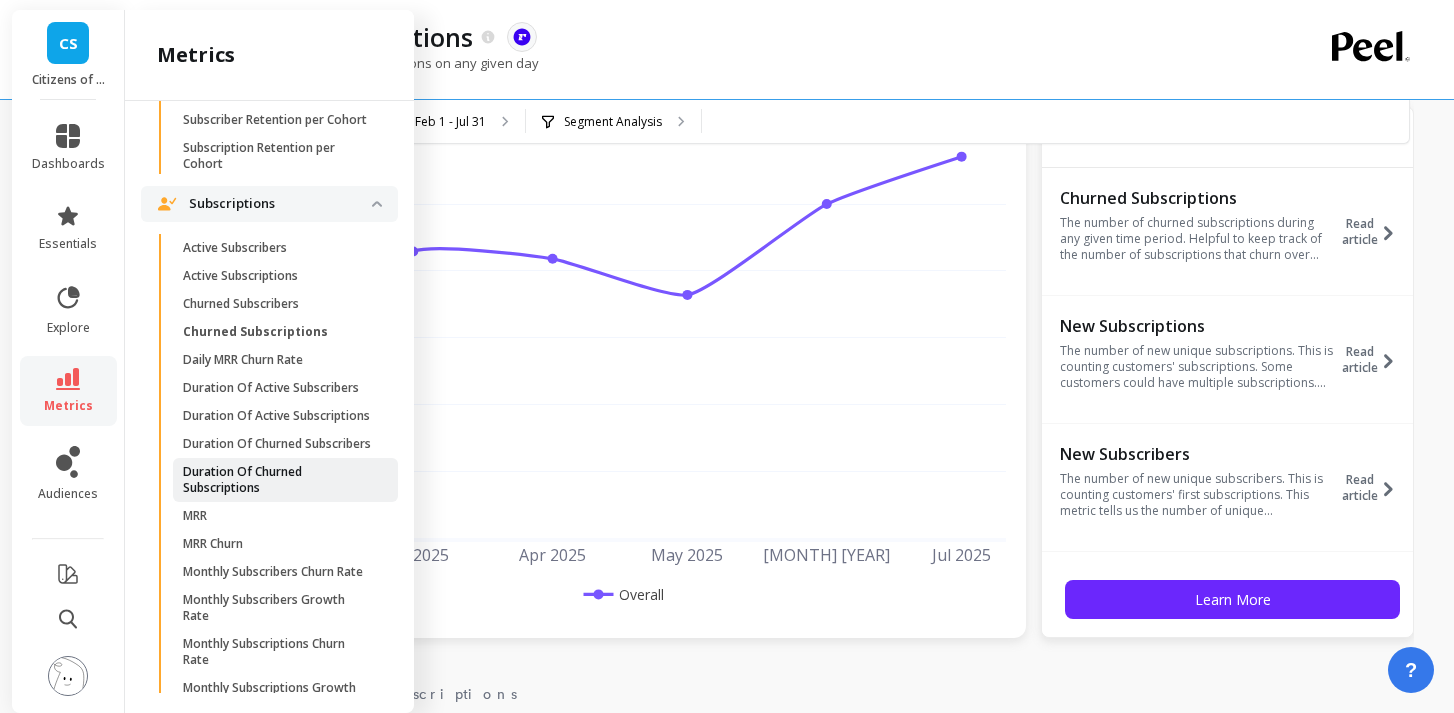 scroll, scrollTop: 2175, scrollLeft: 0, axis: vertical 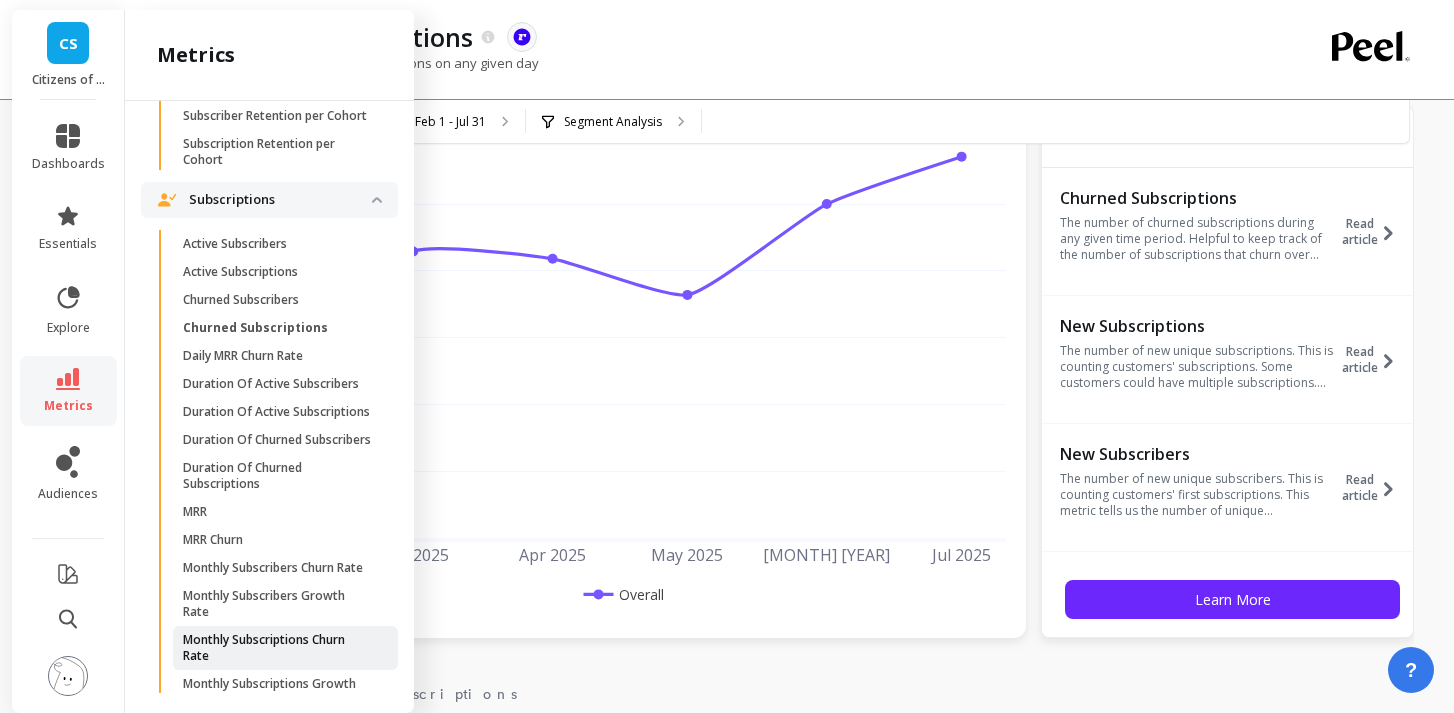click on "Monthly Subscriptions Churn Rate" at bounding box center (278, 648) 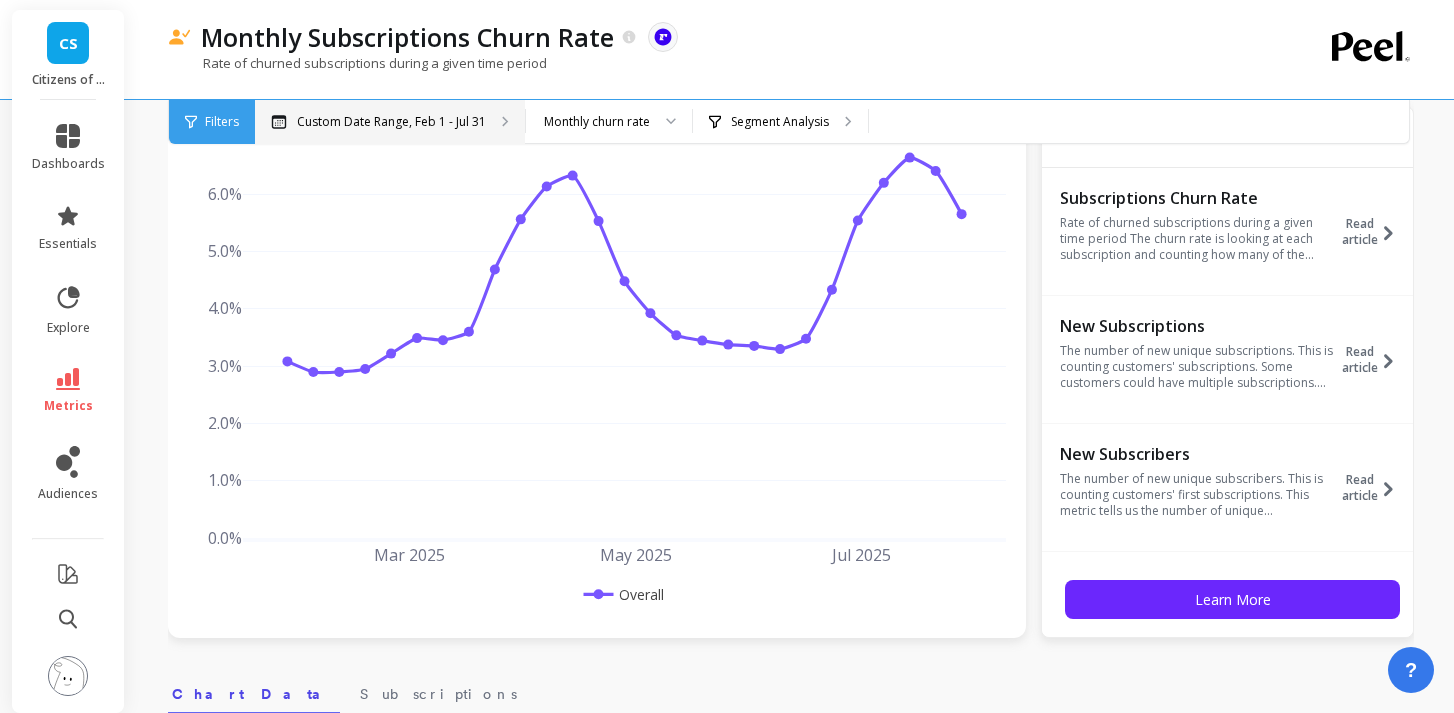 click on "Custom Date Range,  Feb 1 - Jul 31" at bounding box center [391, 122] 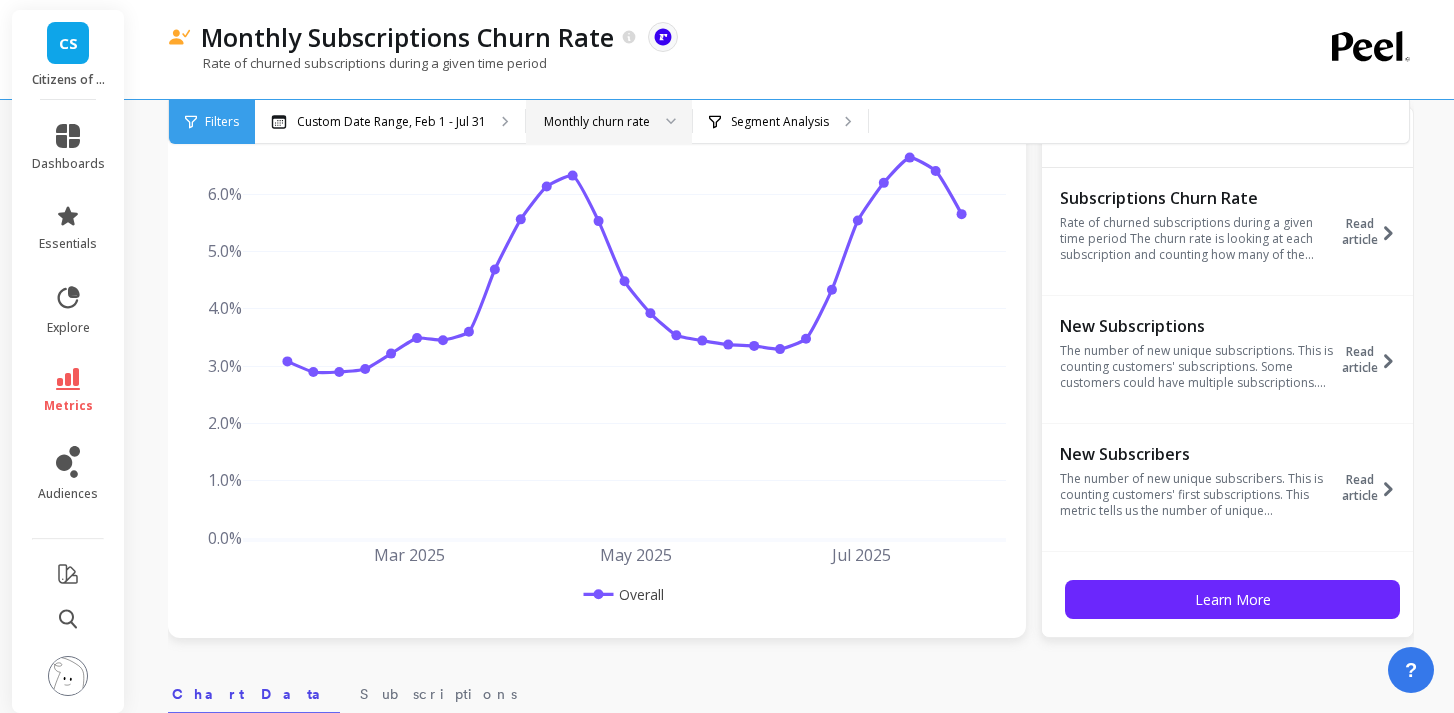 click on "Monthly churn rate" at bounding box center (597, 121) 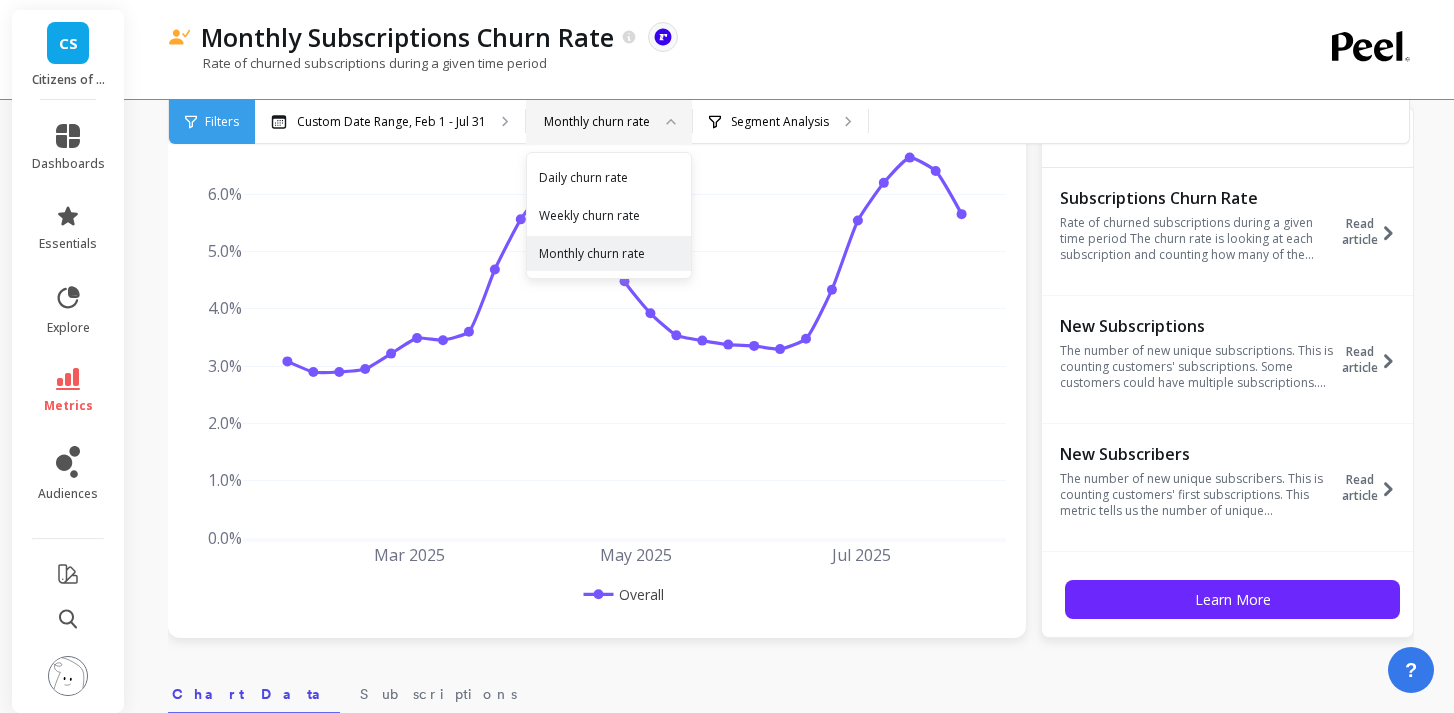click on "Monthly churn rate" at bounding box center (597, 121) 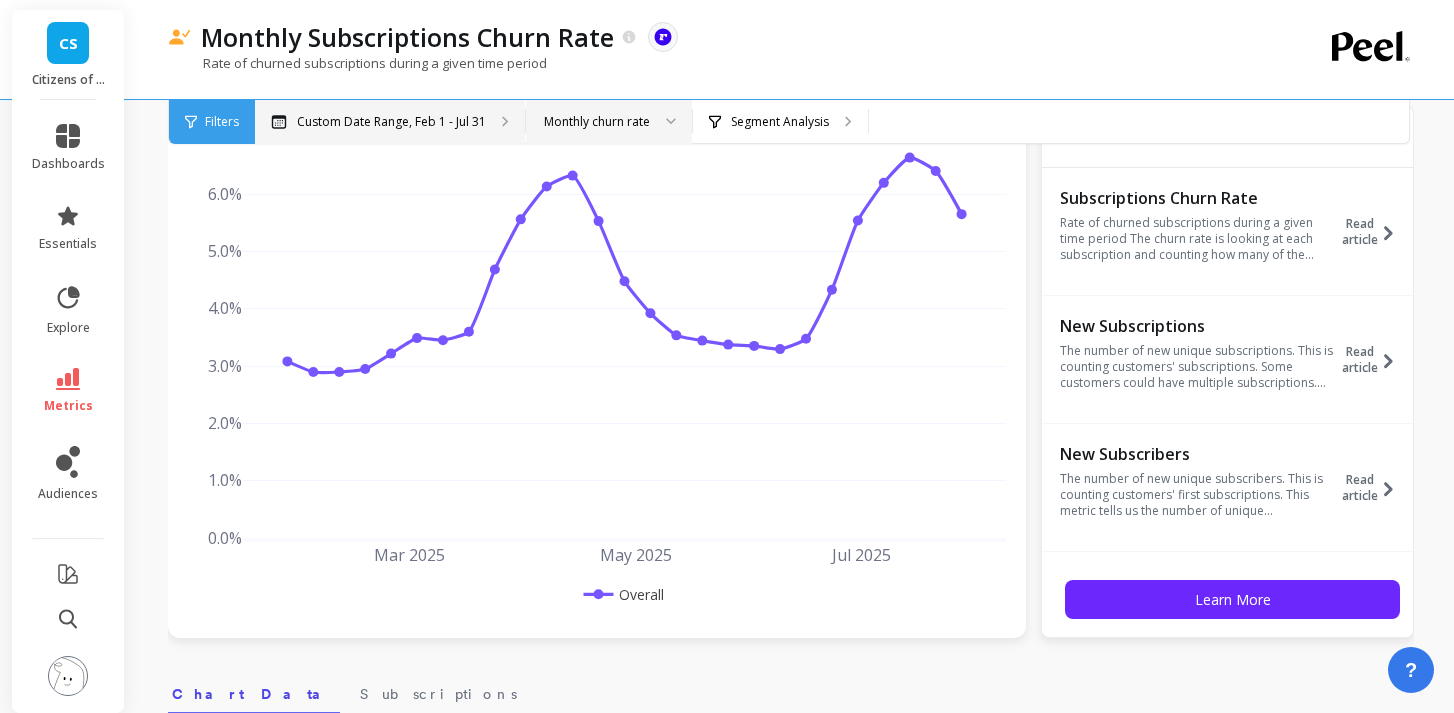 click on "Custom Date Range,  Feb 1 - Jul 31" at bounding box center (390, 122) 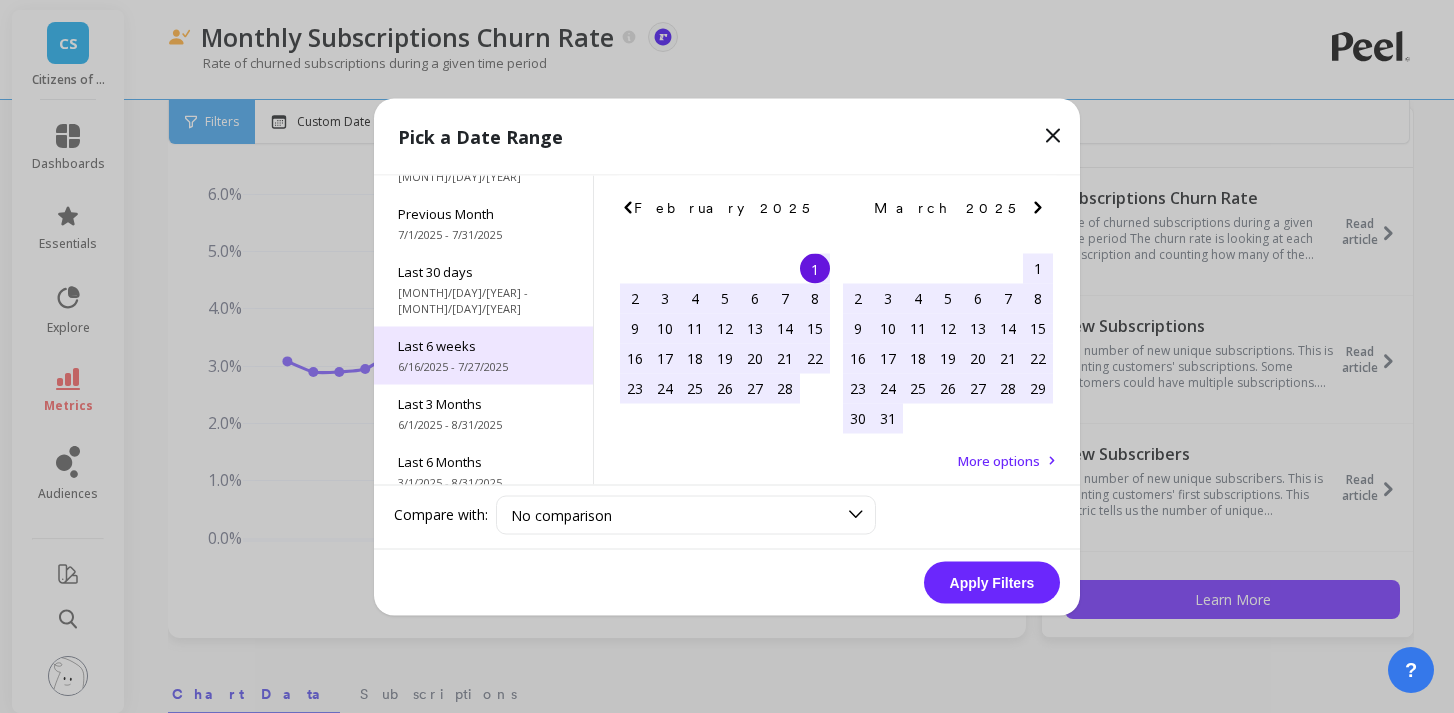 scroll, scrollTop: 121, scrollLeft: 0, axis: vertical 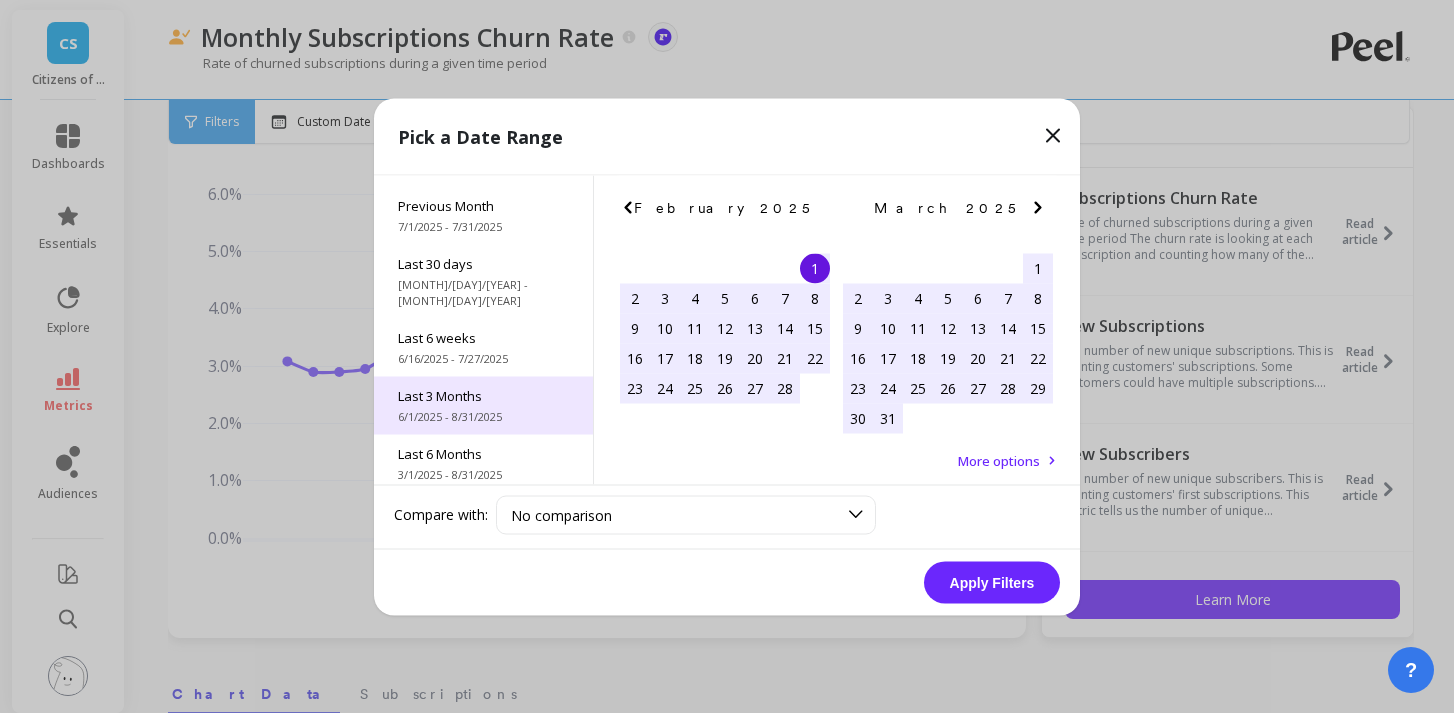 click on "6/1/2025 - 8/31/2025" at bounding box center (483, 416) 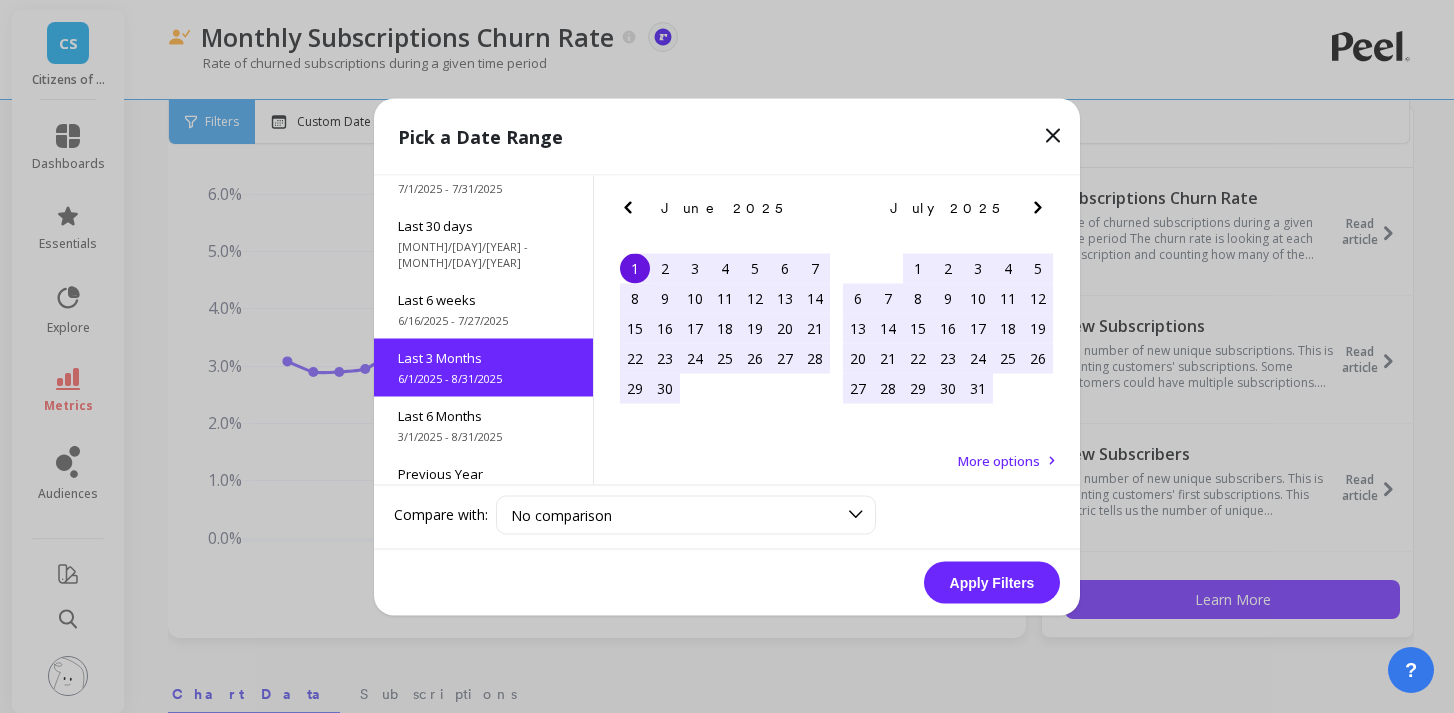 scroll, scrollTop: 164, scrollLeft: 0, axis: vertical 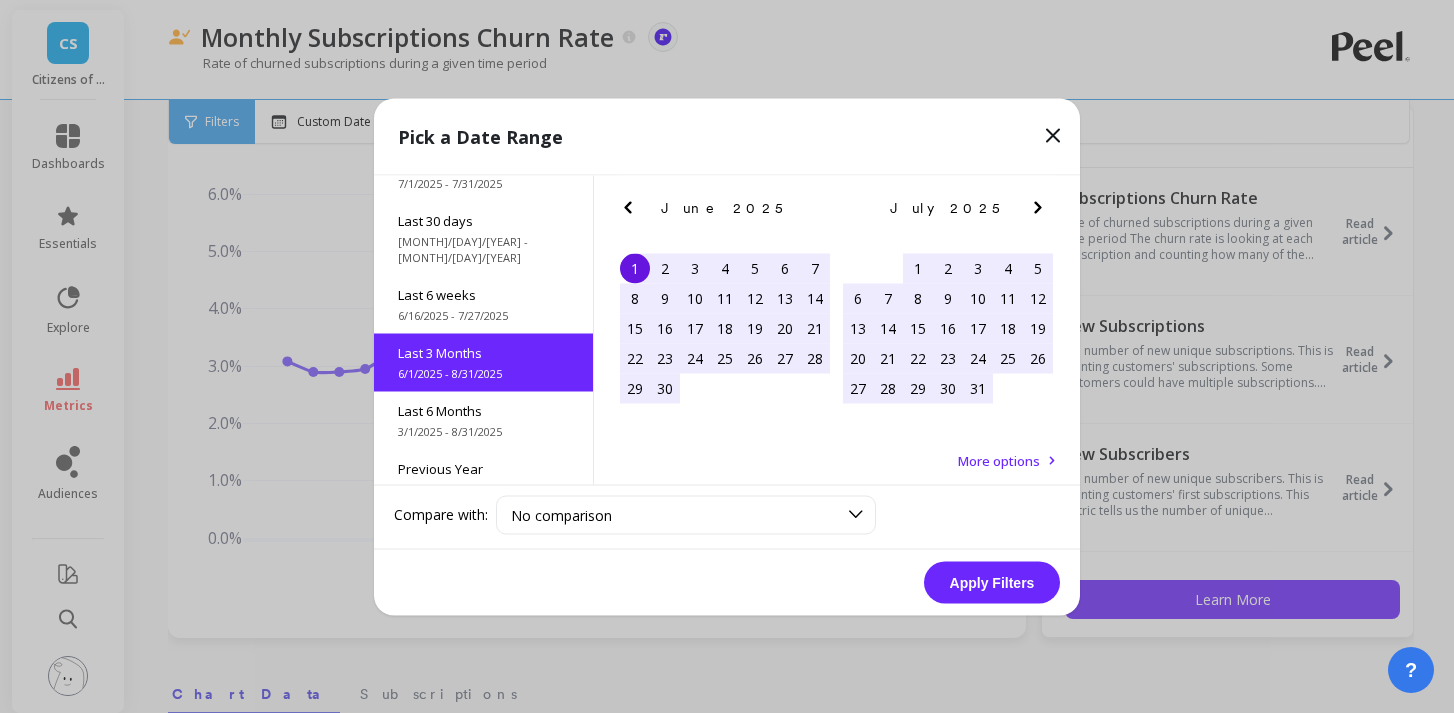 click on "Apply Filters" at bounding box center (992, 582) 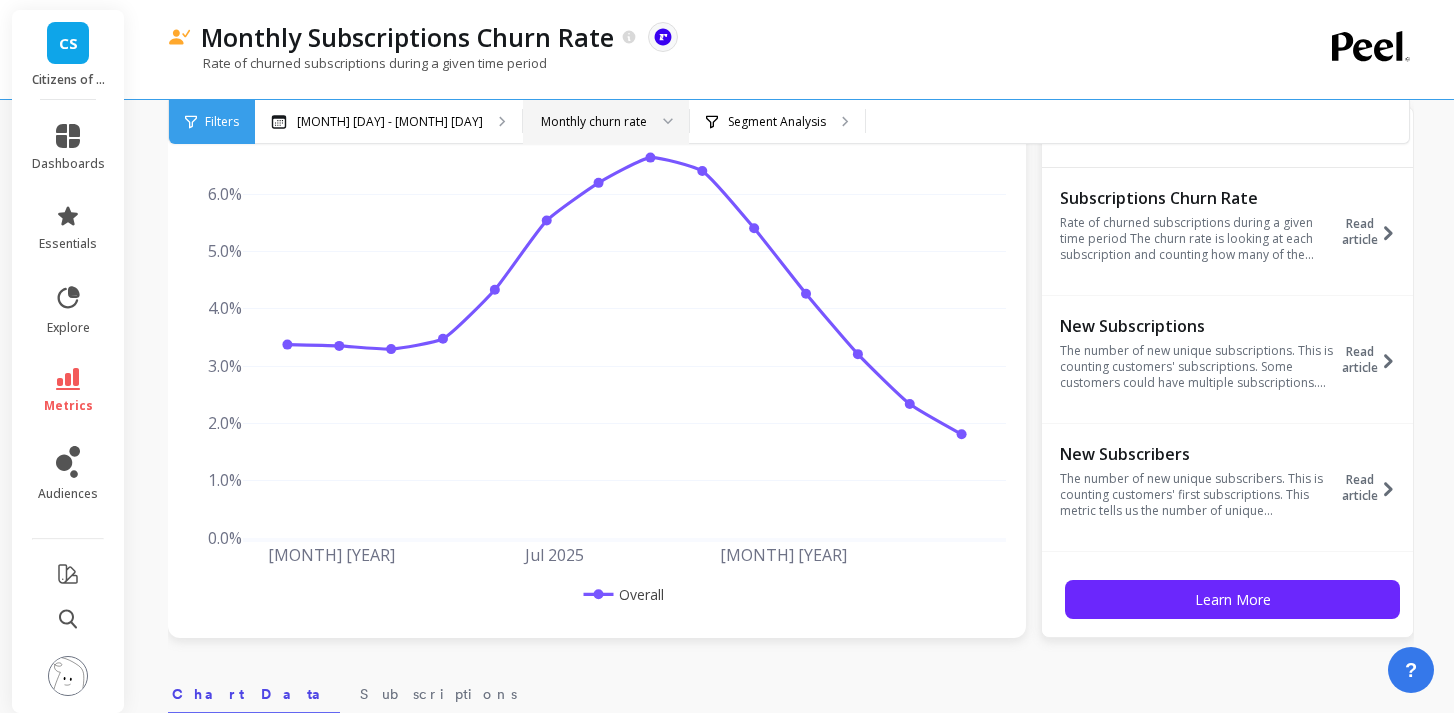 click on "Monthly churn rate" at bounding box center (594, 121) 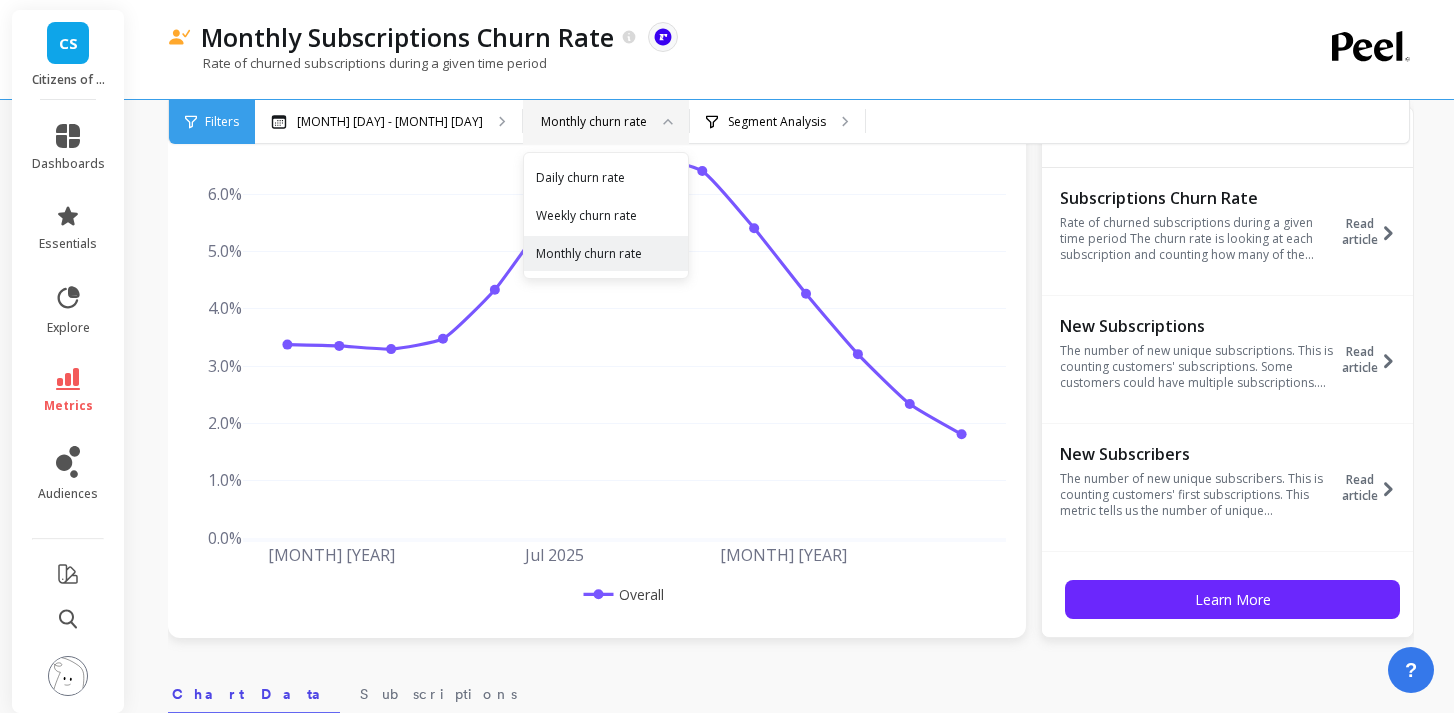 click on "Monthly churn rate" at bounding box center (594, 121) 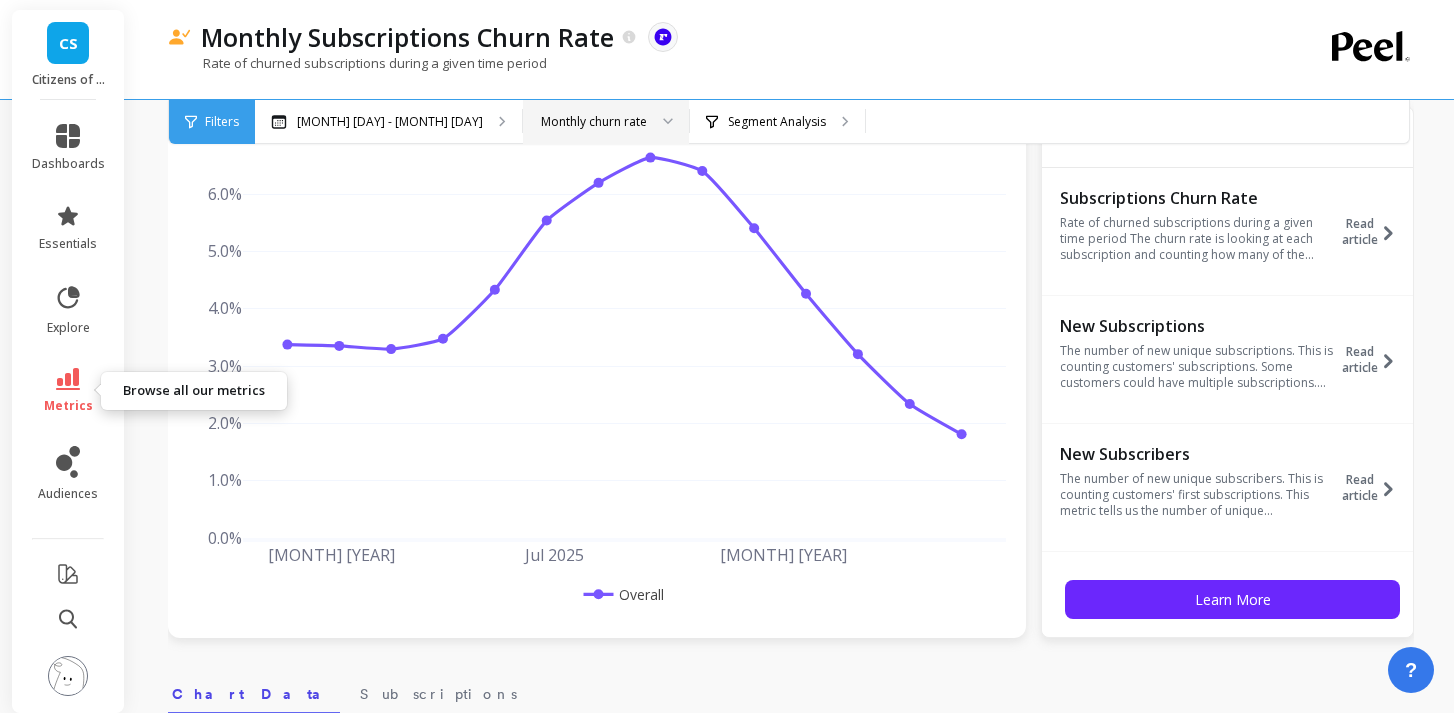 click on "metrics" at bounding box center [68, 391] 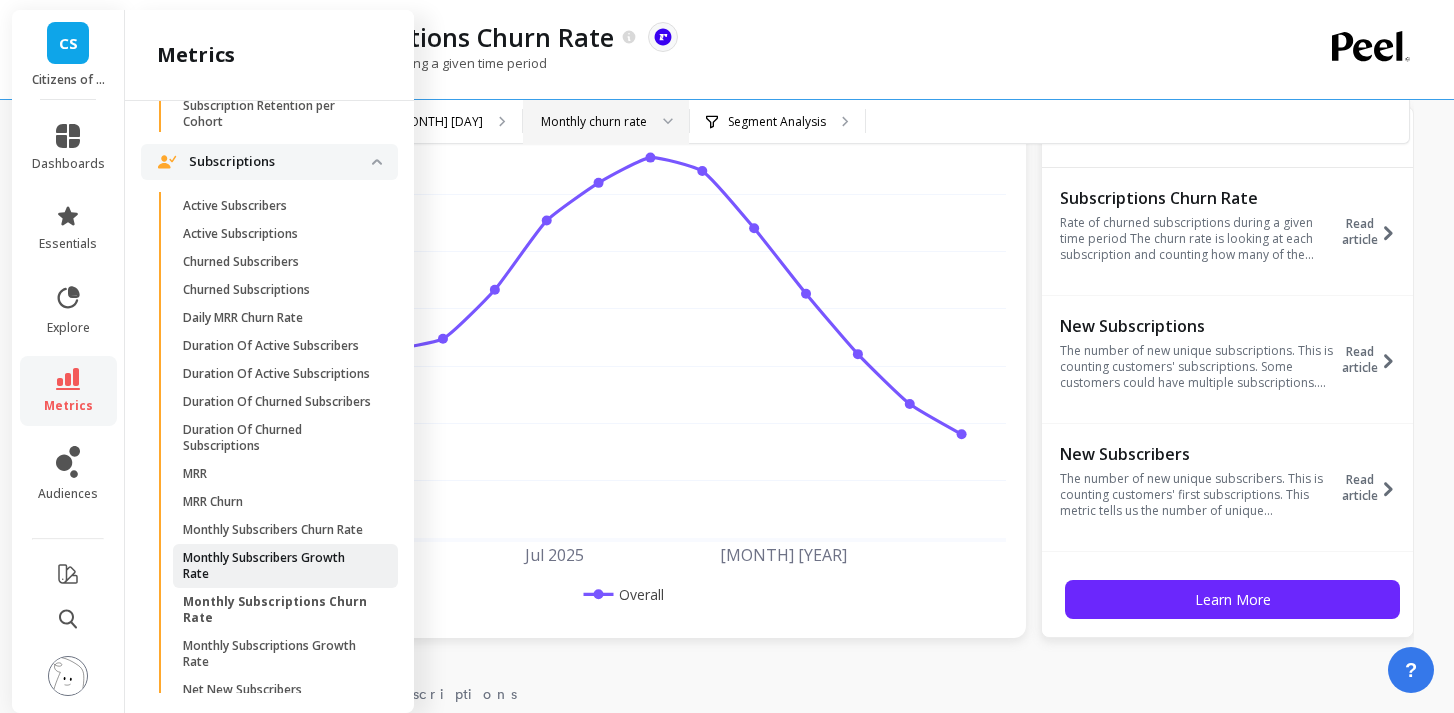 scroll, scrollTop: 2214, scrollLeft: 0, axis: vertical 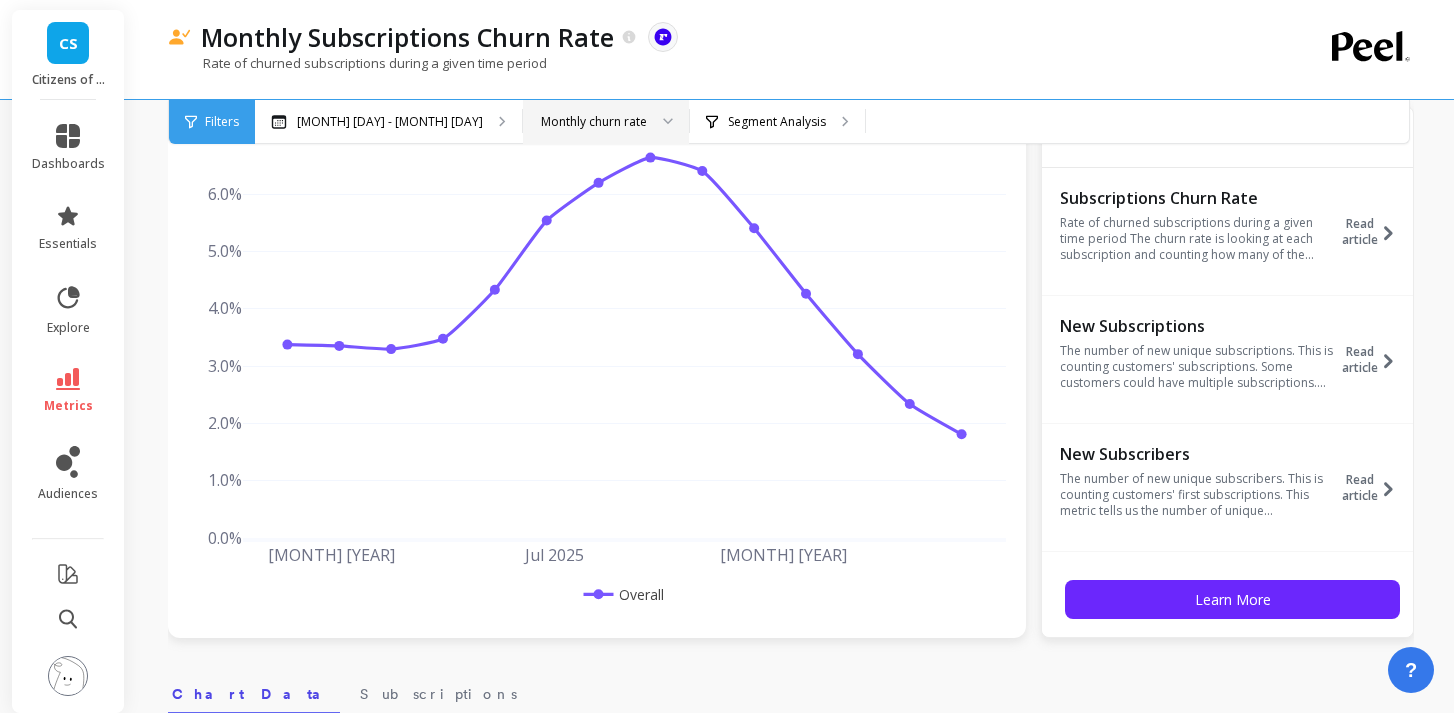 click on "Monthly Subscriptions Churn Rate The data you are viewing comes from: ReCharge Payments" at bounding box center (720, 37) 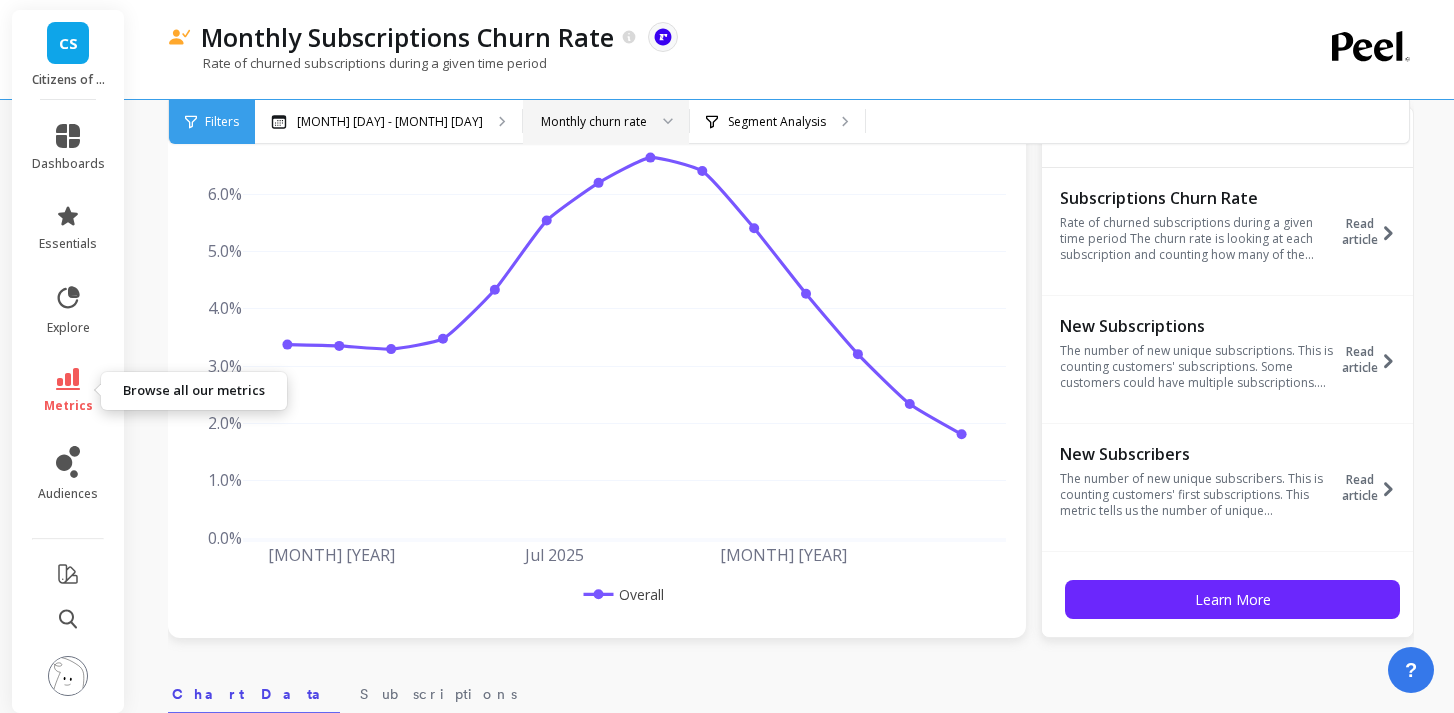 click 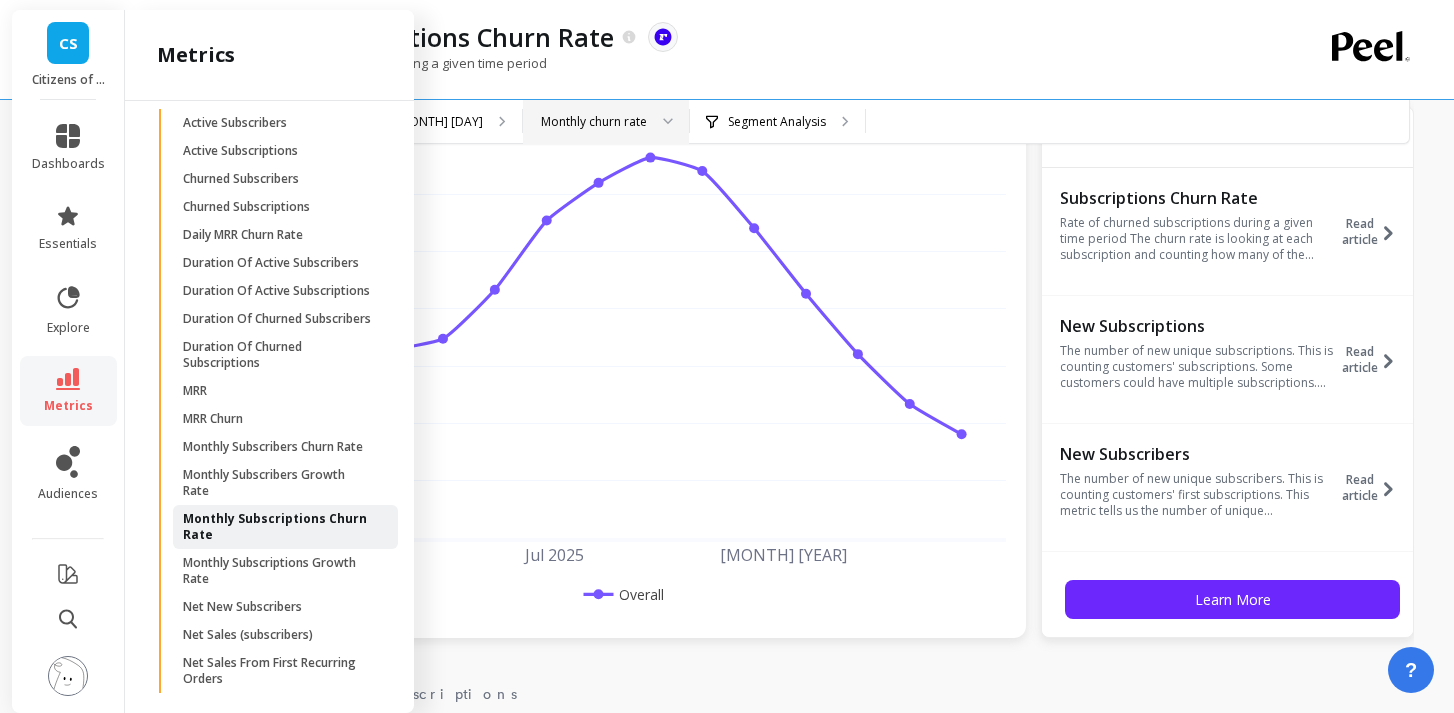 scroll, scrollTop: 2299, scrollLeft: 0, axis: vertical 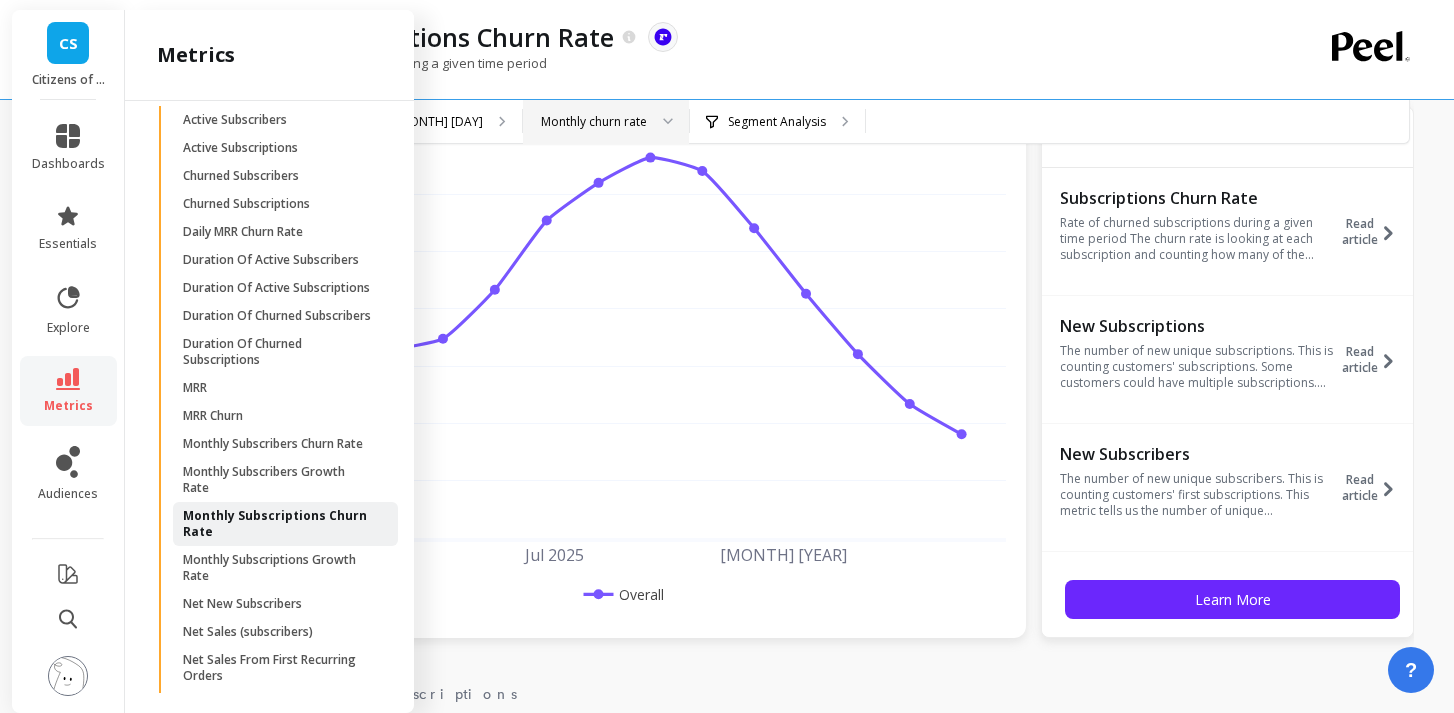 click on "Monthly Subscriptions Churn Rate" at bounding box center (278, 524) 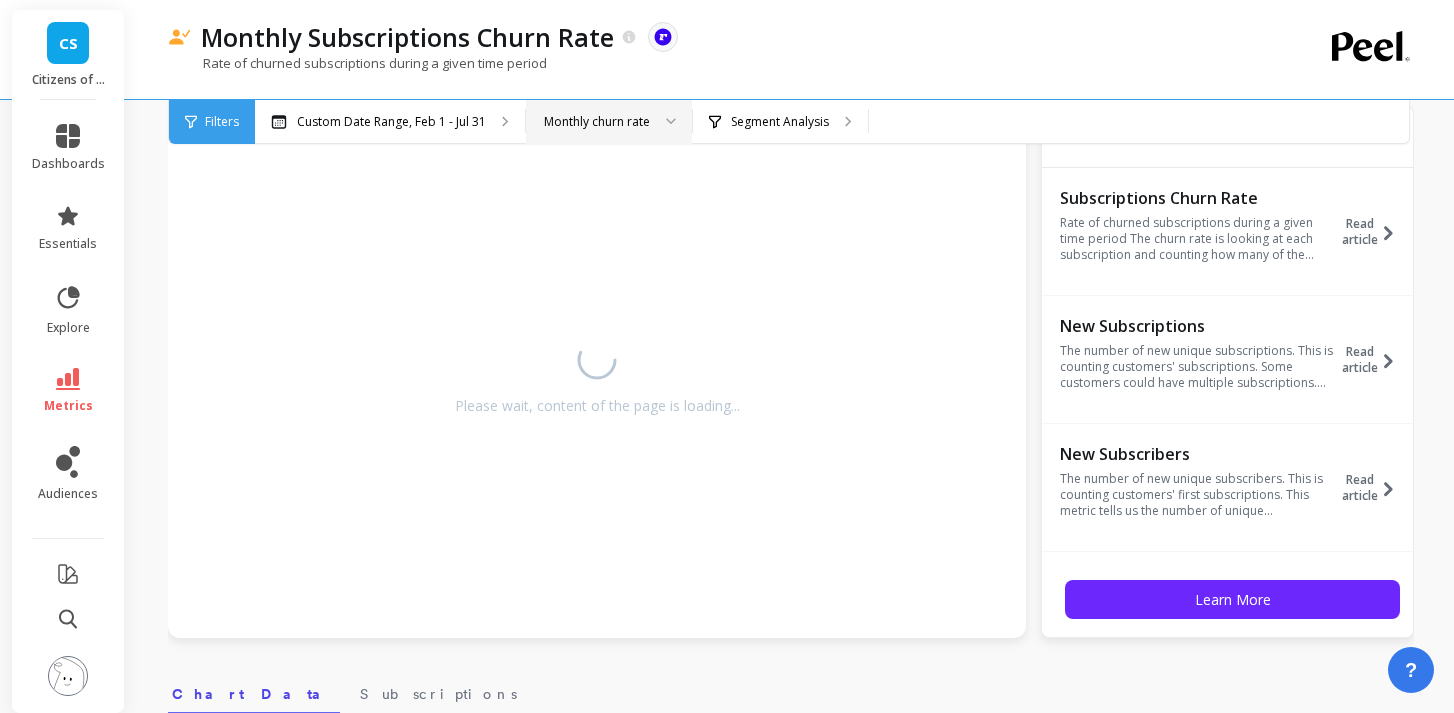 scroll, scrollTop: 0, scrollLeft: 0, axis: both 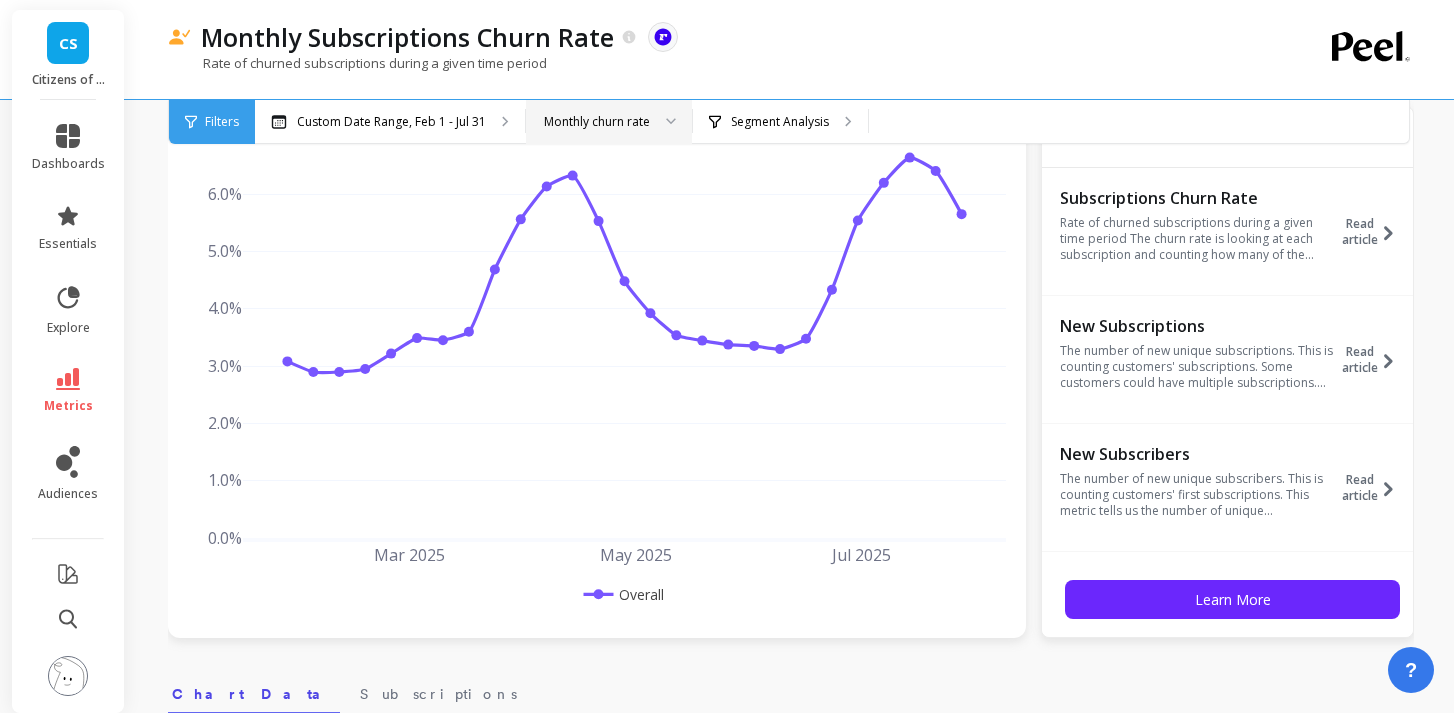 click on "Monthly churn rate" at bounding box center (597, 121) 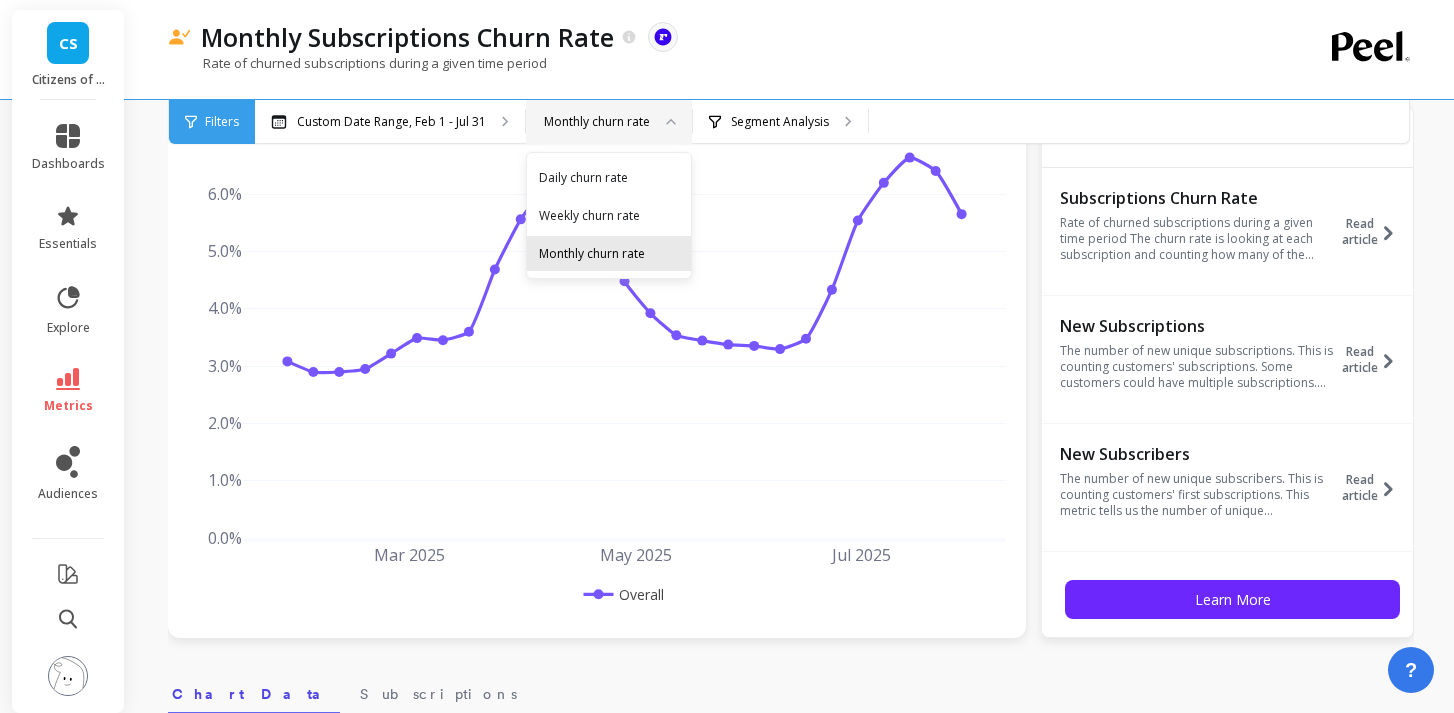 click on "Monthly churn rate" at bounding box center (609, 253) 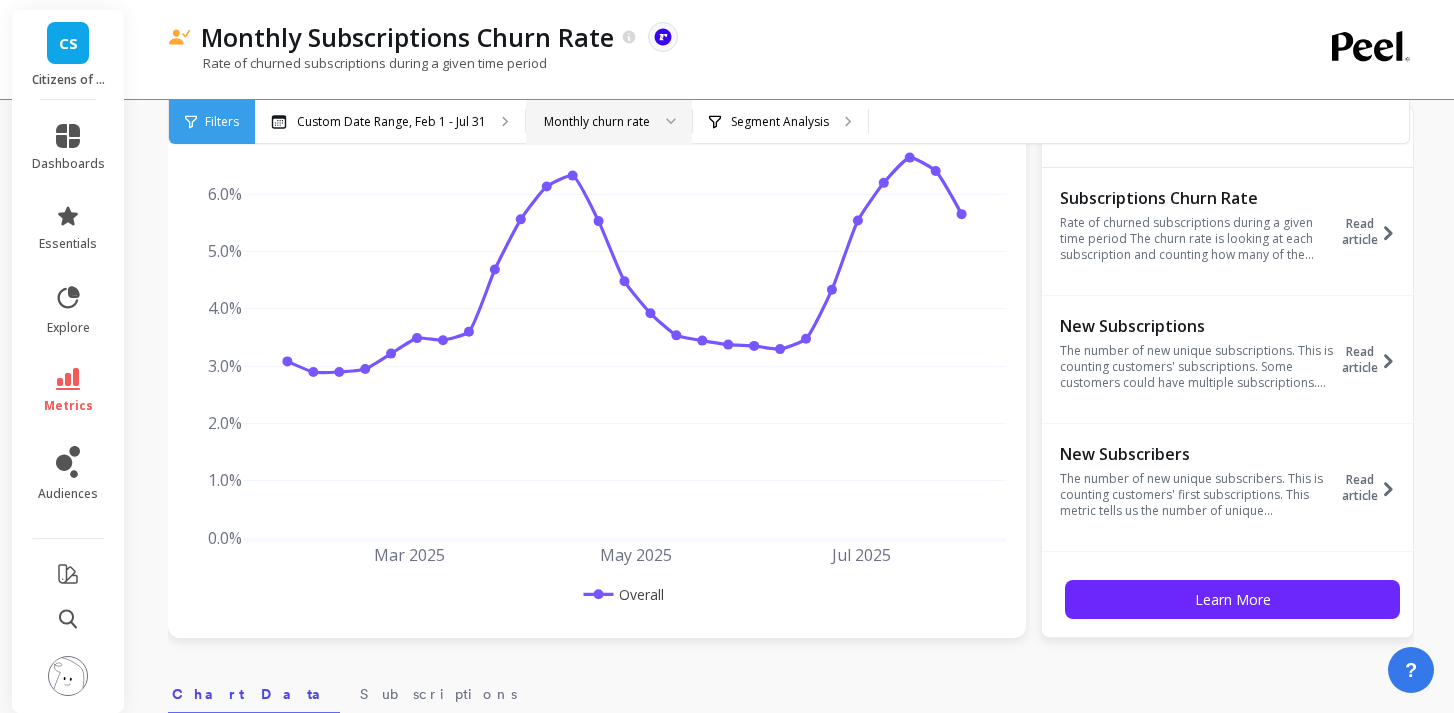 click on "Filters" at bounding box center [212, 122] 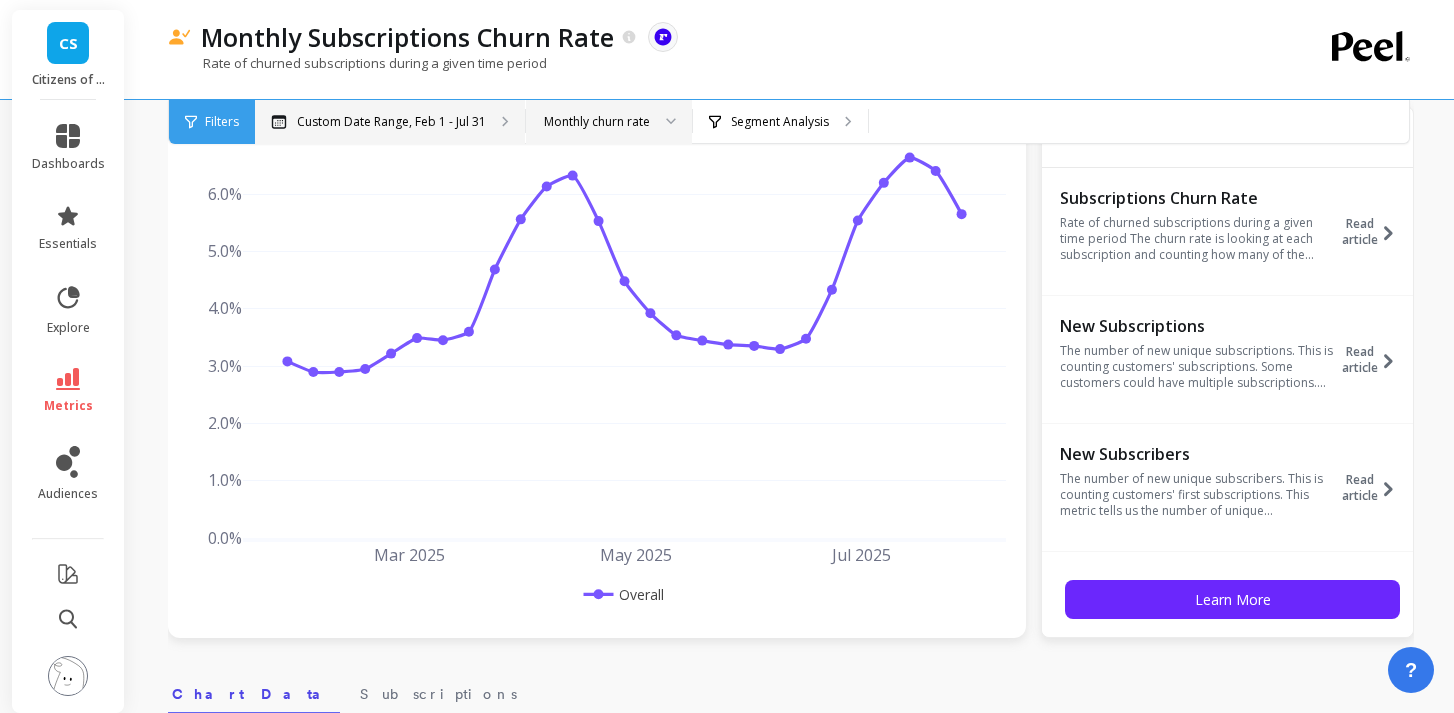 click on "Custom Date Range,  Feb 1 - Jul 31" at bounding box center [390, 122] 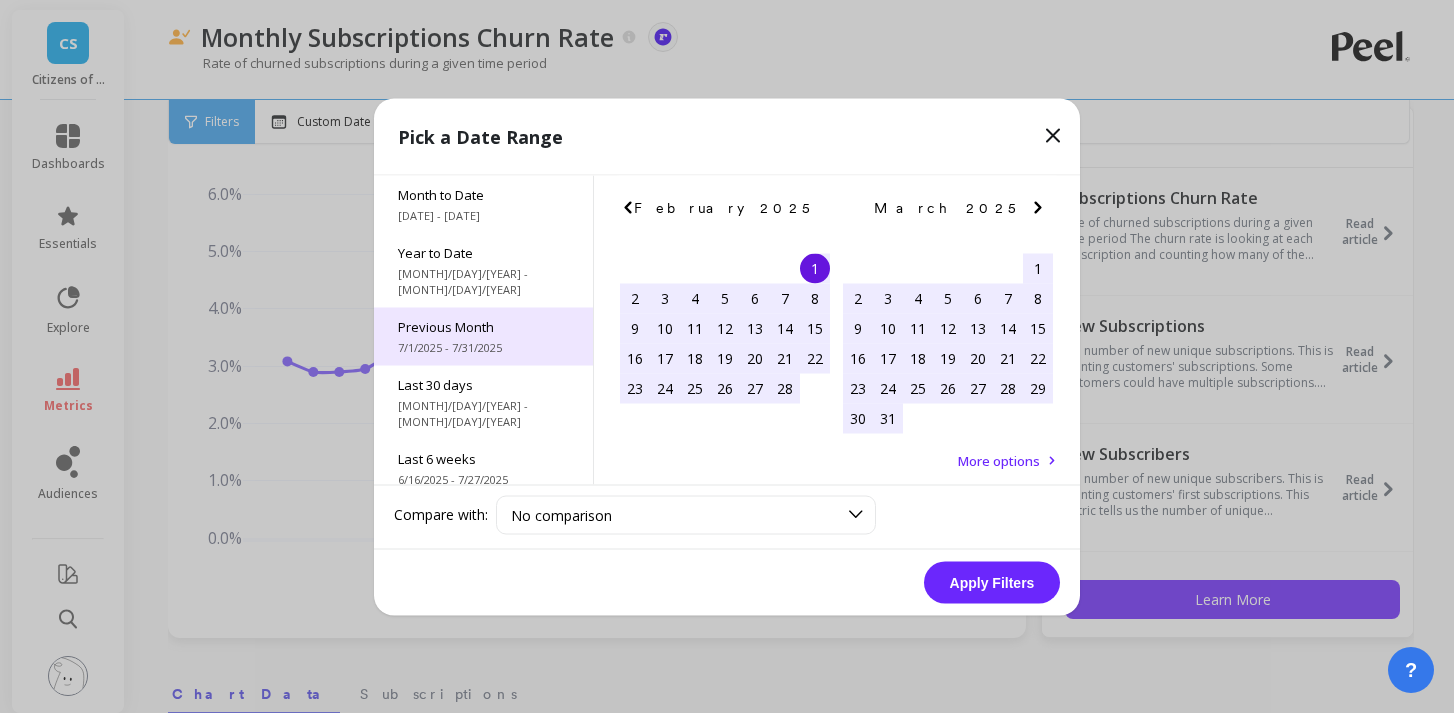 click on "7/1/2025 - 7/31/2025" at bounding box center [483, 347] 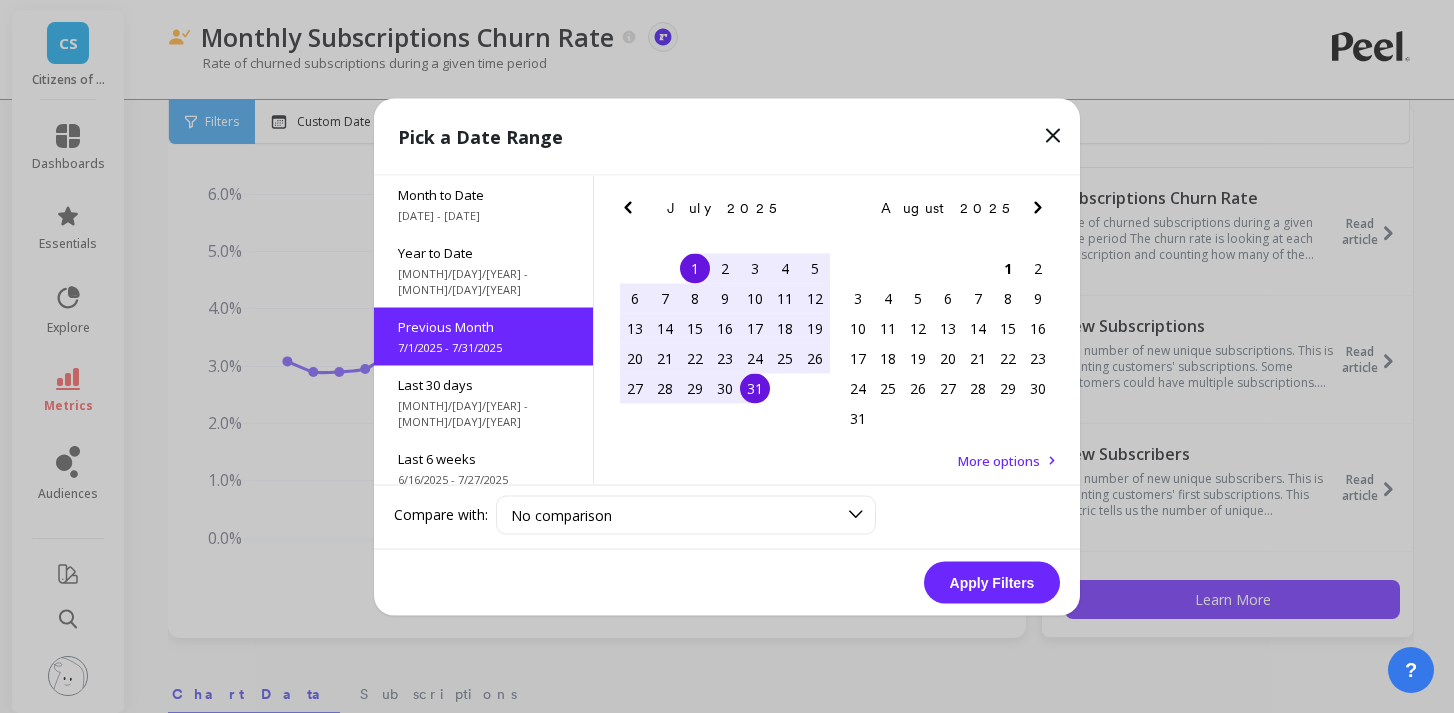 click on "Apply Filters" at bounding box center [992, 582] 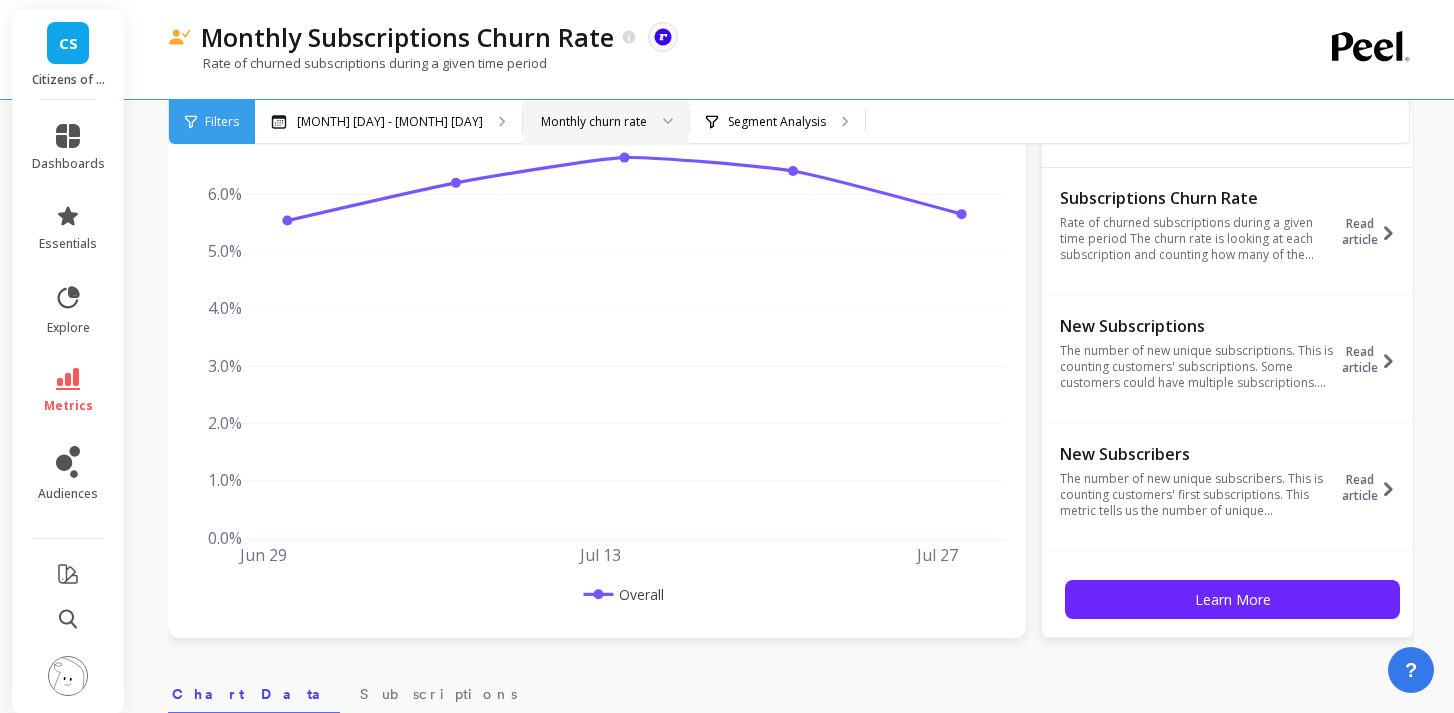 click on "Monthly churn rate" at bounding box center (594, 121) 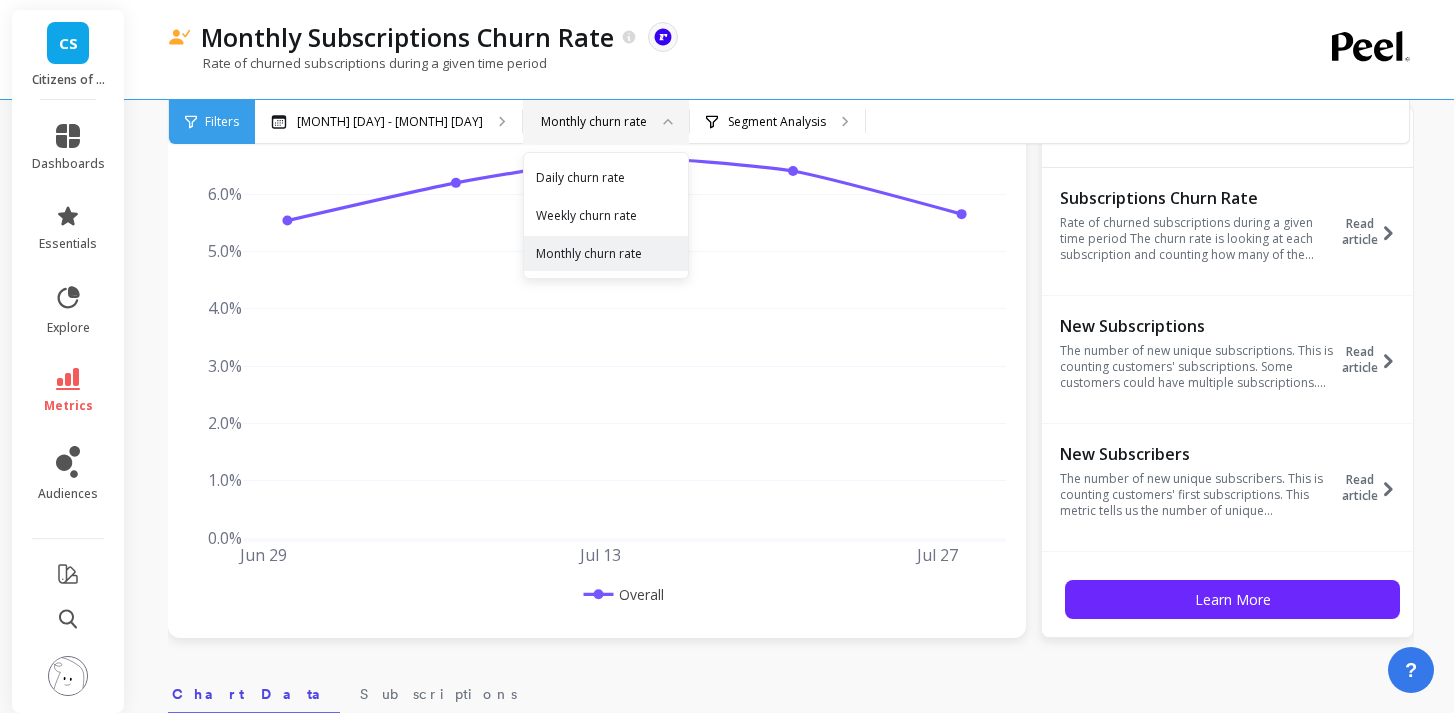click on "Monthly churn rate" at bounding box center (594, 121) 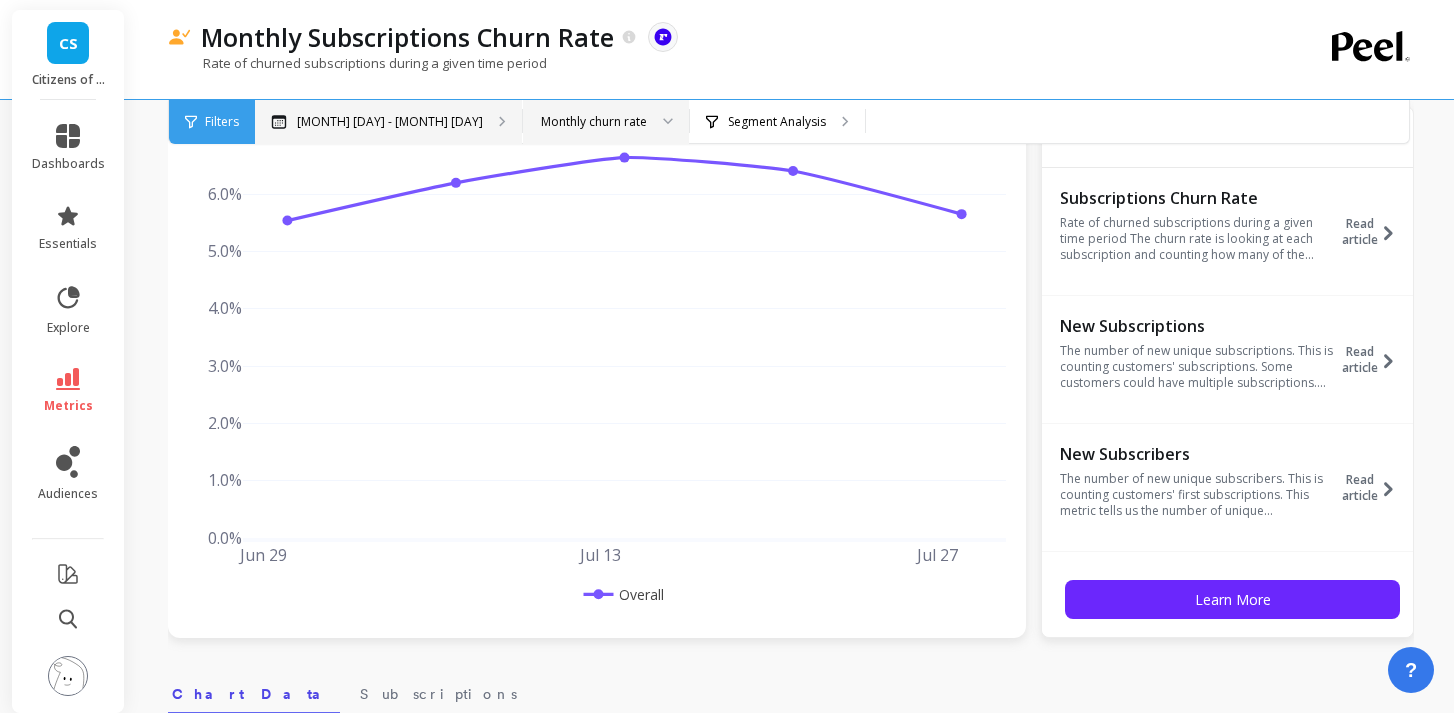 click on "Previous Month,  Jul 1 - Jul 31" at bounding box center (390, 122) 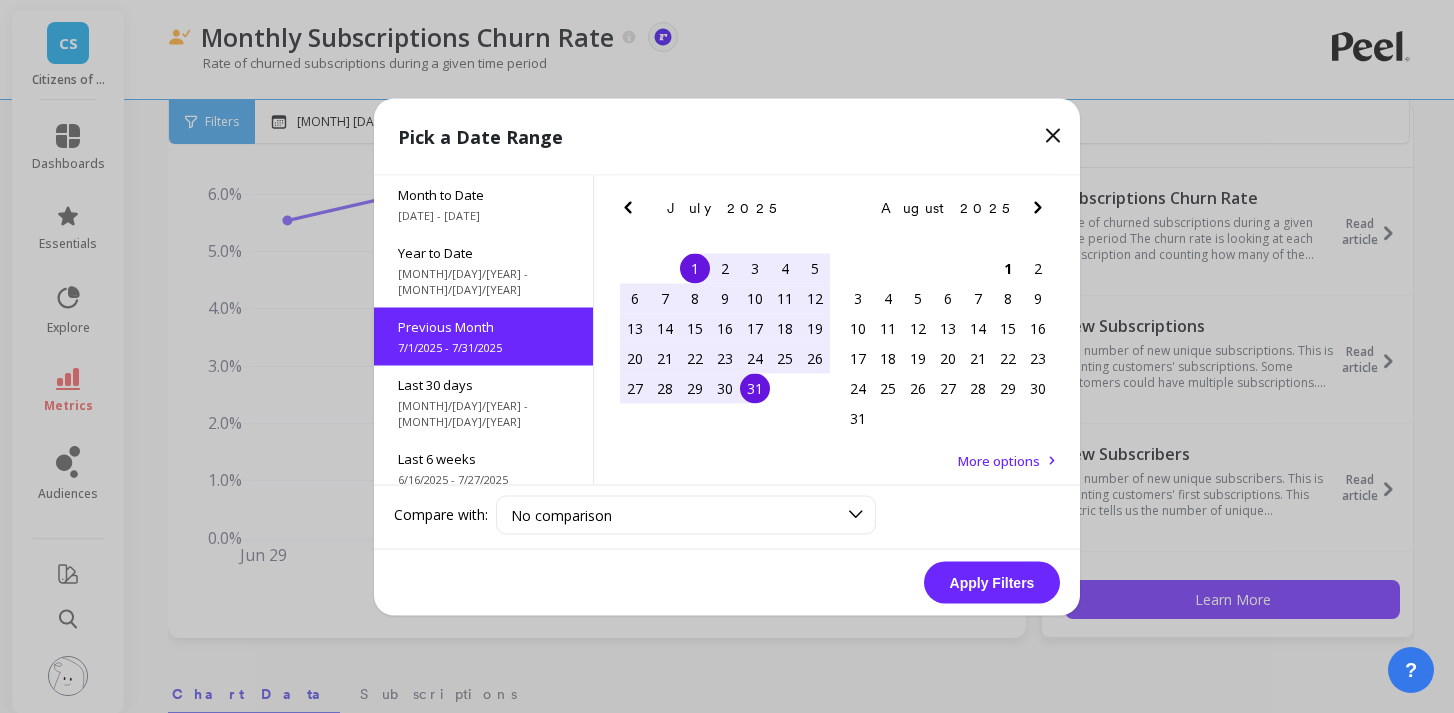 click 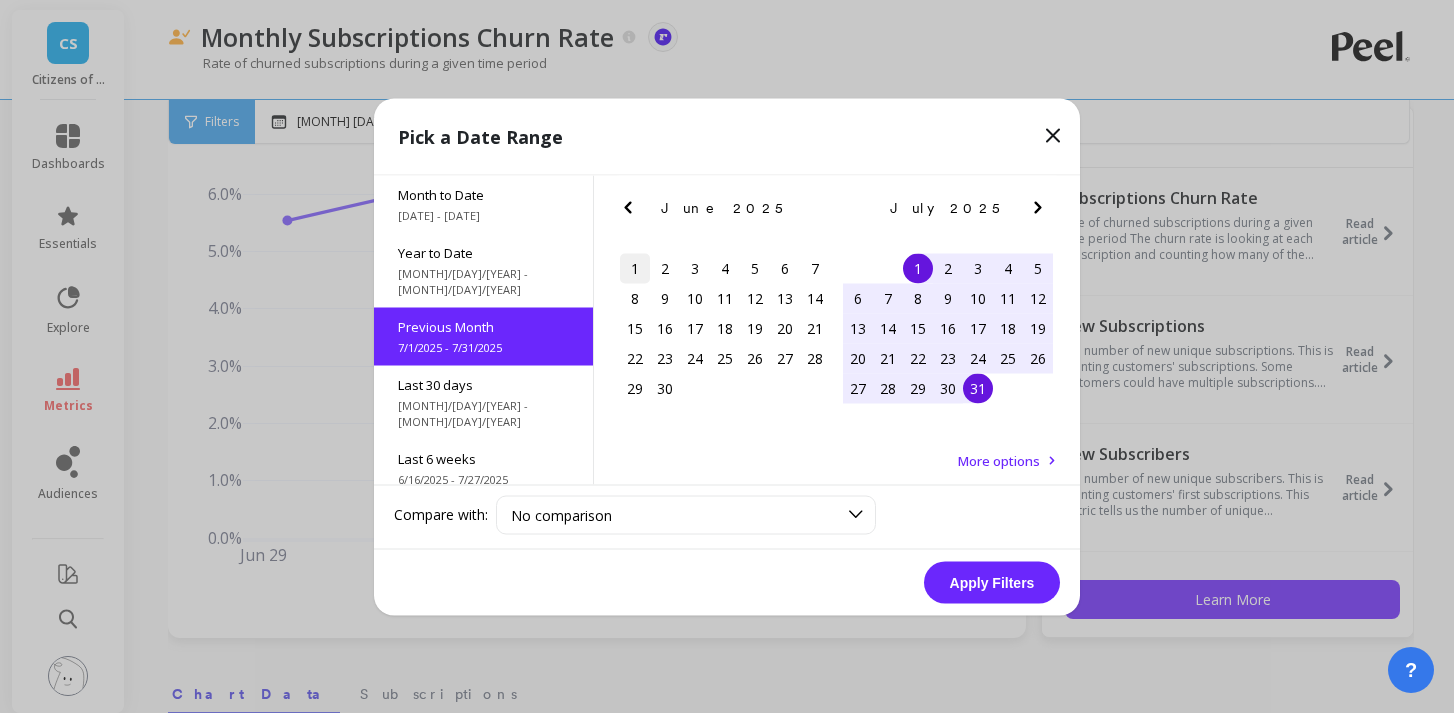 click on "1" at bounding box center (635, 268) 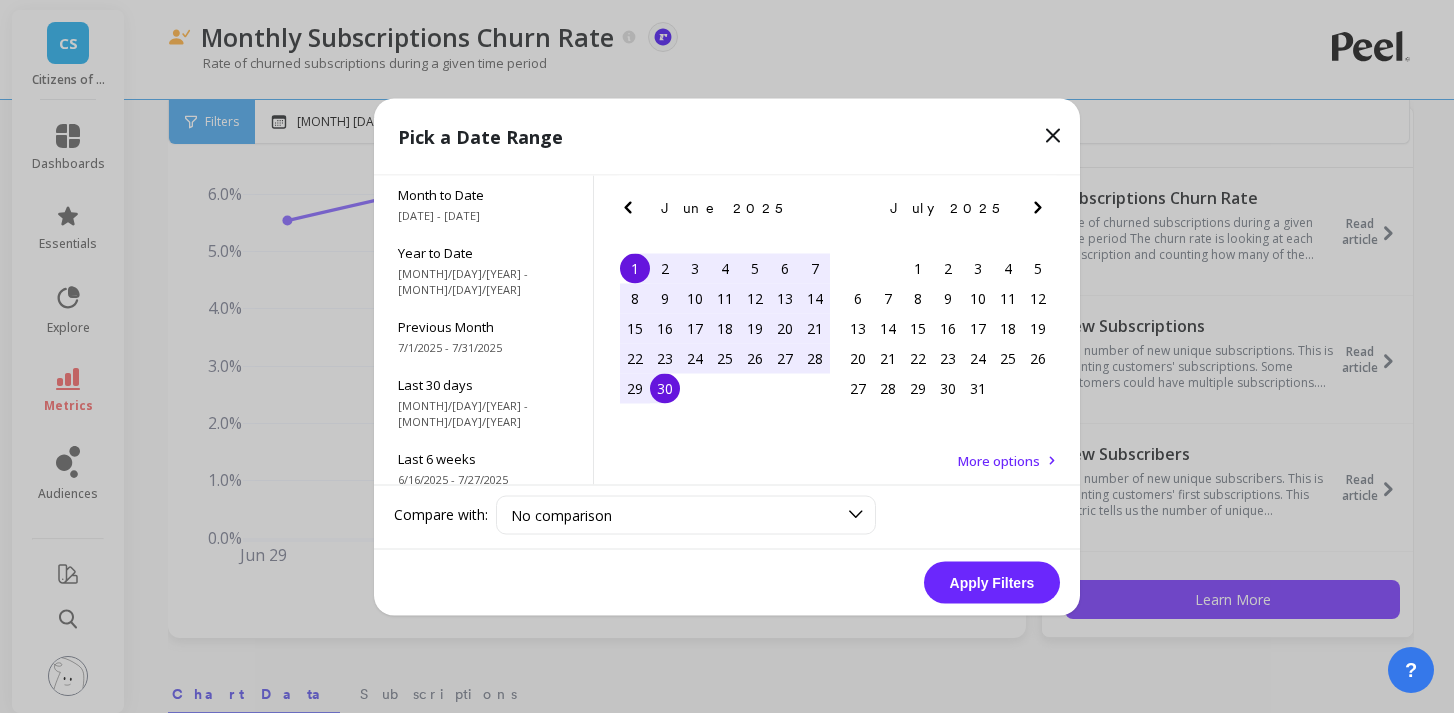 click on "30" at bounding box center [665, 388] 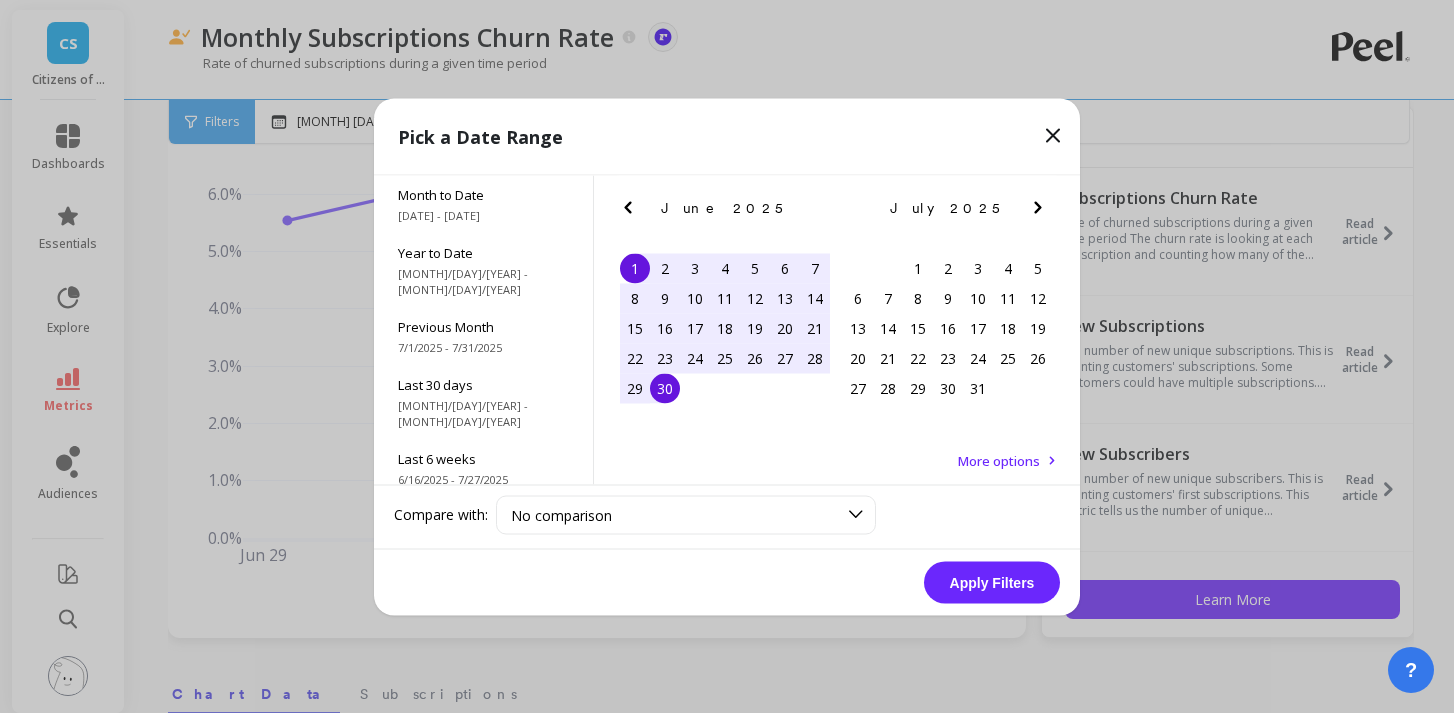 click on "Apply Filters" at bounding box center [992, 582] 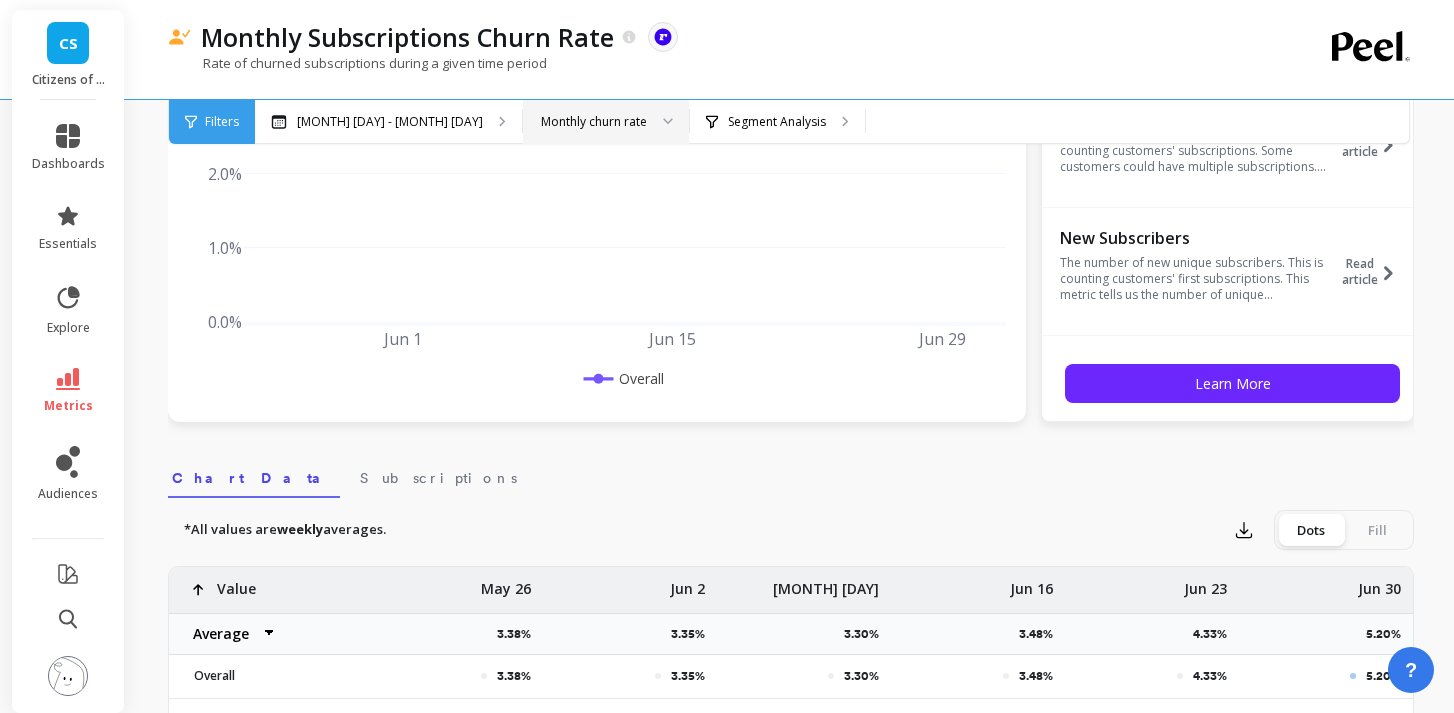 scroll, scrollTop: 0, scrollLeft: 0, axis: both 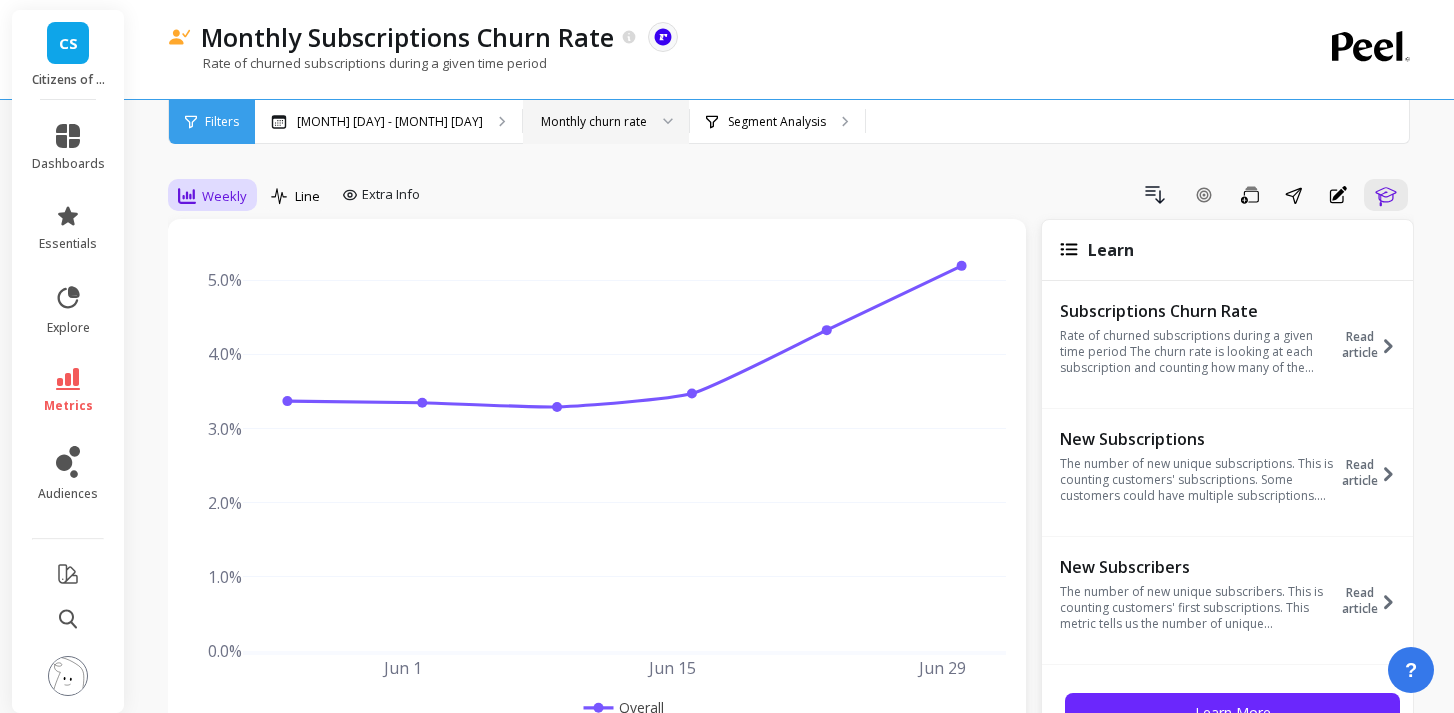 click on "Weekly" at bounding box center (224, 196) 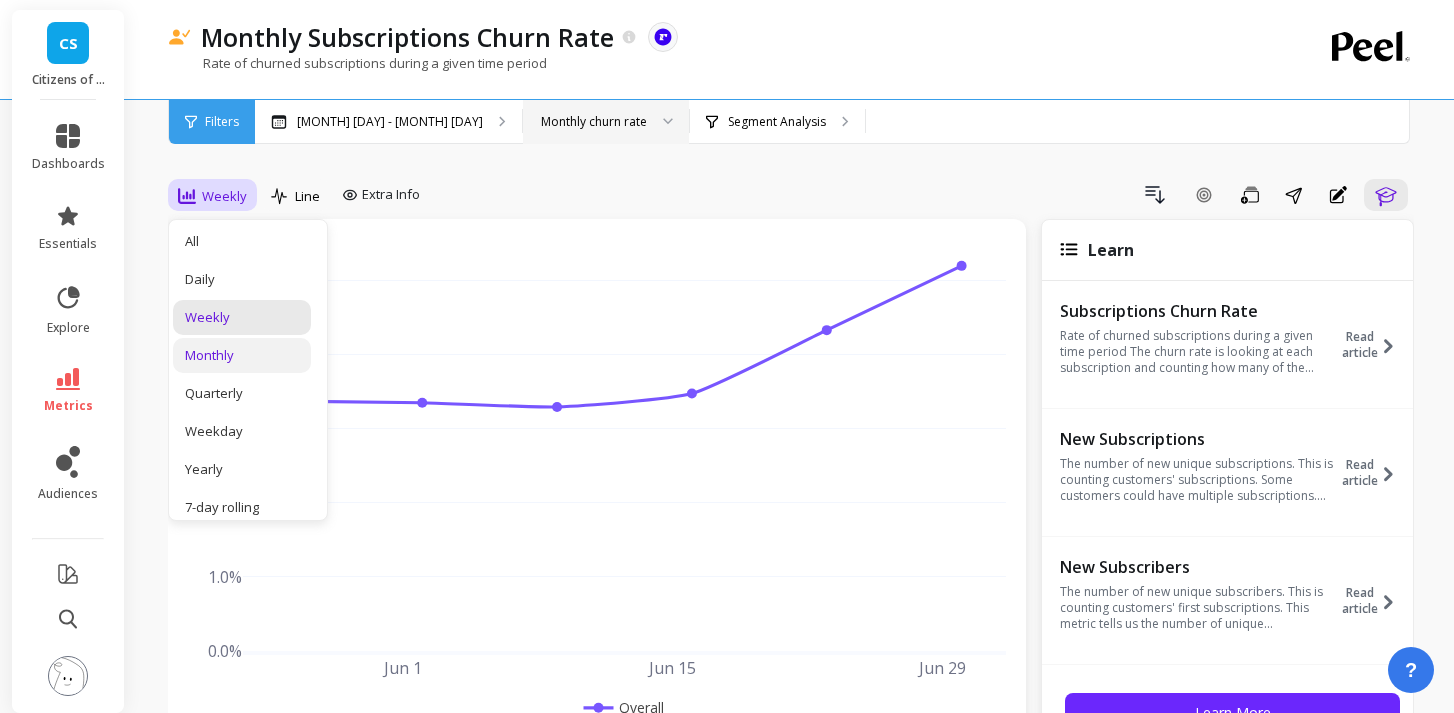 click on "Monthly" at bounding box center (242, 355) 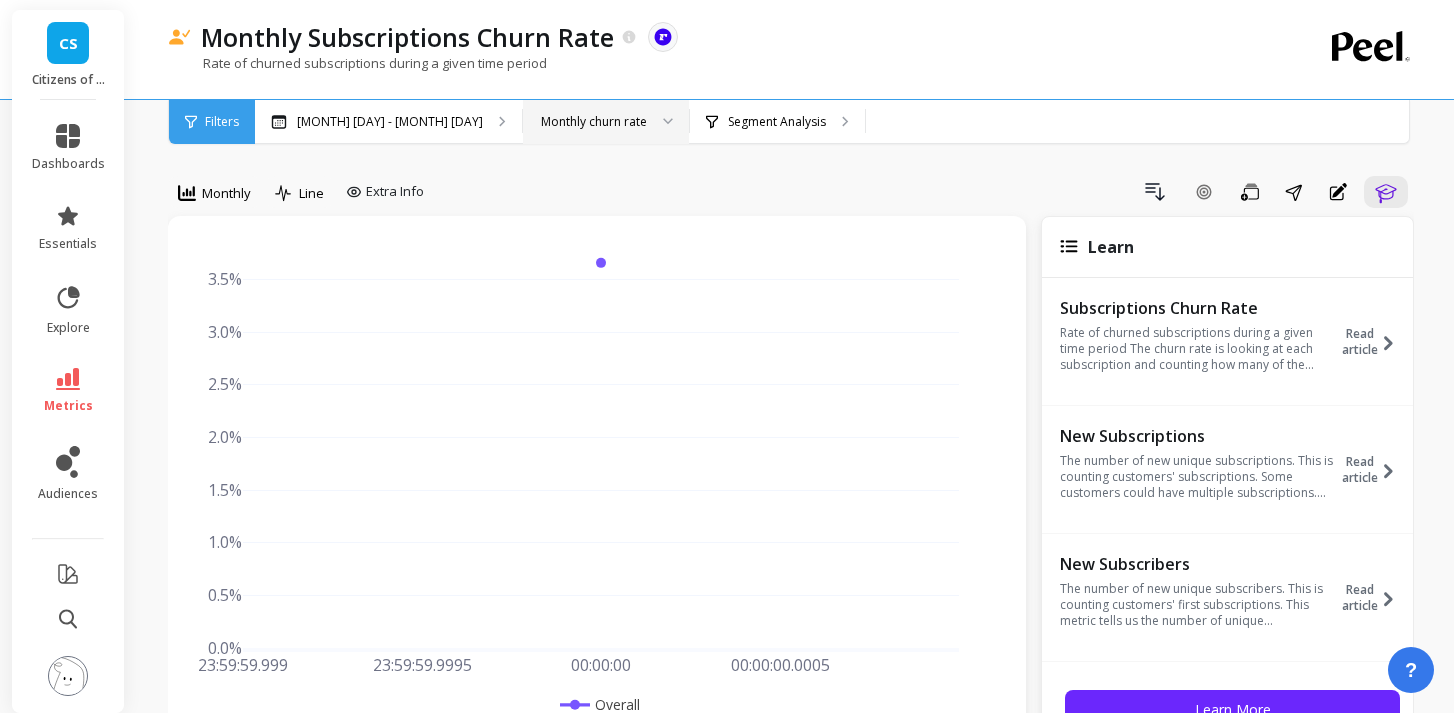 scroll, scrollTop: 0, scrollLeft: 0, axis: both 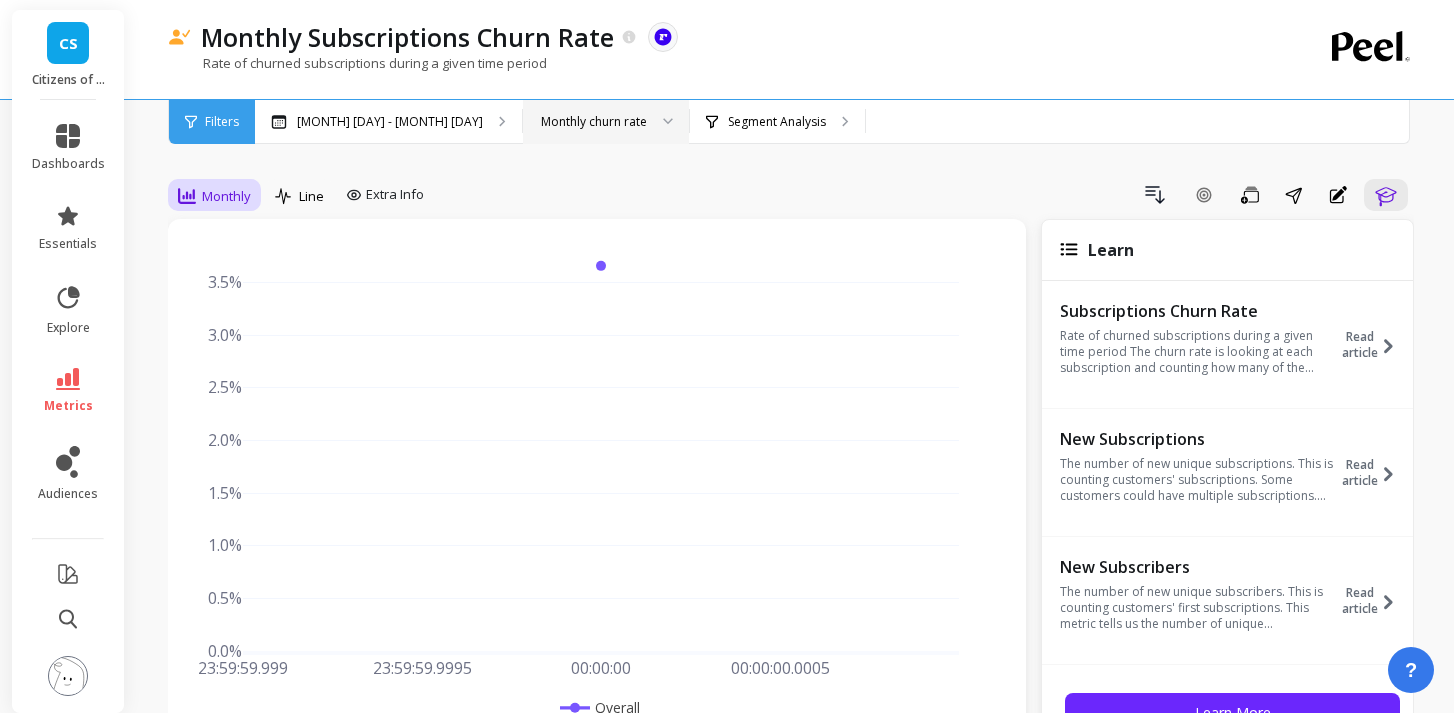 click on "Monthly" at bounding box center (226, 196) 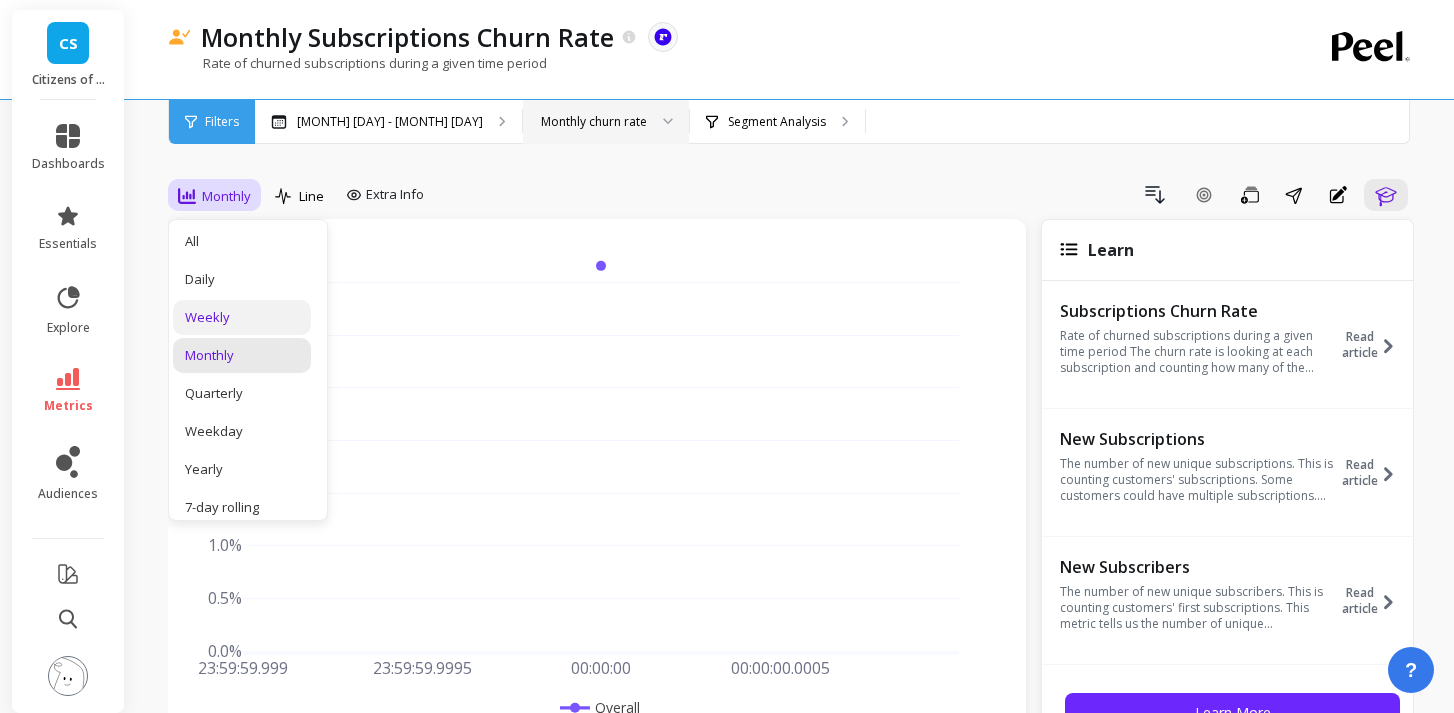click on "Weekly" at bounding box center (242, 317) 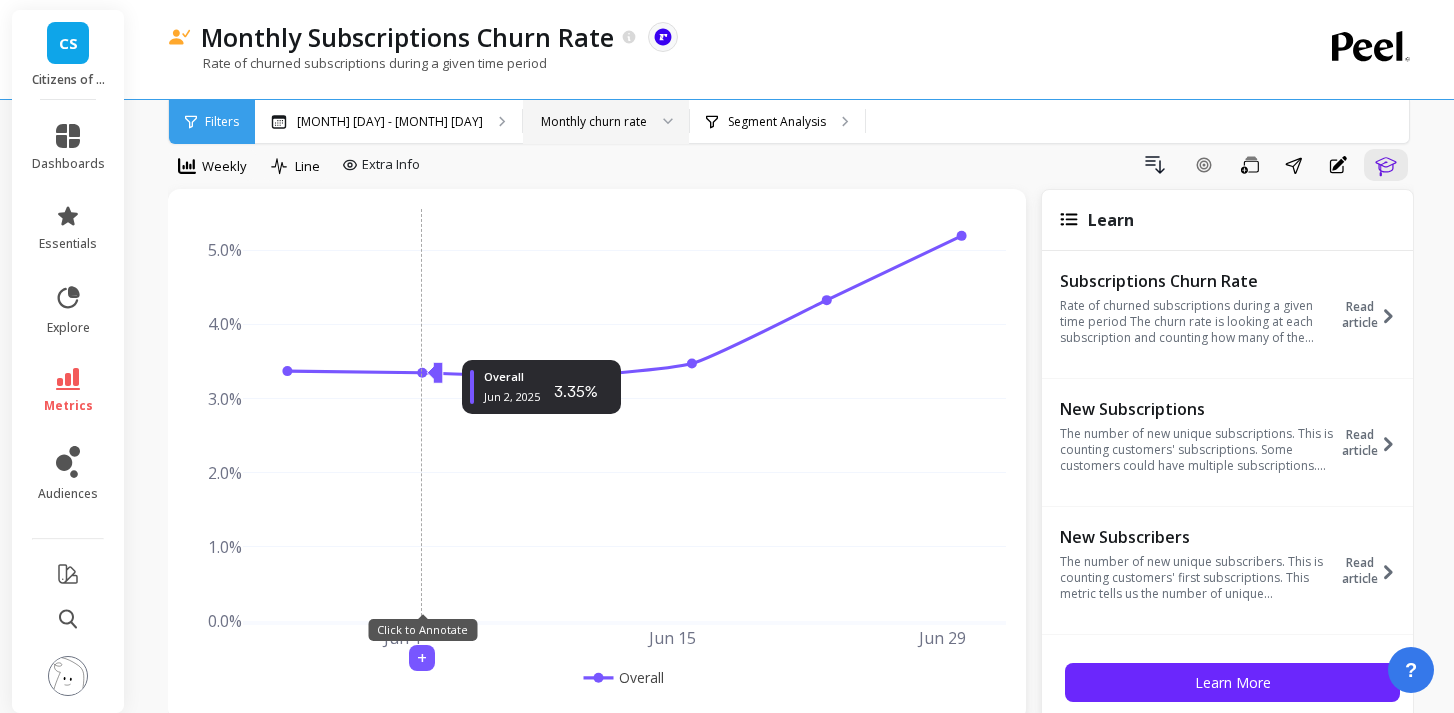 scroll, scrollTop: 21, scrollLeft: 0, axis: vertical 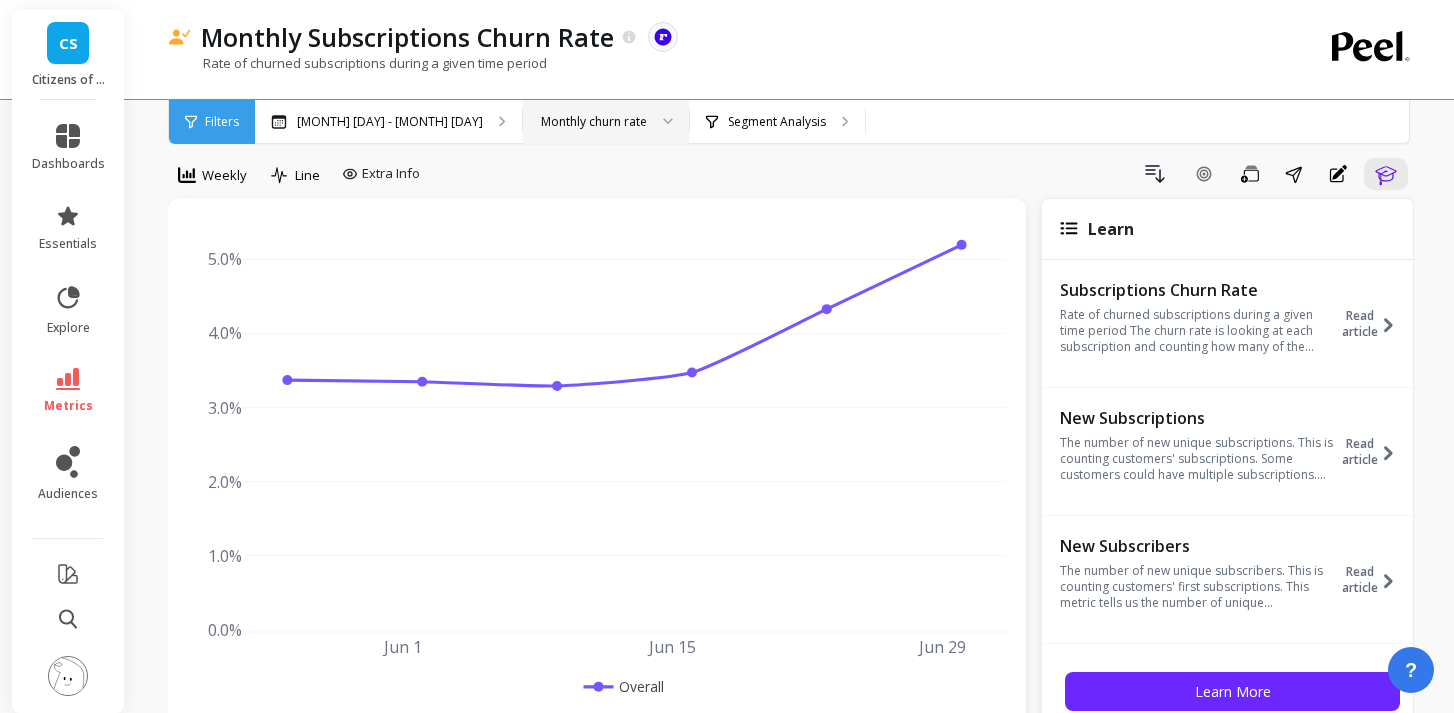 click on "Monthly churn rate" at bounding box center (594, 121) 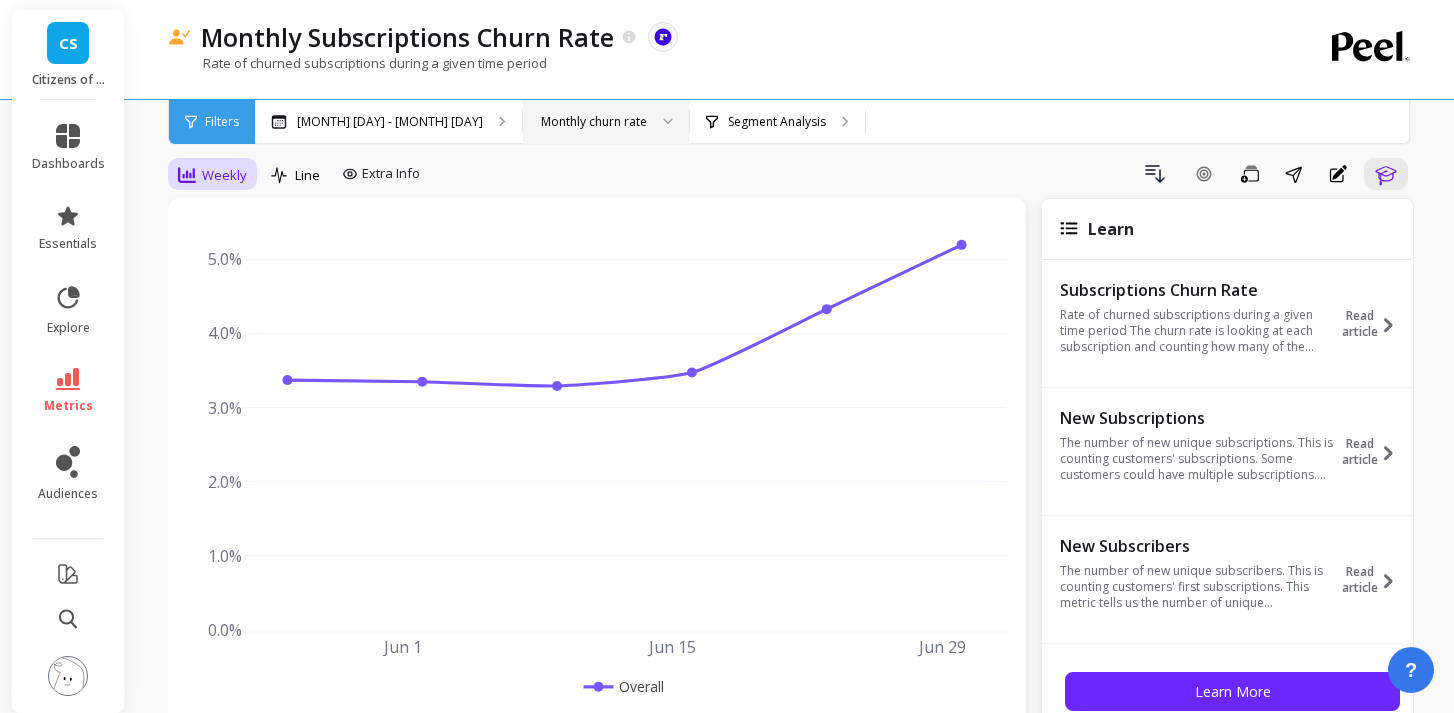 click on "Weekly" at bounding box center [224, 175] 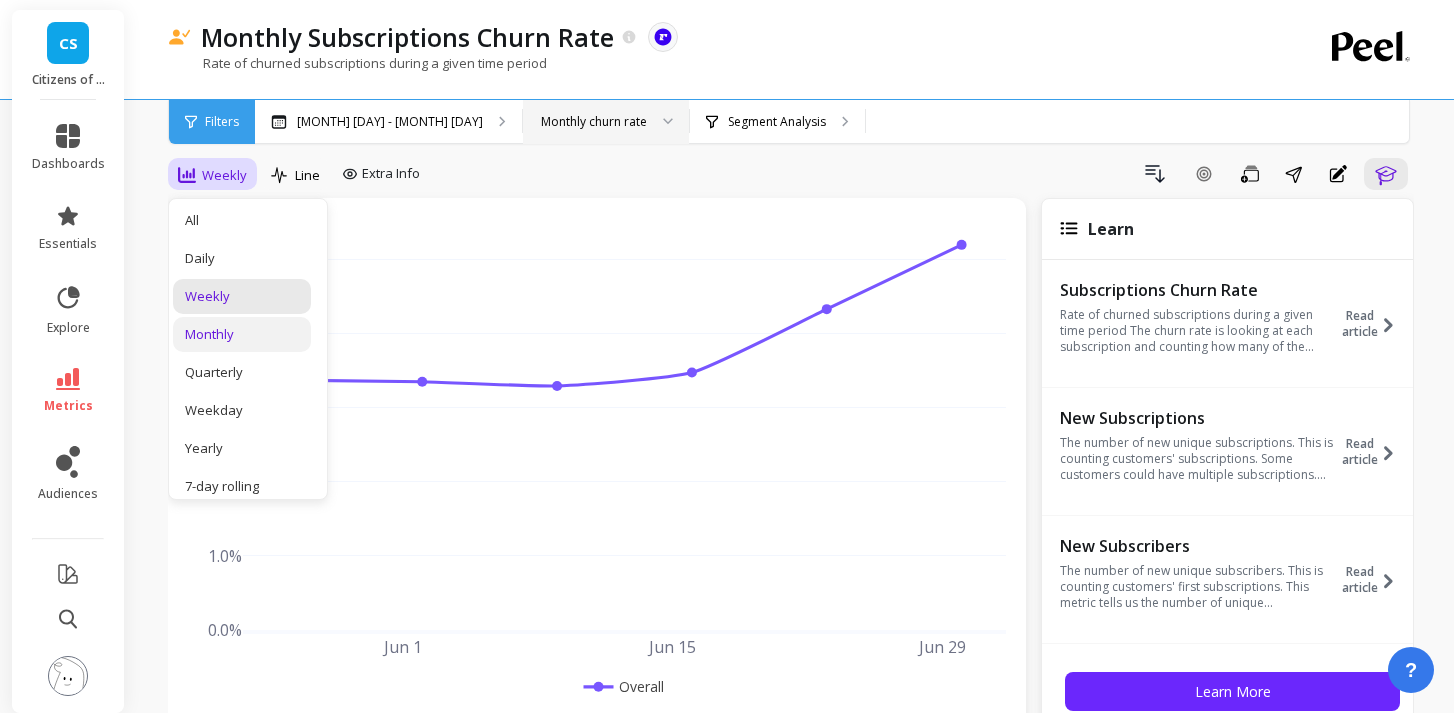 click on "Monthly" at bounding box center [242, 334] 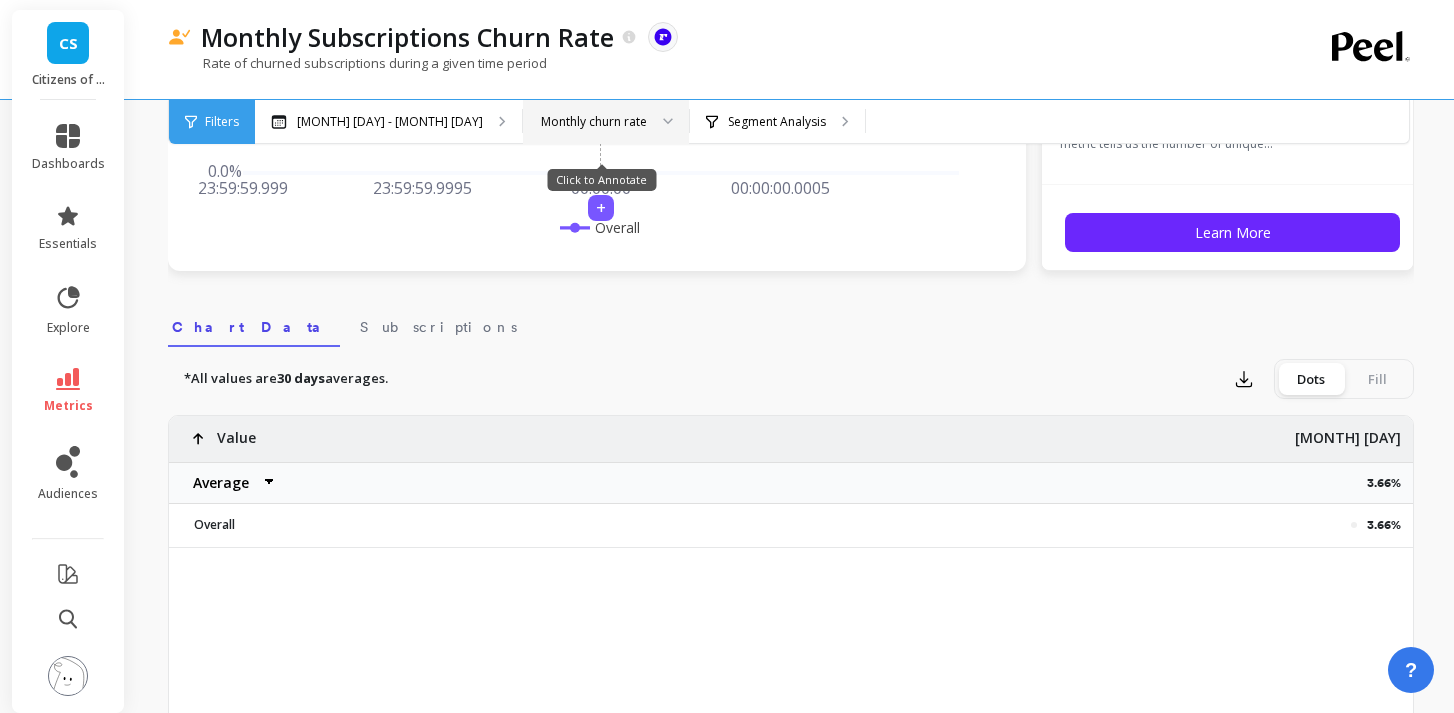 scroll, scrollTop: 486, scrollLeft: 0, axis: vertical 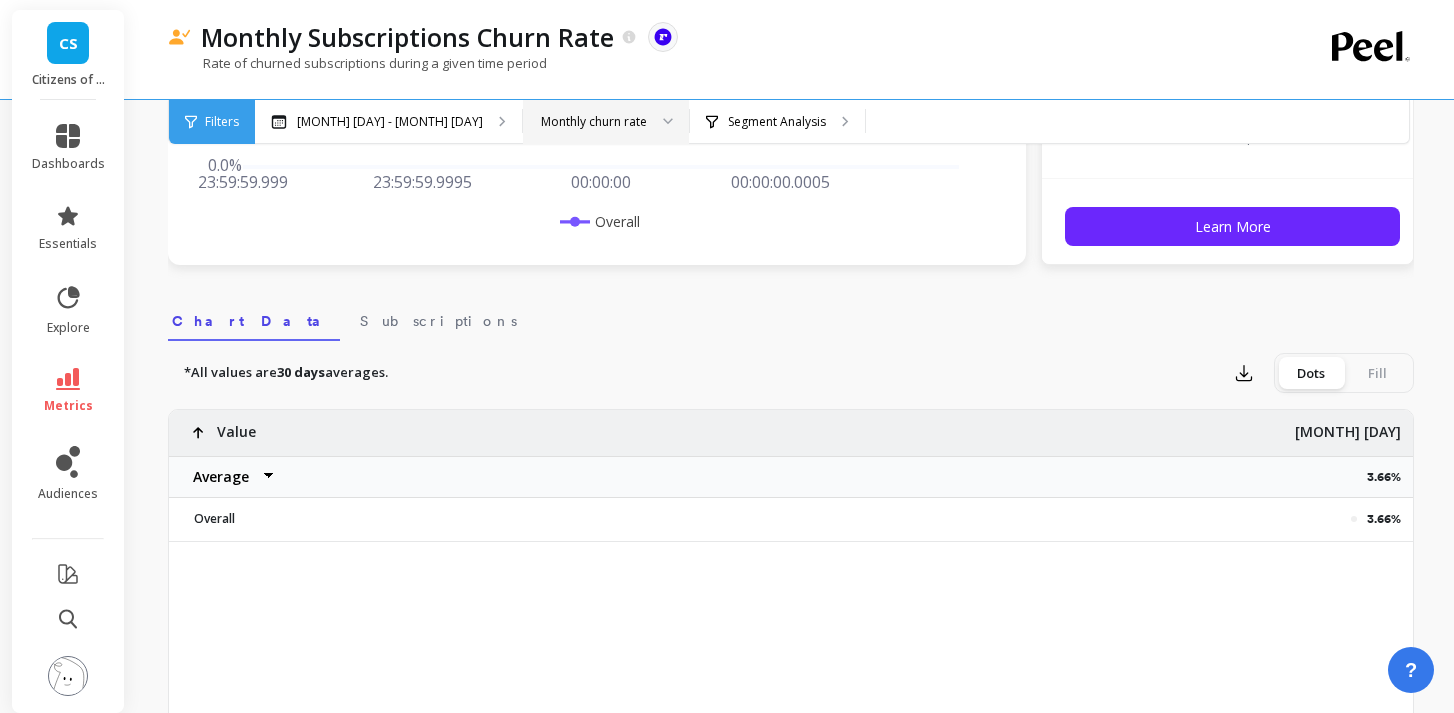click on "Average Sum Max Min" at bounding box center [229, 477] 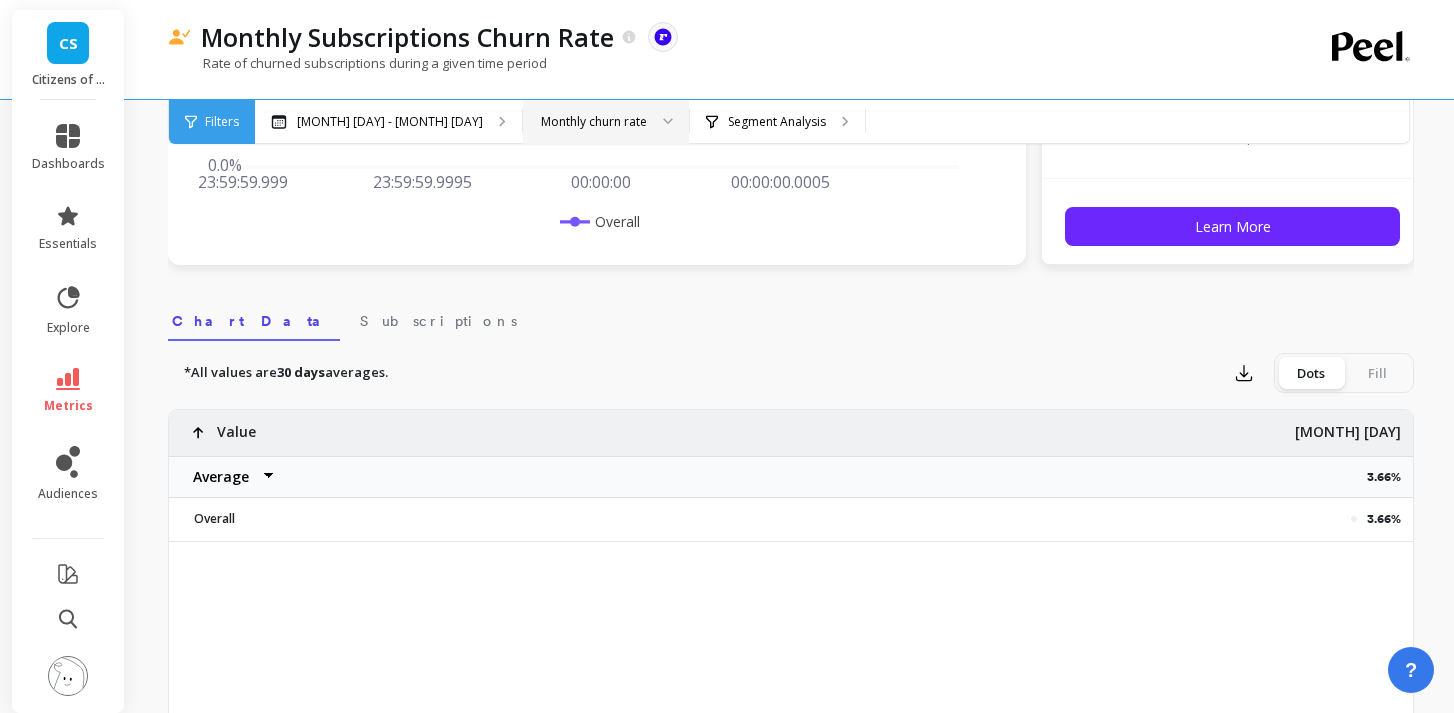 click on "Average Sum Max Min" at bounding box center [229, 477] 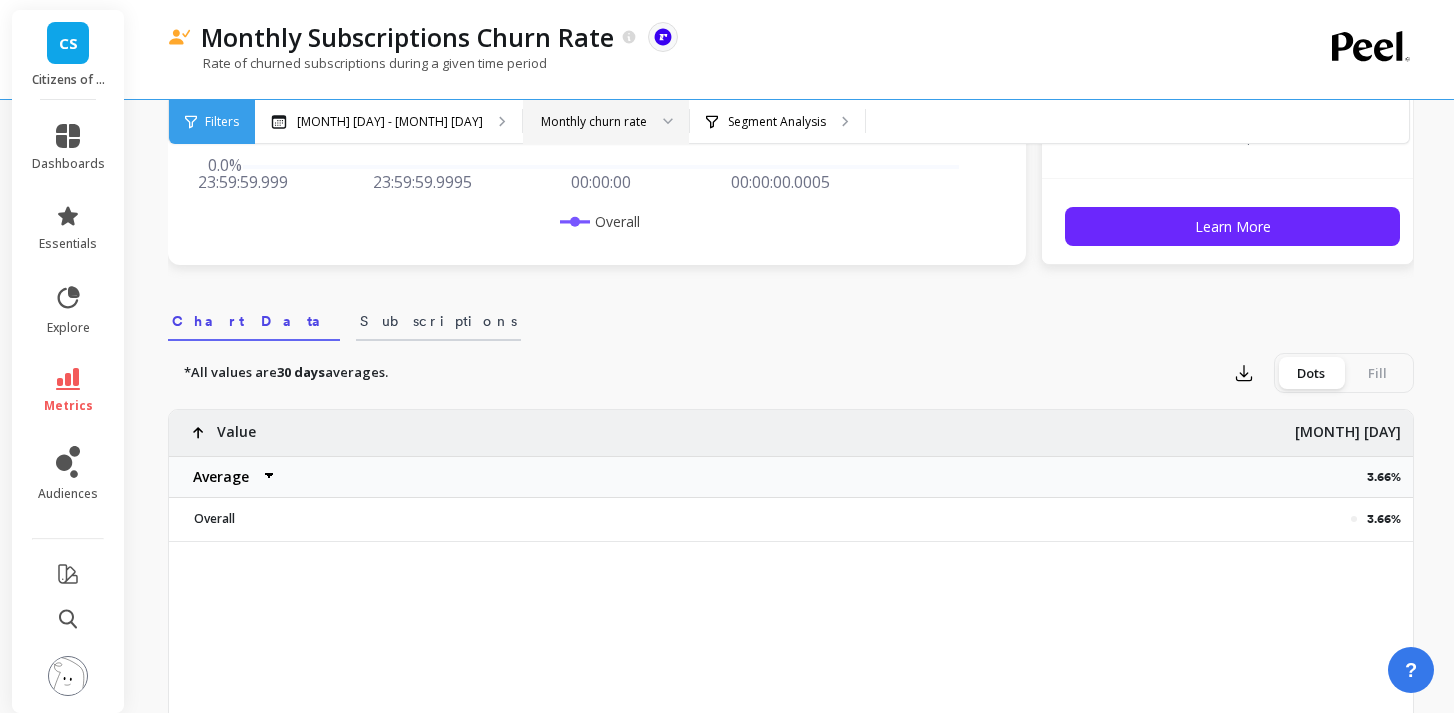click on "Subscriptions" at bounding box center (438, 321) 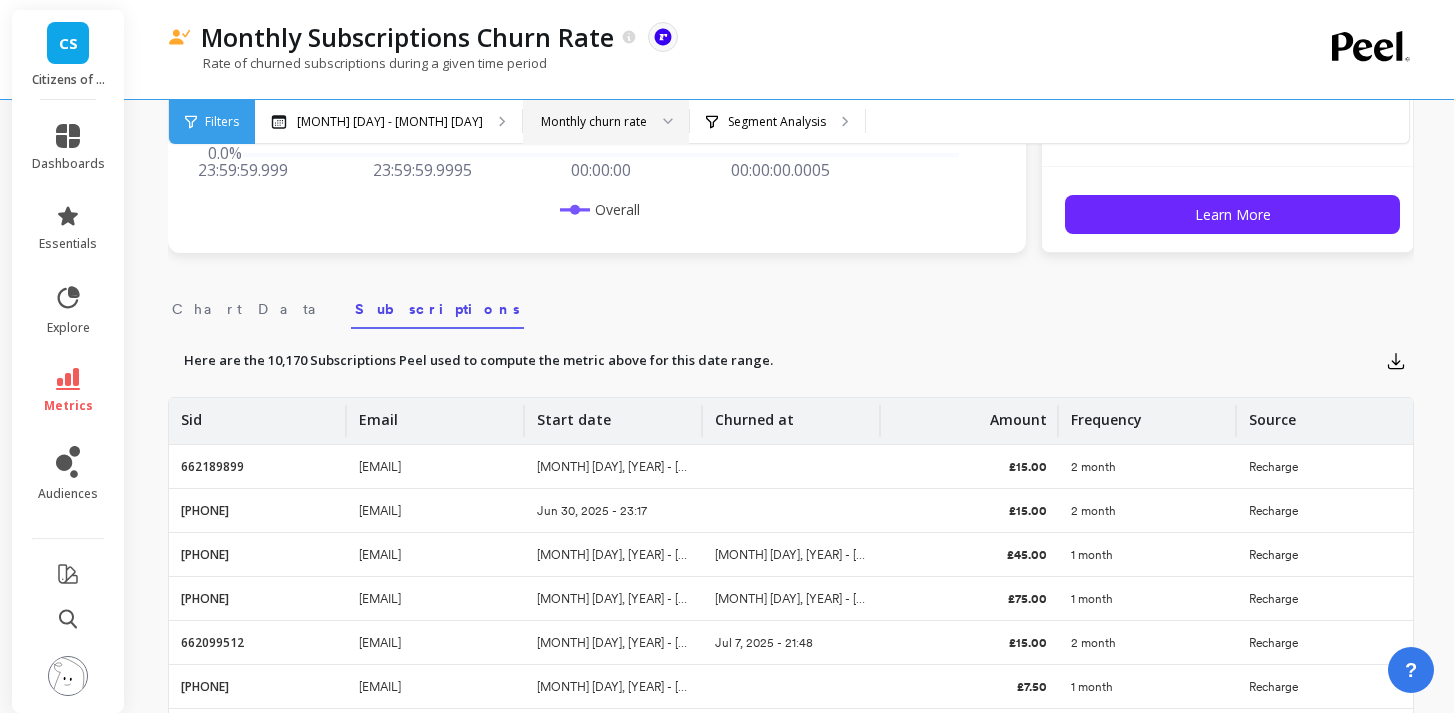 scroll, scrollTop: 497, scrollLeft: 0, axis: vertical 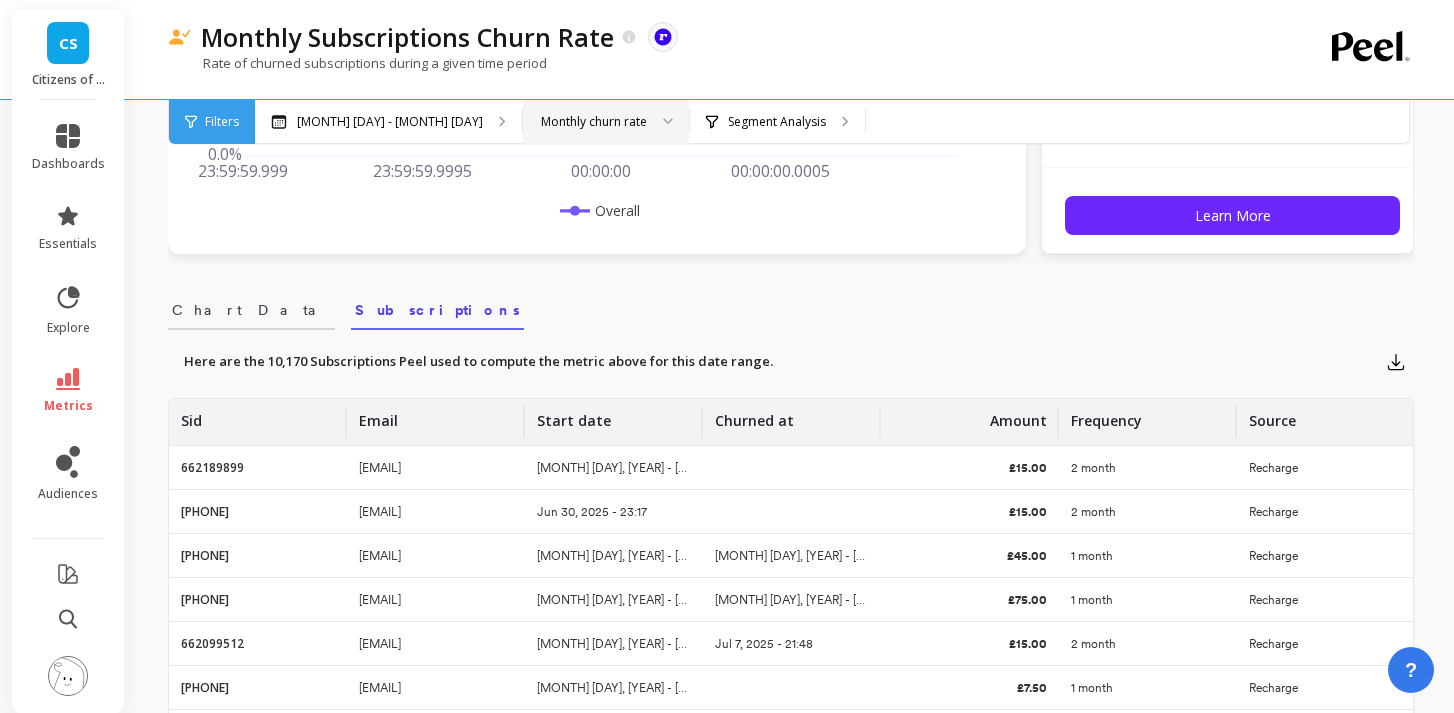 click on "Chart Data" at bounding box center (251, 310) 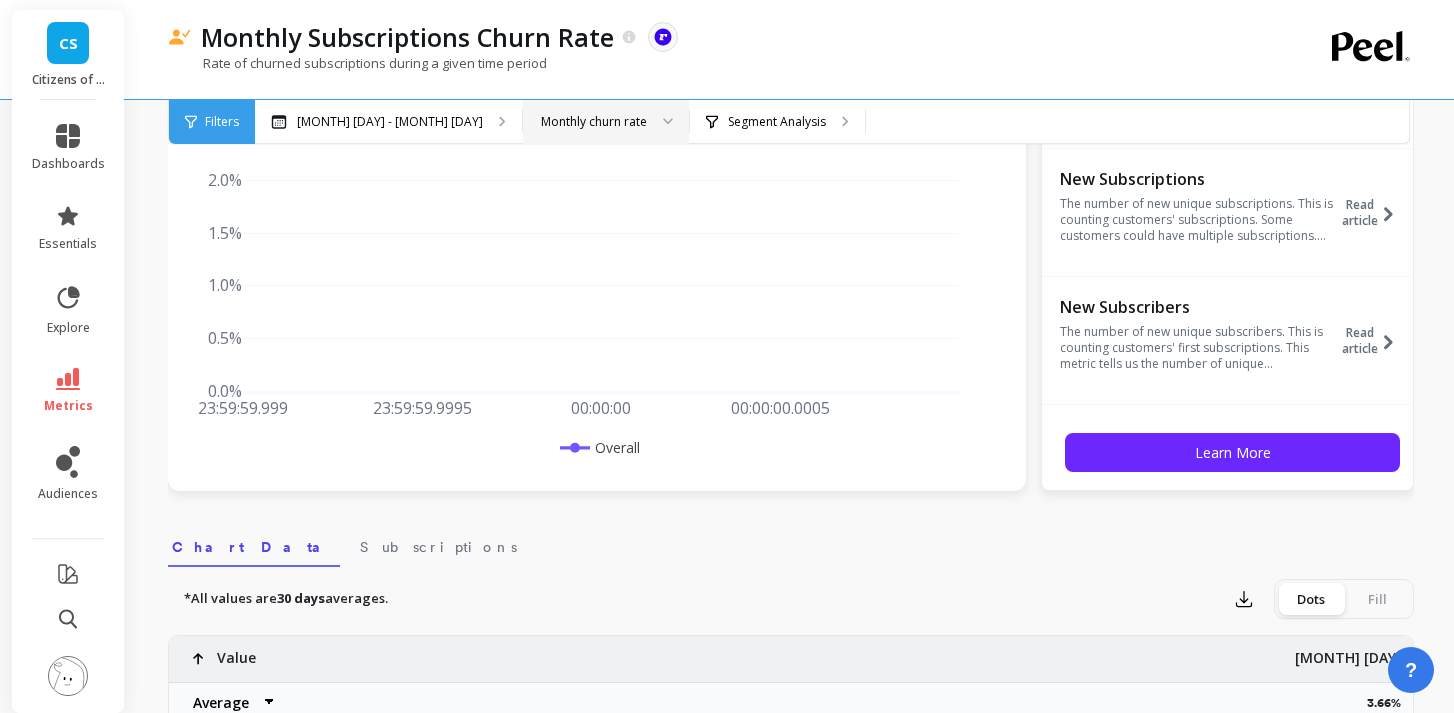 scroll, scrollTop: 0, scrollLeft: 0, axis: both 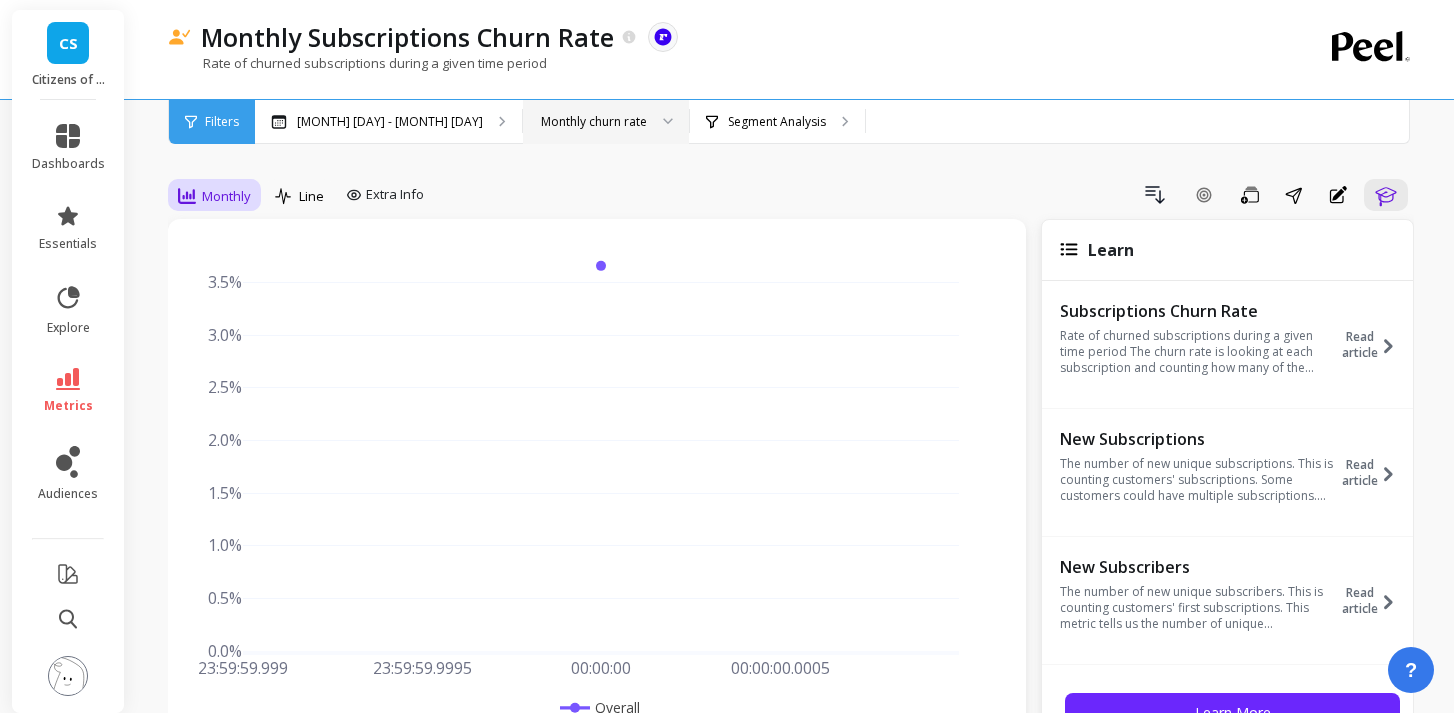 click on "Monthly" at bounding box center (226, 196) 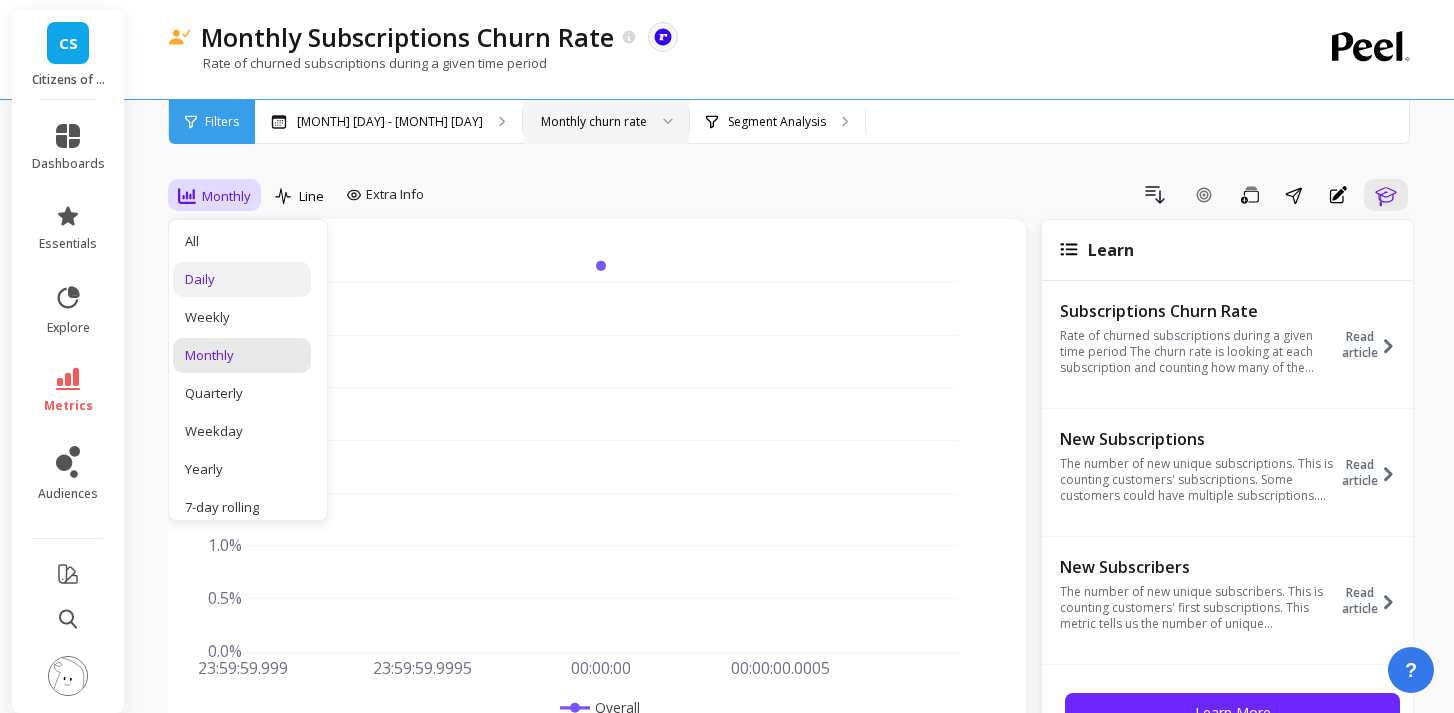 click on "Daily" at bounding box center [242, 279] 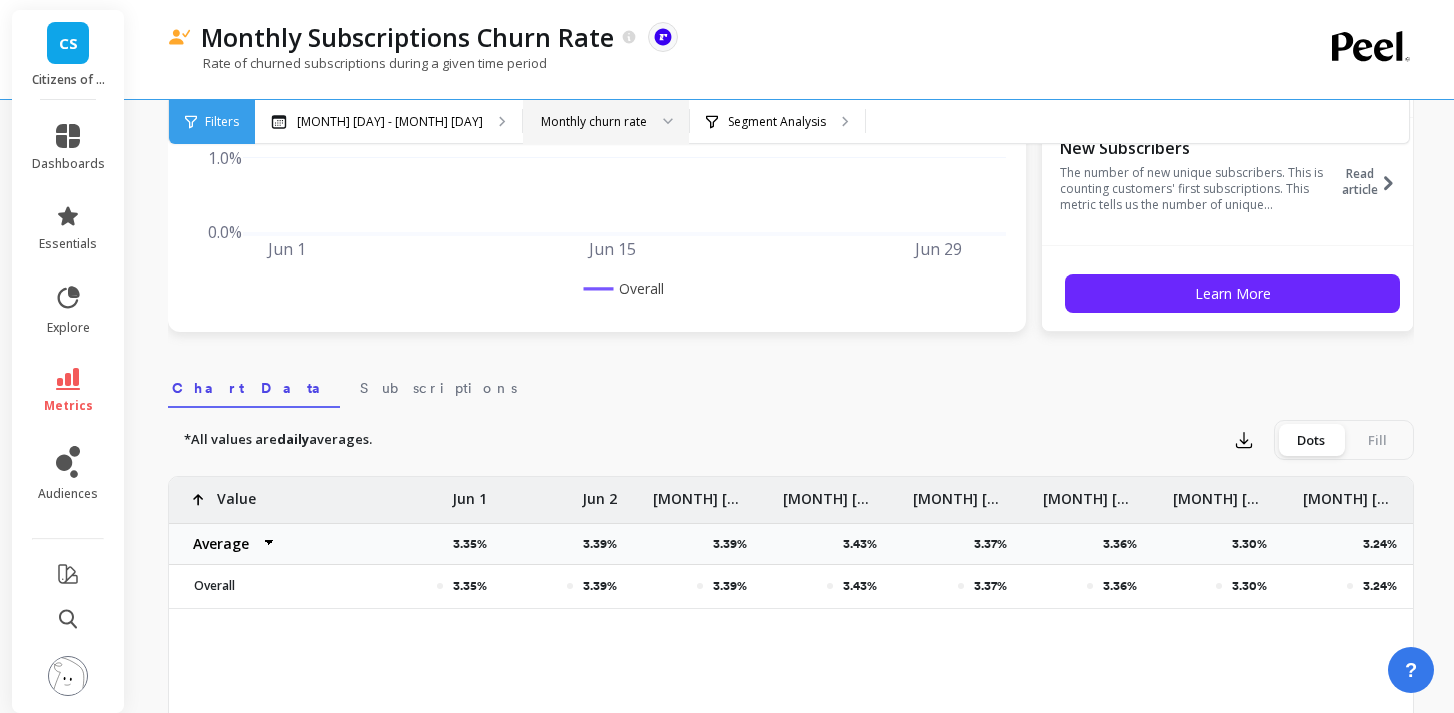 scroll, scrollTop: 425, scrollLeft: 0, axis: vertical 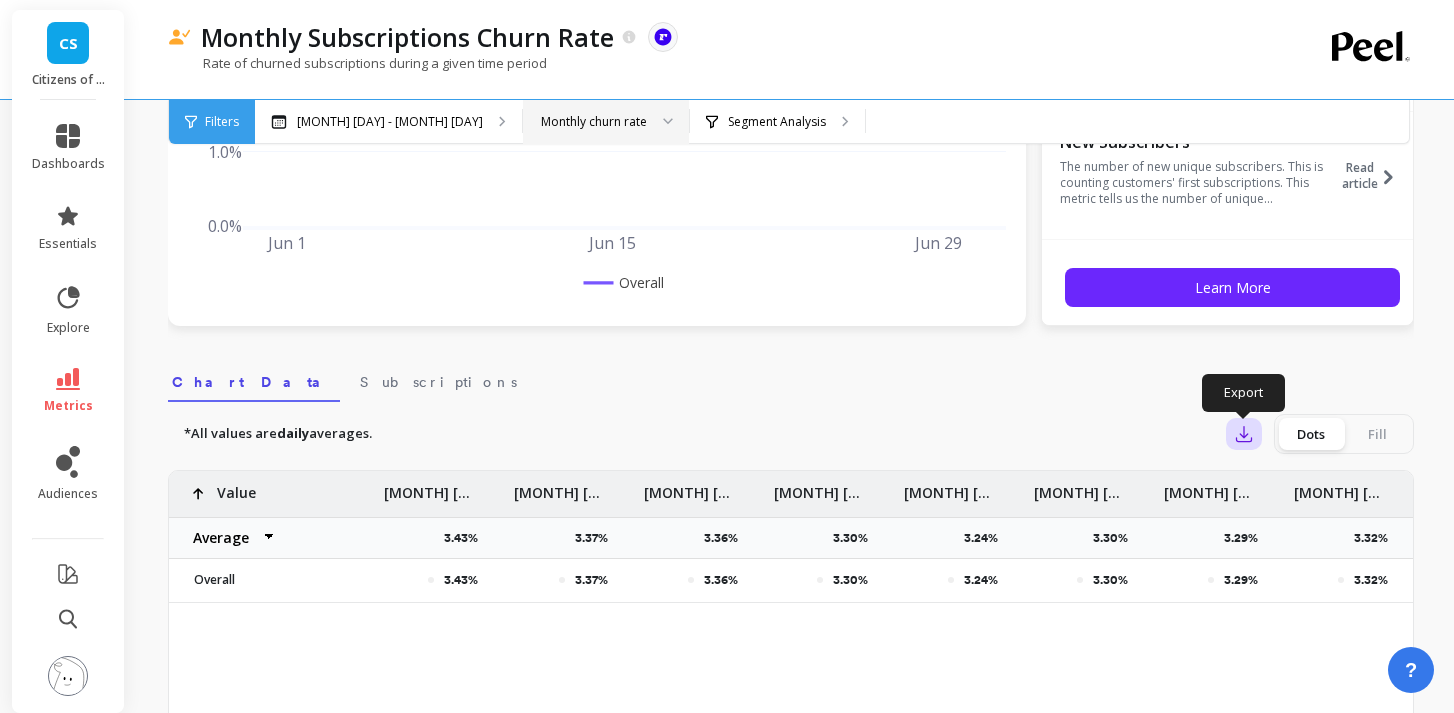 click 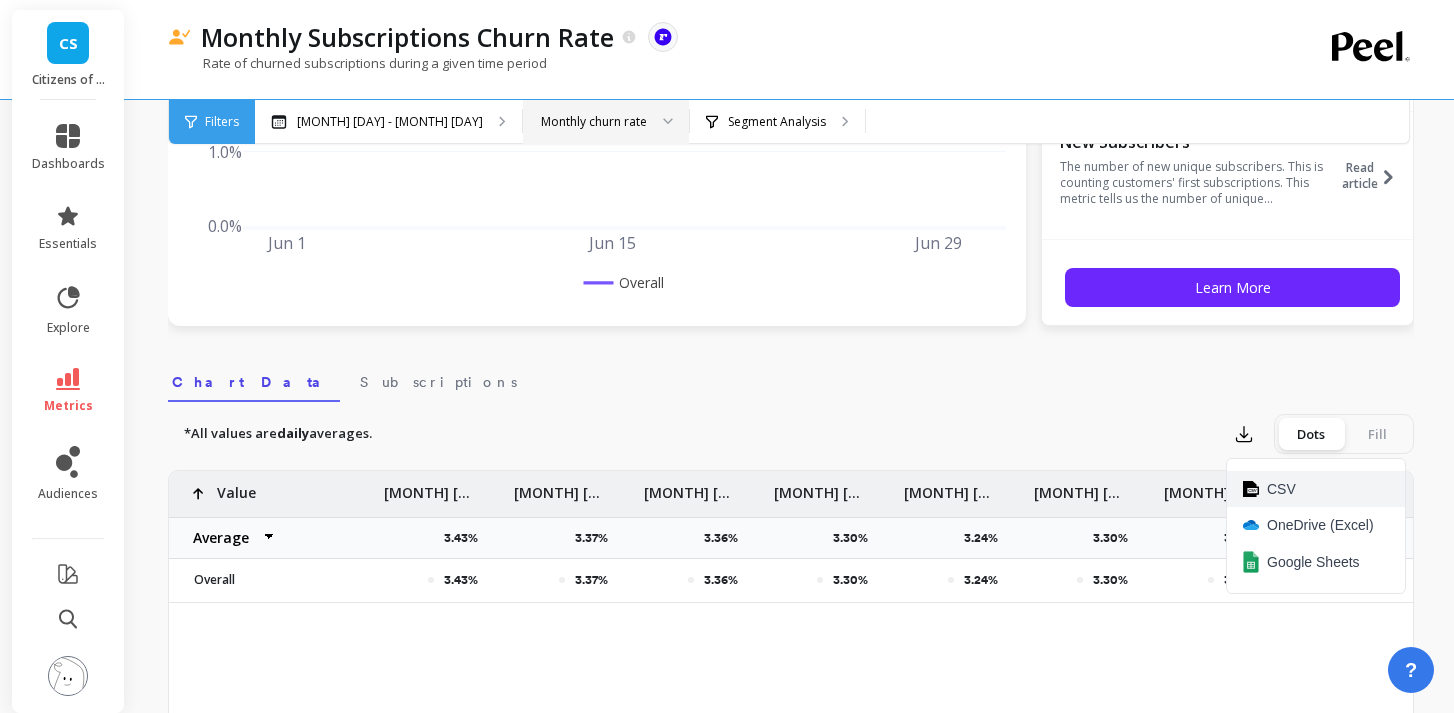 click on "CSV" at bounding box center [1281, 489] 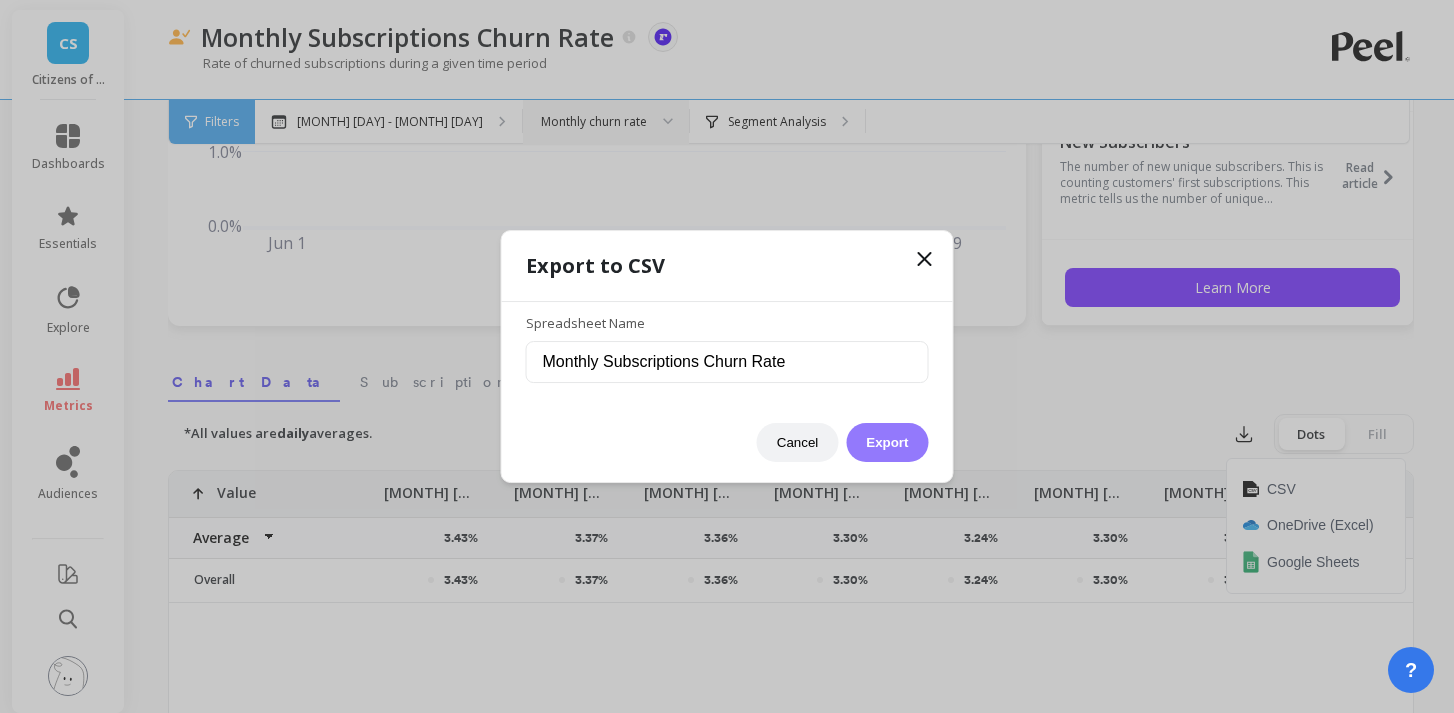 click on "Export" at bounding box center [887, 442] 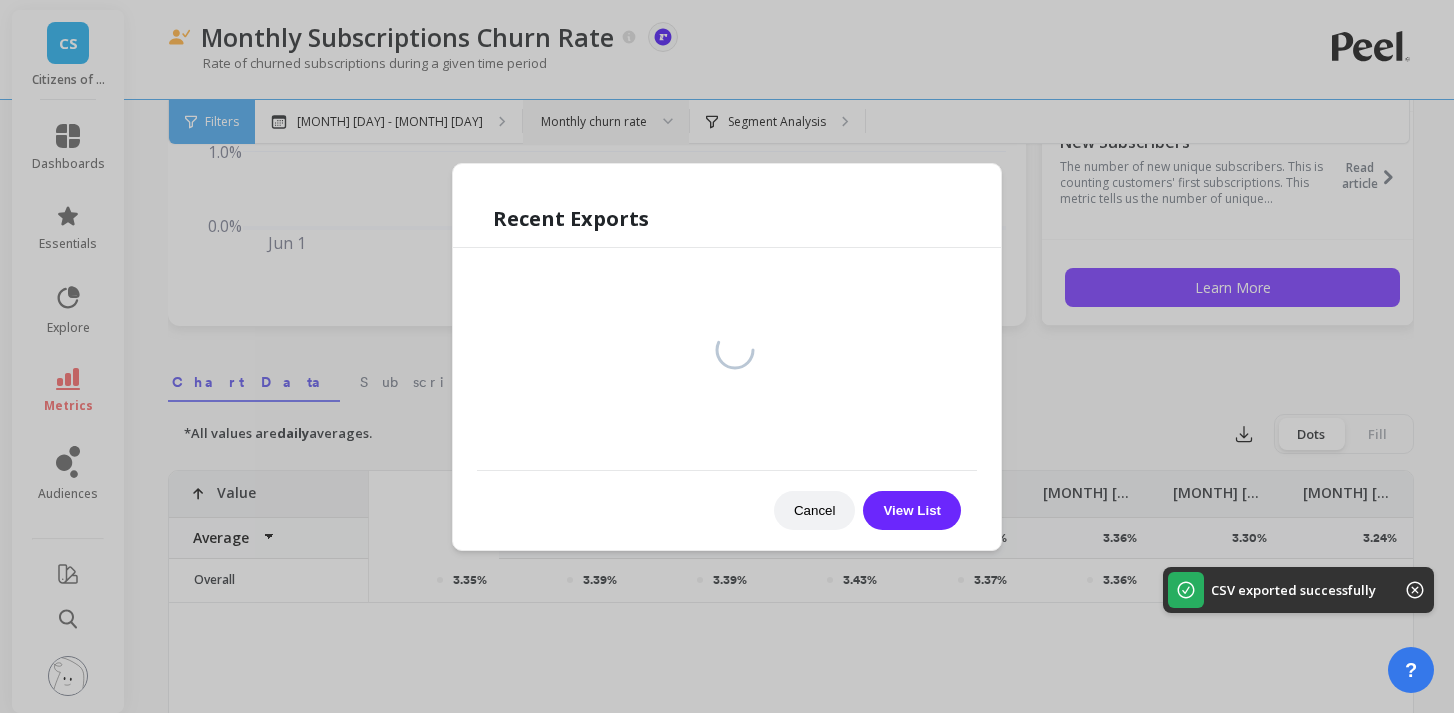 scroll, scrollTop: 0, scrollLeft: 399, axis: horizontal 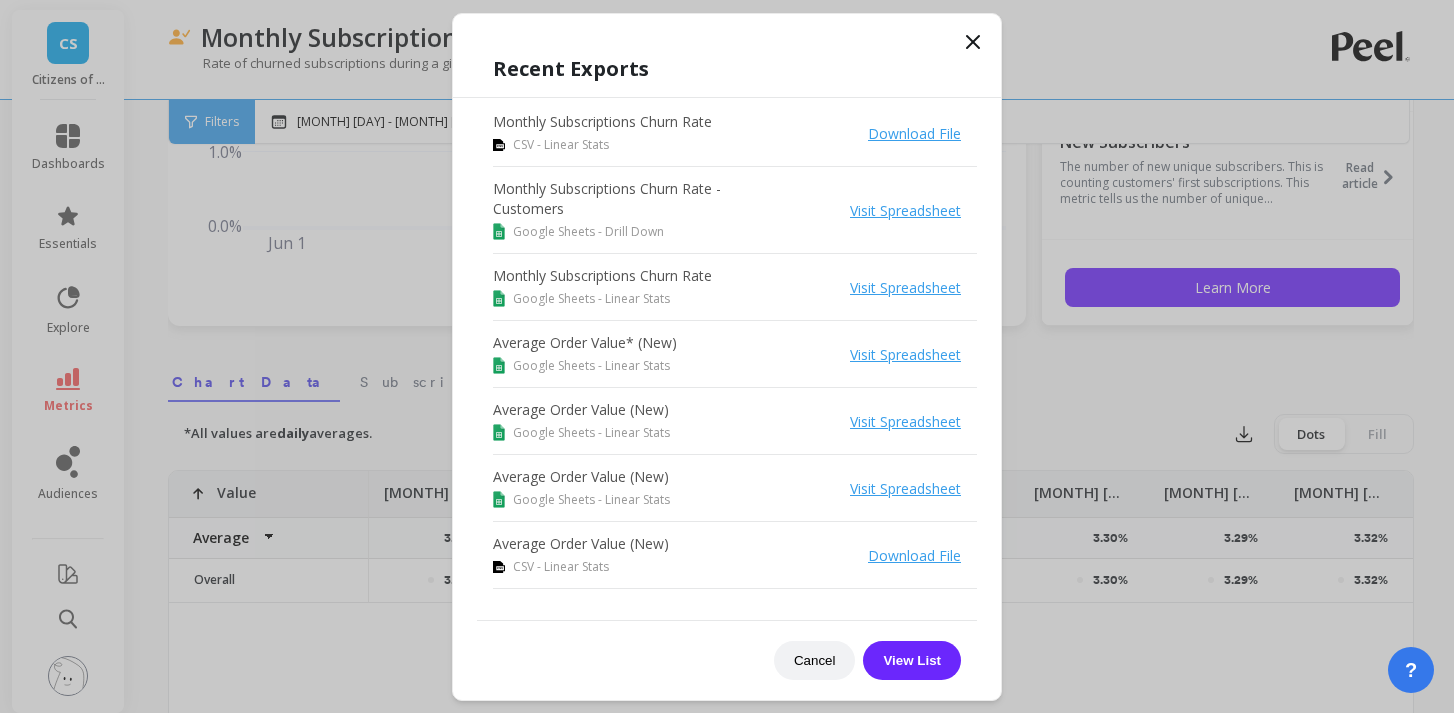 click 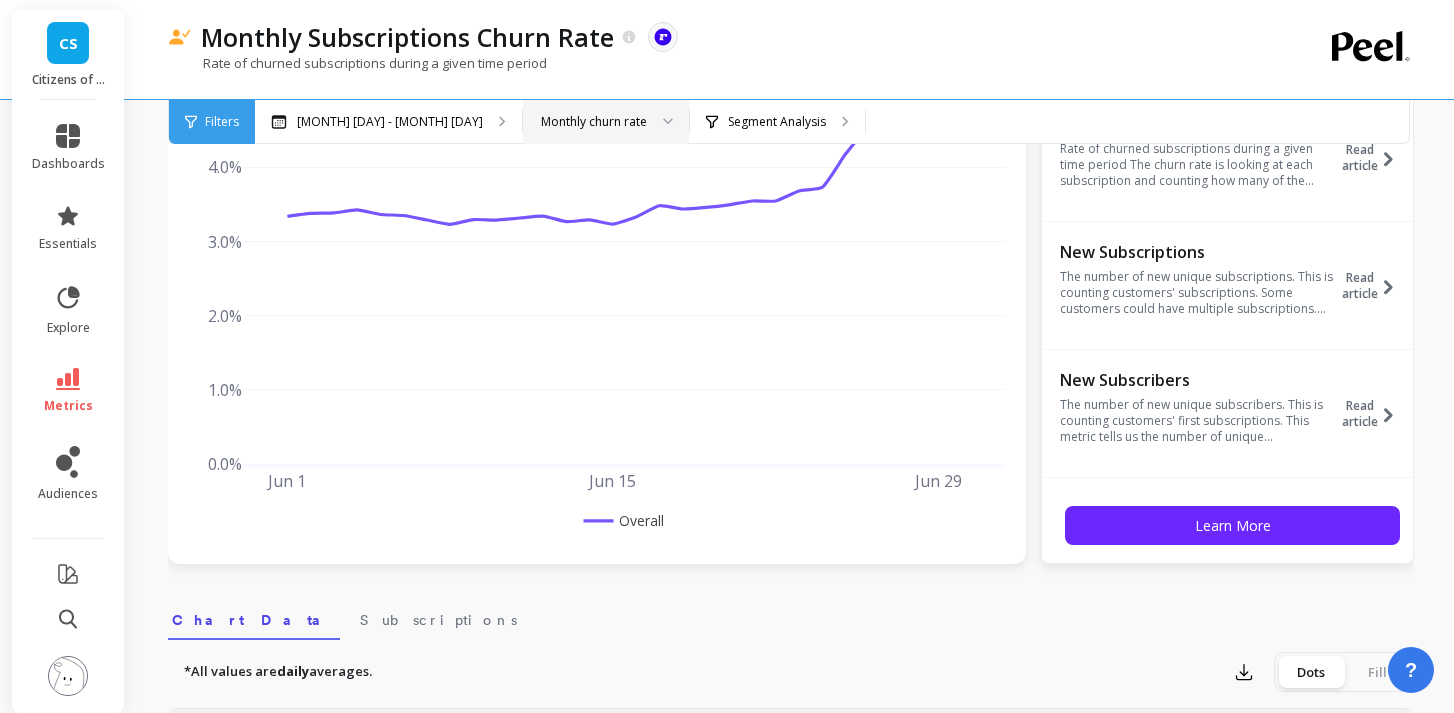 scroll, scrollTop: 0, scrollLeft: 0, axis: both 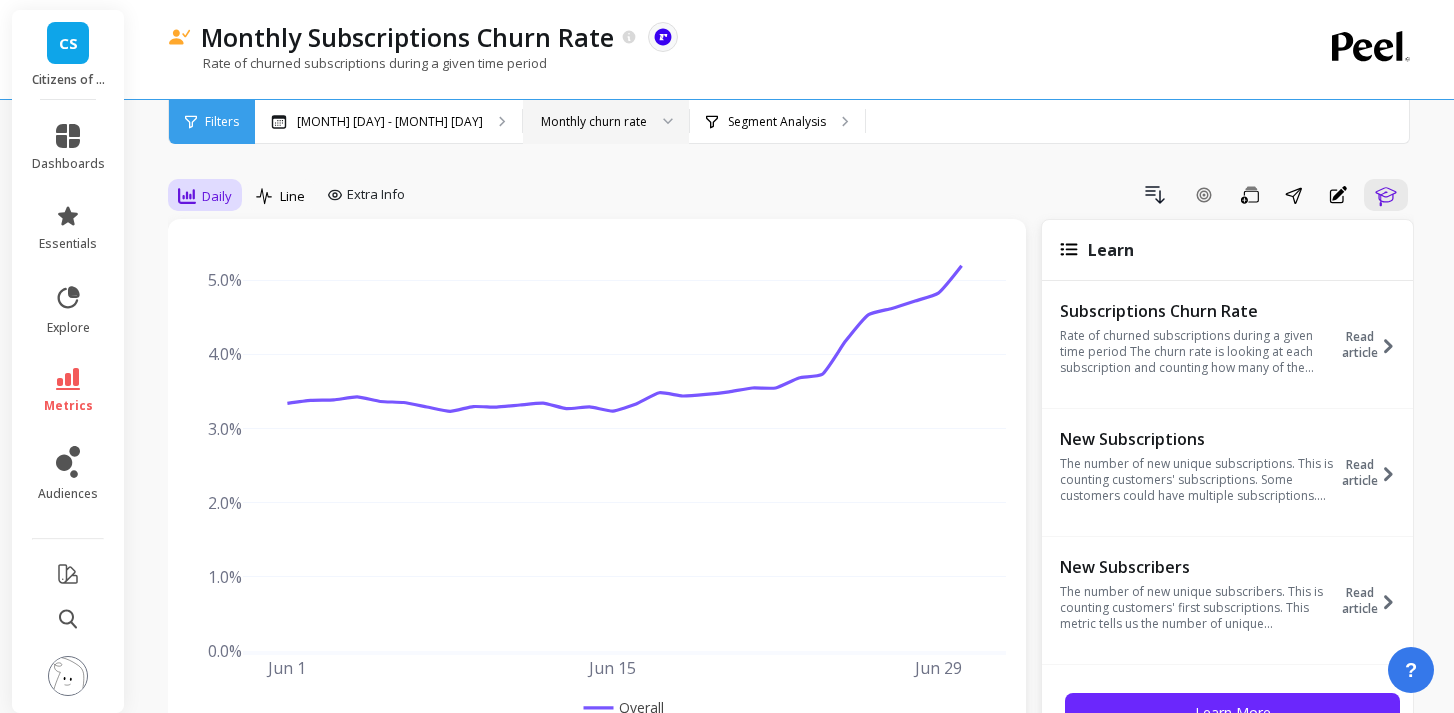 click on "Daily" at bounding box center [217, 196] 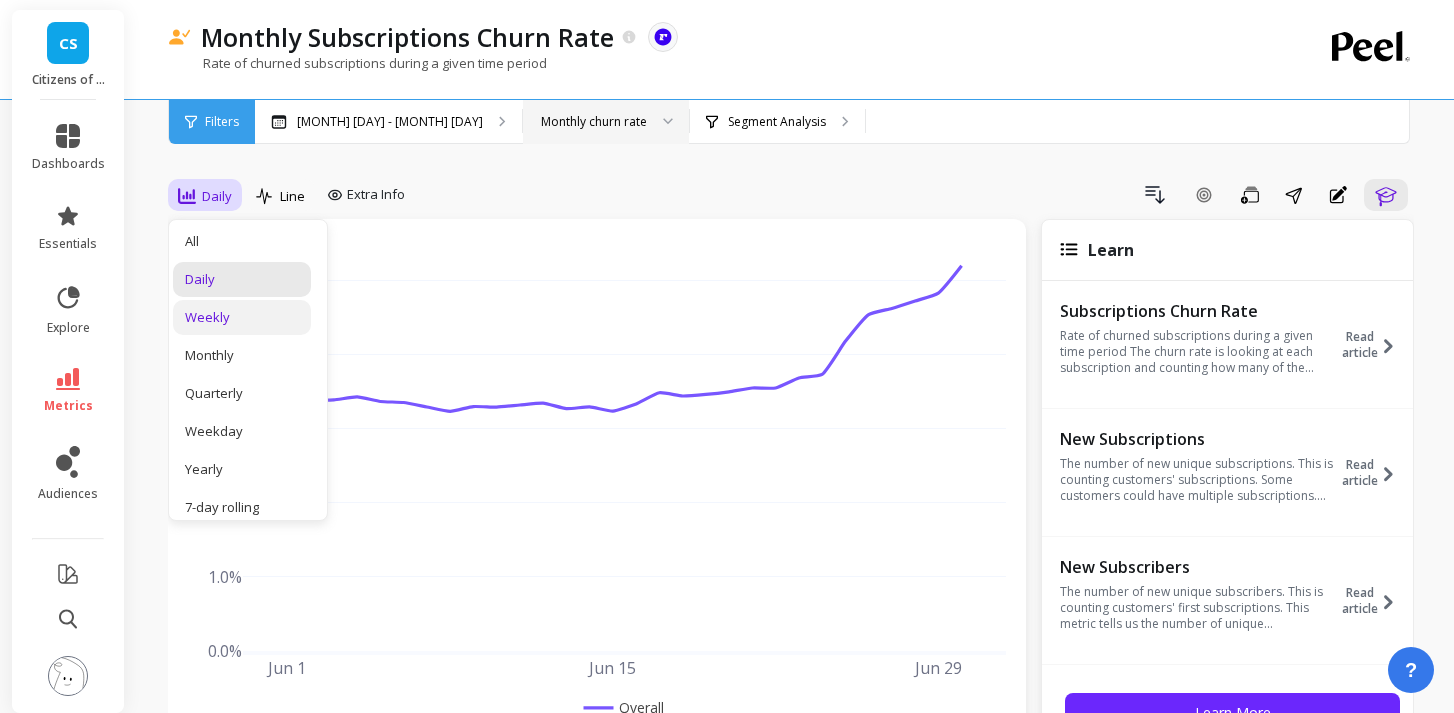 click on "Weekly" at bounding box center [242, 317] 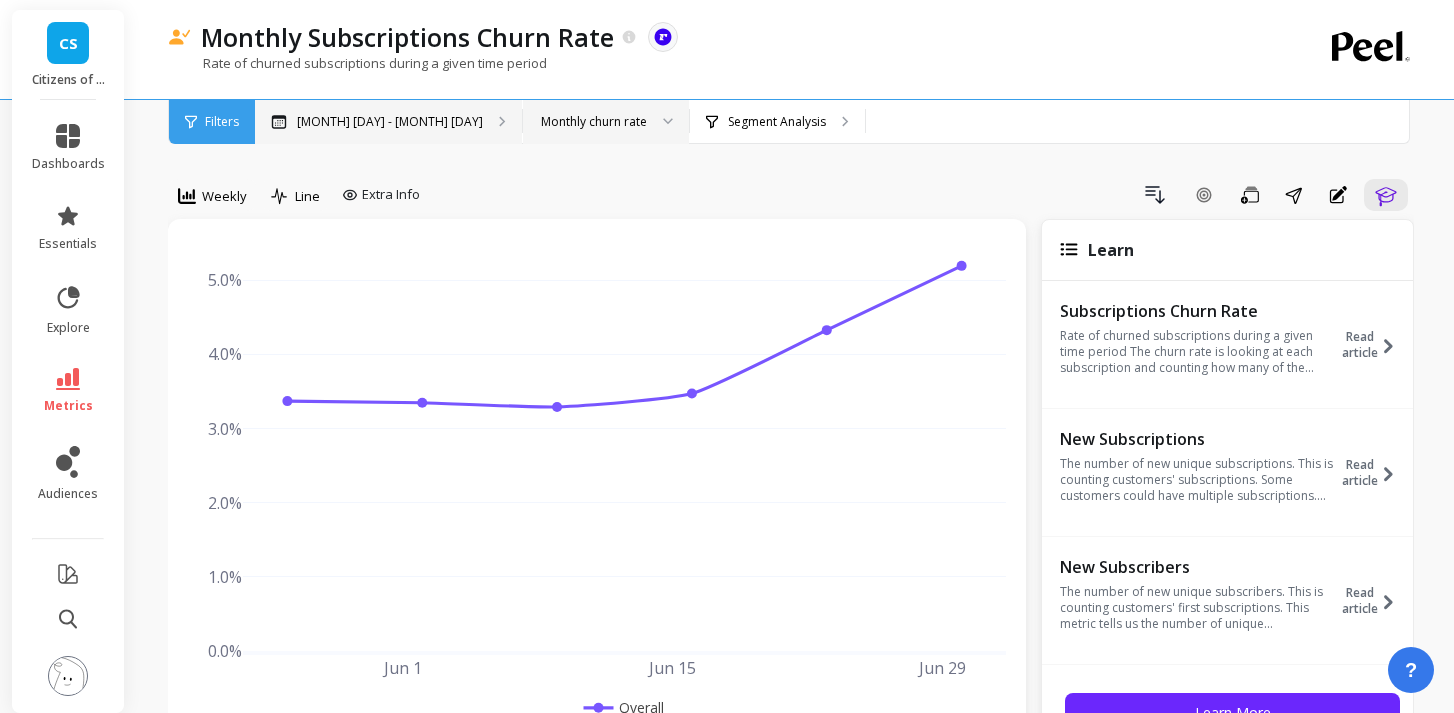 click on "Custom Date Range,  Jun 1 - Jun 30" at bounding box center (390, 122) 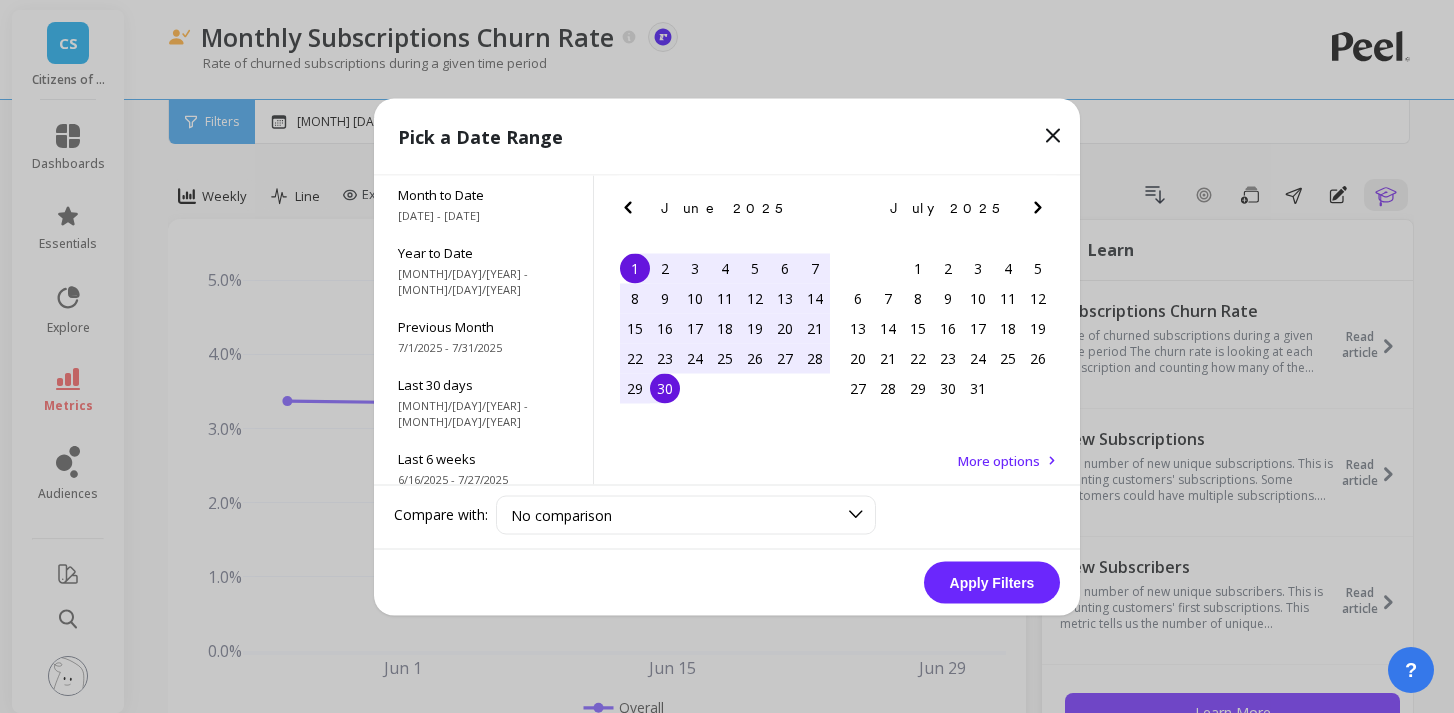click 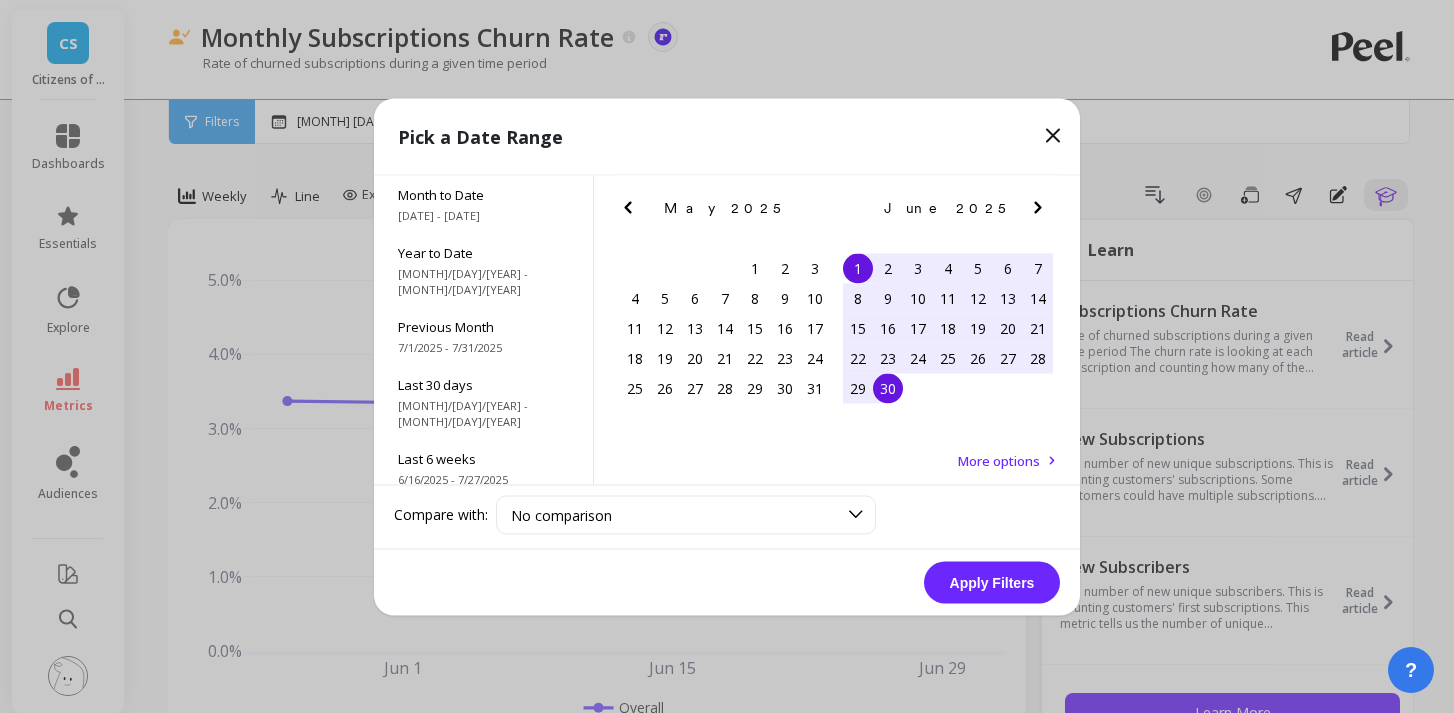 click 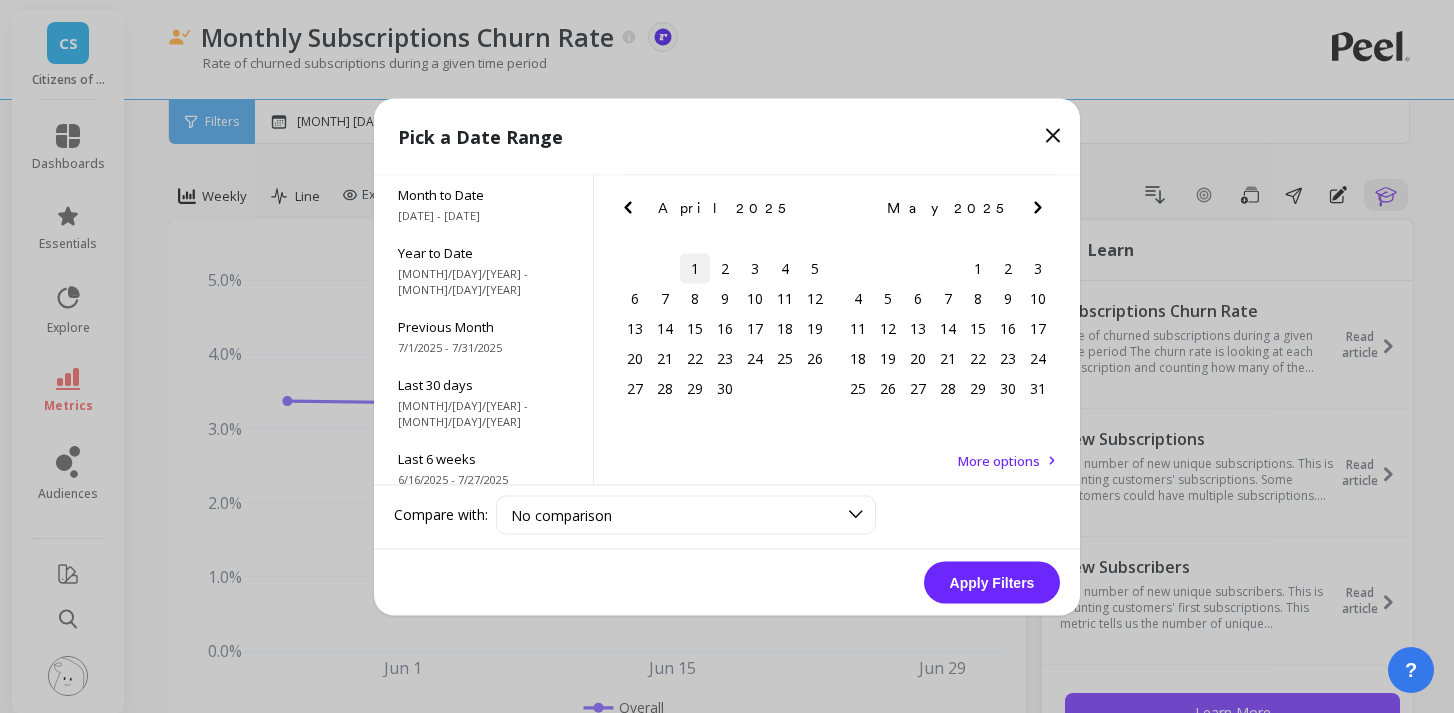 click on "1" at bounding box center [695, 268] 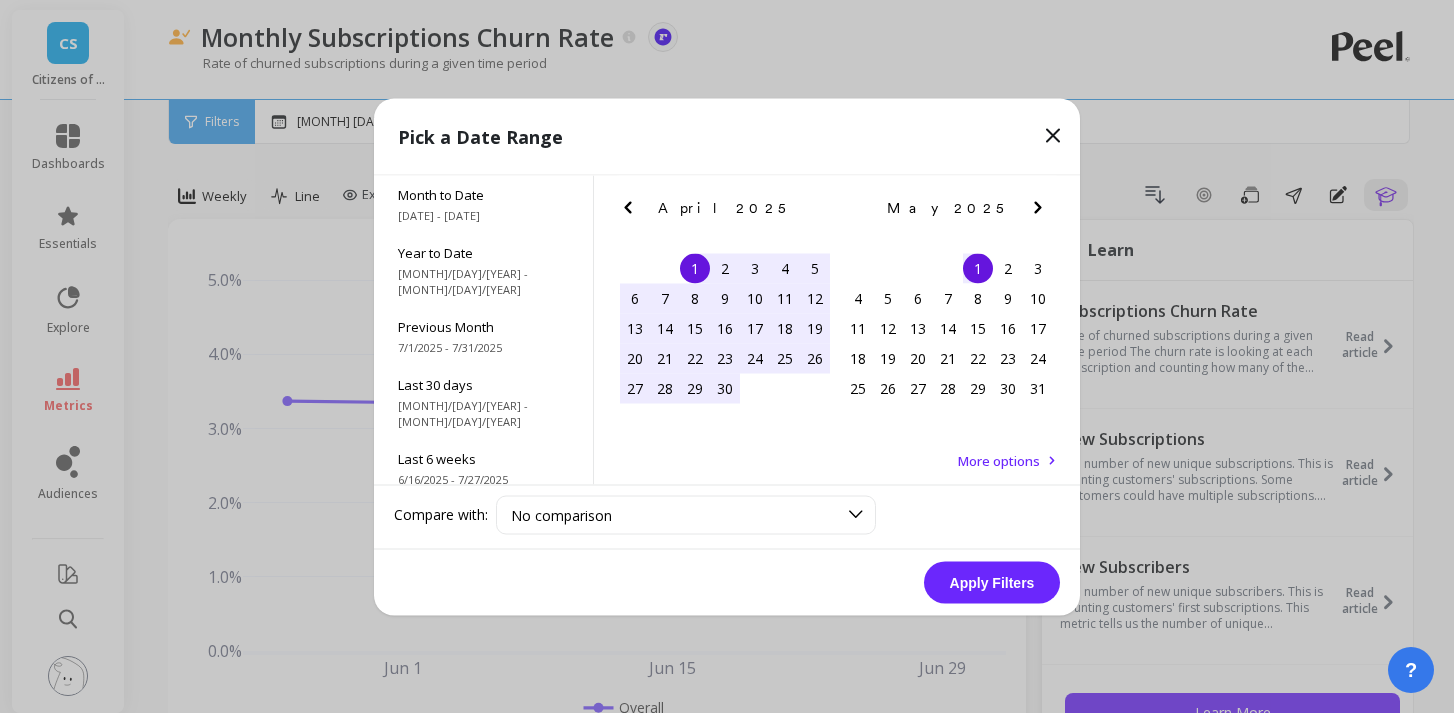 click on "1" at bounding box center (978, 268) 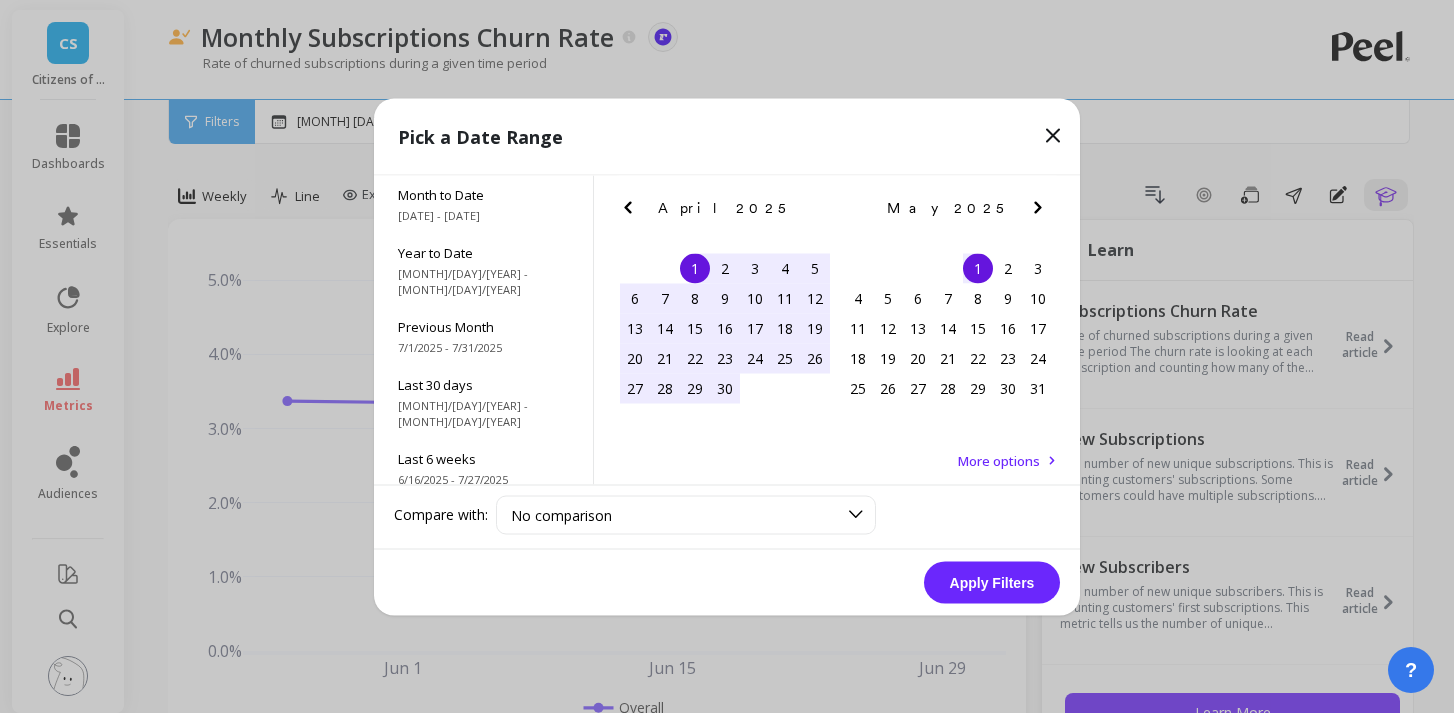 click on "1" at bounding box center [695, 268] 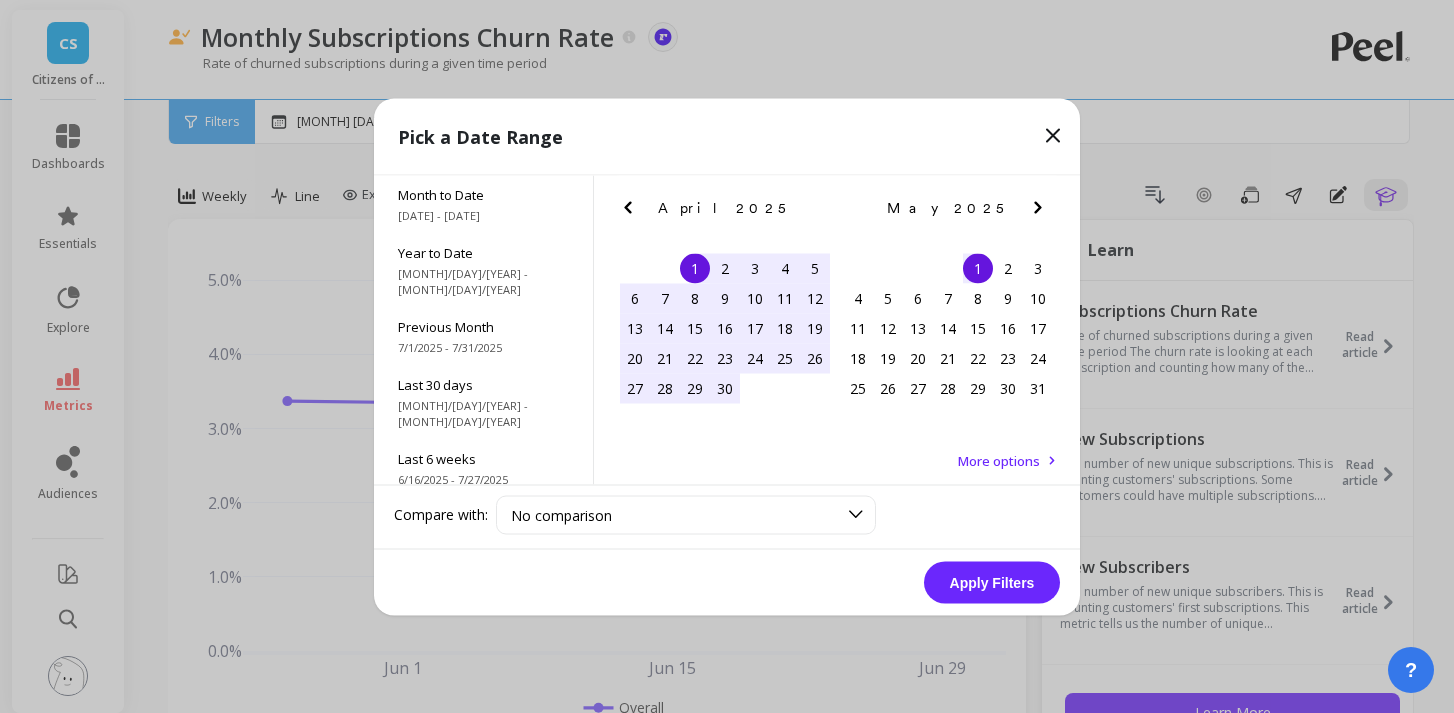 click on "1" at bounding box center [978, 268] 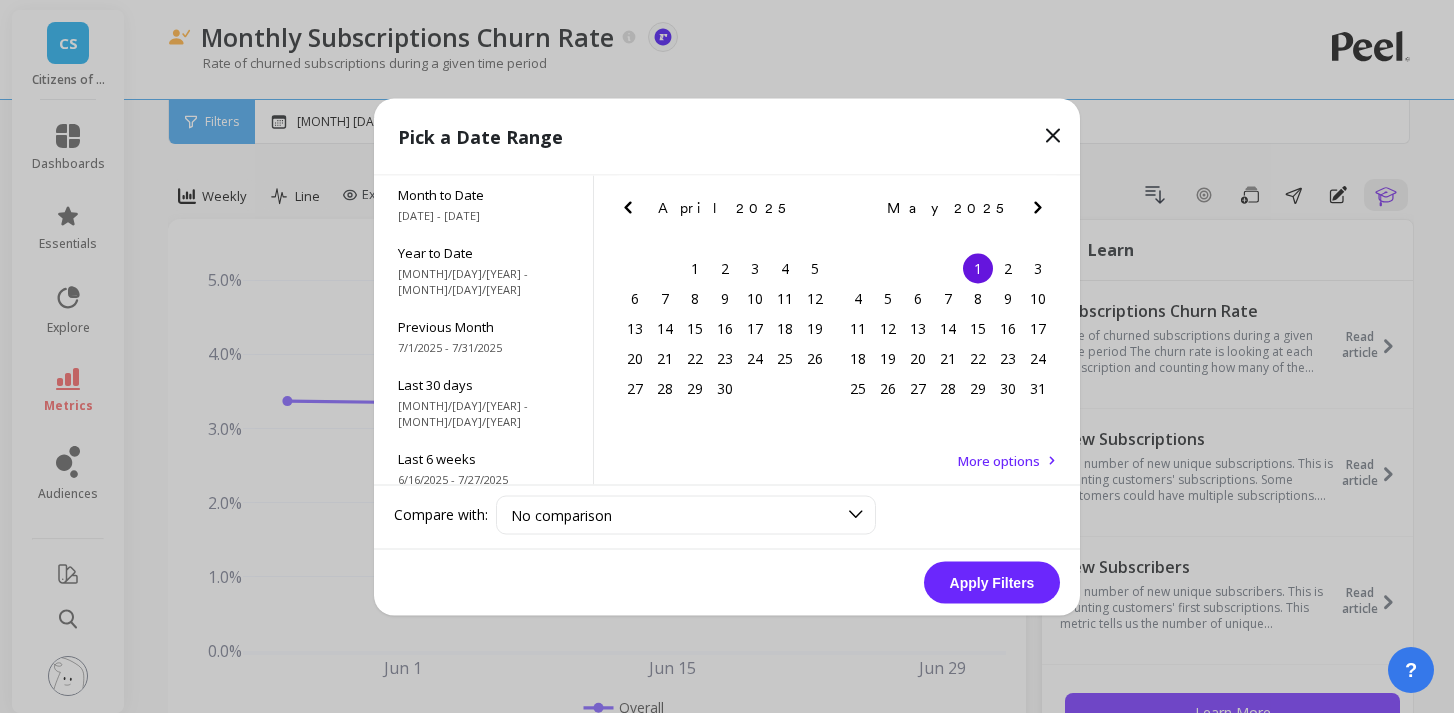 click 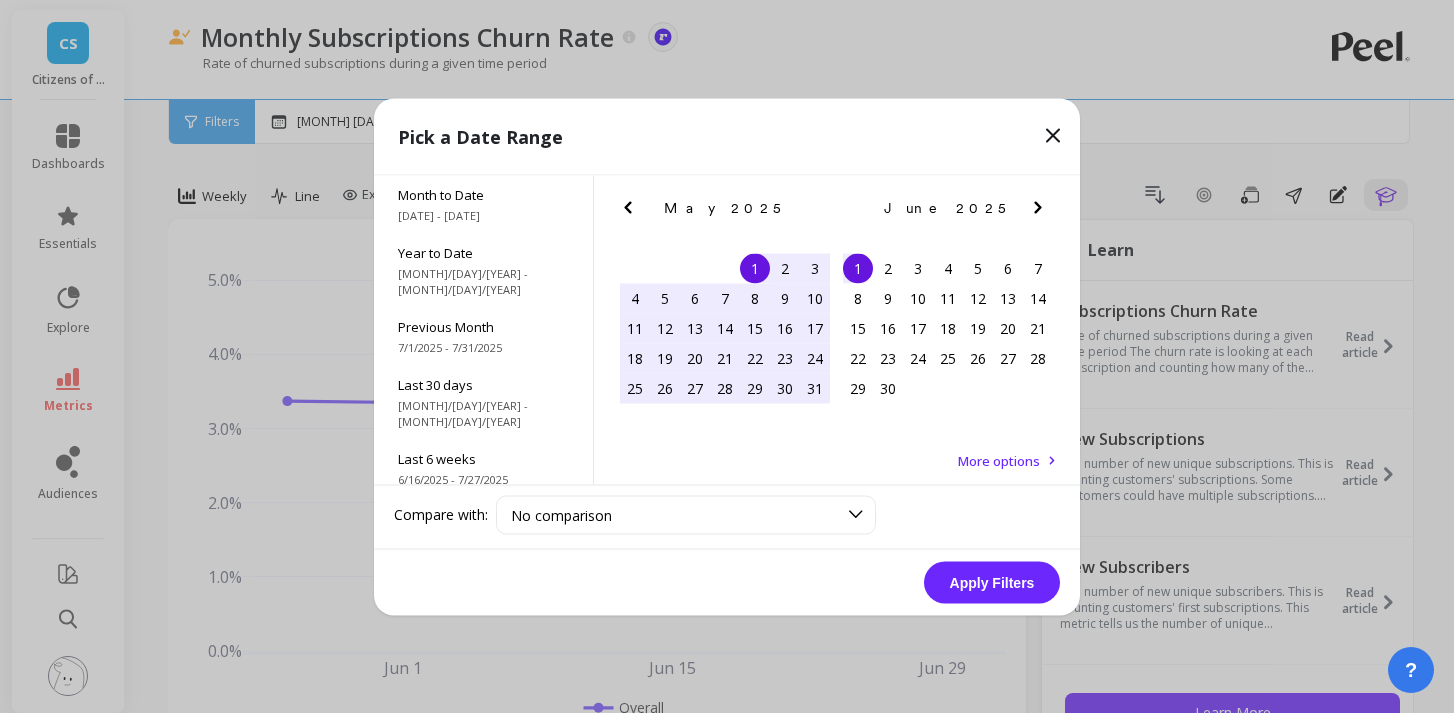 click 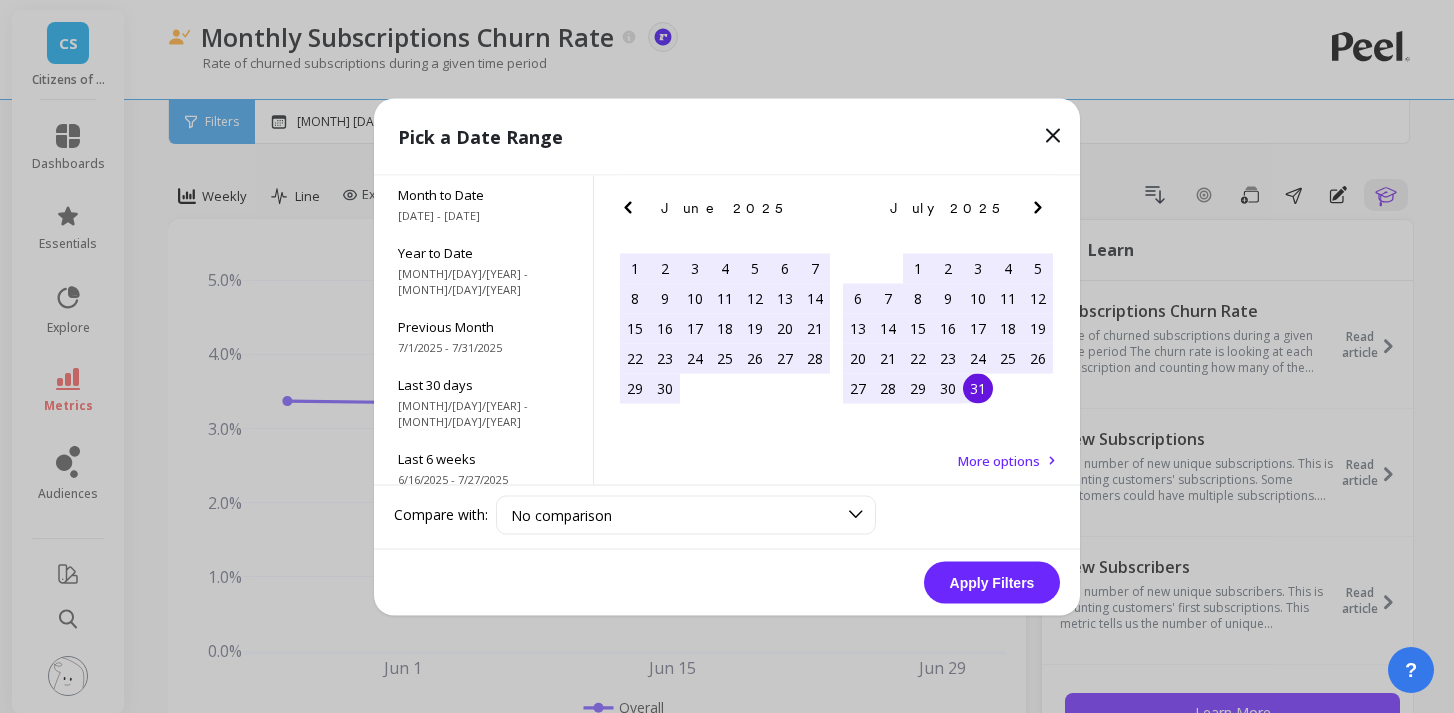 click on "31" at bounding box center [978, 388] 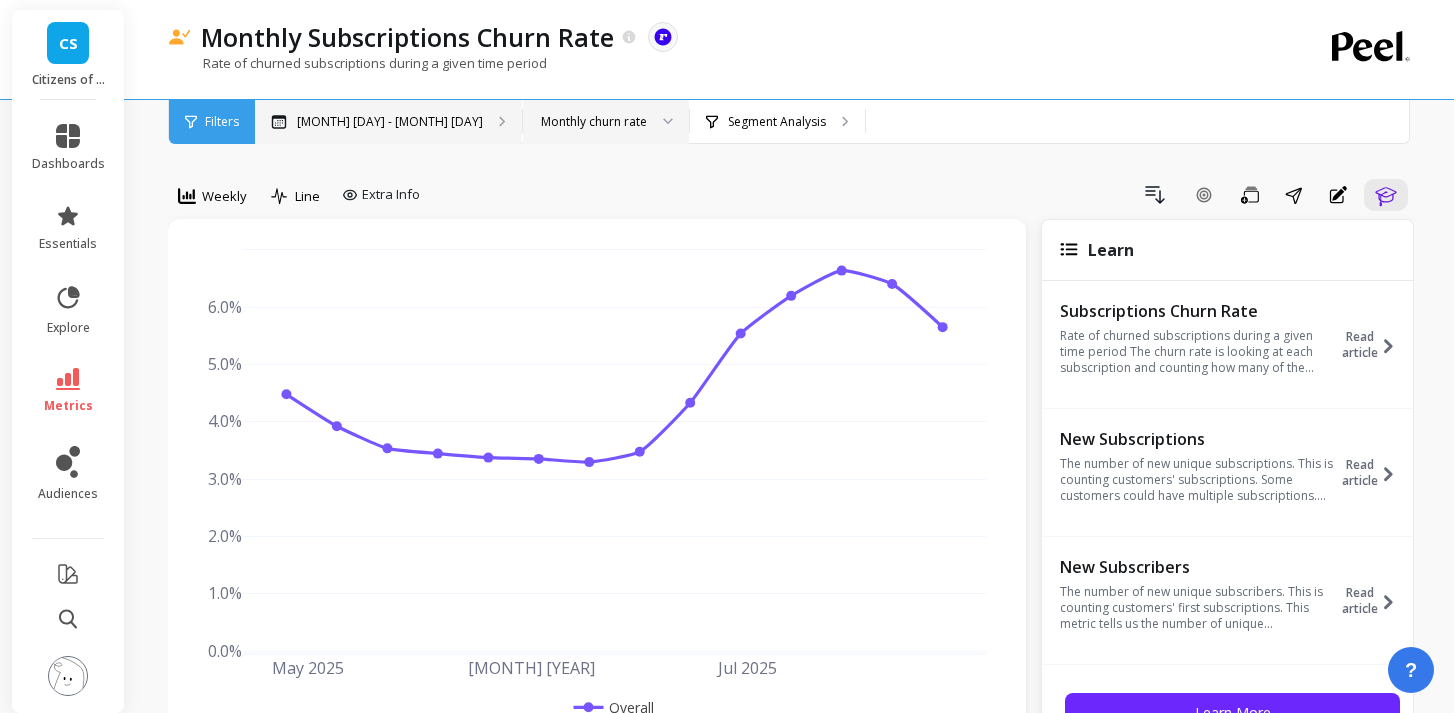 click on "Custom Date Range,  May 1 - Jul 31" at bounding box center [390, 122] 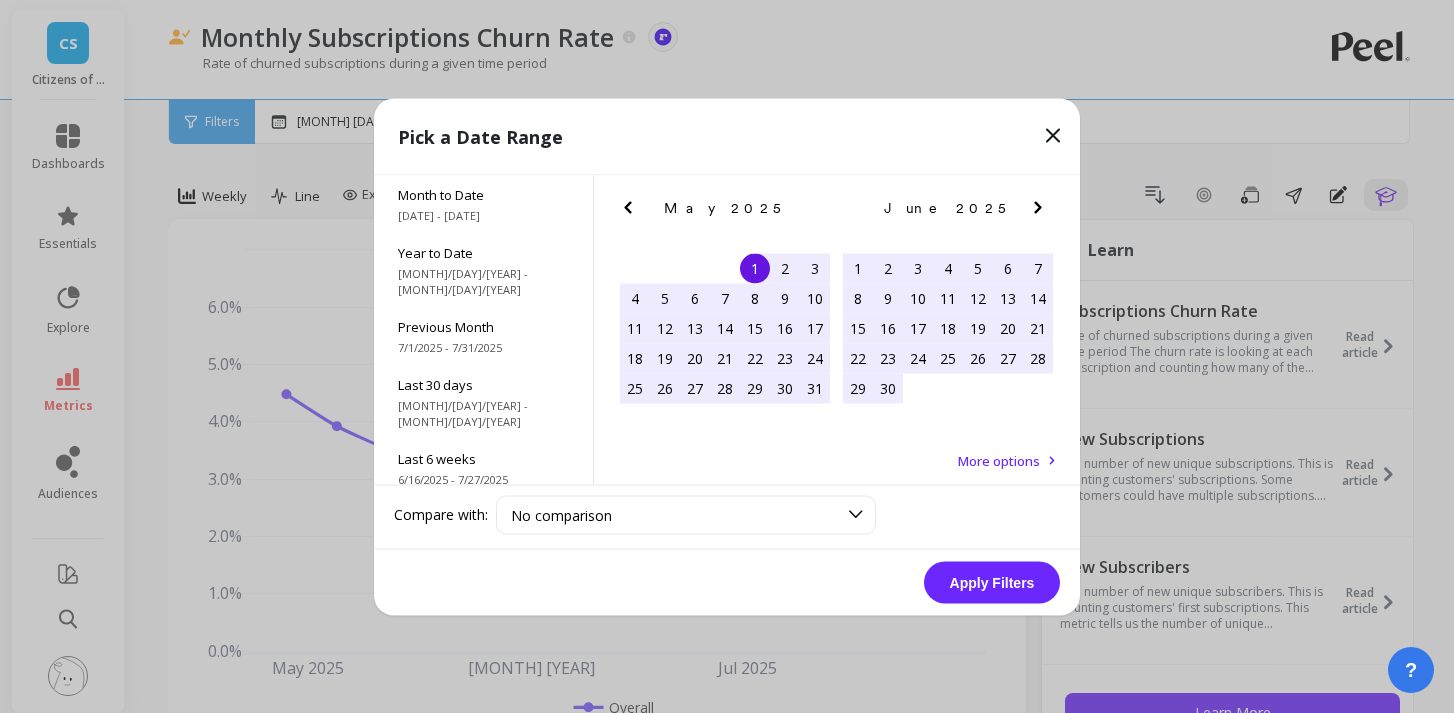 click 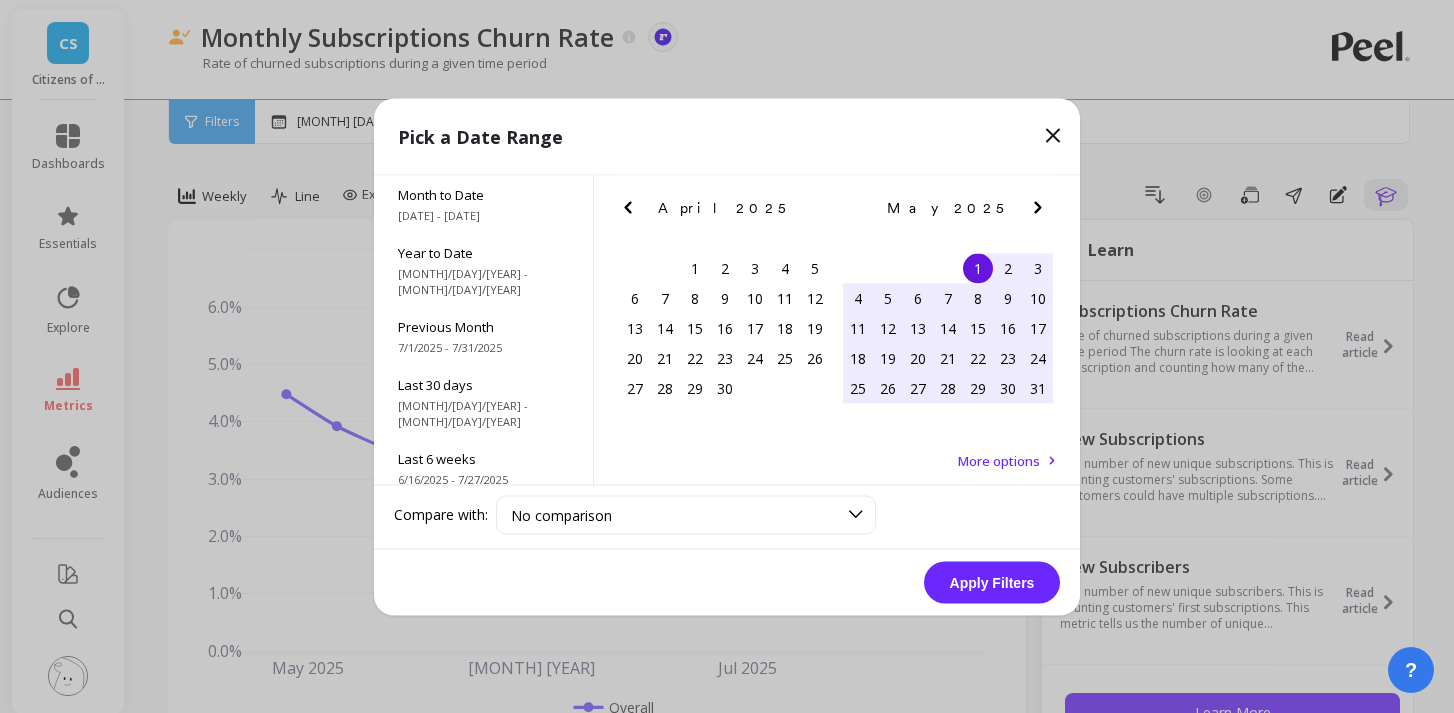 click 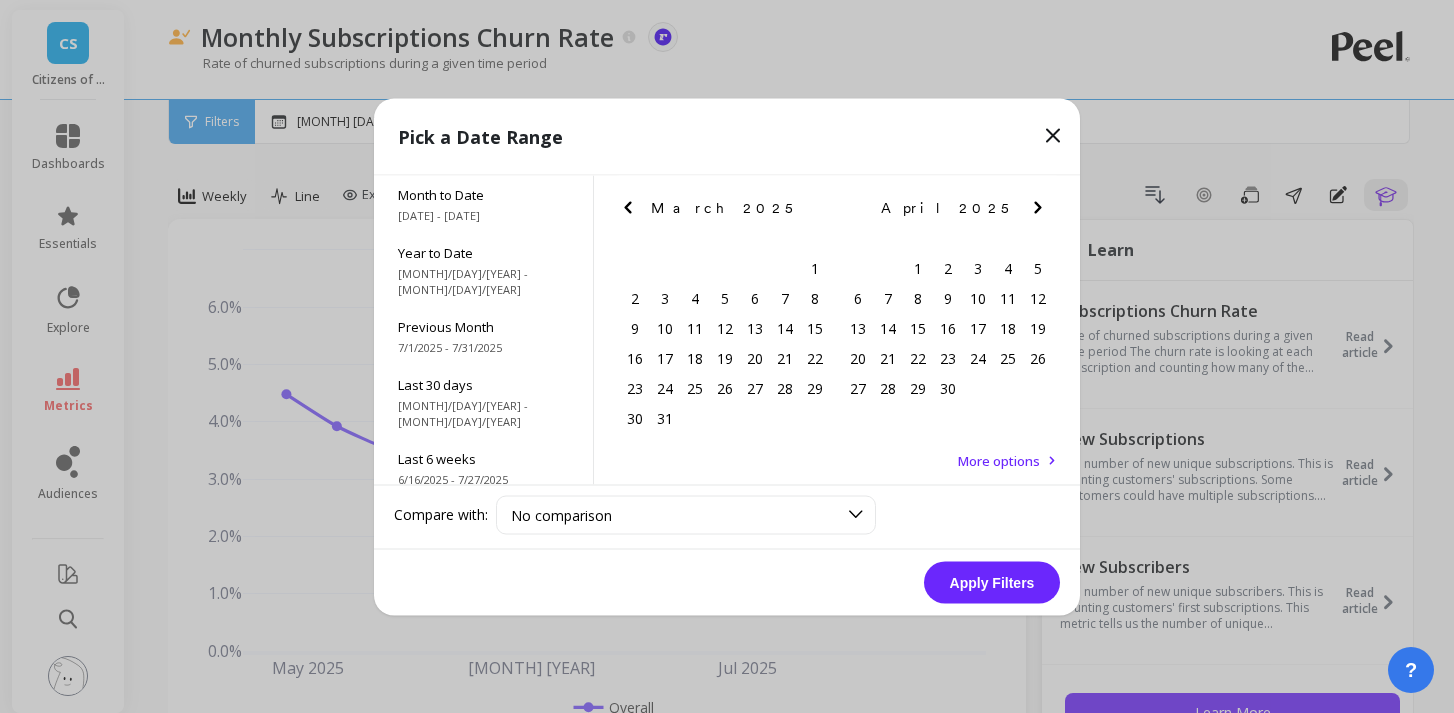 click 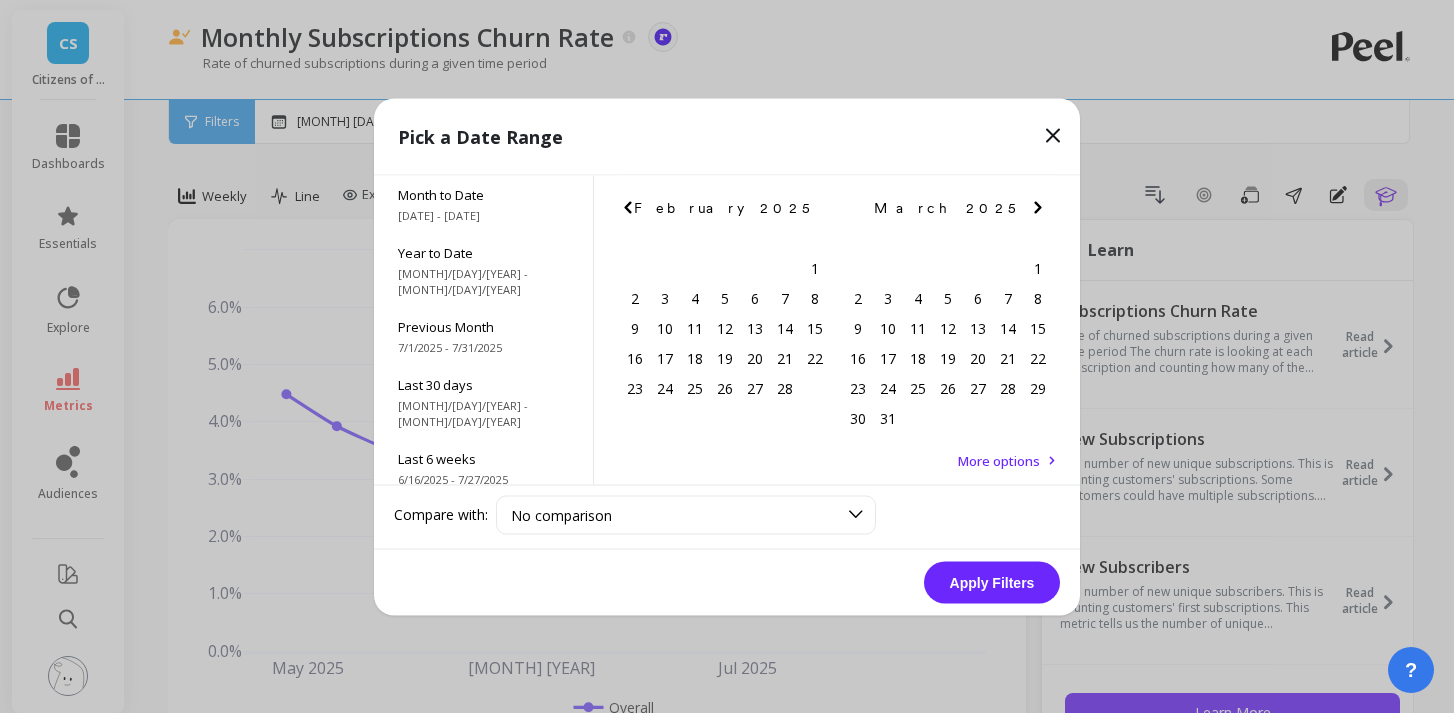 click 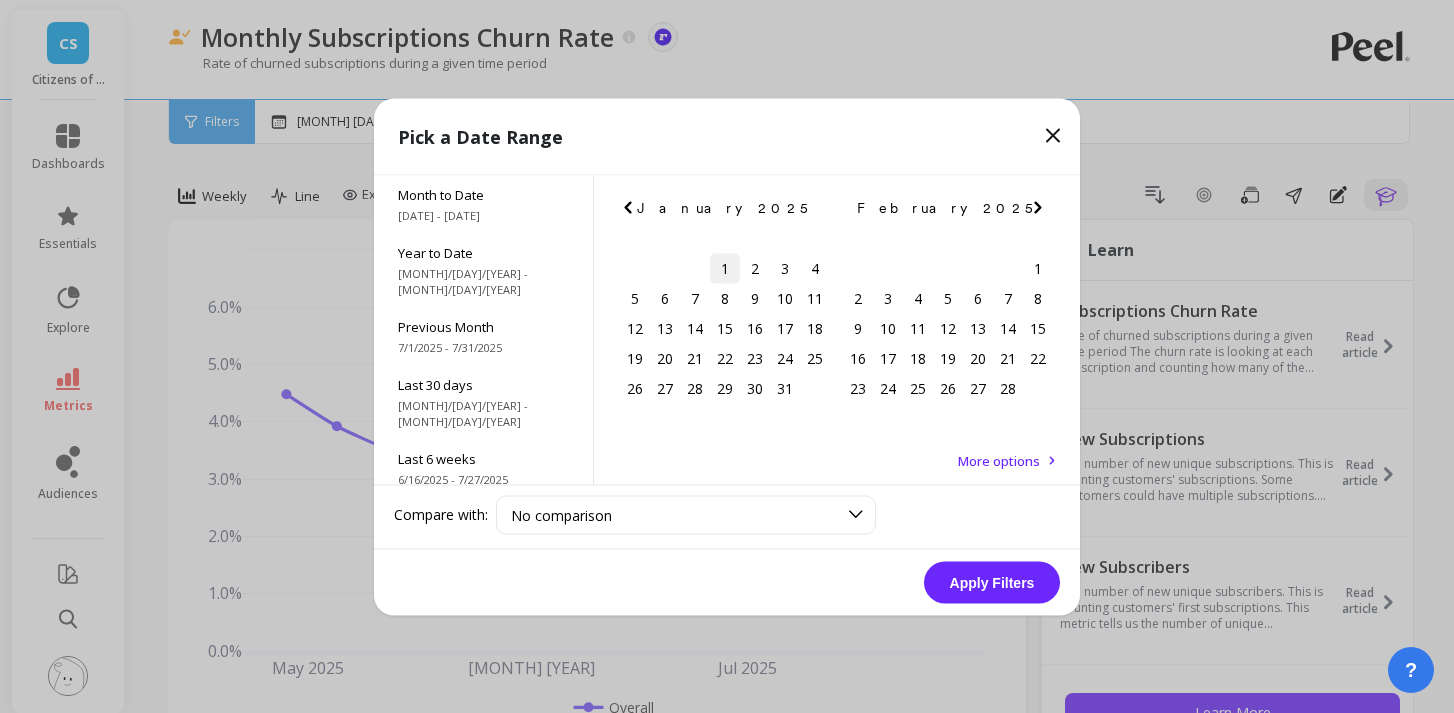 click on "1" at bounding box center [725, 268] 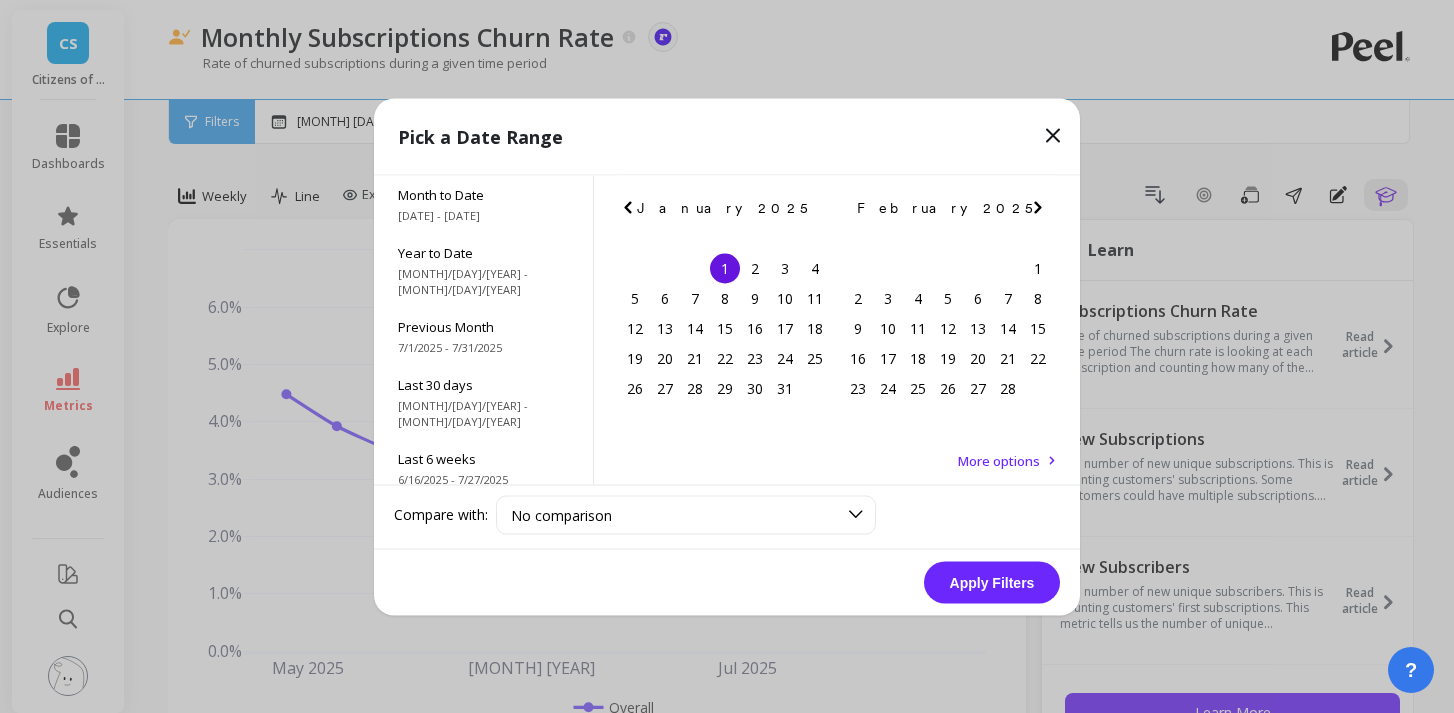 click 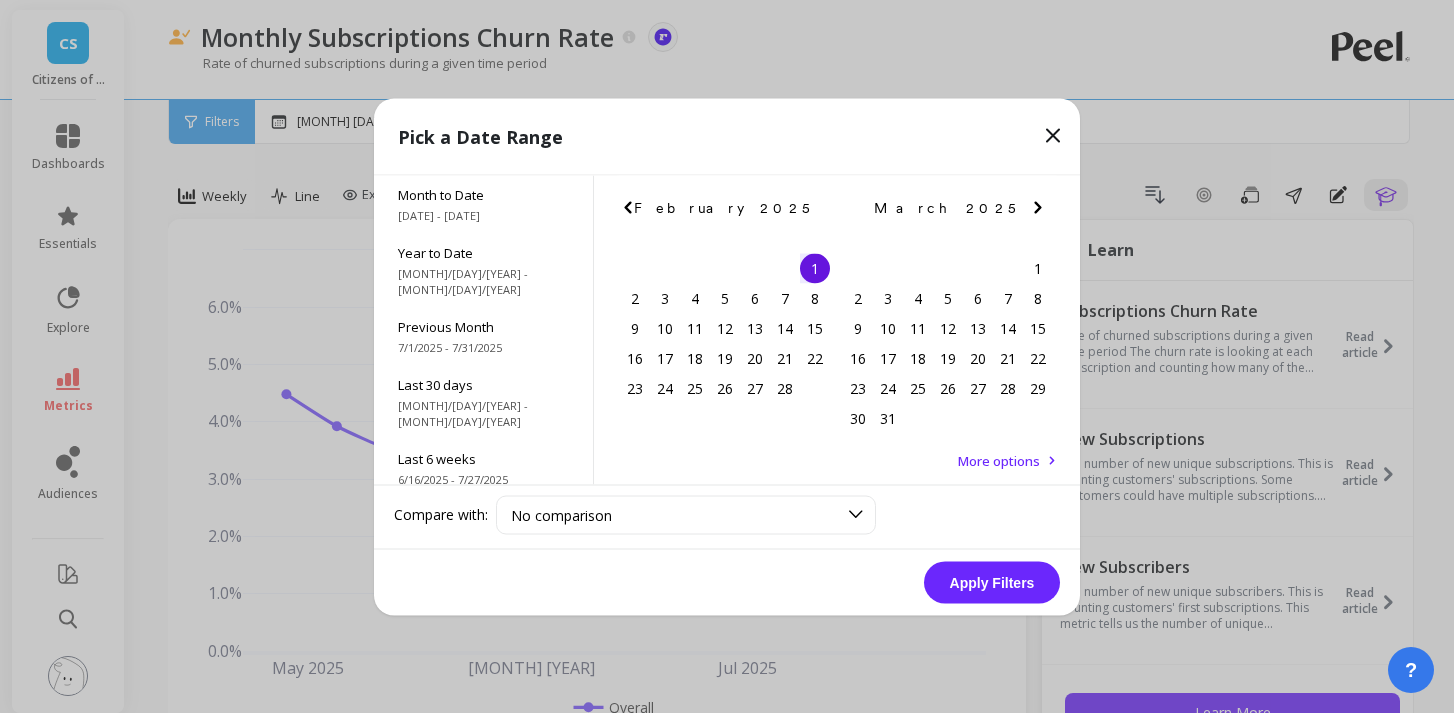 click 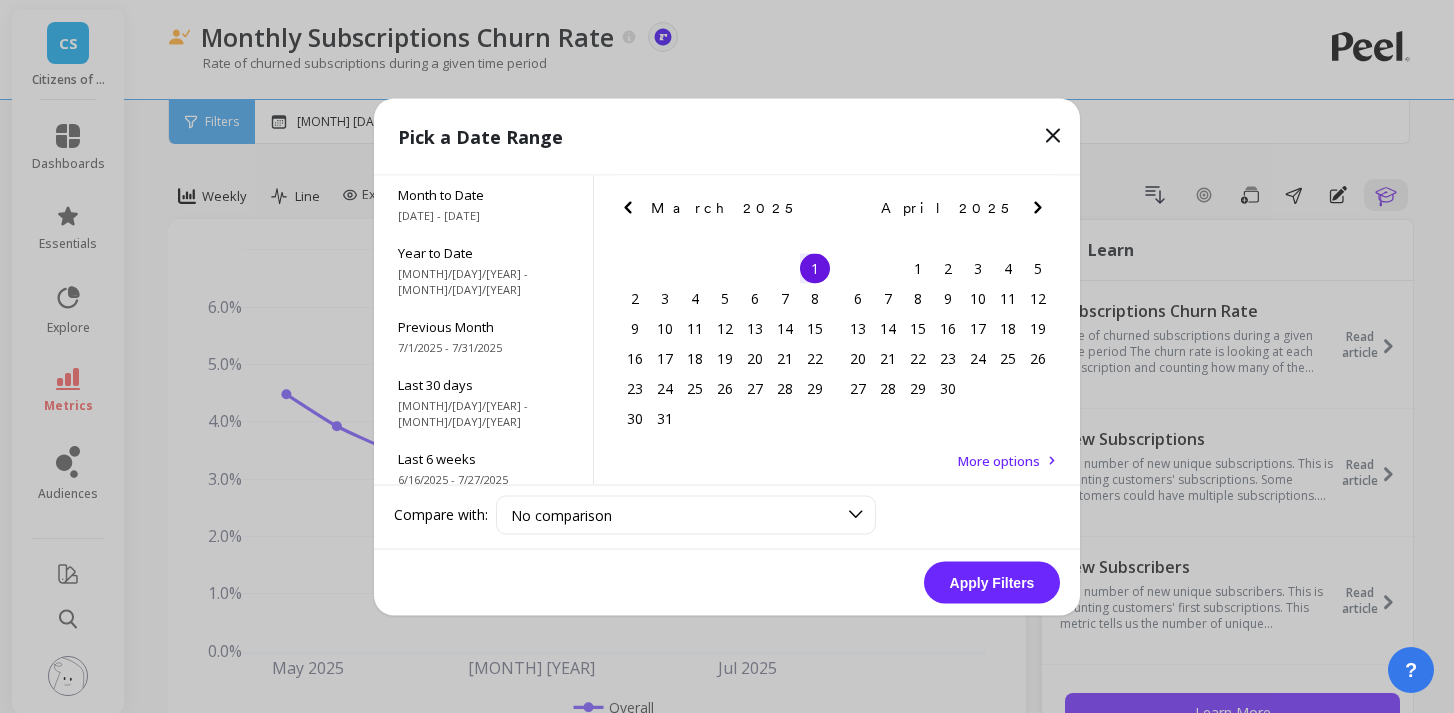 click 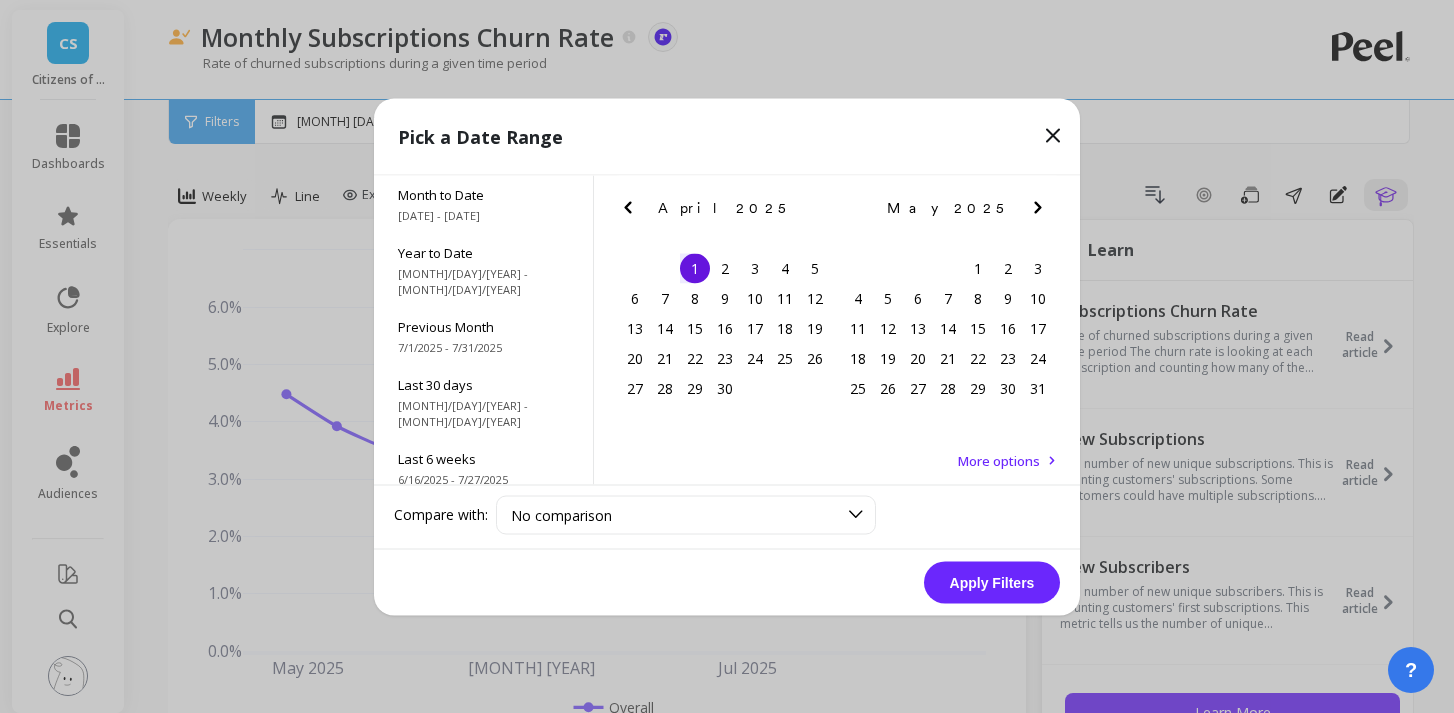 click 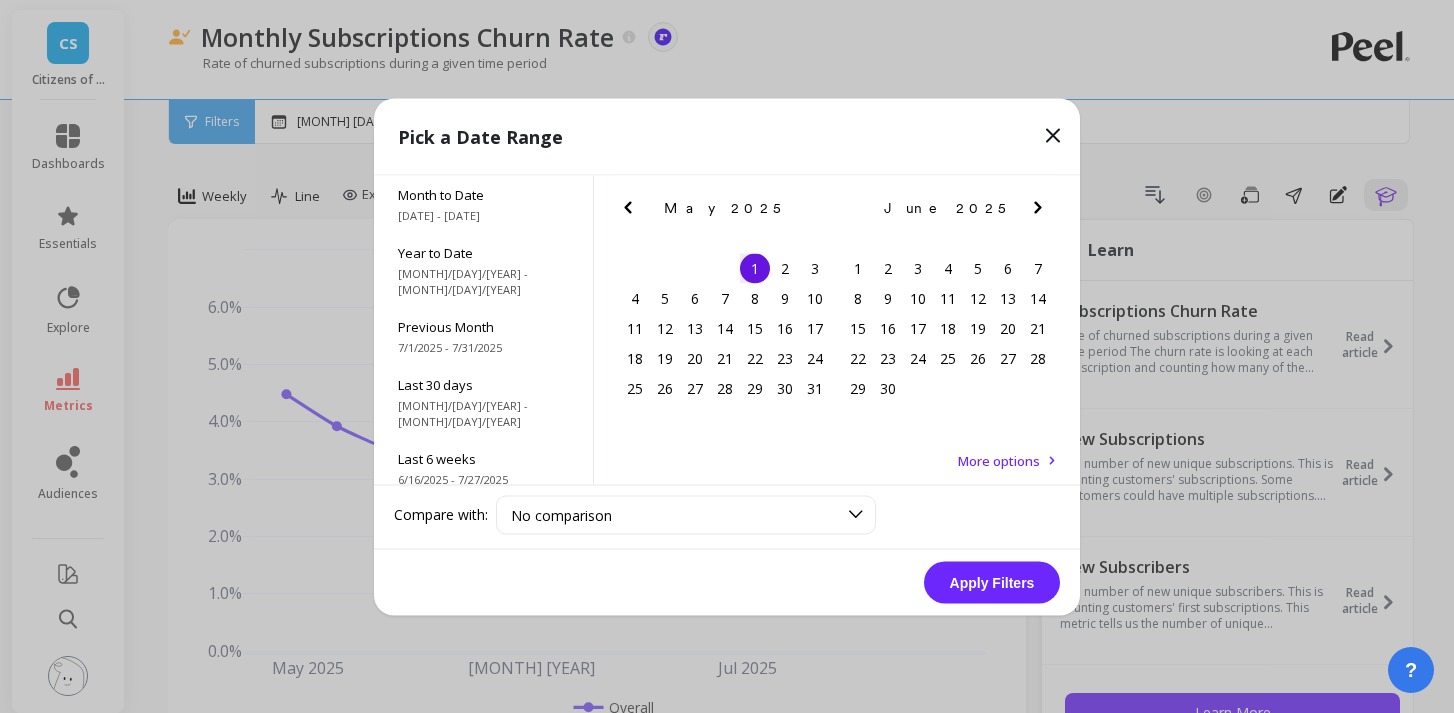 click 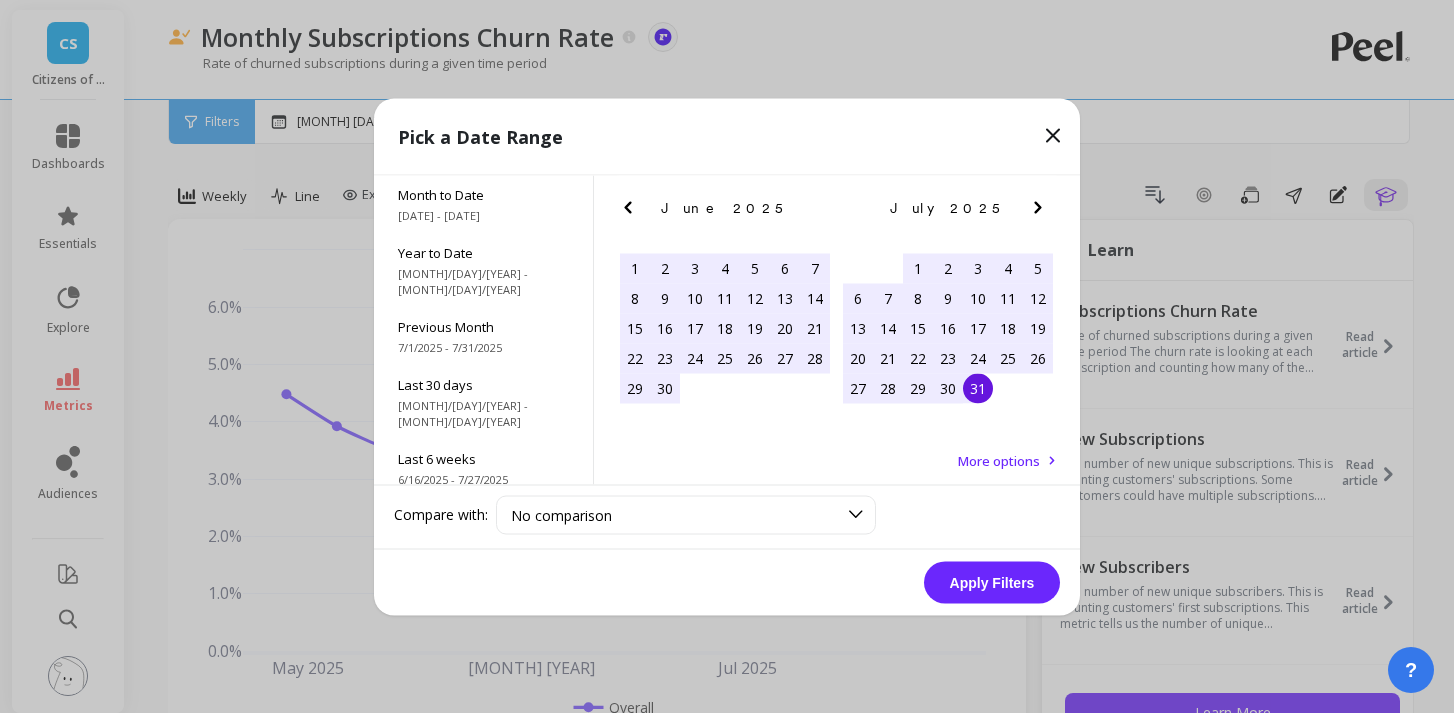 click on "31" at bounding box center (978, 388) 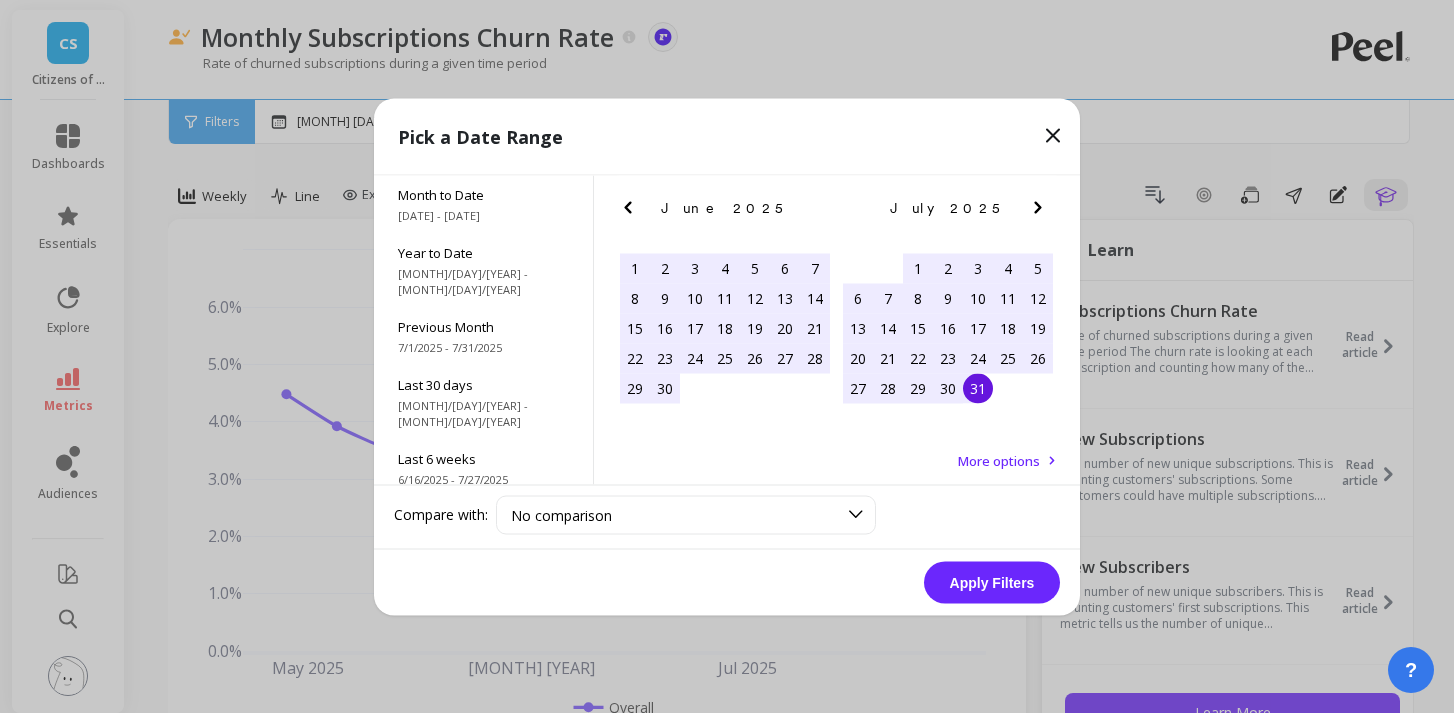 click on "Apply Filters" at bounding box center (992, 582) 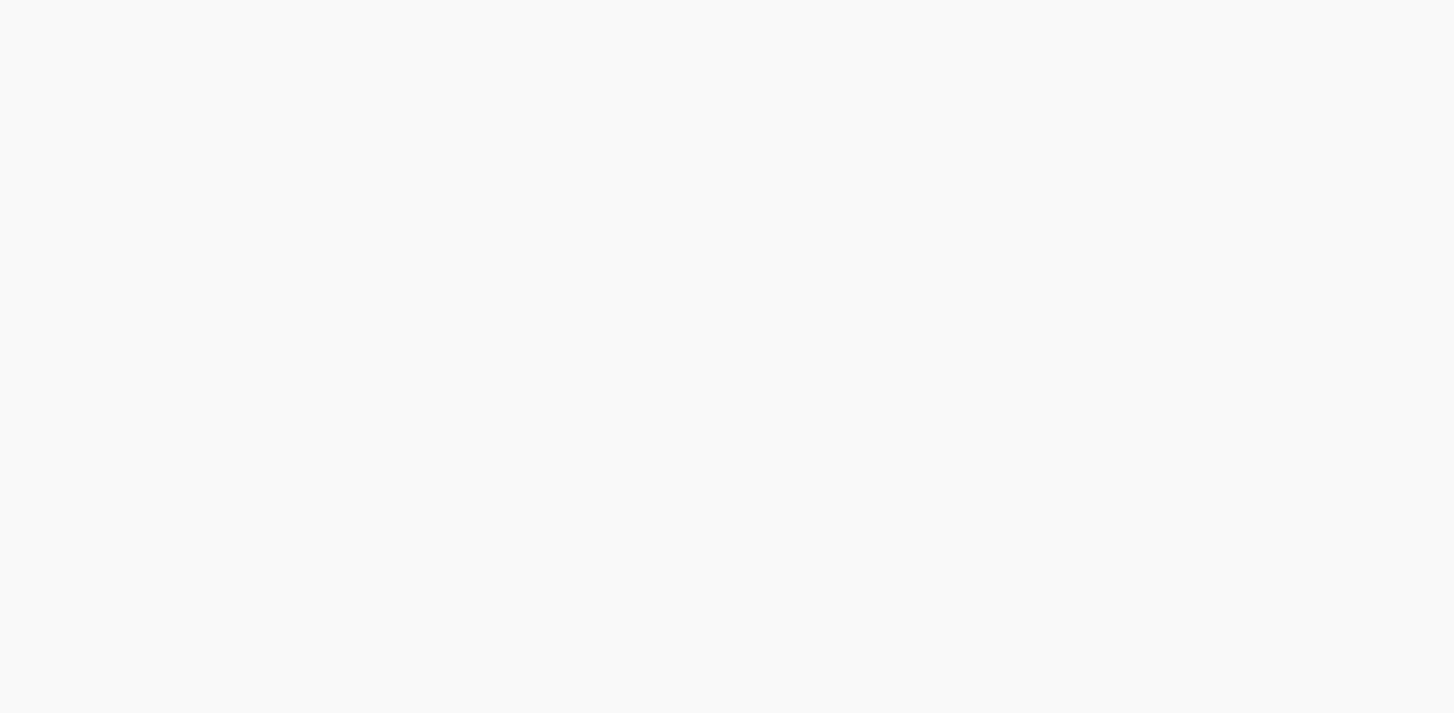 scroll, scrollTop: 0, scrollLeft: 0, axis: both 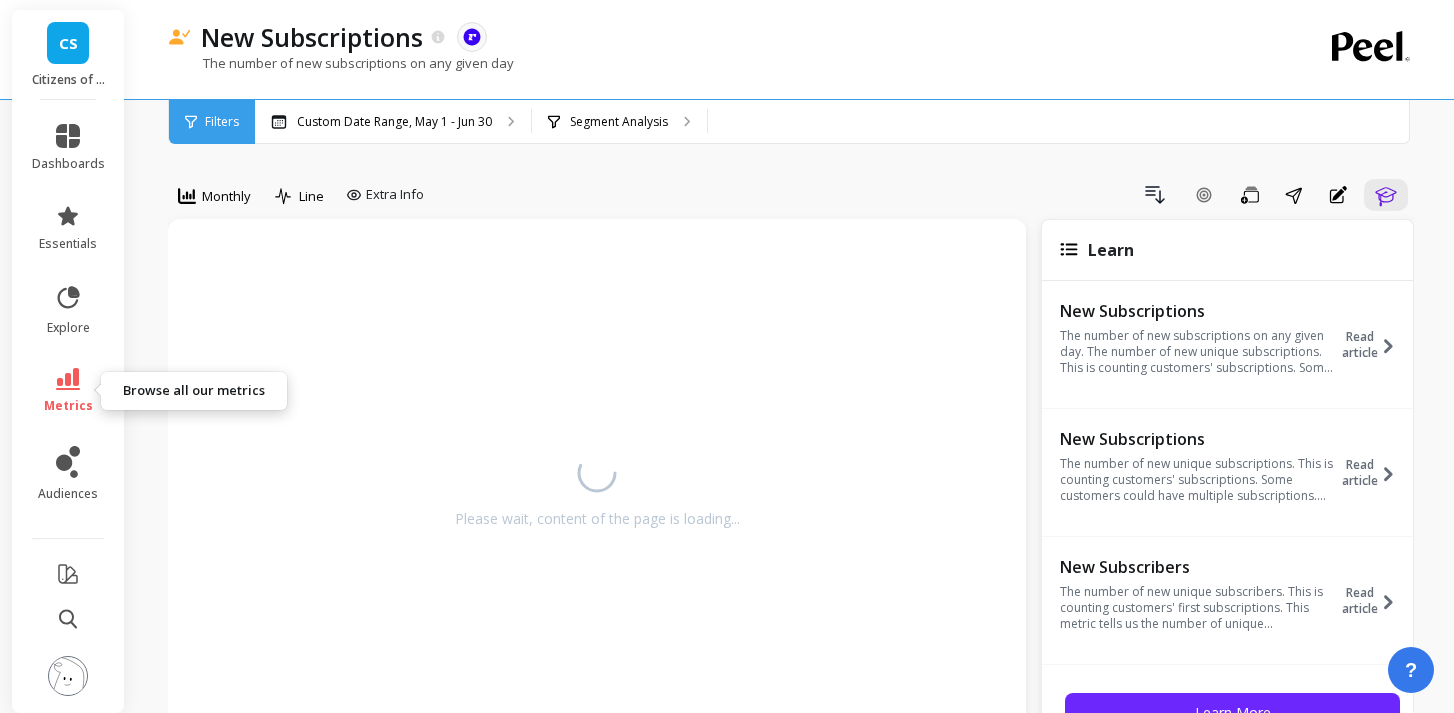 click on "metrics" at bounding box center (68, 391) 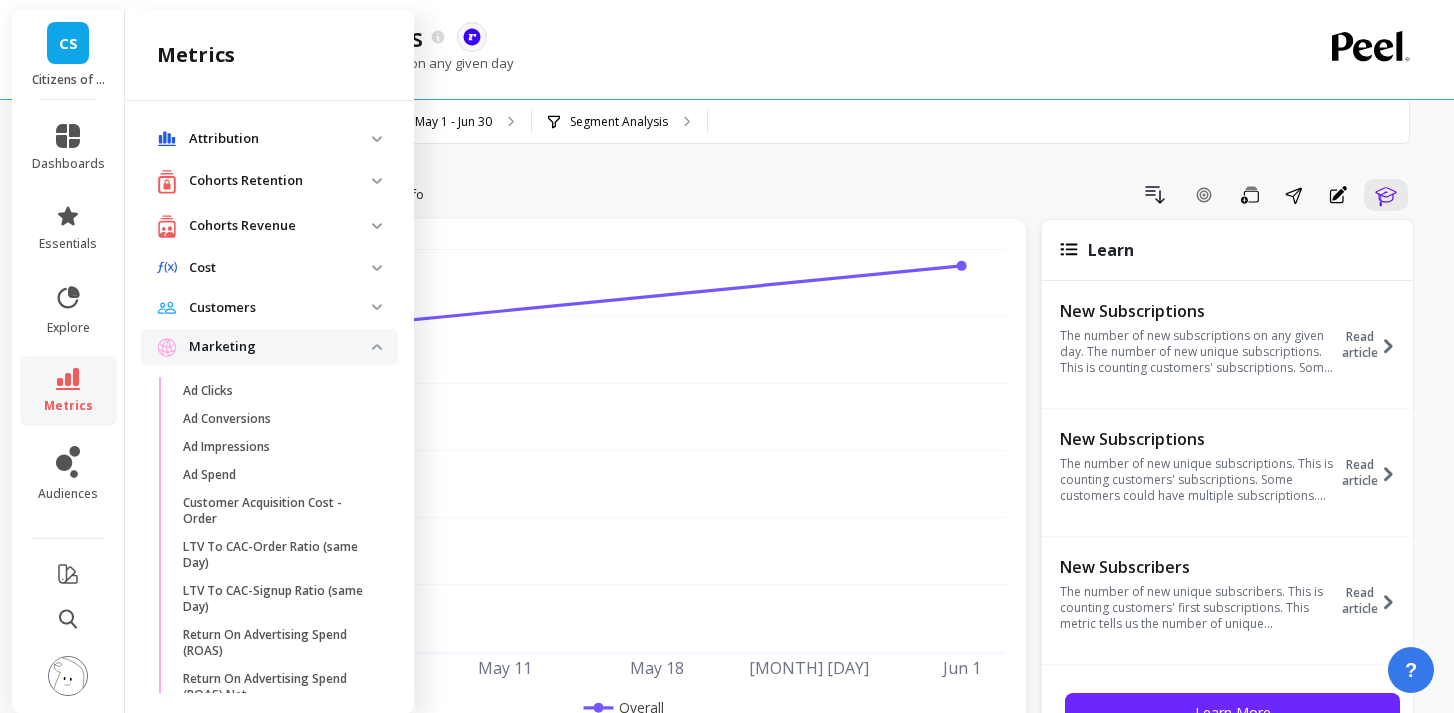 scroll, scrollTop: 2283, scrollLeft: 0, axis: vertical 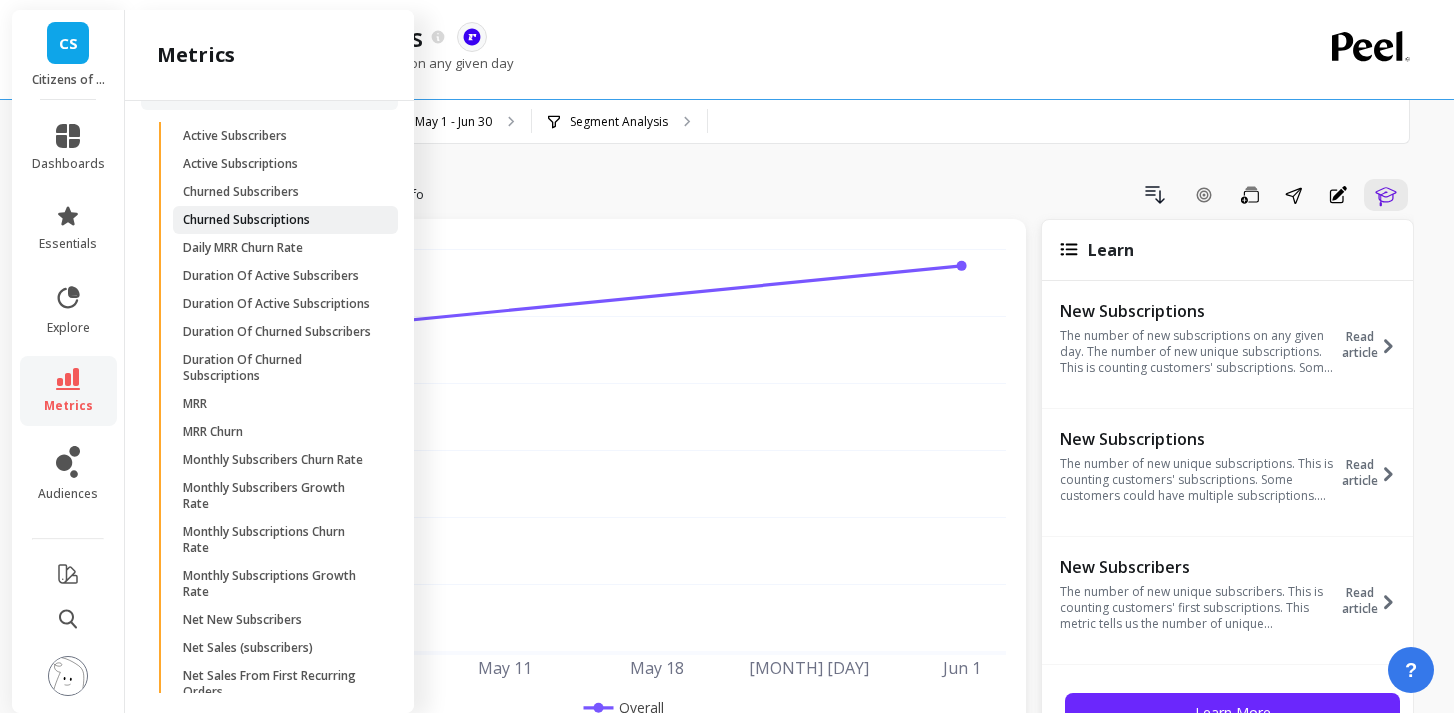 click on "Churned Subscriptions" at bounding box center (246, 220) 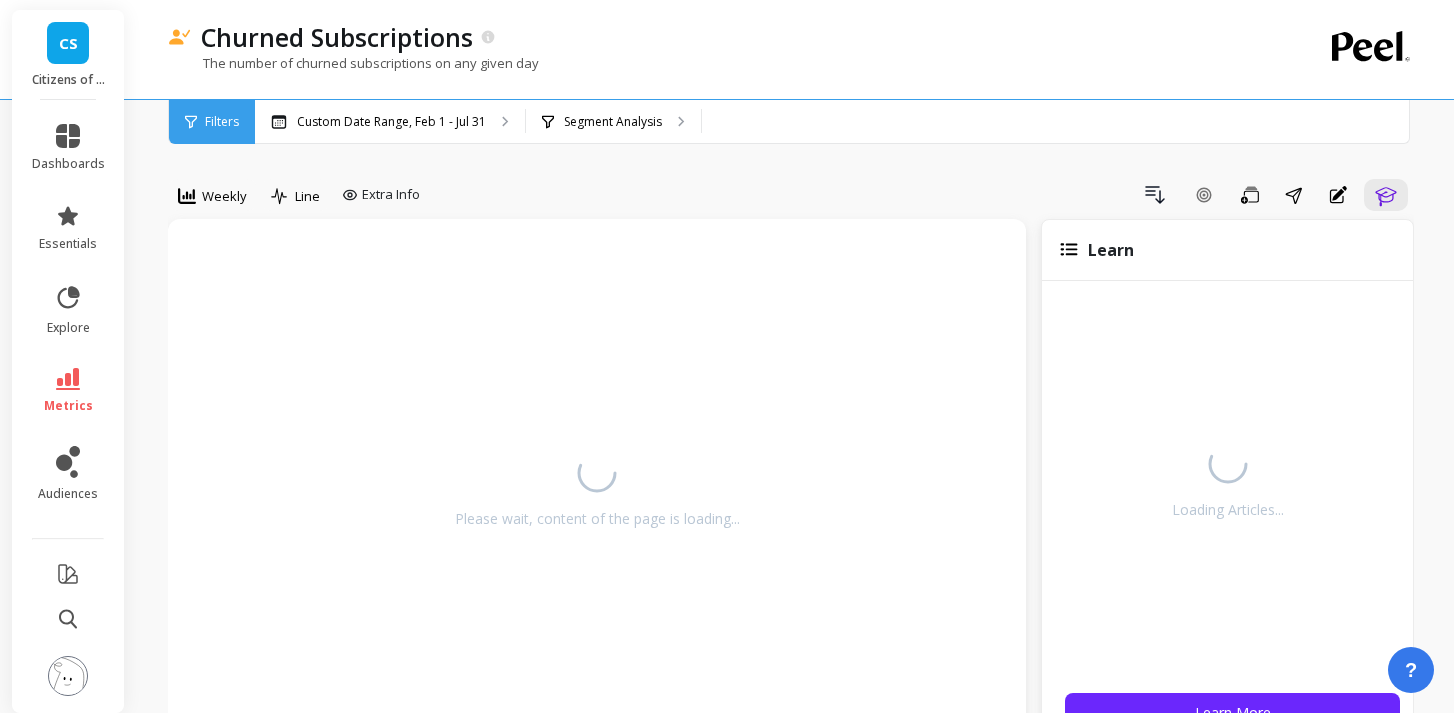 scroll, scrollTop: 0, scrollLeft: 0, axis: both 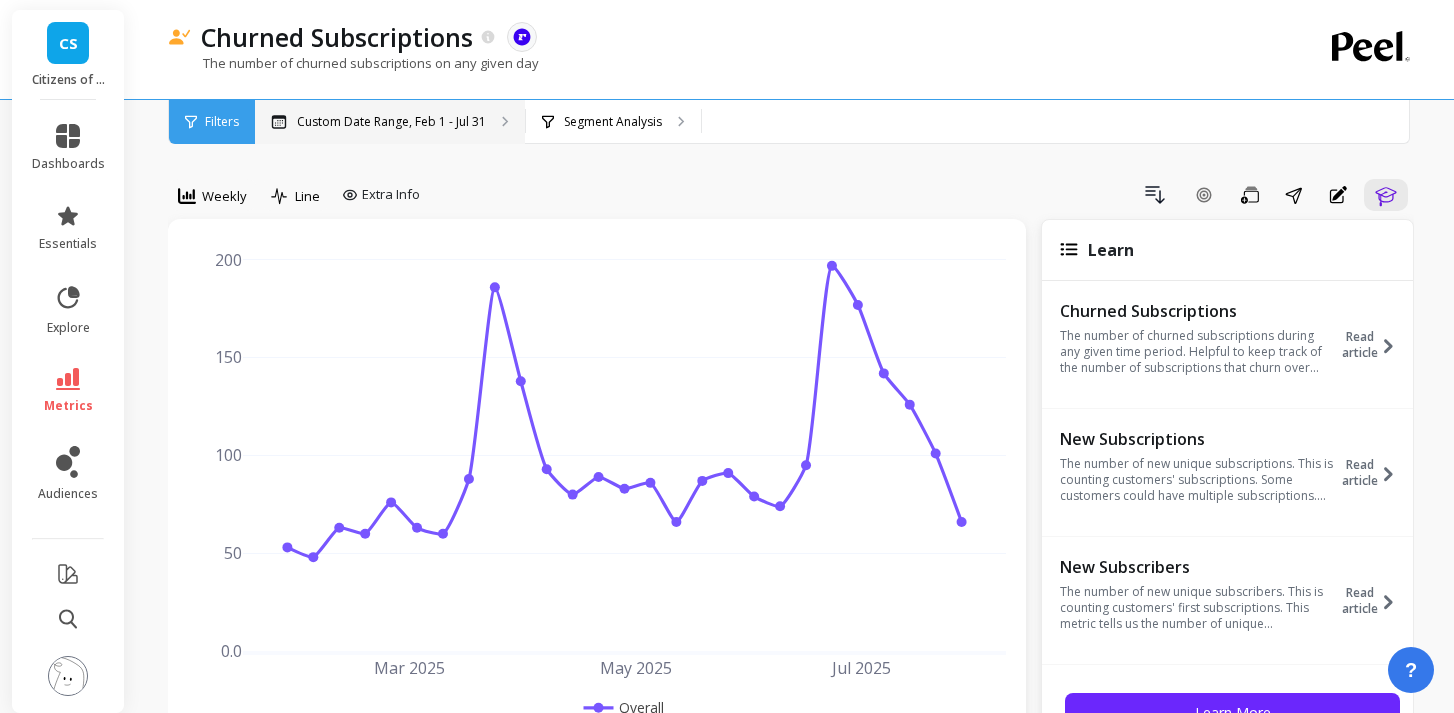 click on "Custom Date Range,  Feb 1 - Jul 31" at bounding box center (391, 122) 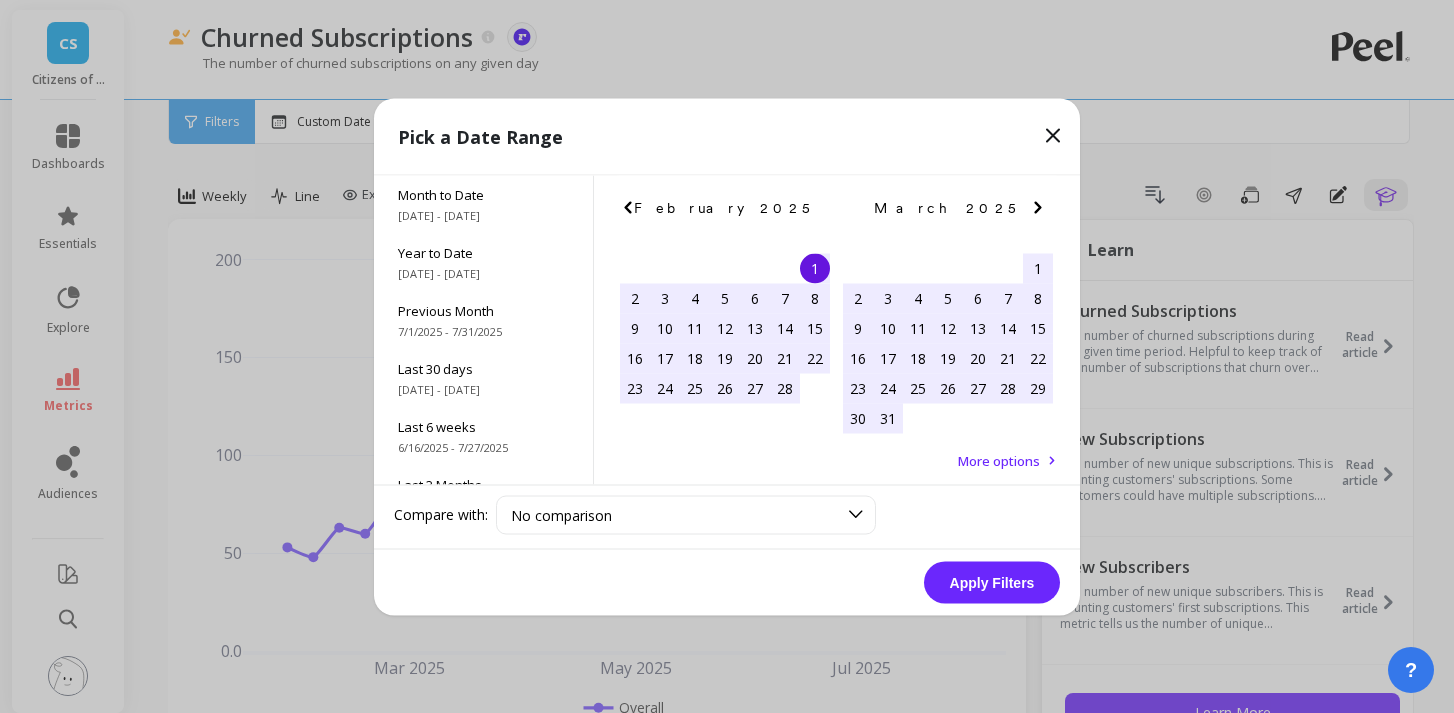 click 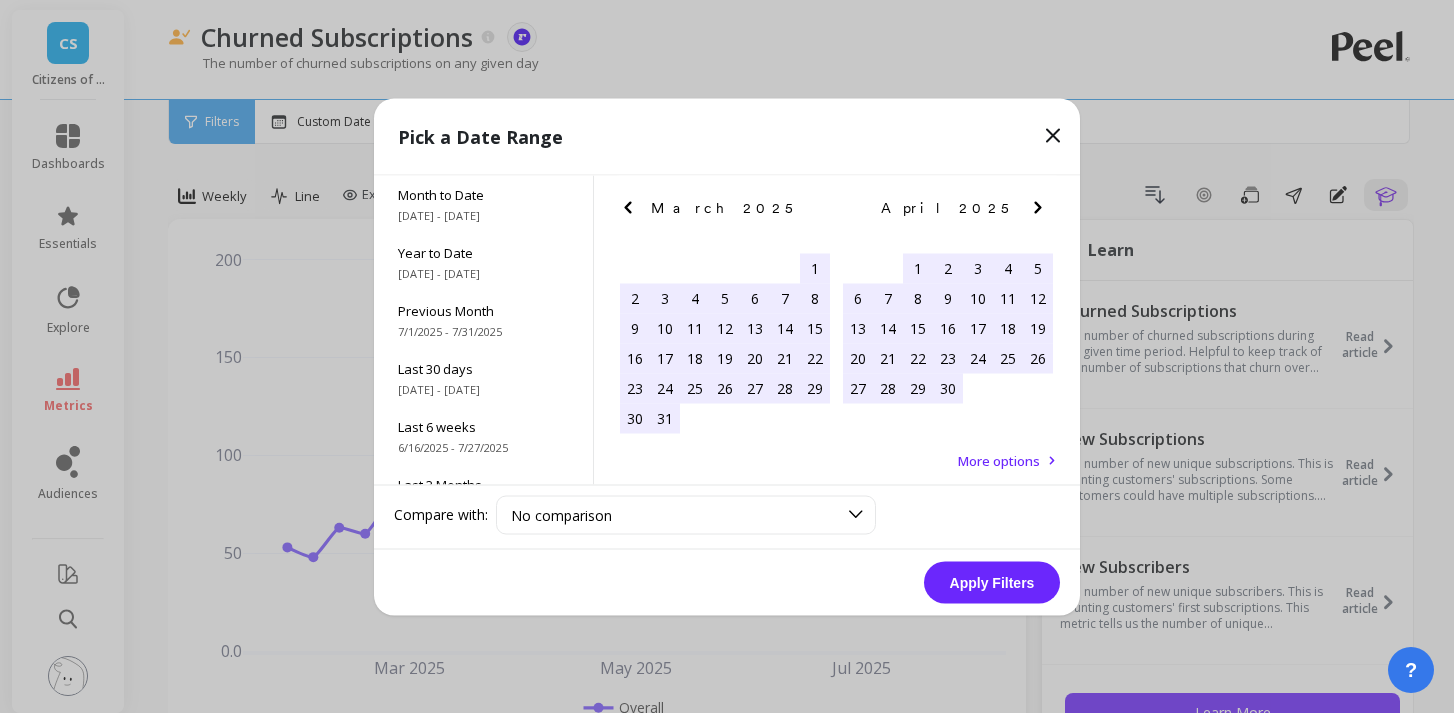 click 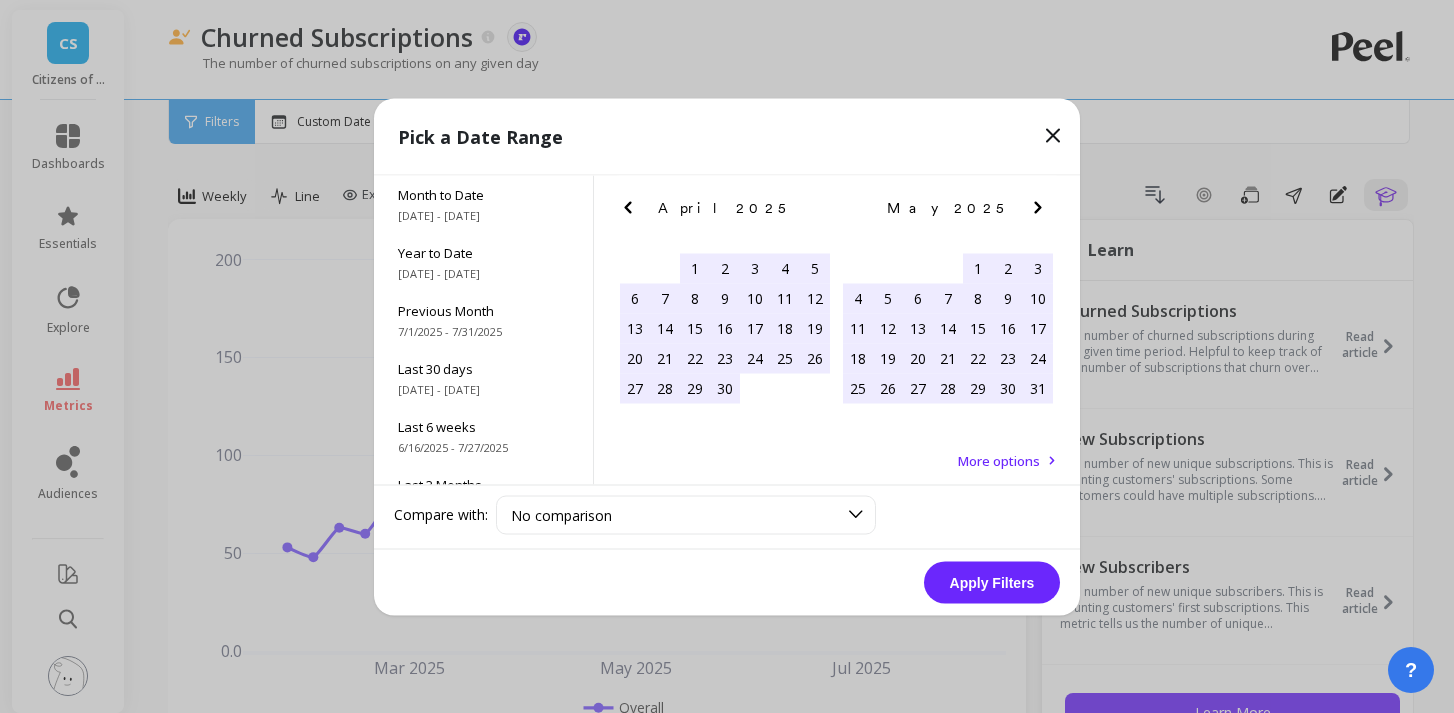 click 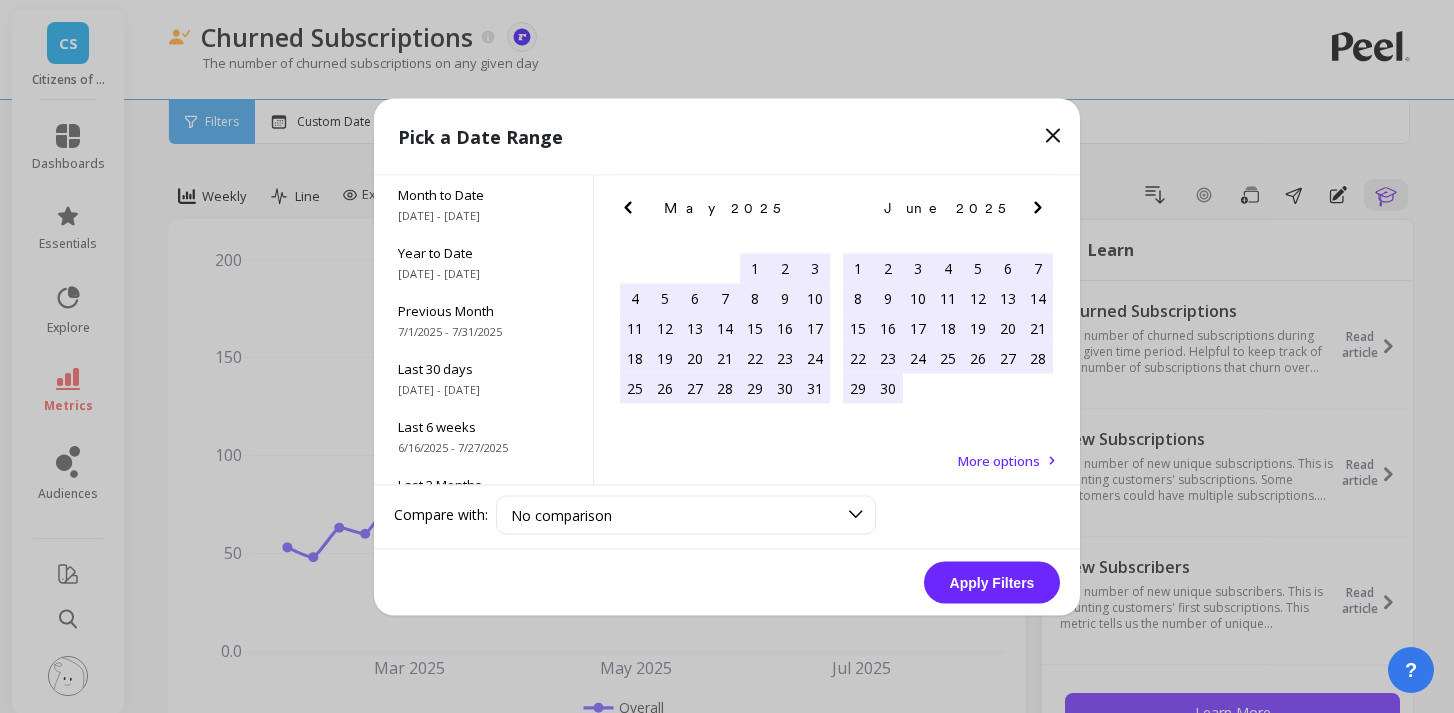 click on "1" at bounding box center [755, 268] 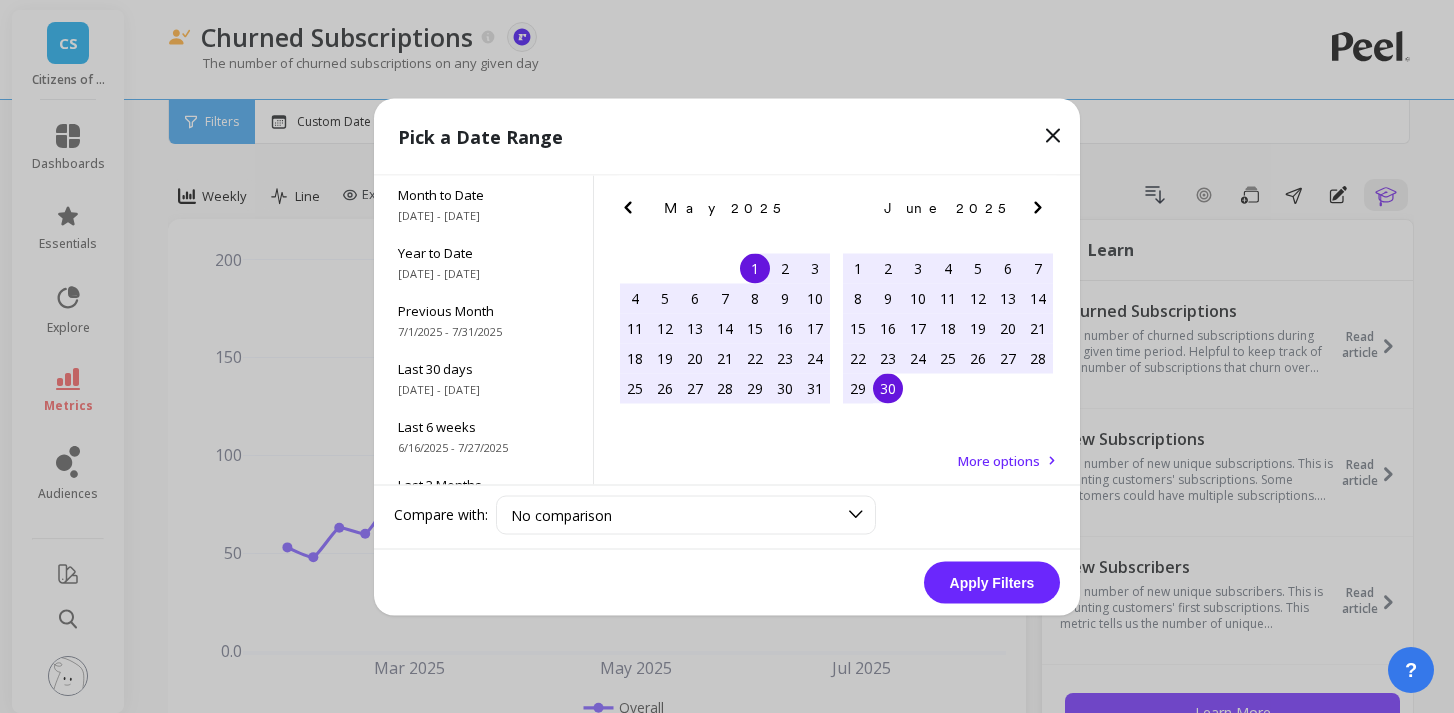 click on "30" at bounding box center [888, 388] 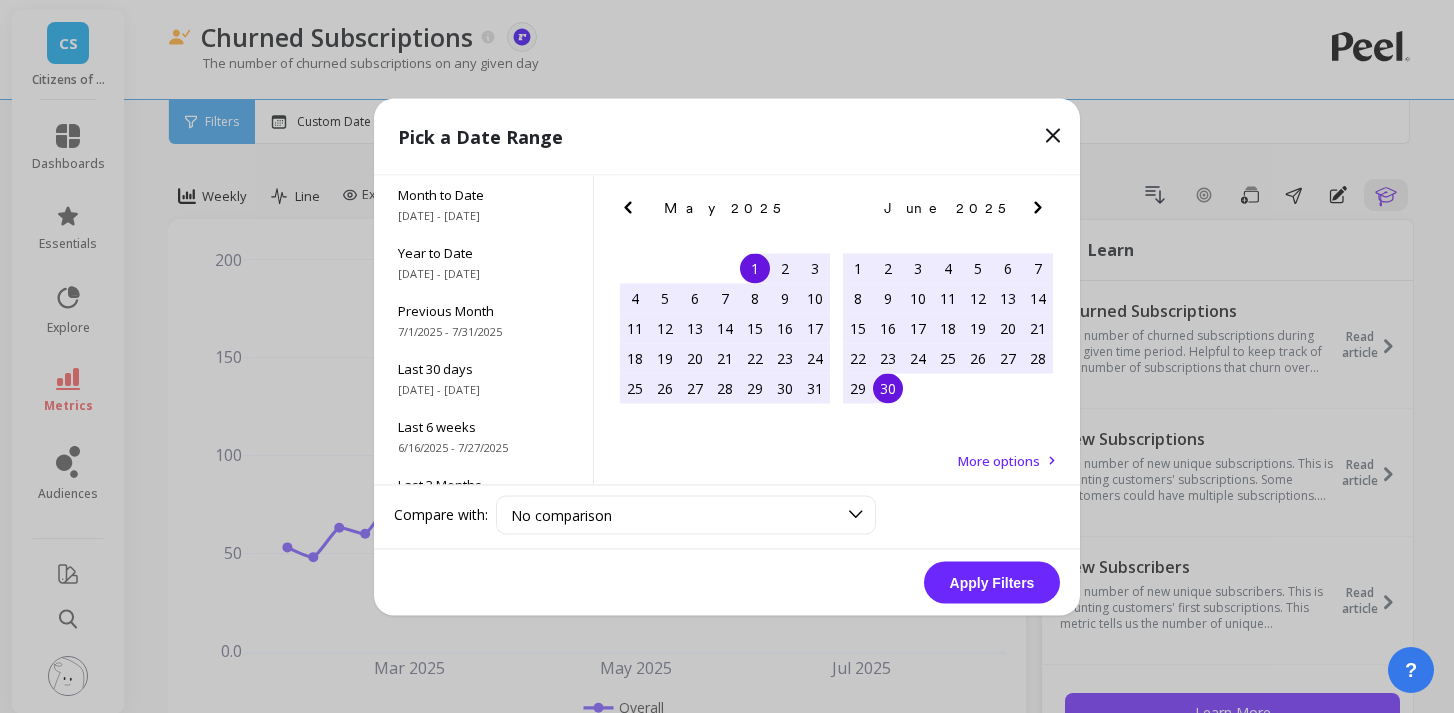 click on "Apply Filters" at bounding box center [992, 582] 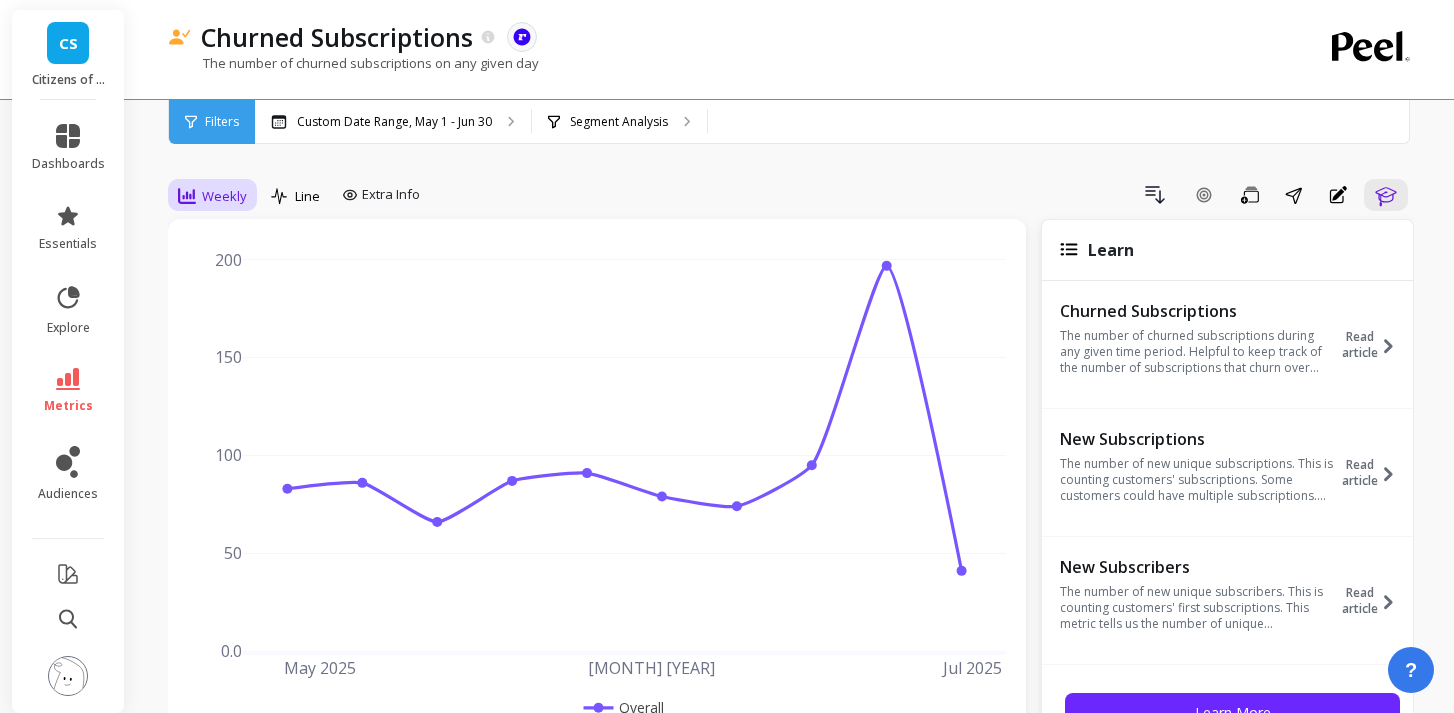 click on "Weekly" at bounding box center [224, 196] 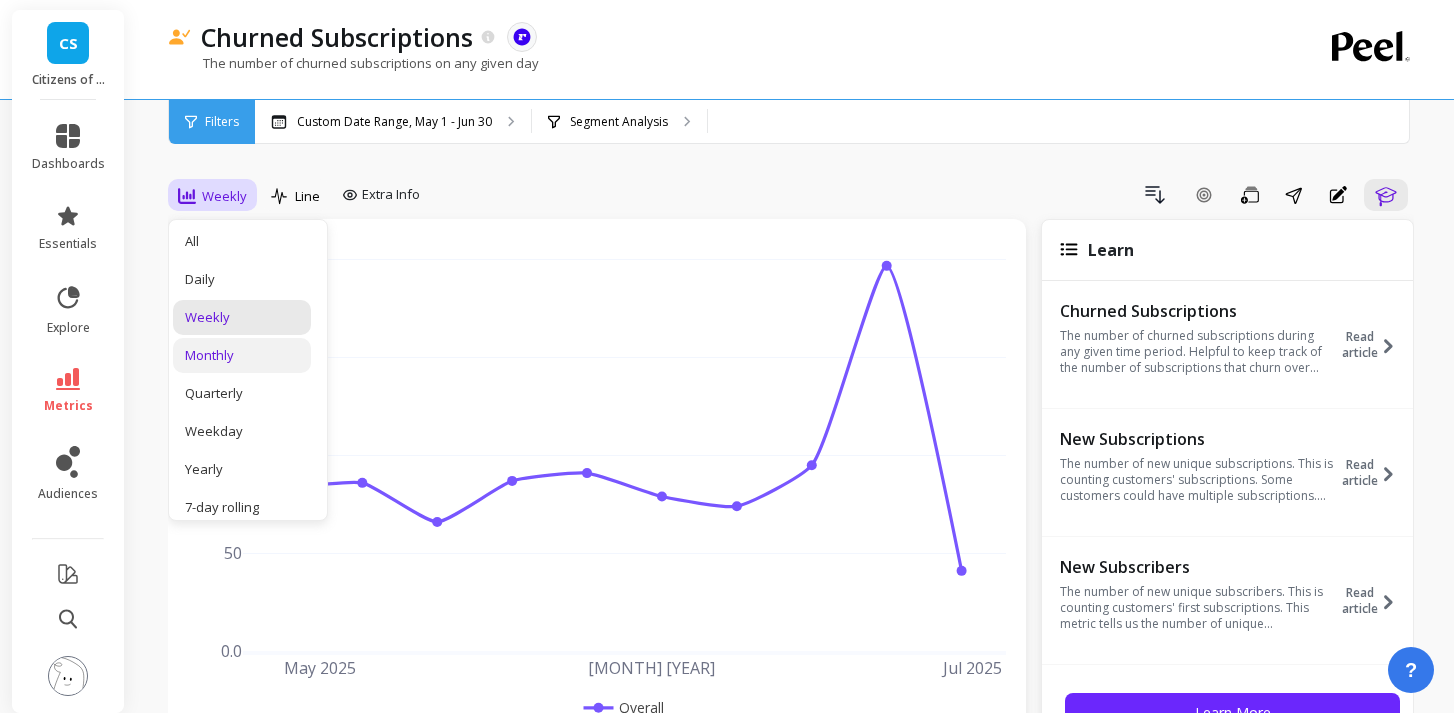 click on "Monthly" at bounding box center (242, 355) 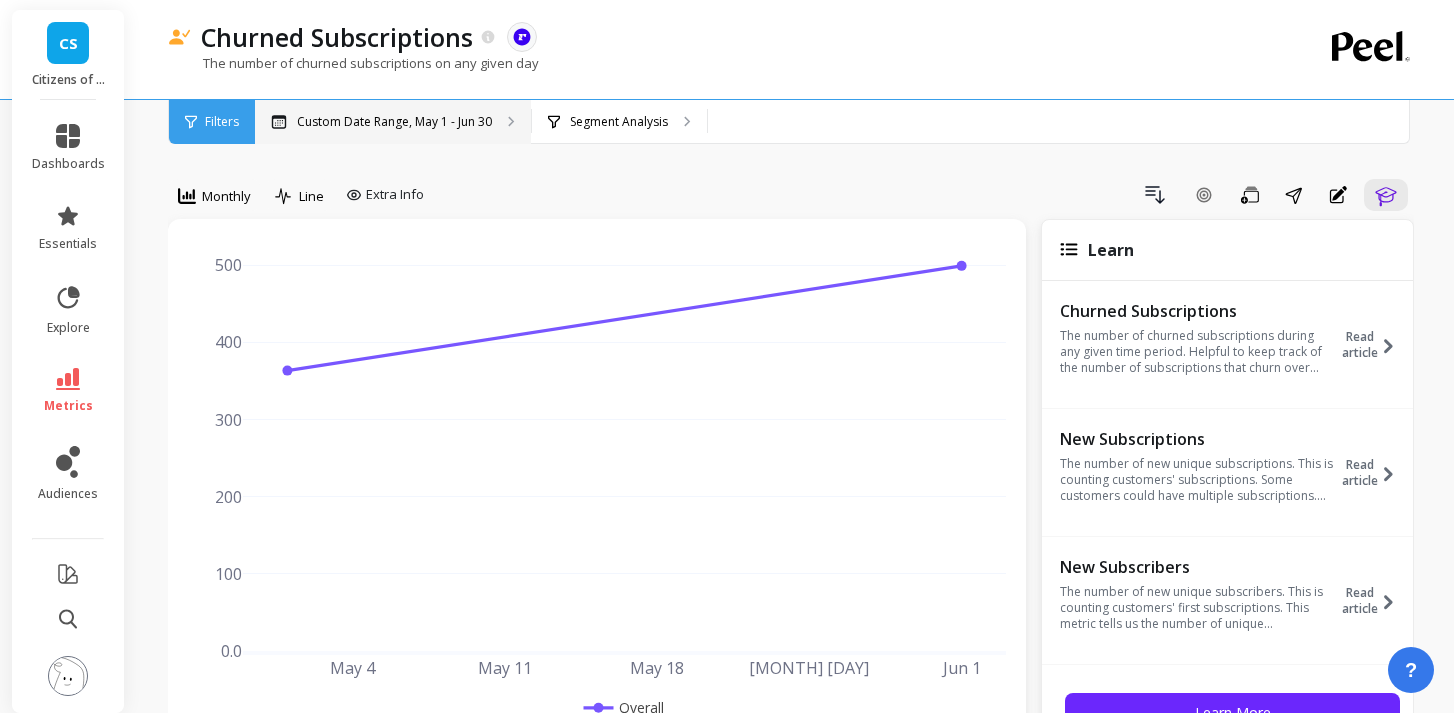 click on "Custom Date Range,  May 1 - Jun 30" at bounding box center [394, 122] 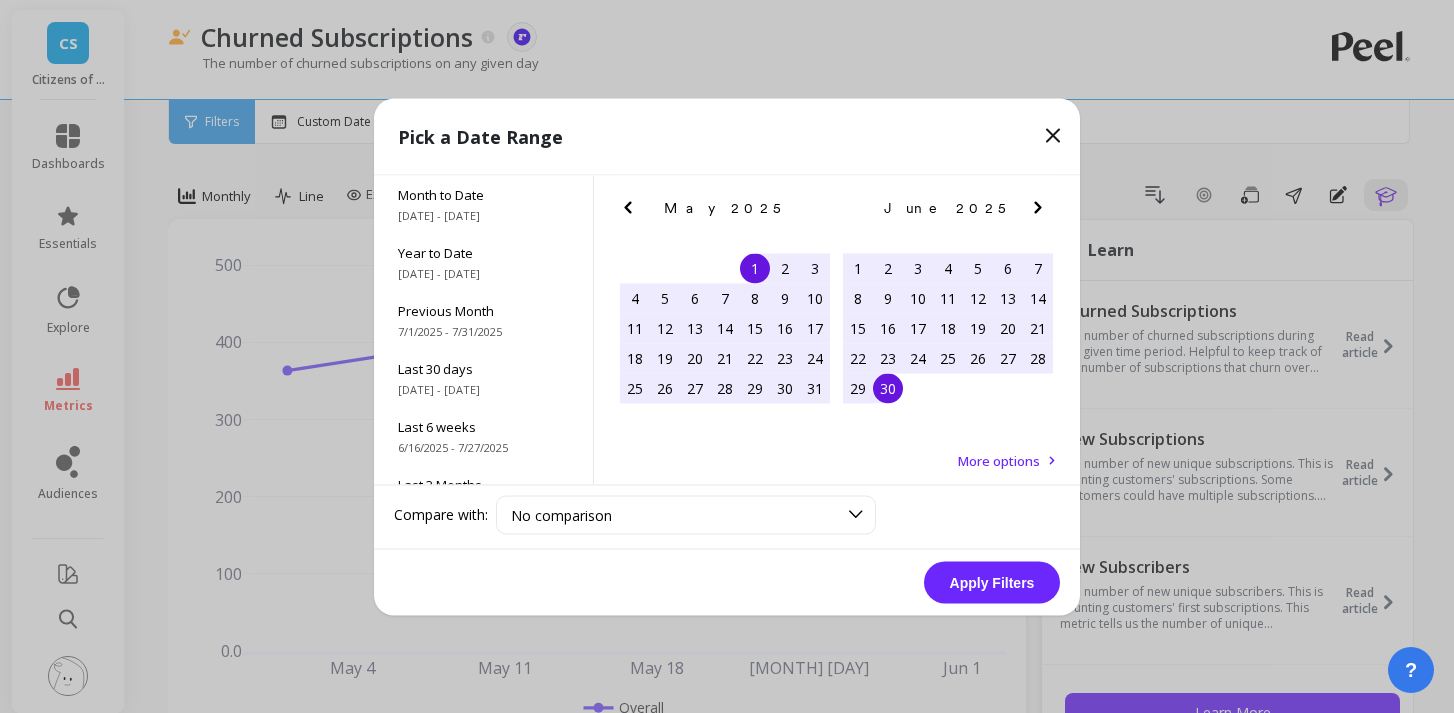 click on "15" at bounding box center [755, 328] 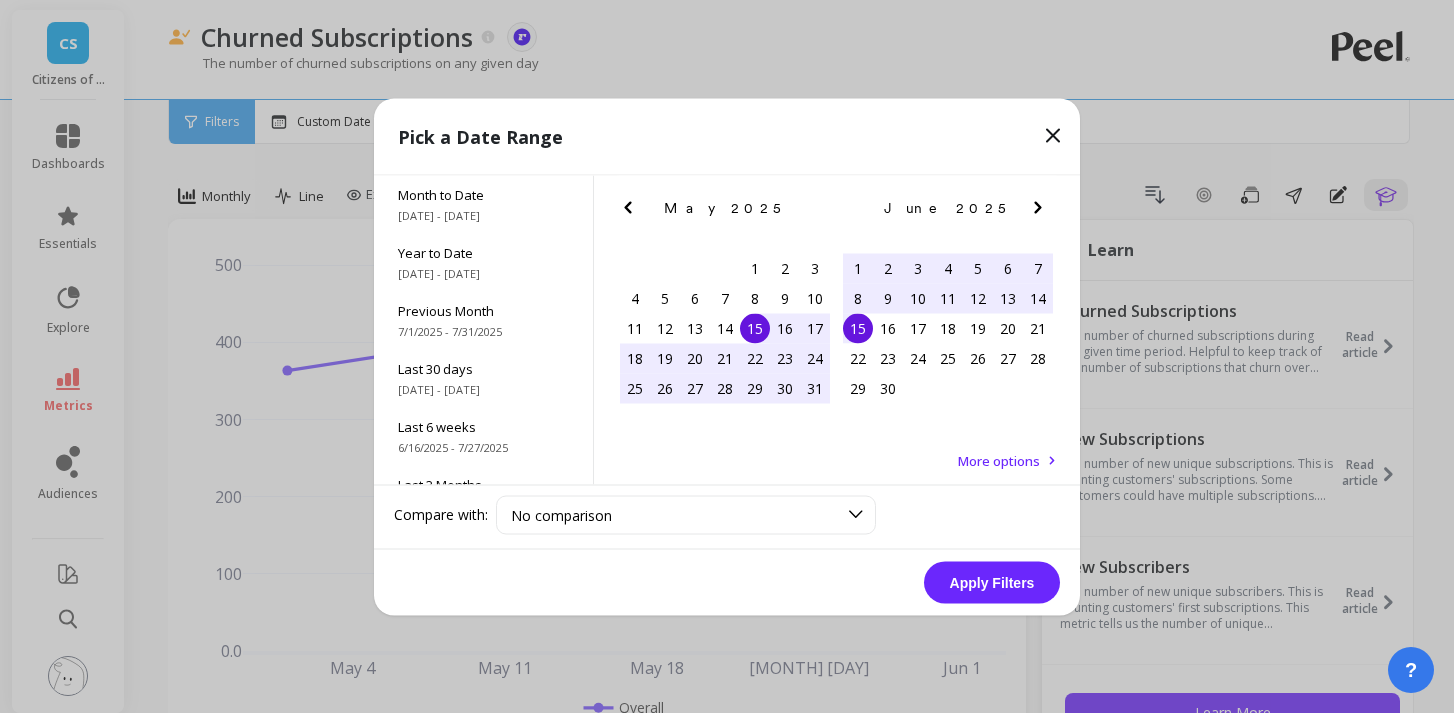 click on "15" at bounding box center [858, 328] 